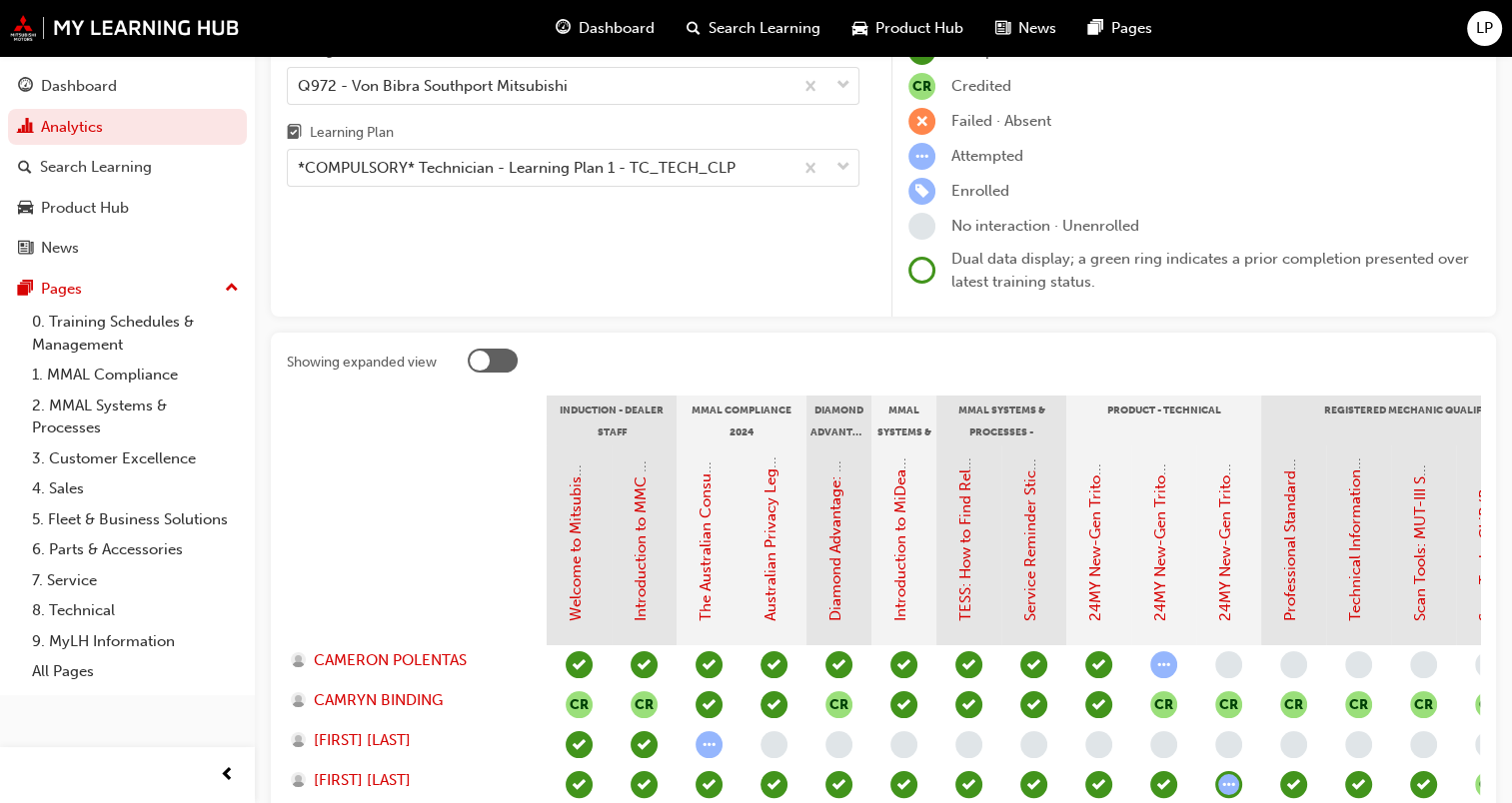 scroll, scrollTop: 154, scrollLeft: 0, axis: vertical 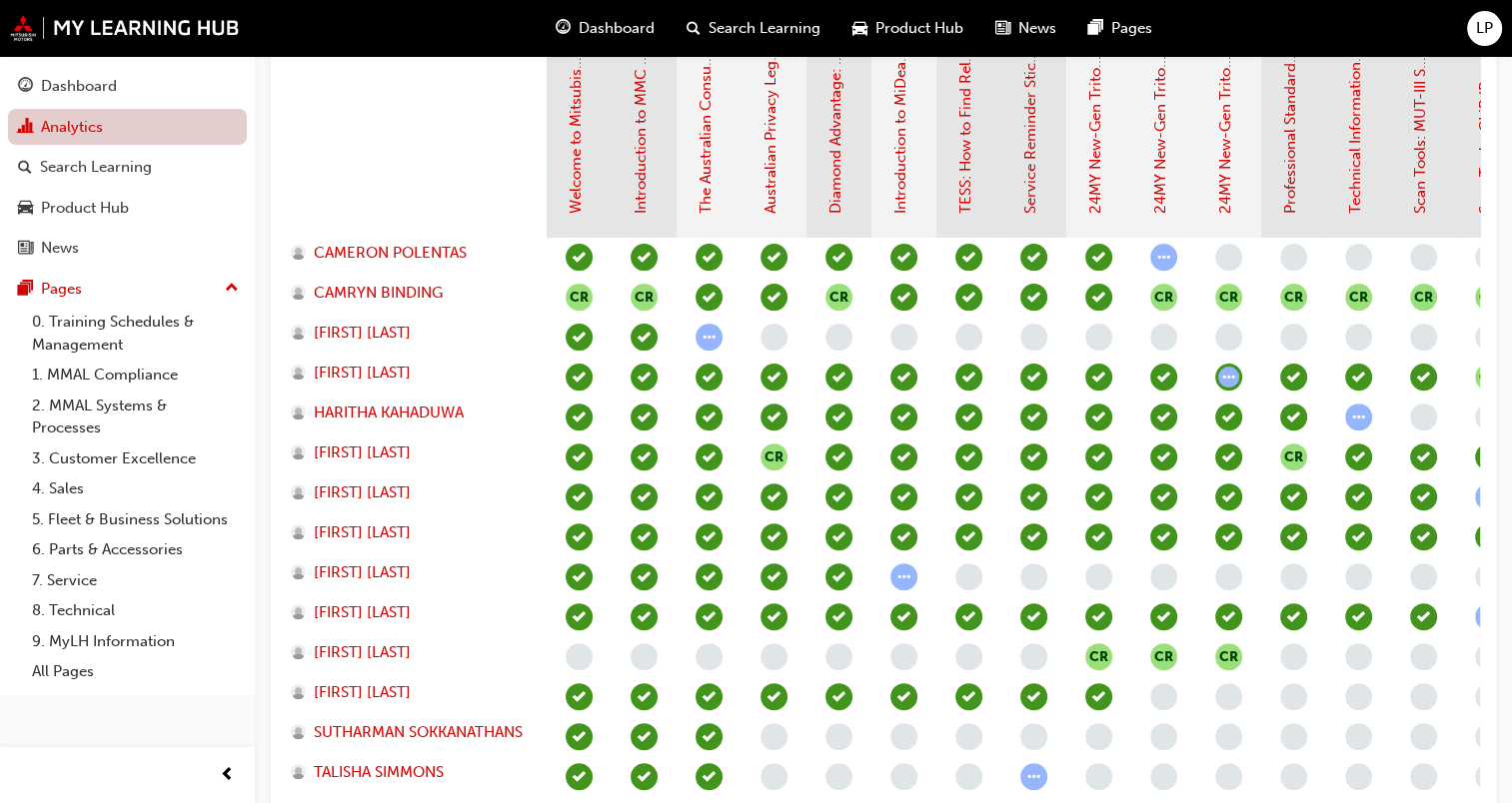 click on "Analytics" at bounding box center [127, 127] 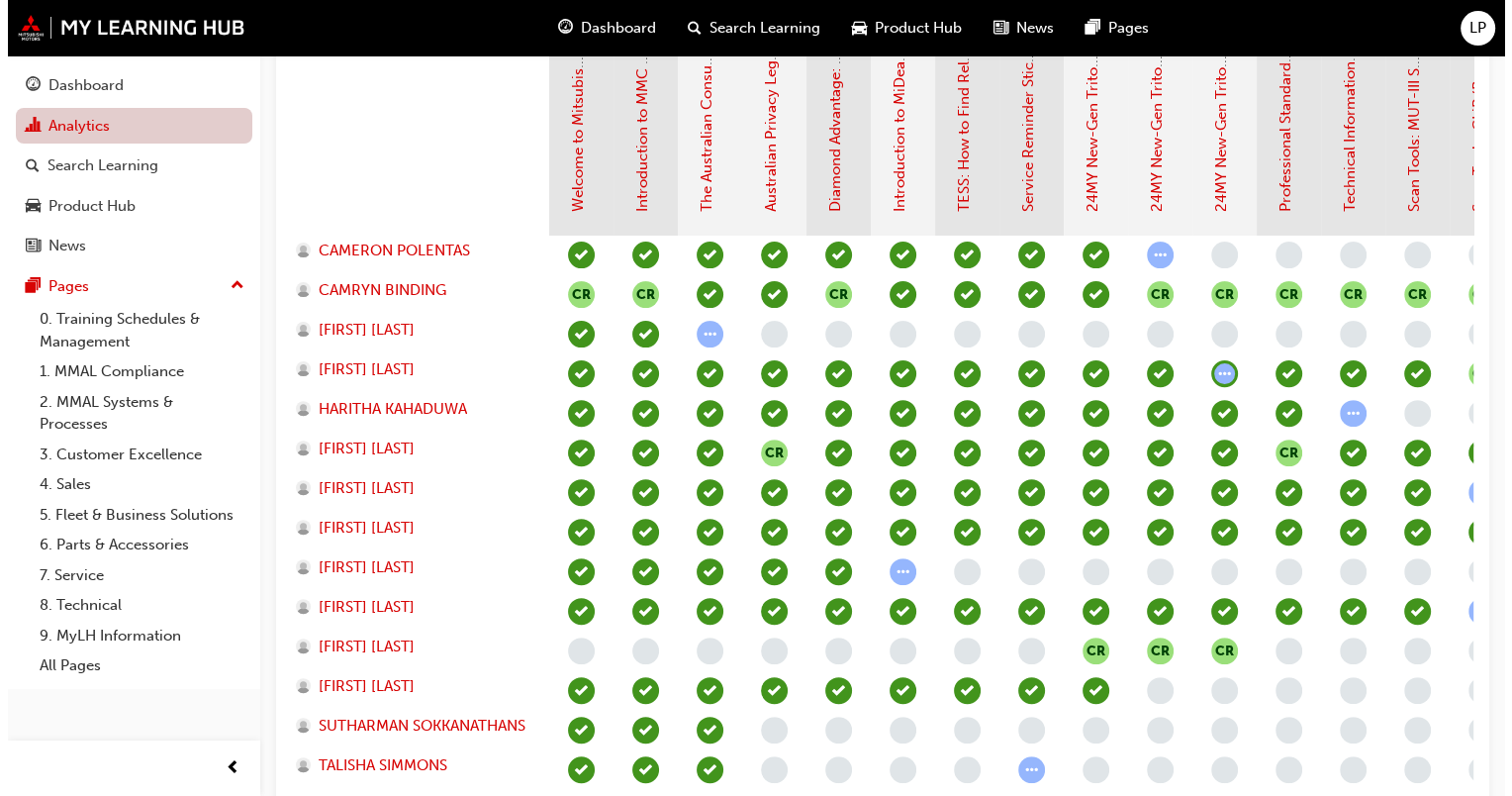 scroll, scrollTop: 0, scrollLeft: 0, axis: both 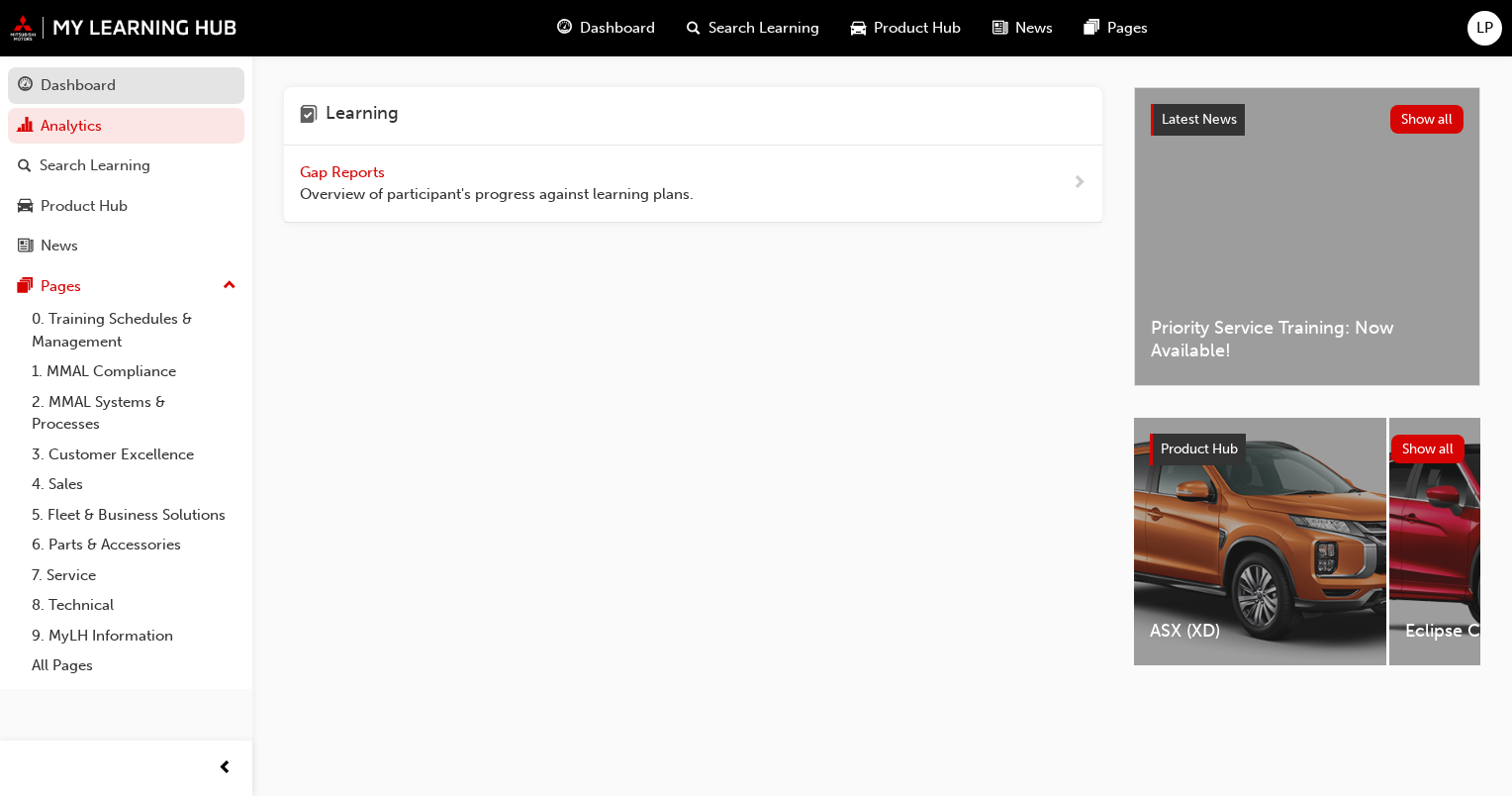 click on "Dashboard" at bounding box center [126, 85] 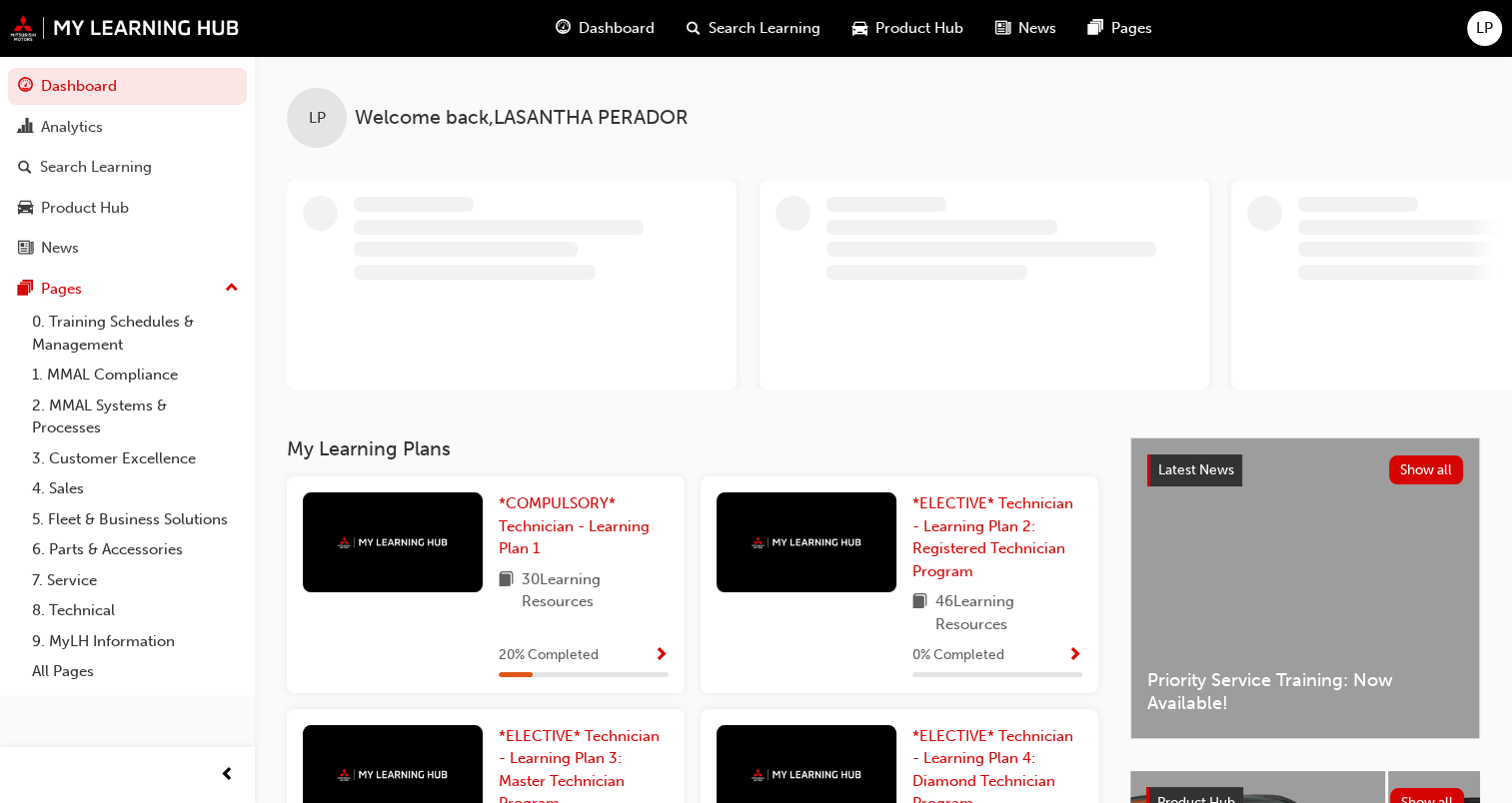 click on "*COMPULSORY* Technician - Learning Plan 1 30  Learning Resources 20 % Completed" at bounding box center [584, 584] 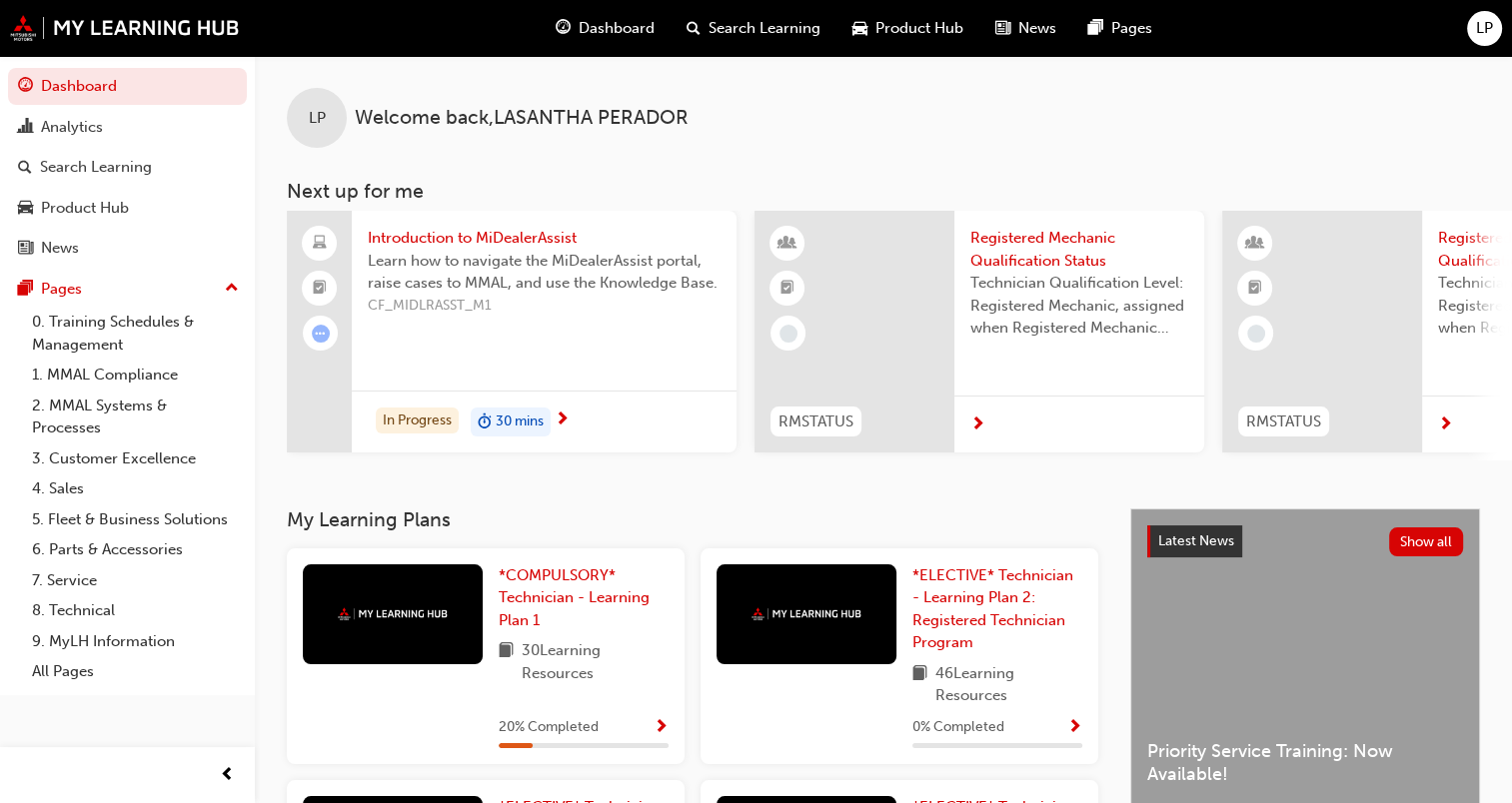 click on "My Learning Plans" at bounding box center [693, 519] 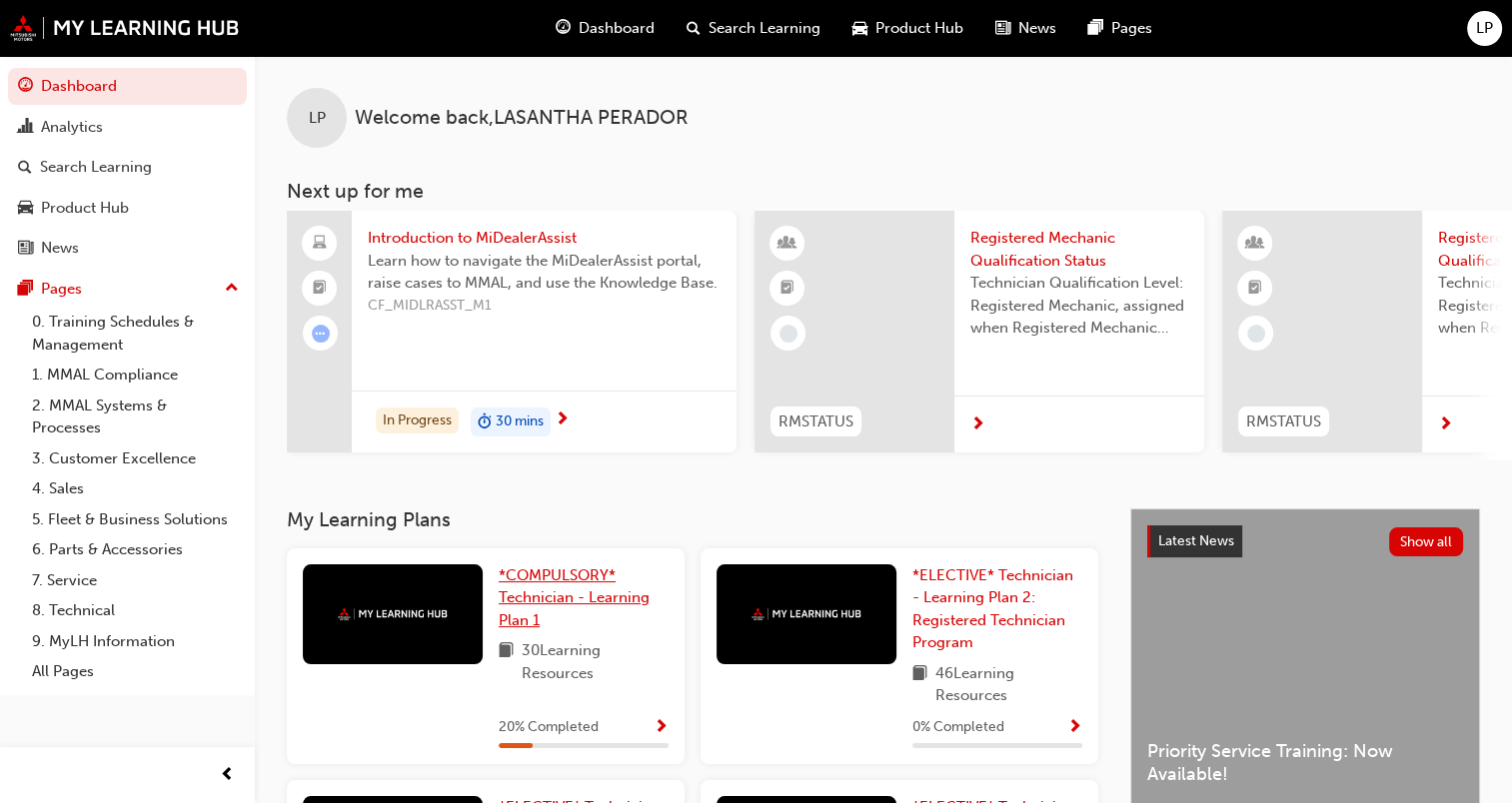 click on "*COMPULSORY* Technician - Learning Plan 1" at bounding box center [574, 597] 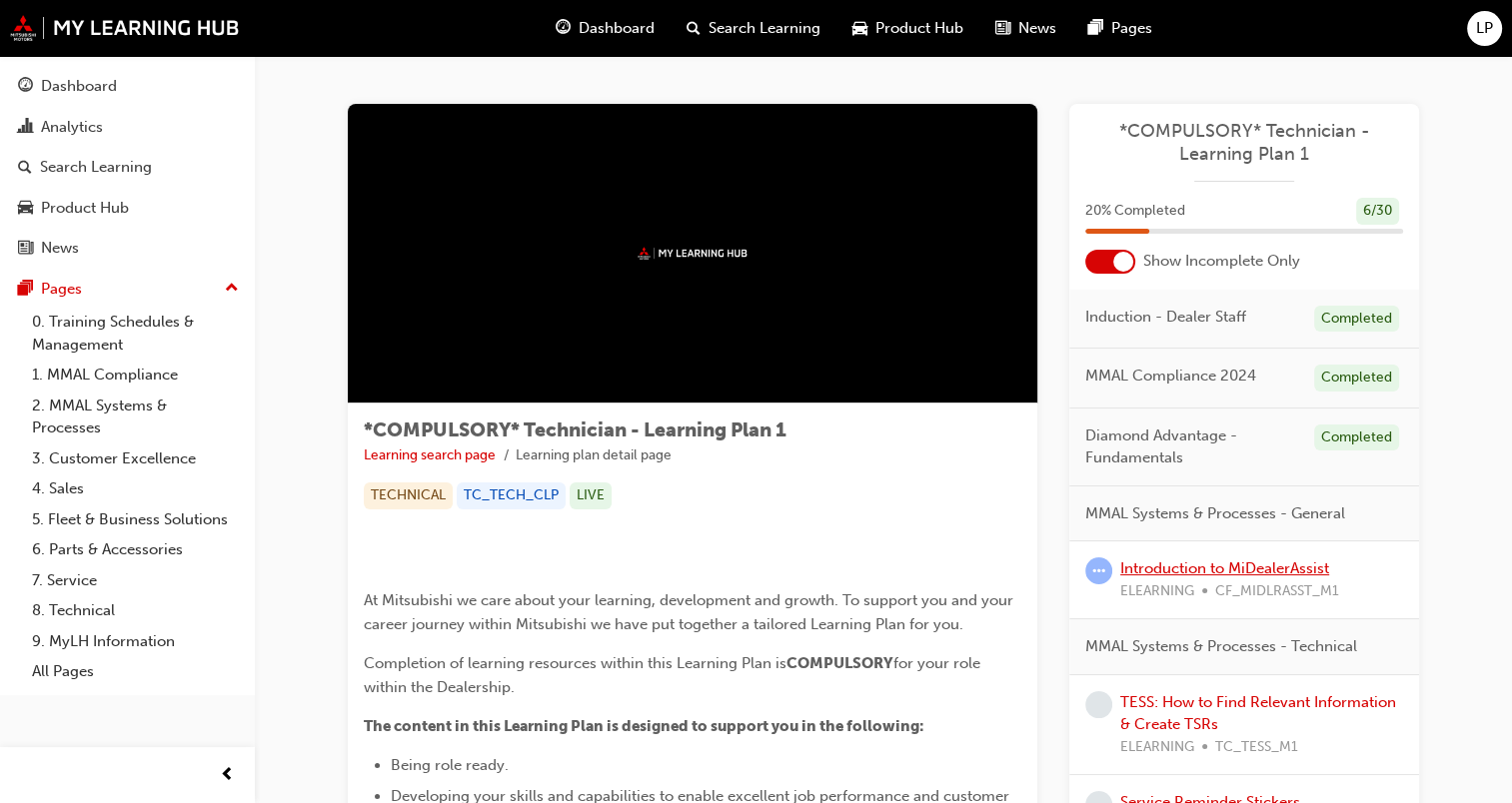 click on "Introduction to MiDealerAssist" at bounding box center [1224, 568] 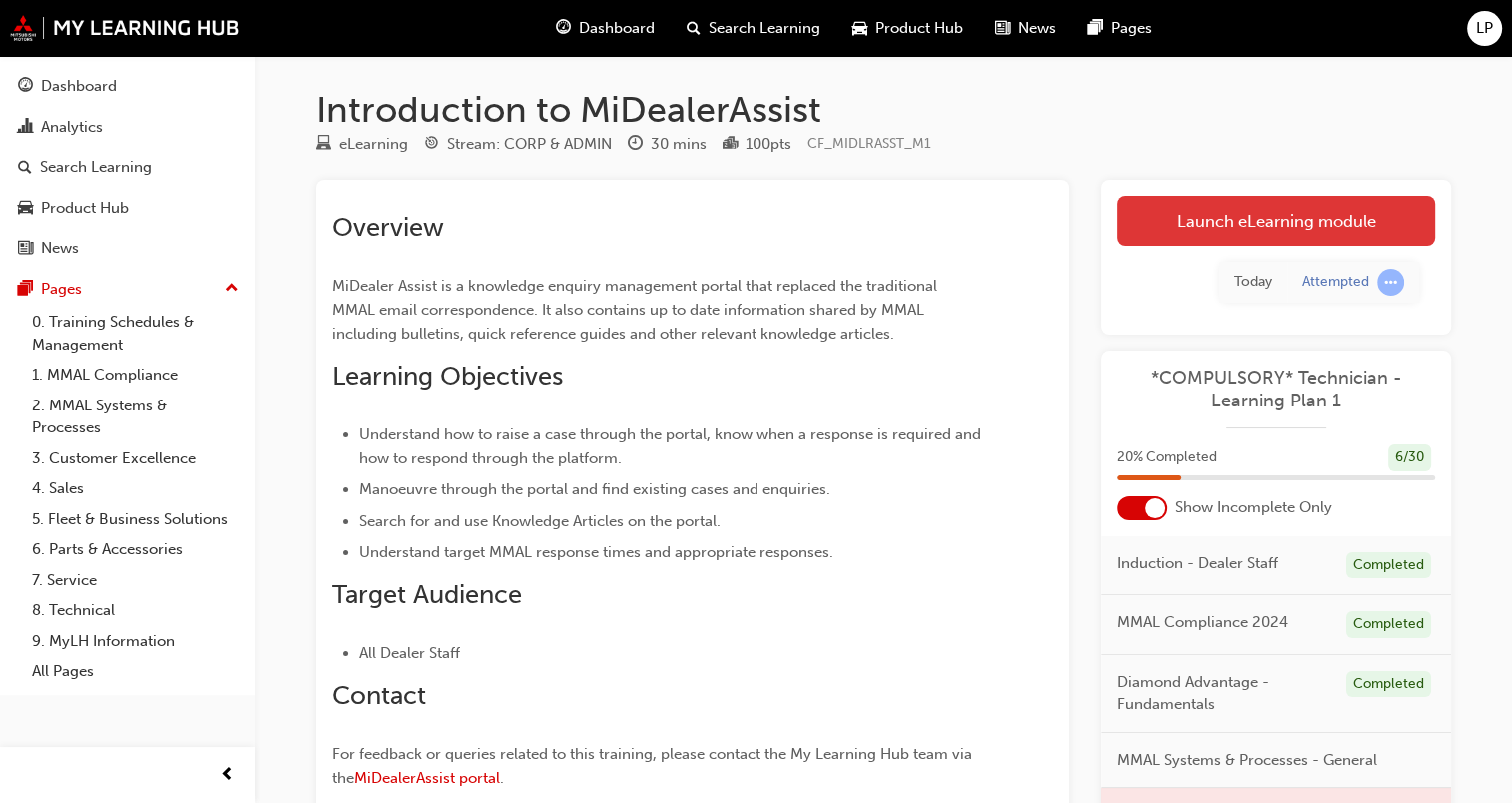 click on "Launch eLearning module" at bounding box center [1276, 221] 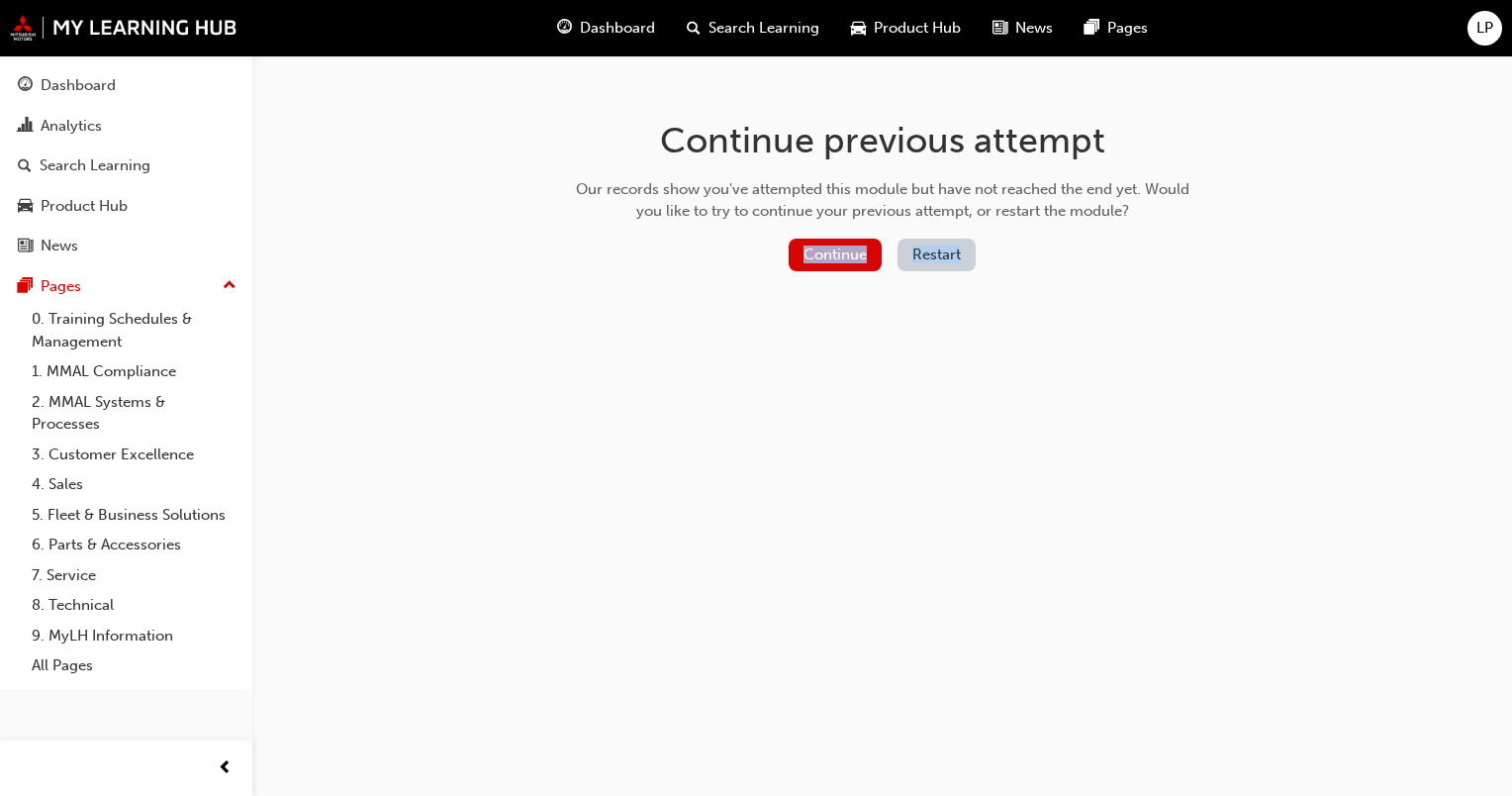 drag, startPoint x: 1239, startPoint y: 218, endPoint x: 1515, endPoint y: 244, distance: 277.22193 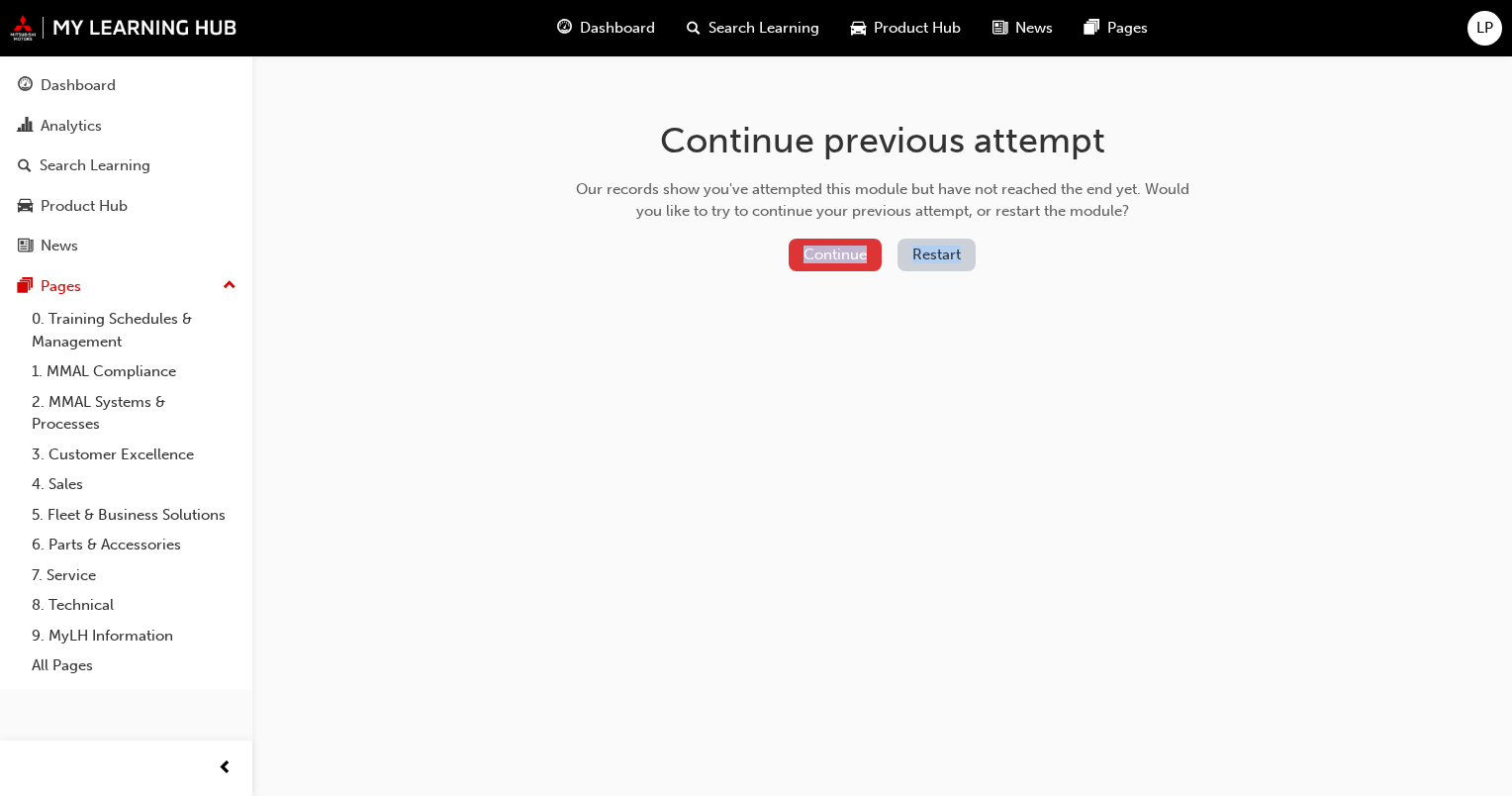 click on "Continue" at bounding box center [835, 254] 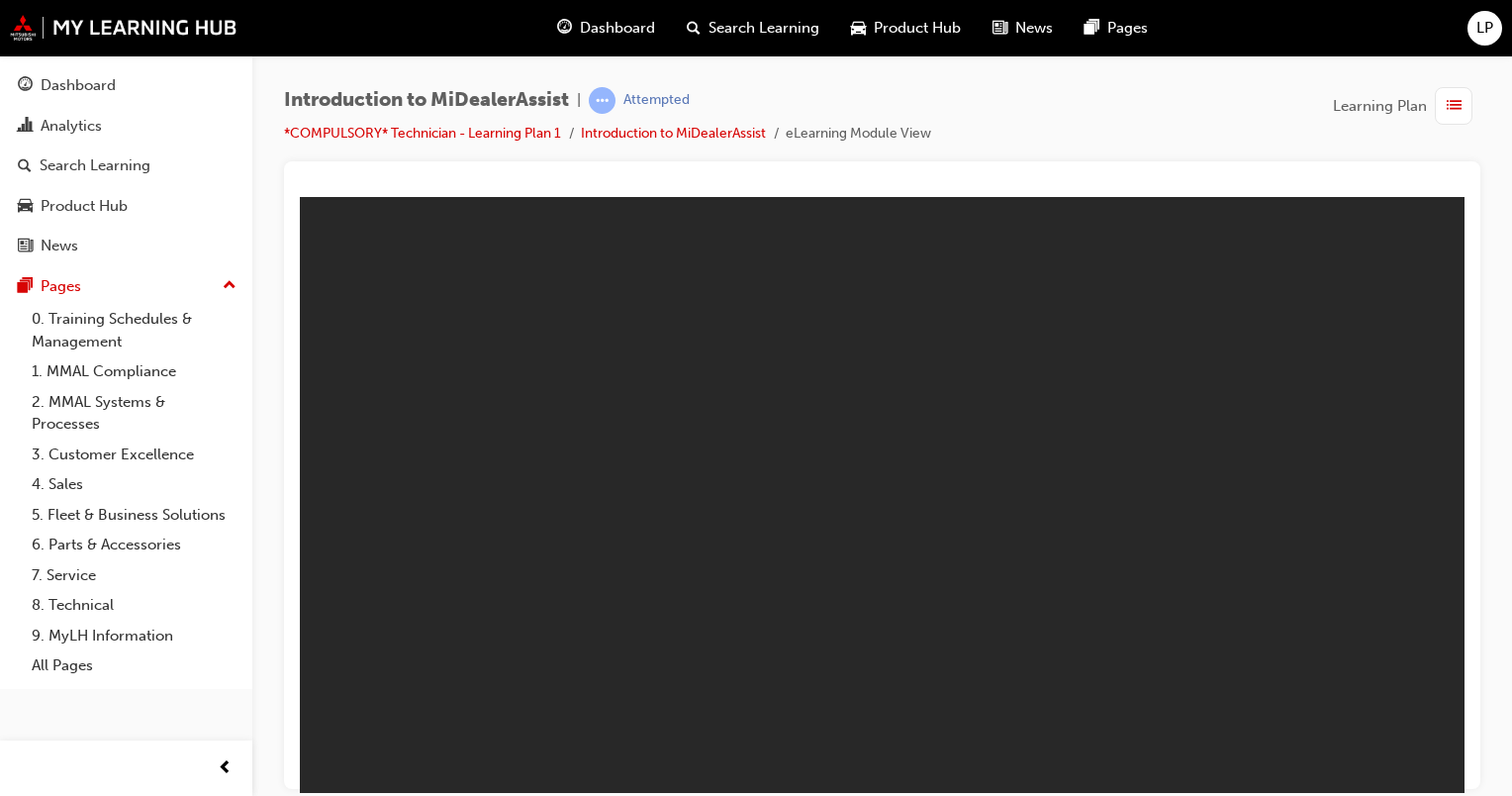 scroll, scrollTop: 0, scrollLeft: 0, axis: both 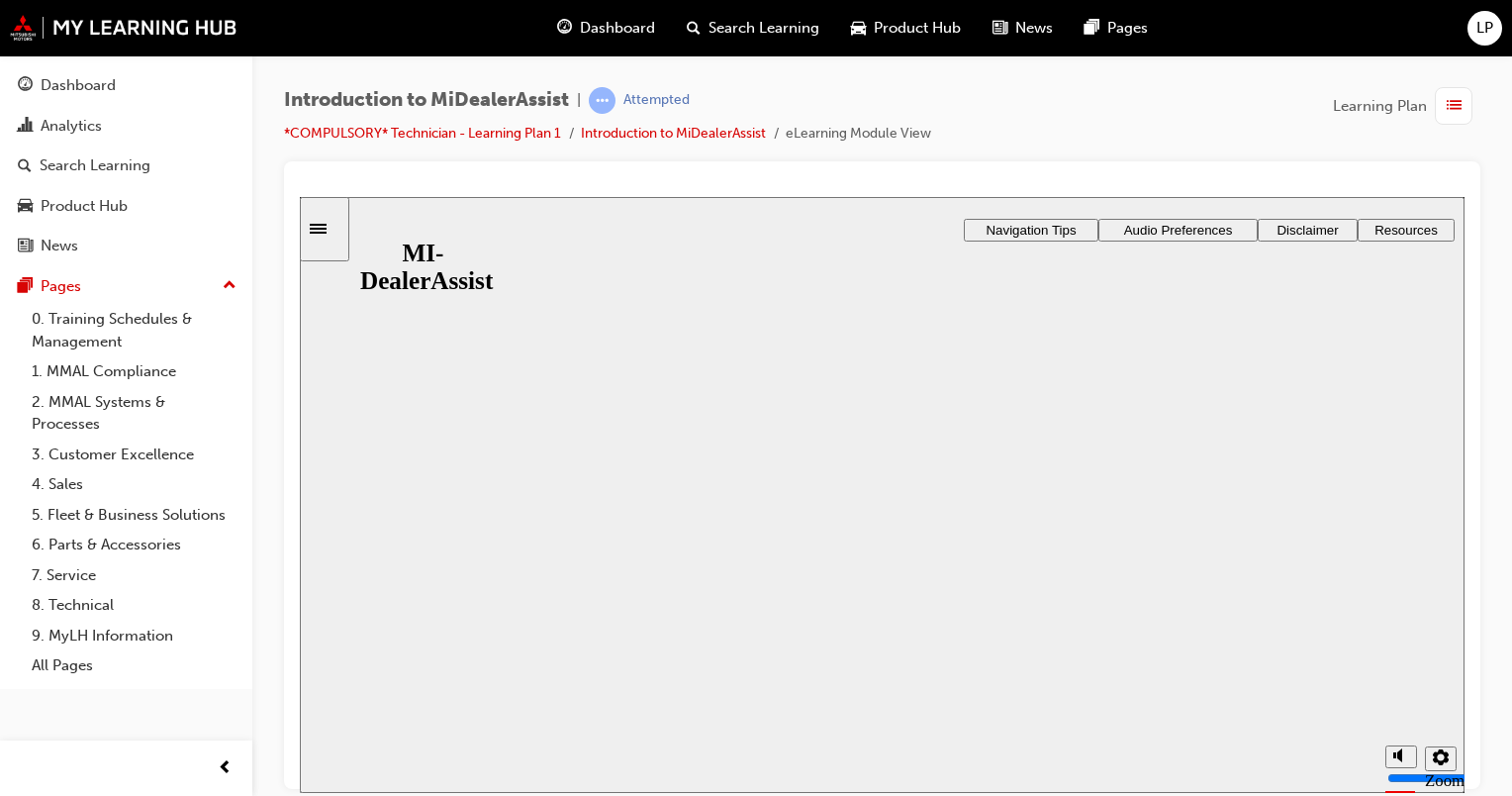 click on "Resume" at bounding box center (338, 1241) 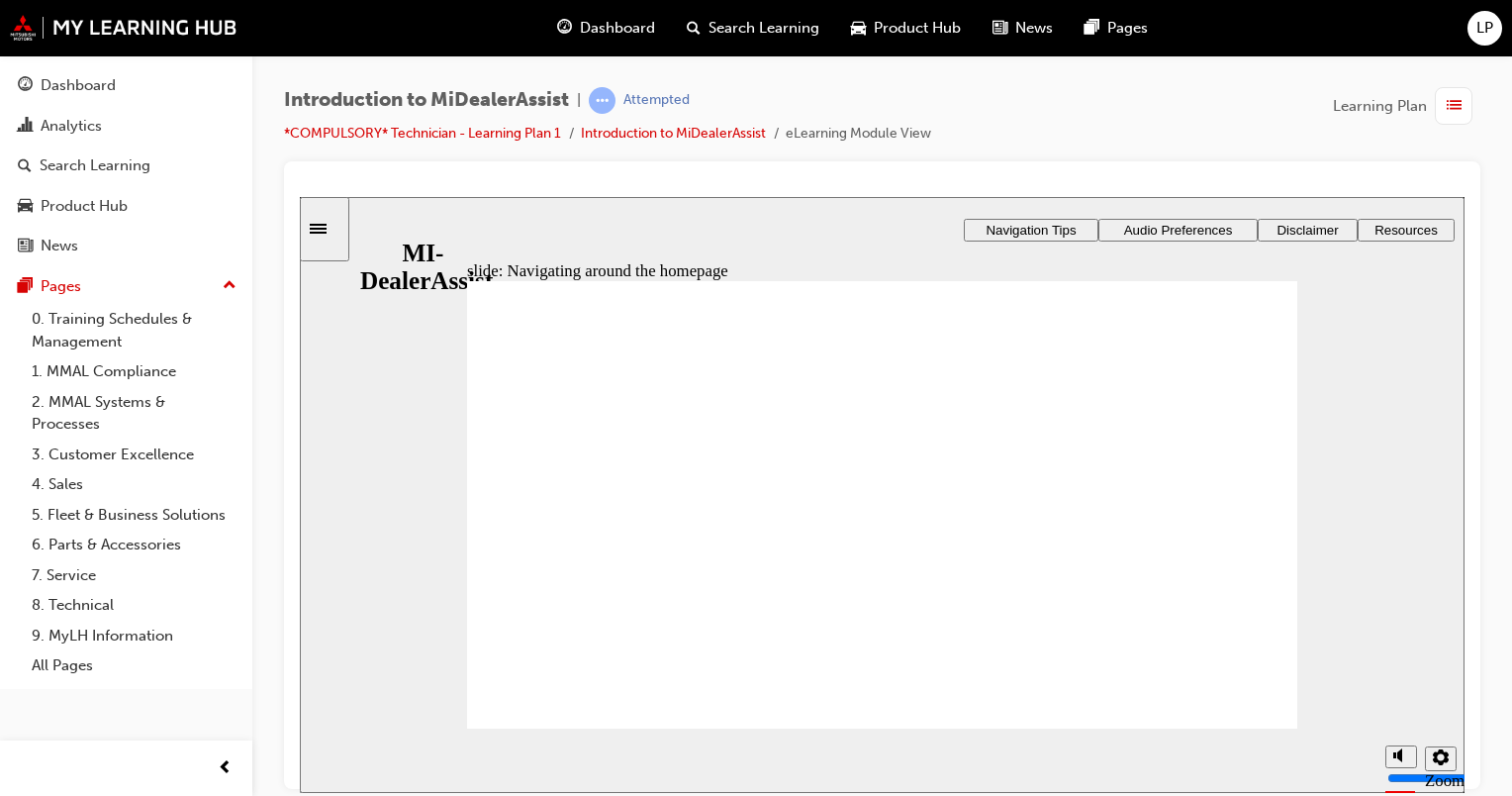 click 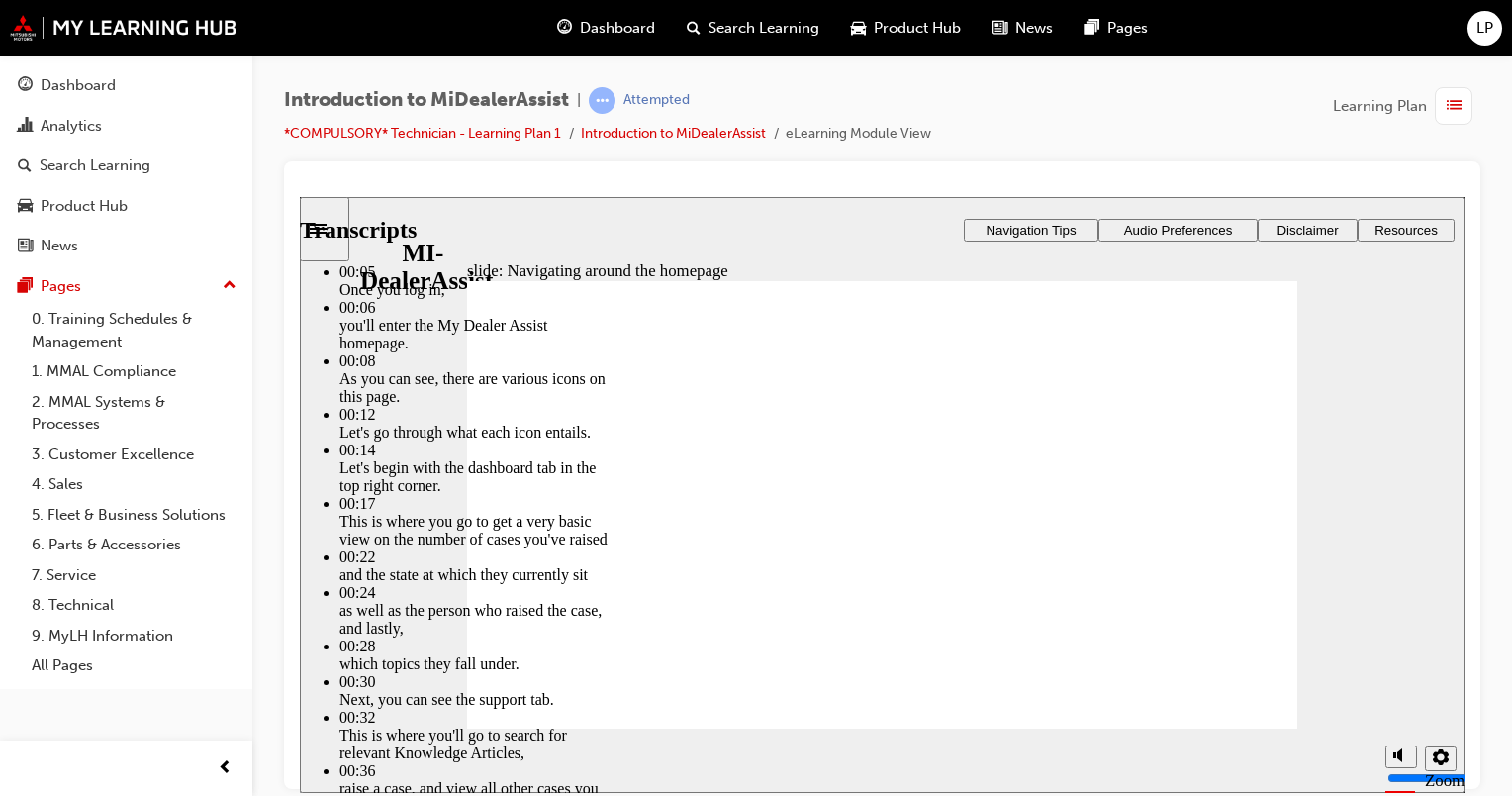 click 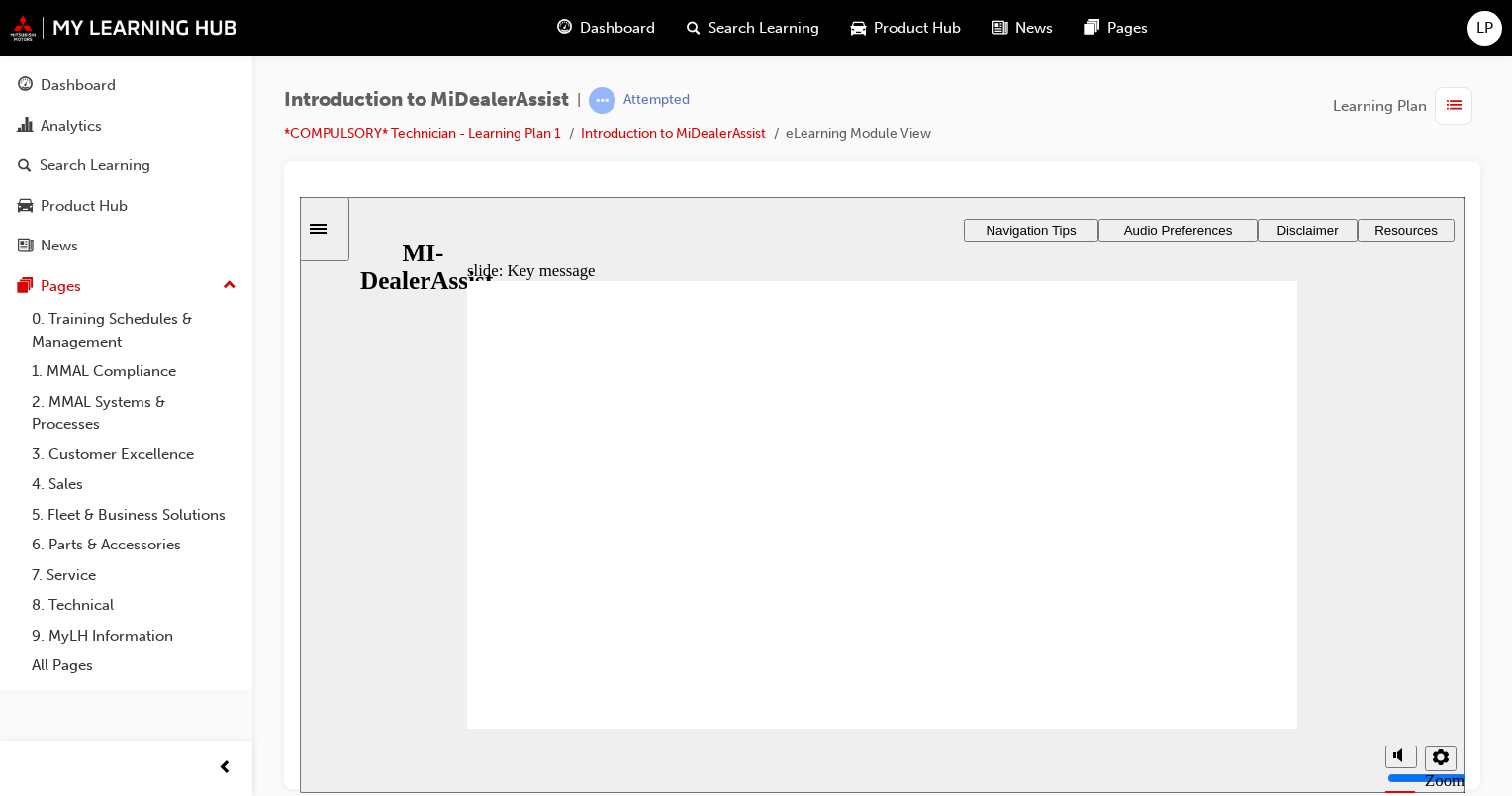 click 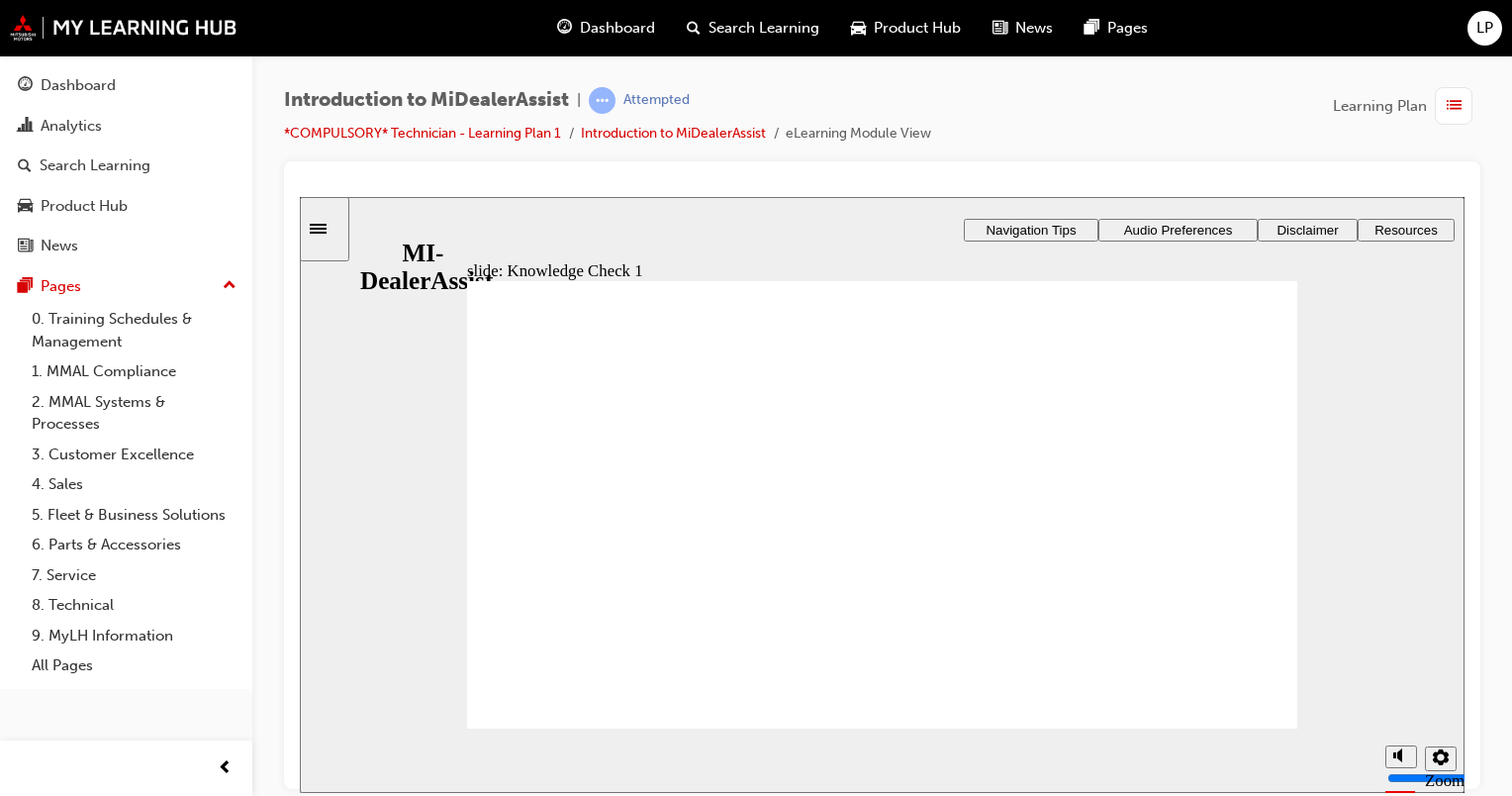 click 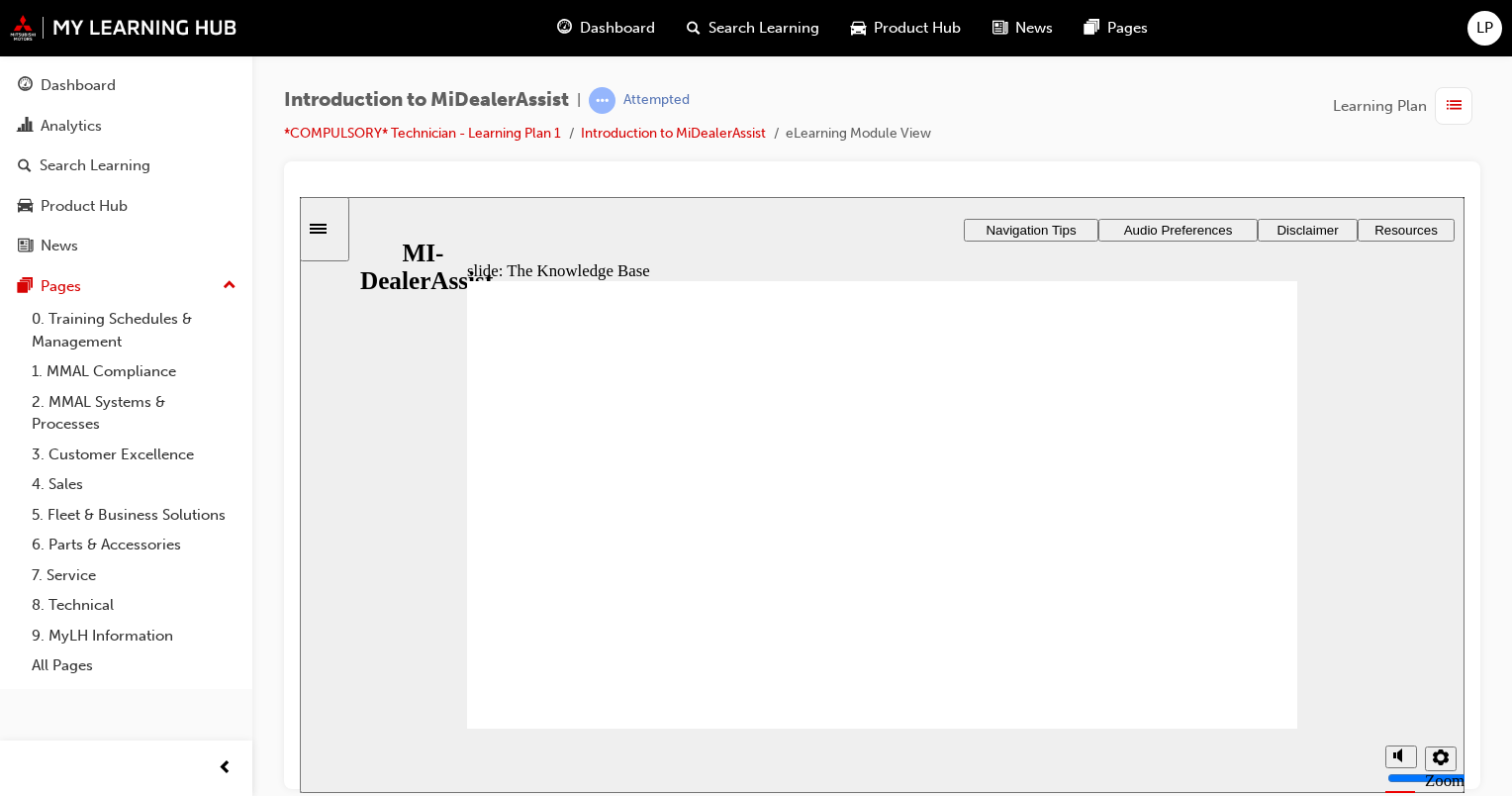 click 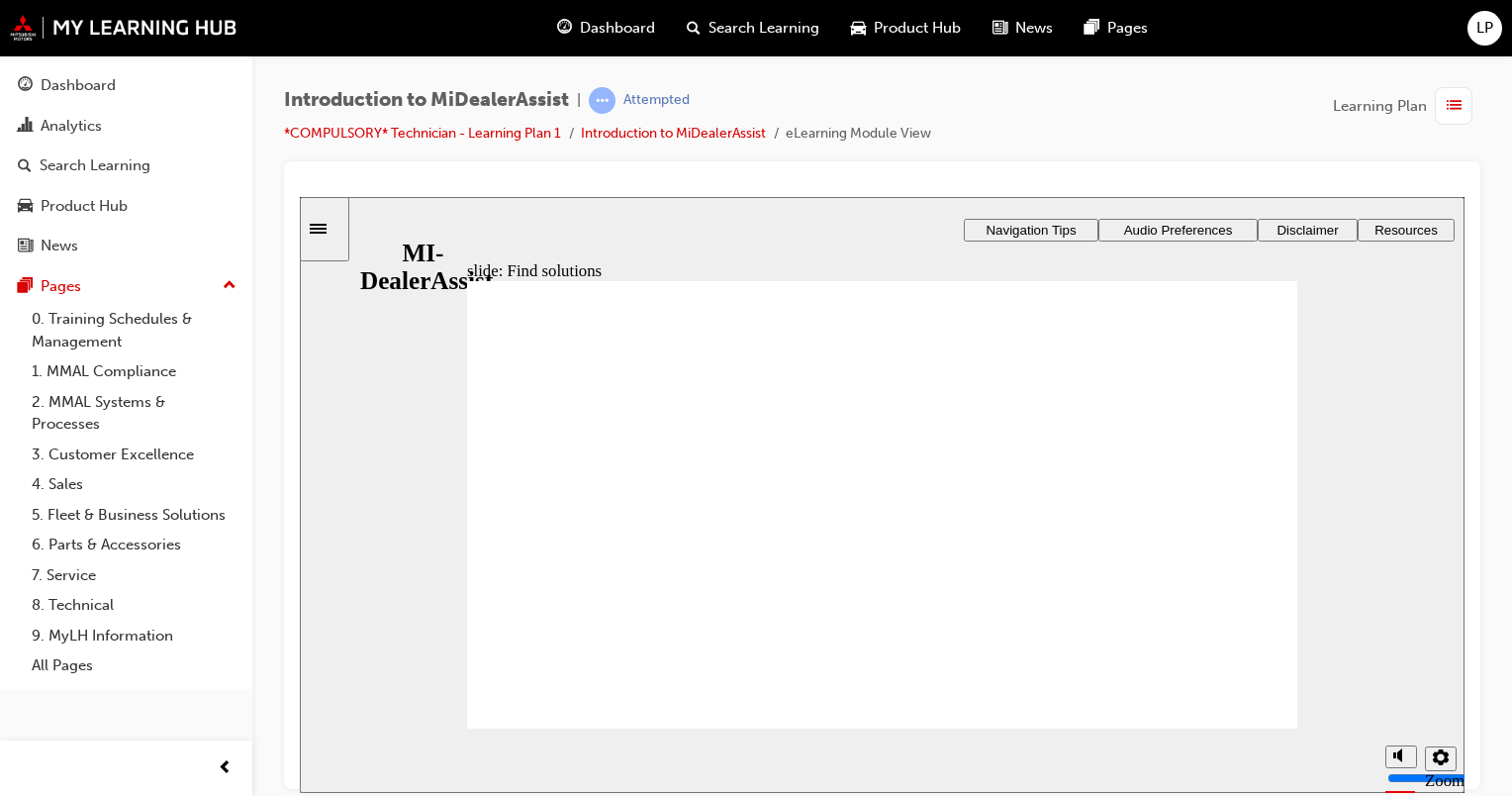 click 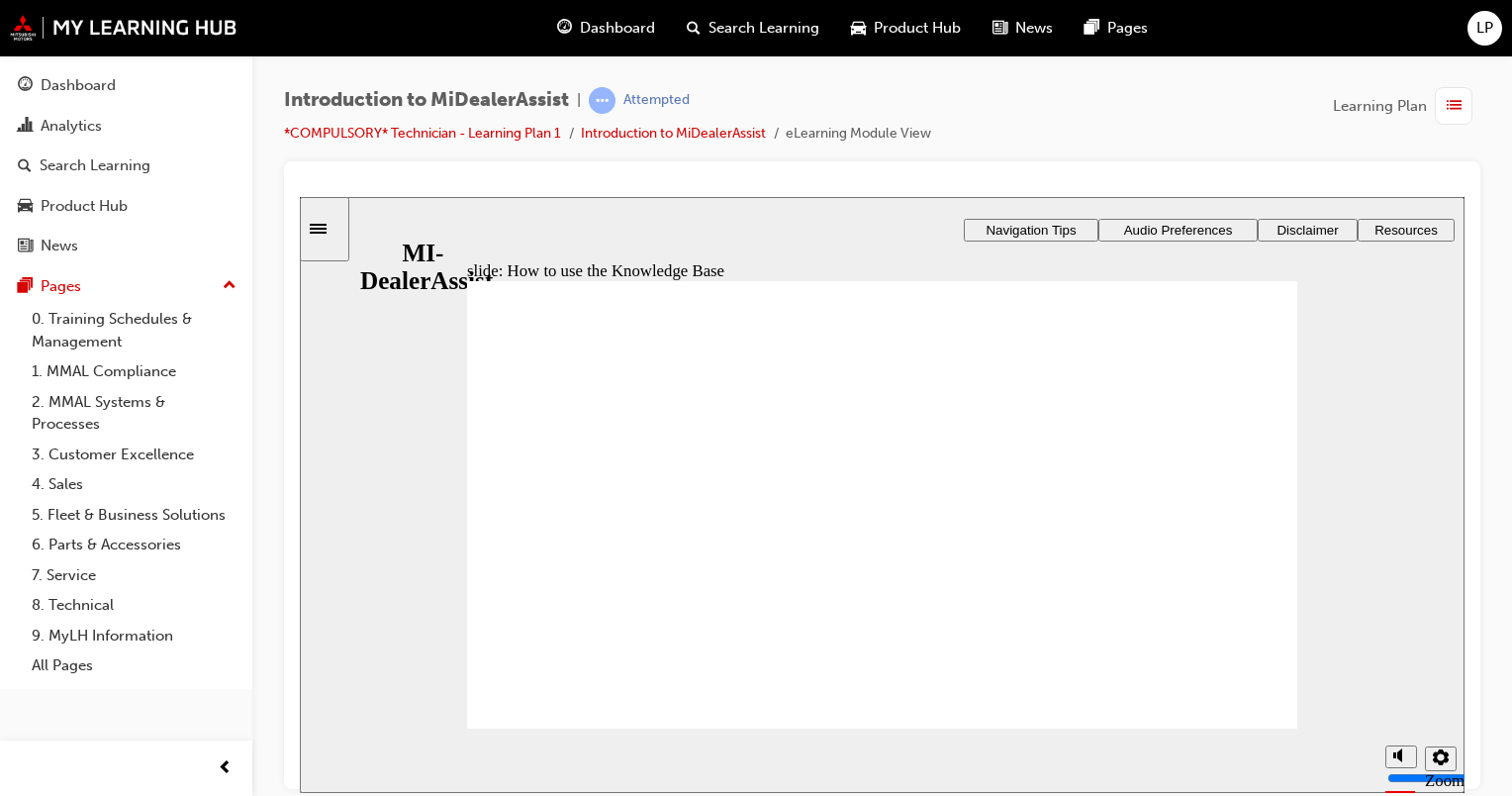 click 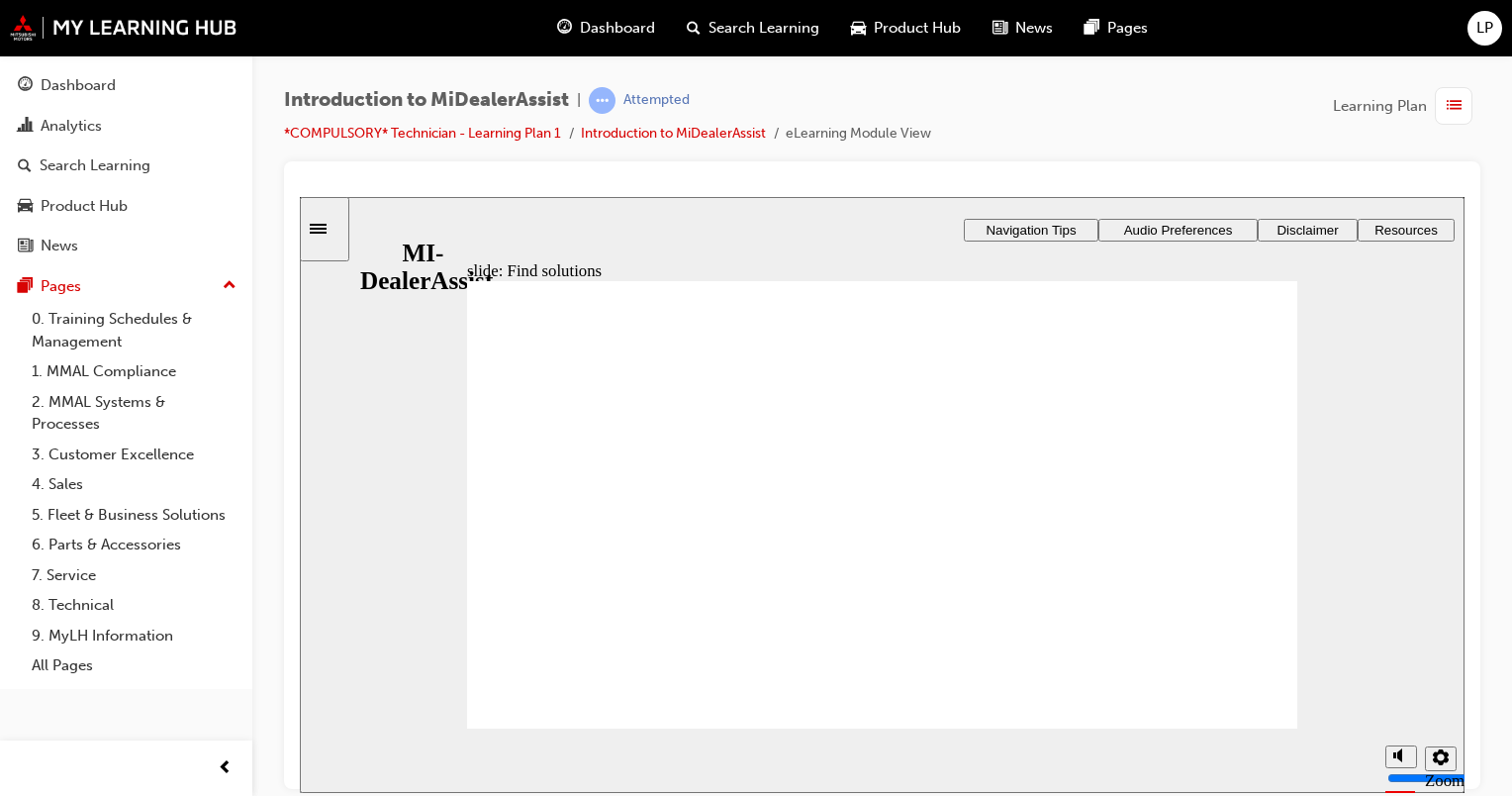 click 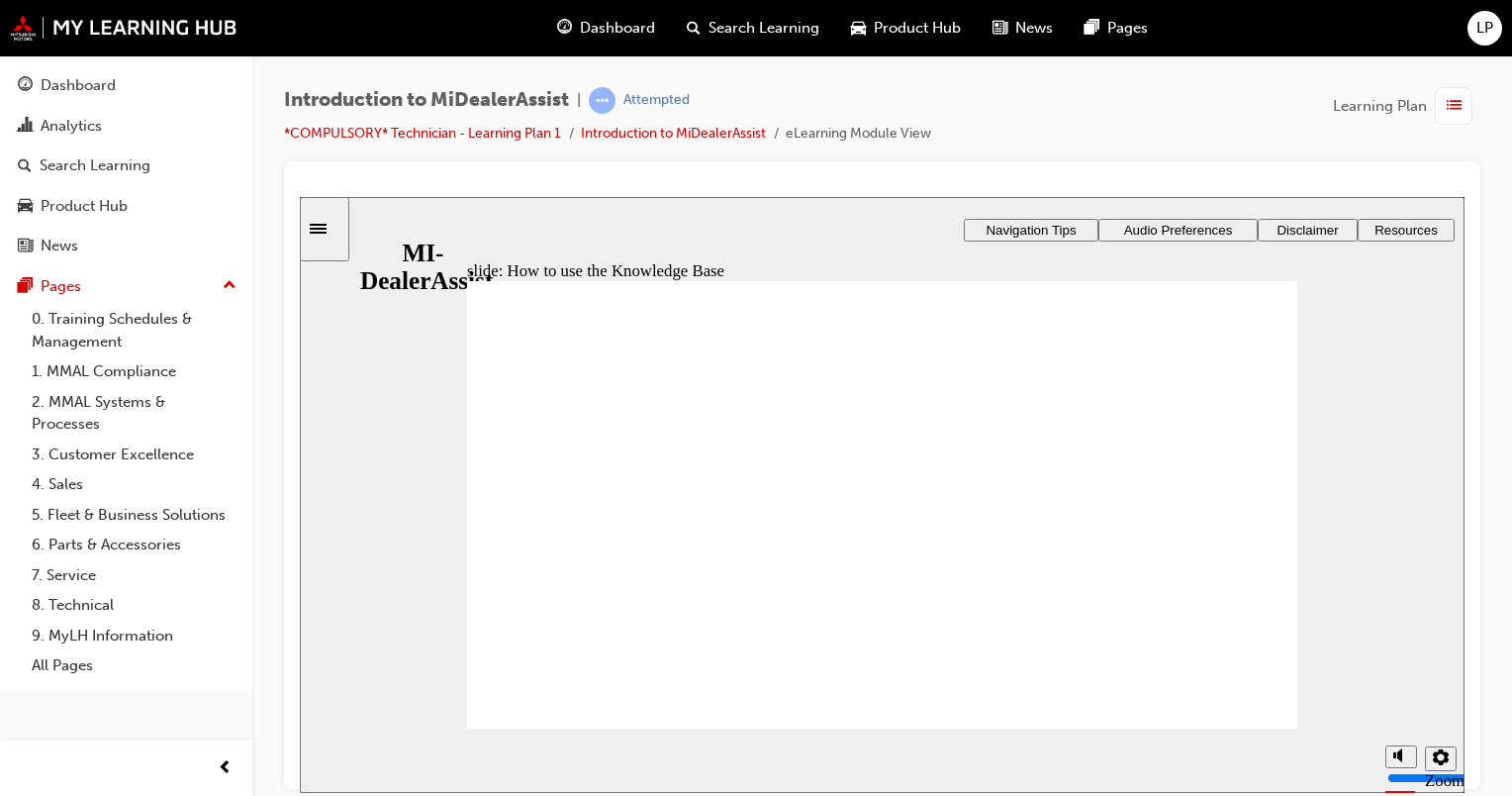 click 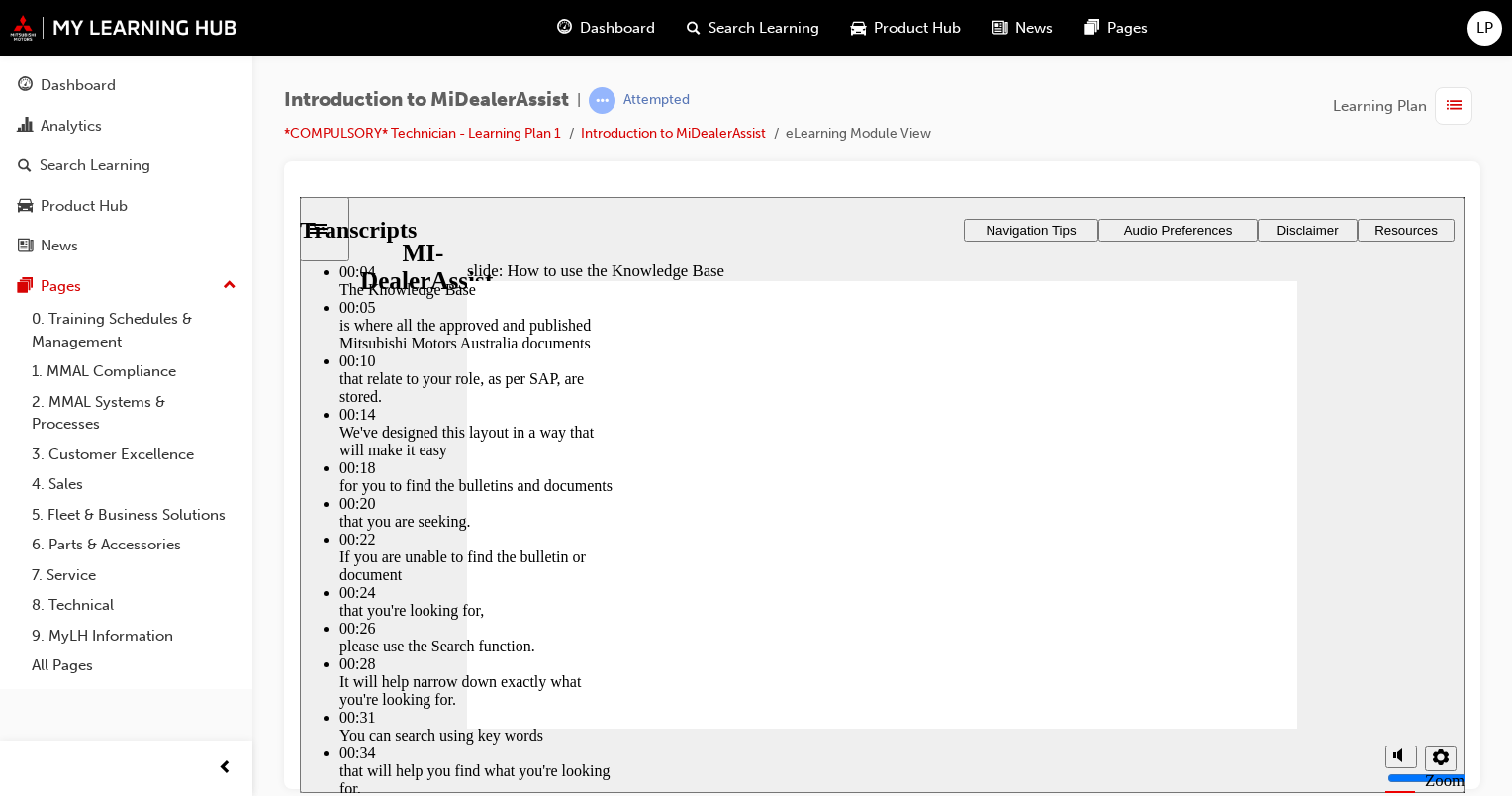 click at bounding box center [667, 2978] 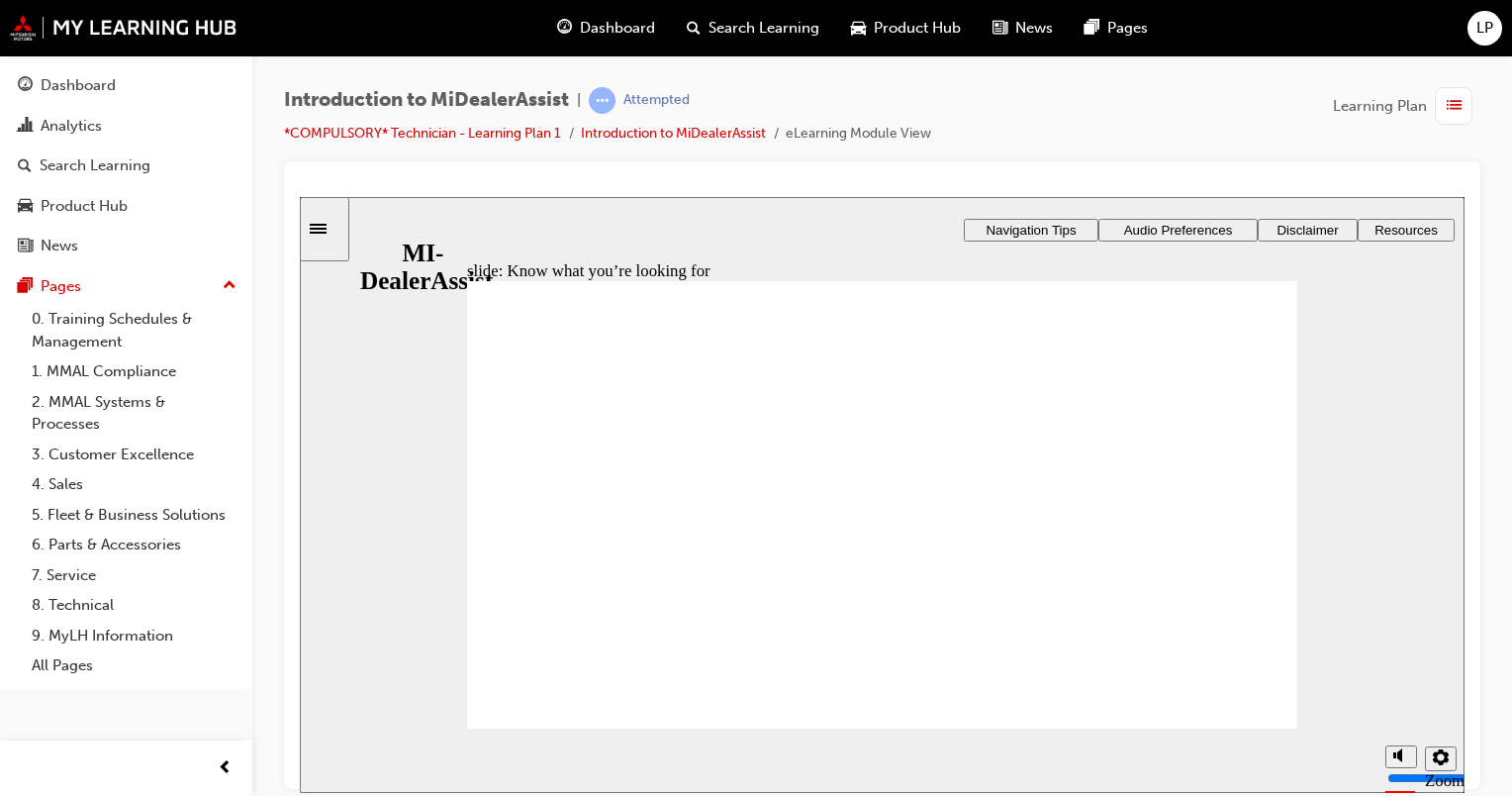 click 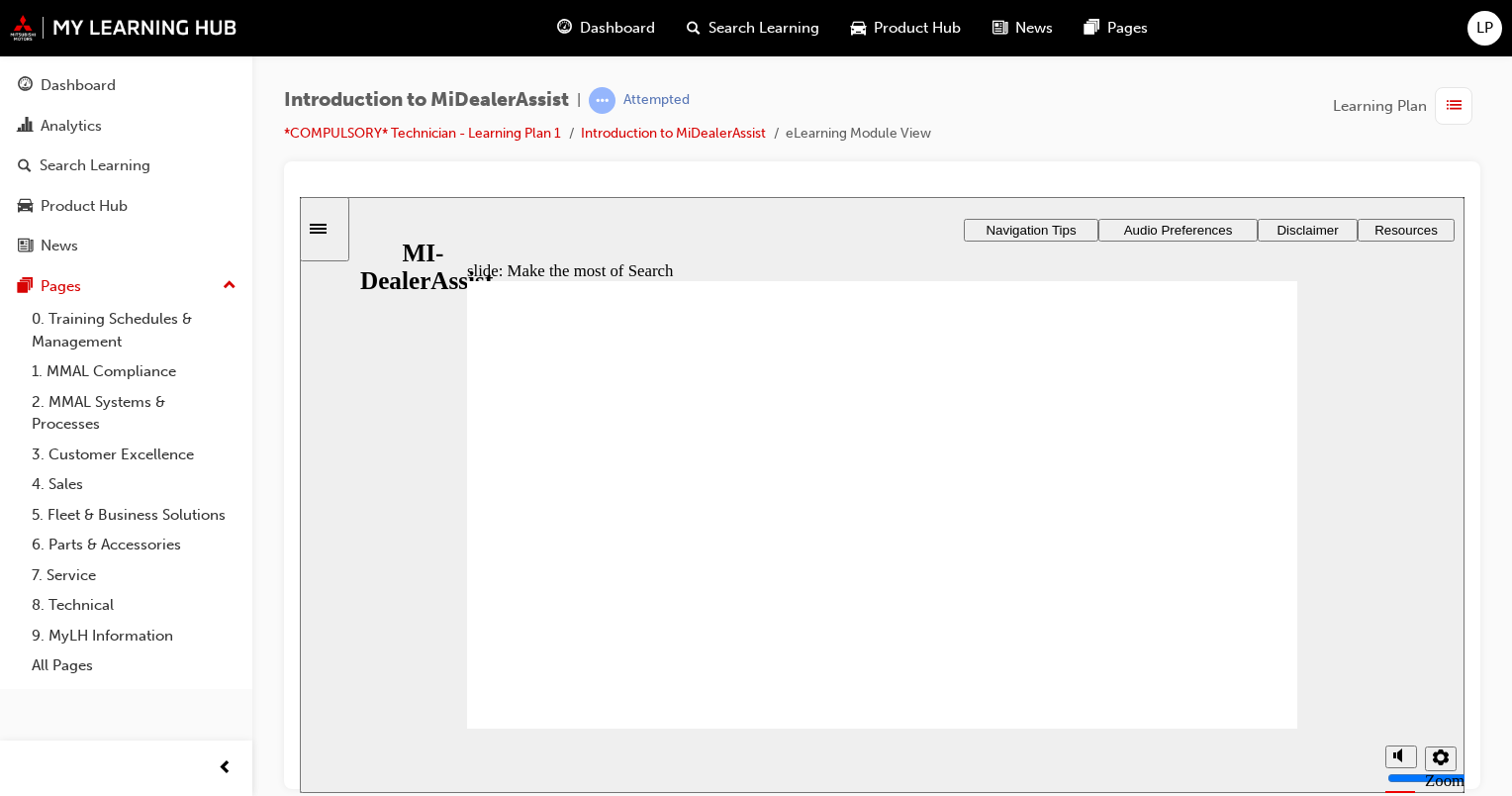 click 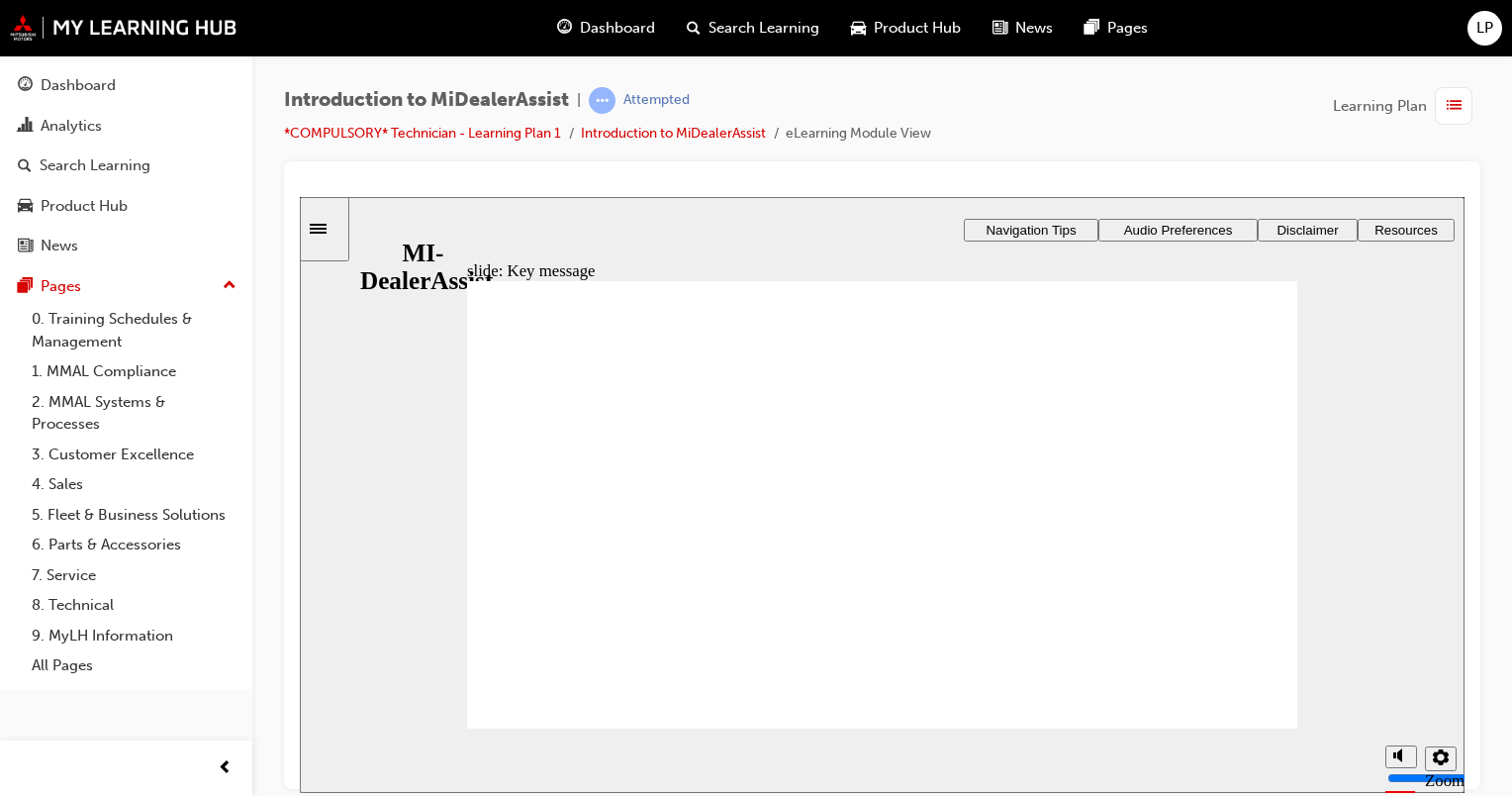 click 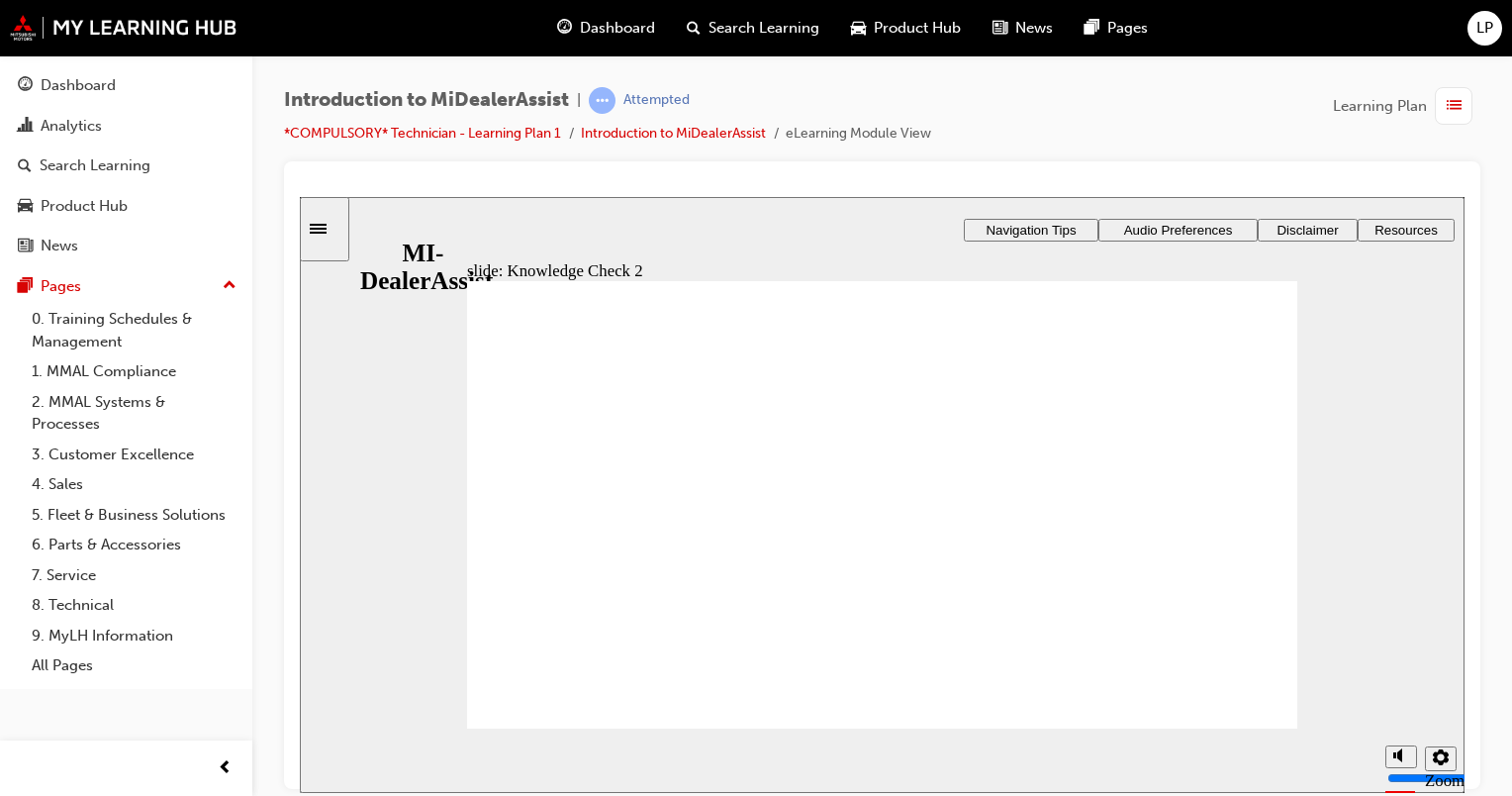 click 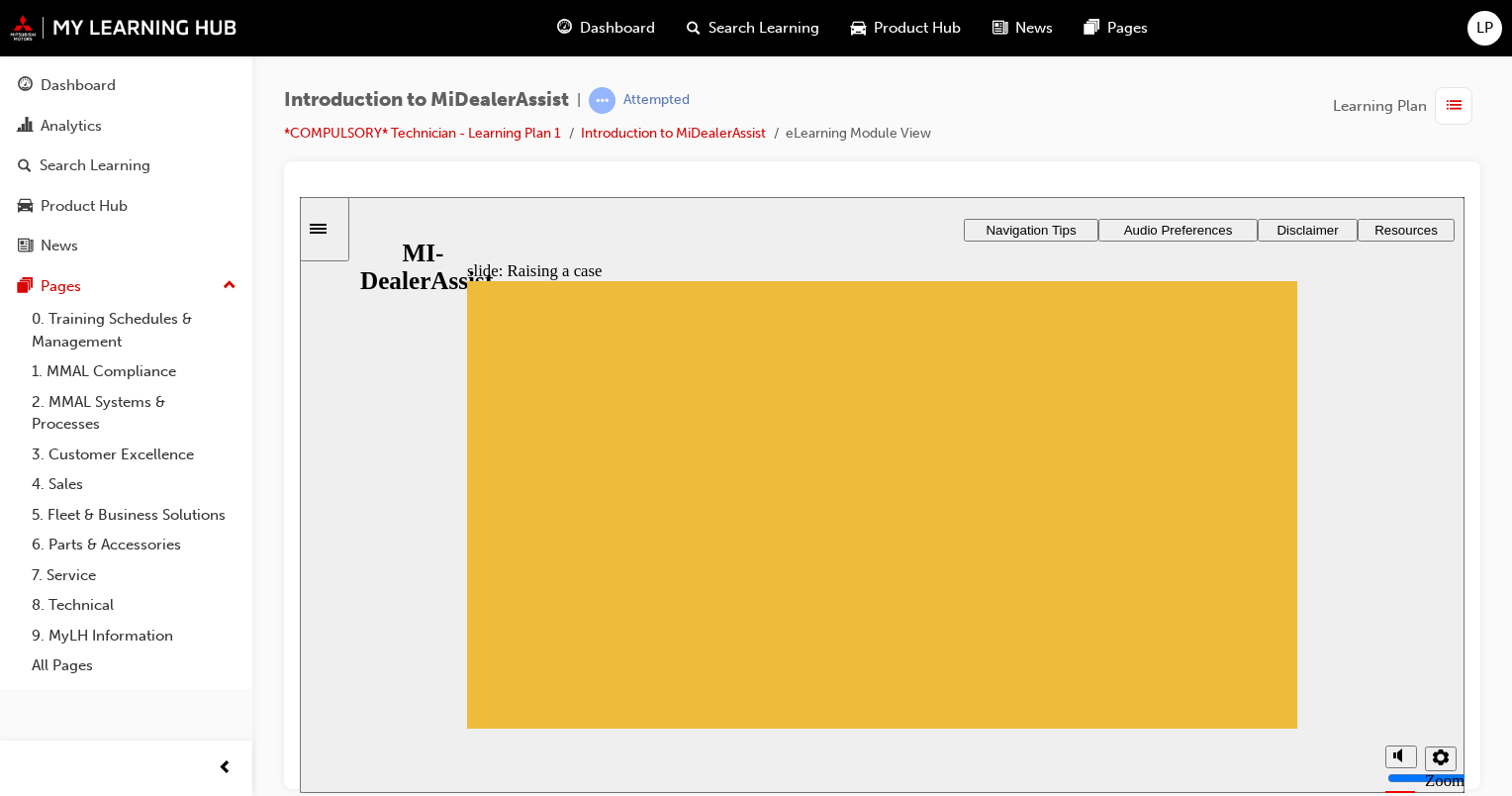 click 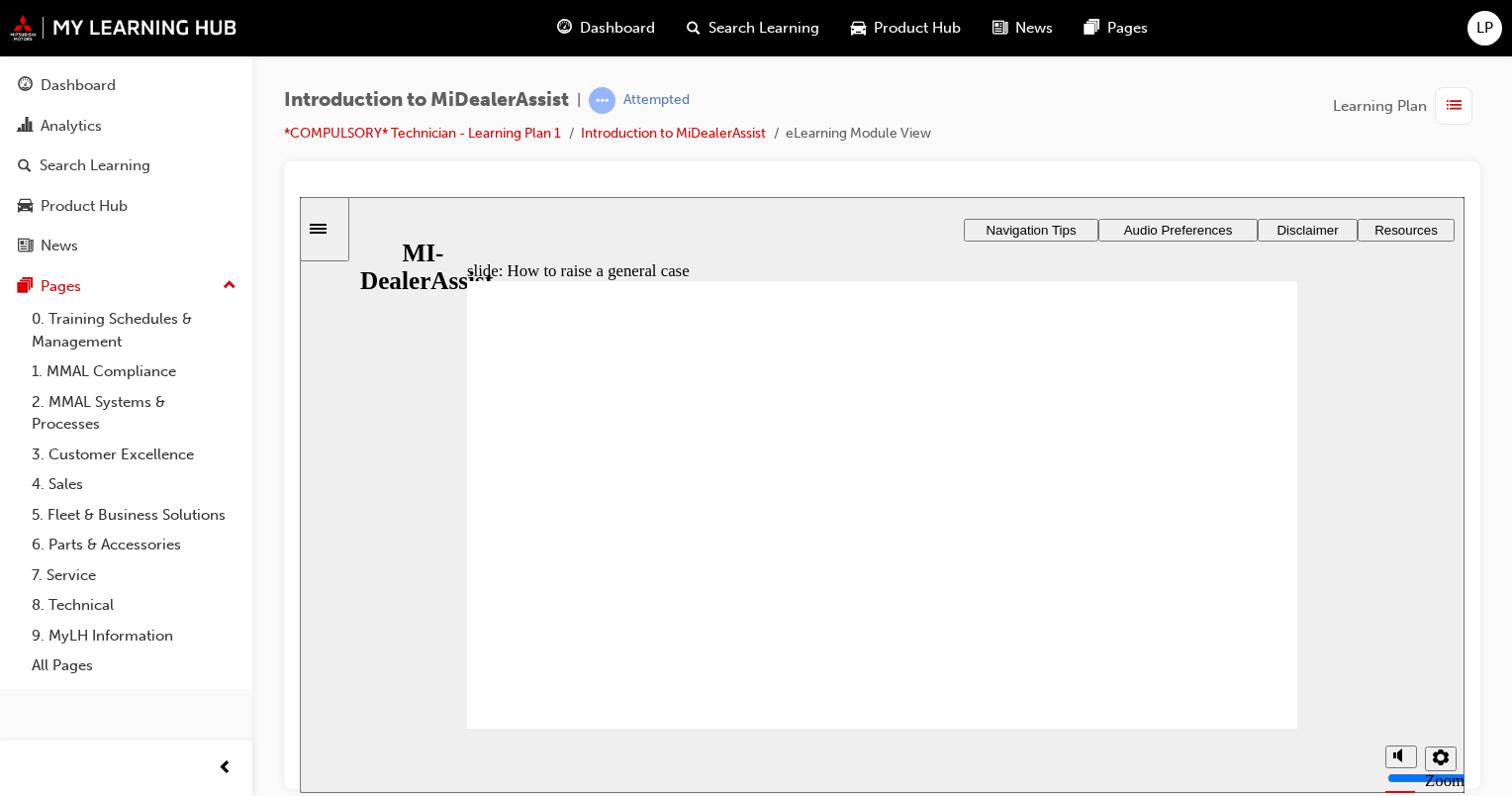 click 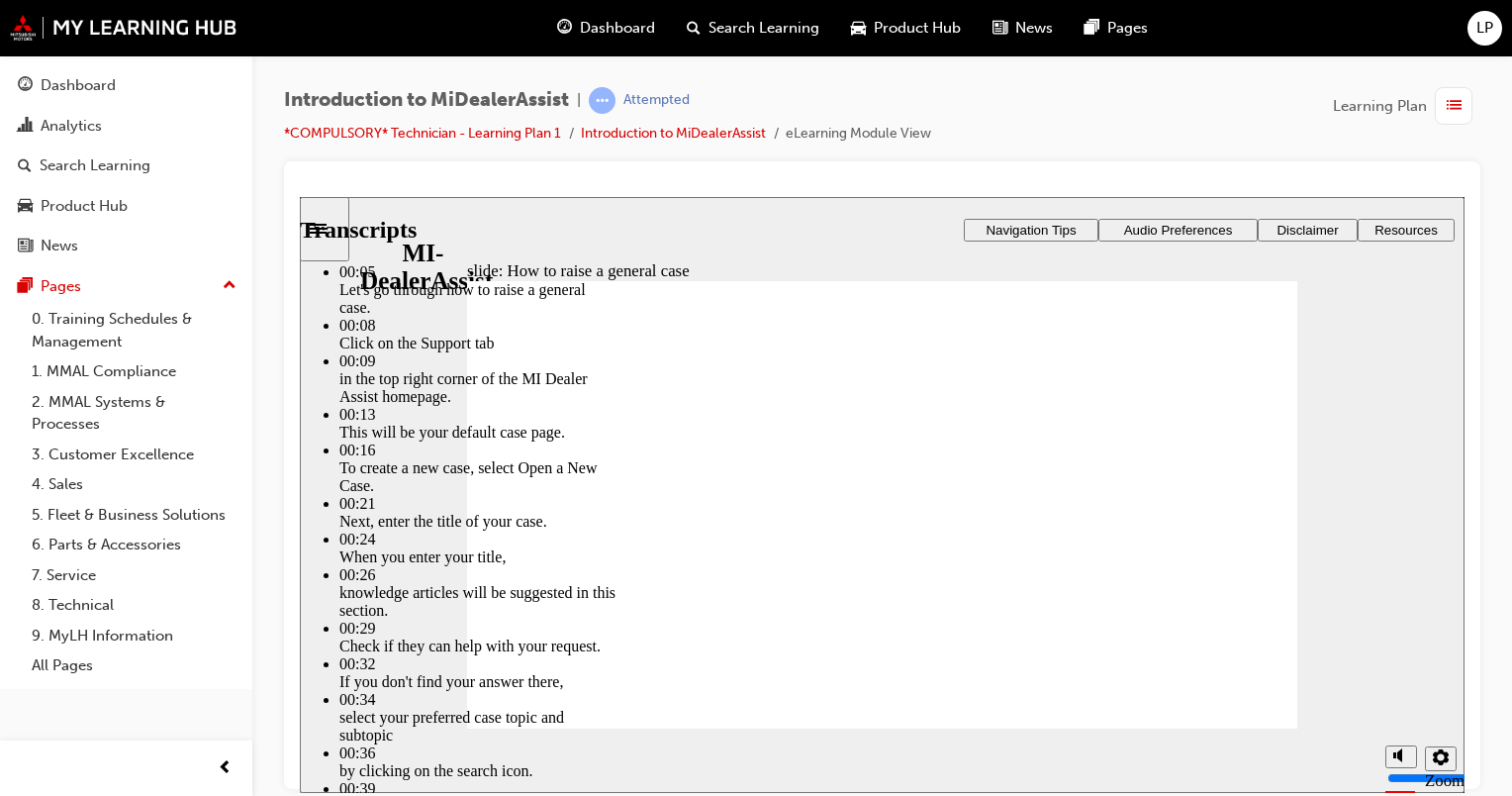 click 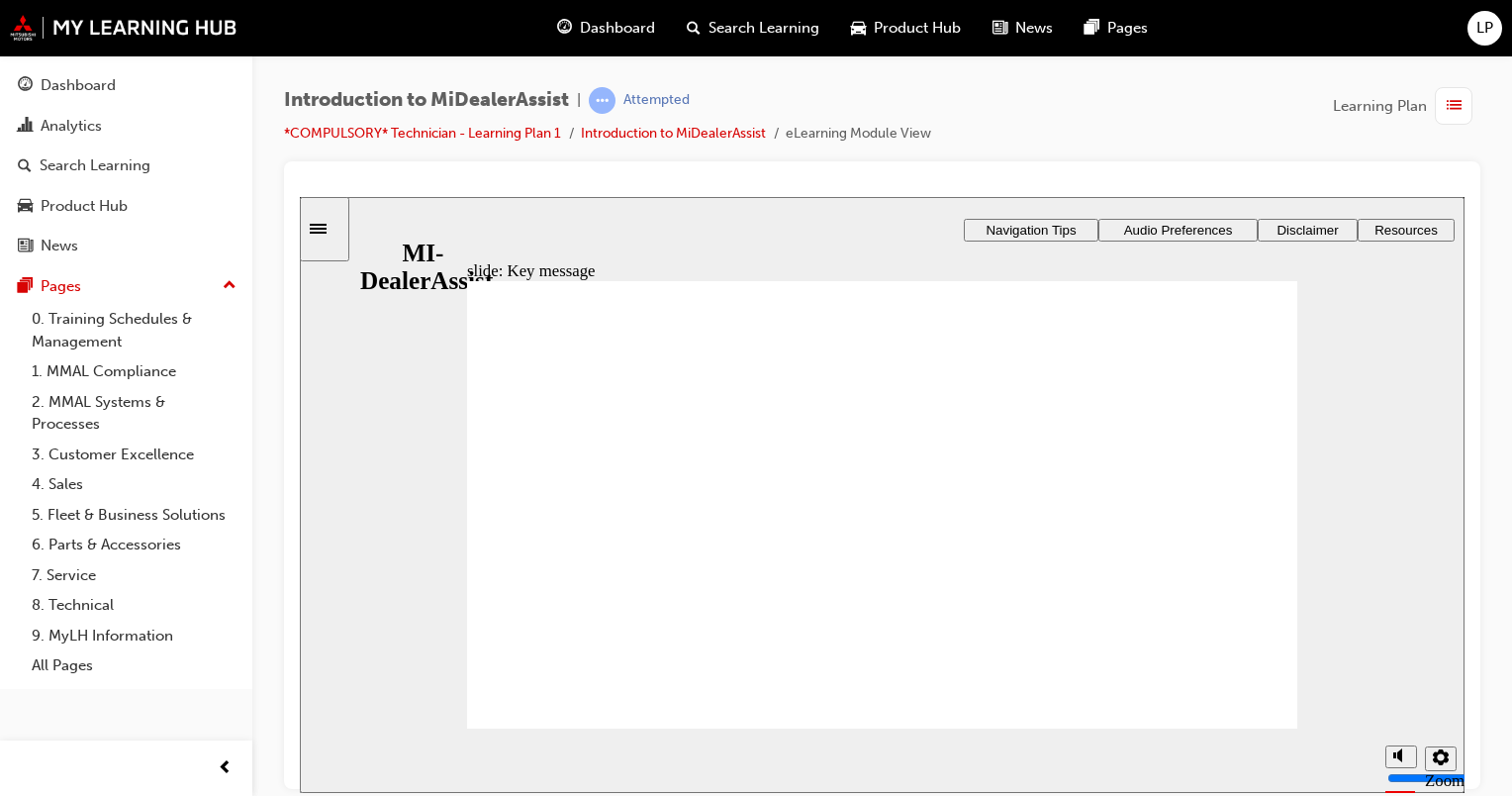 click 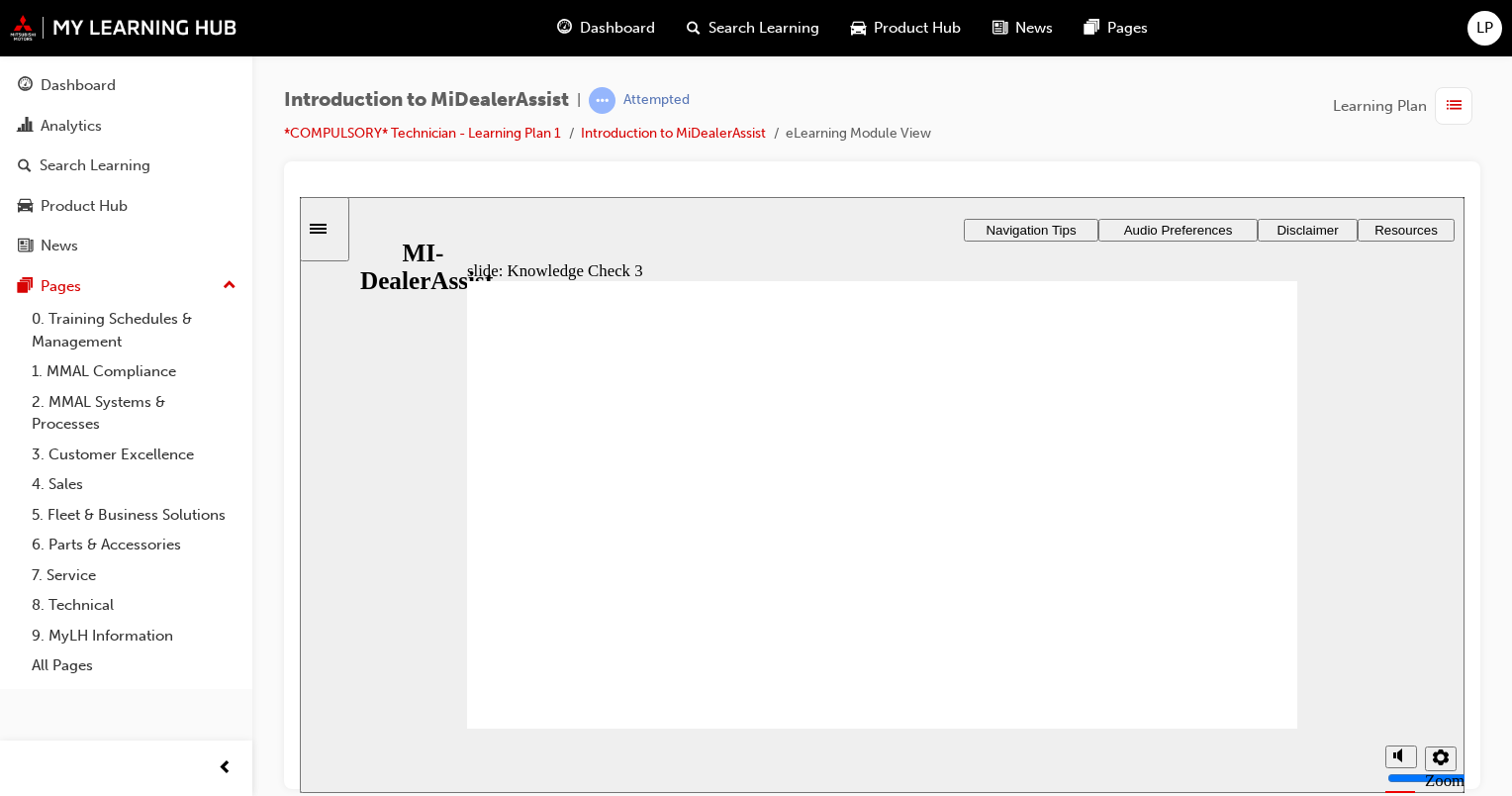 click 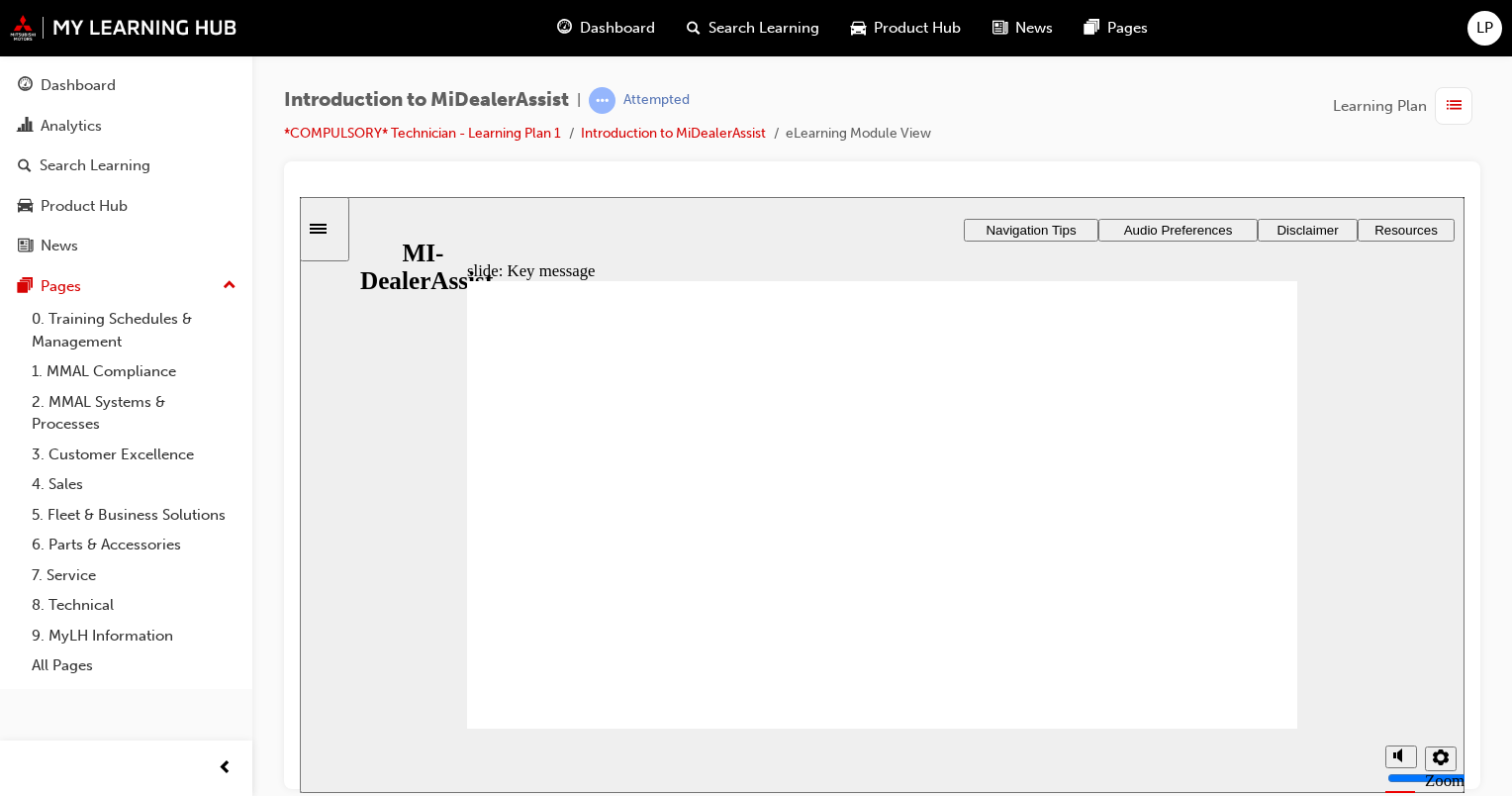 click 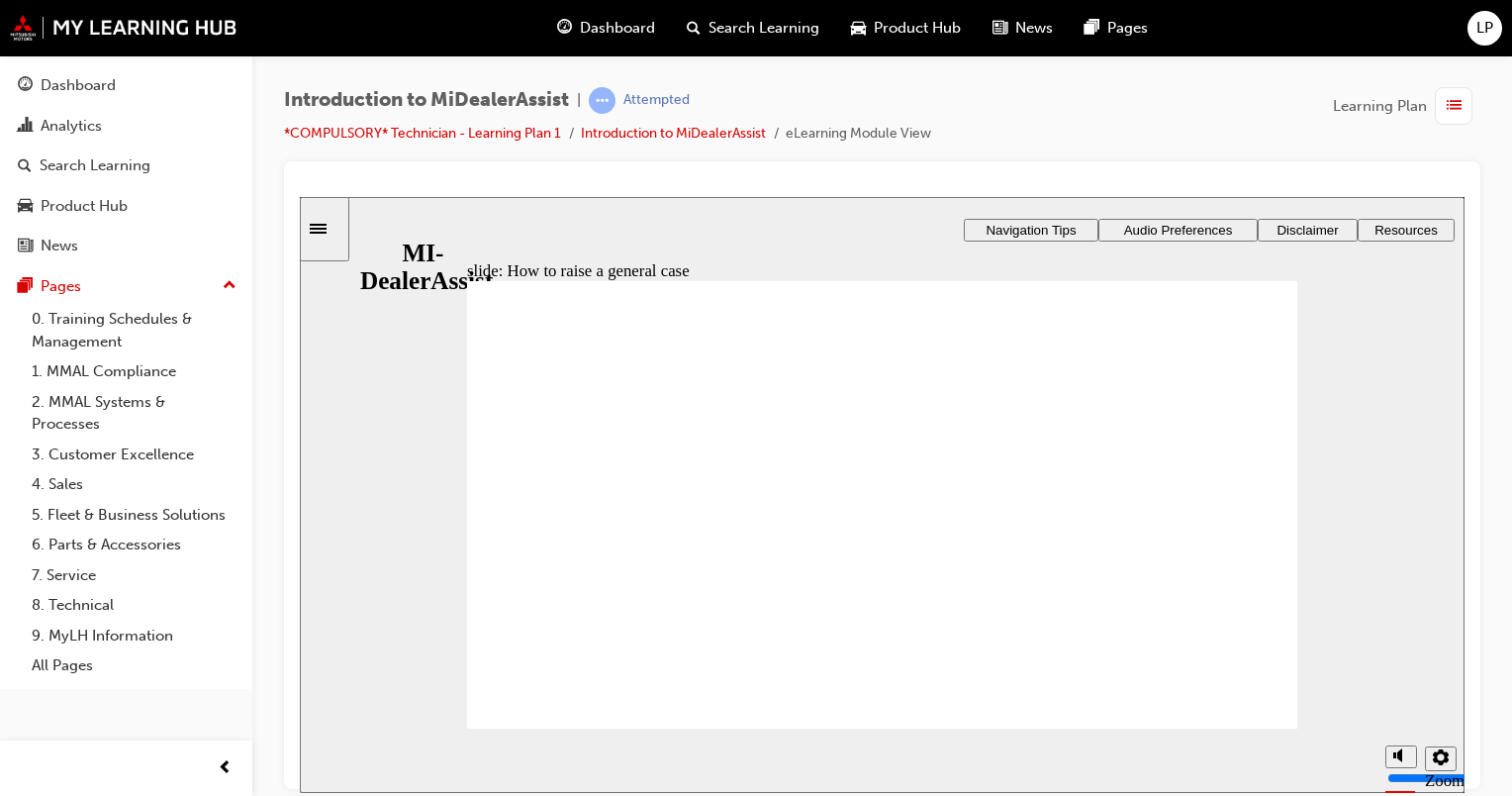 click 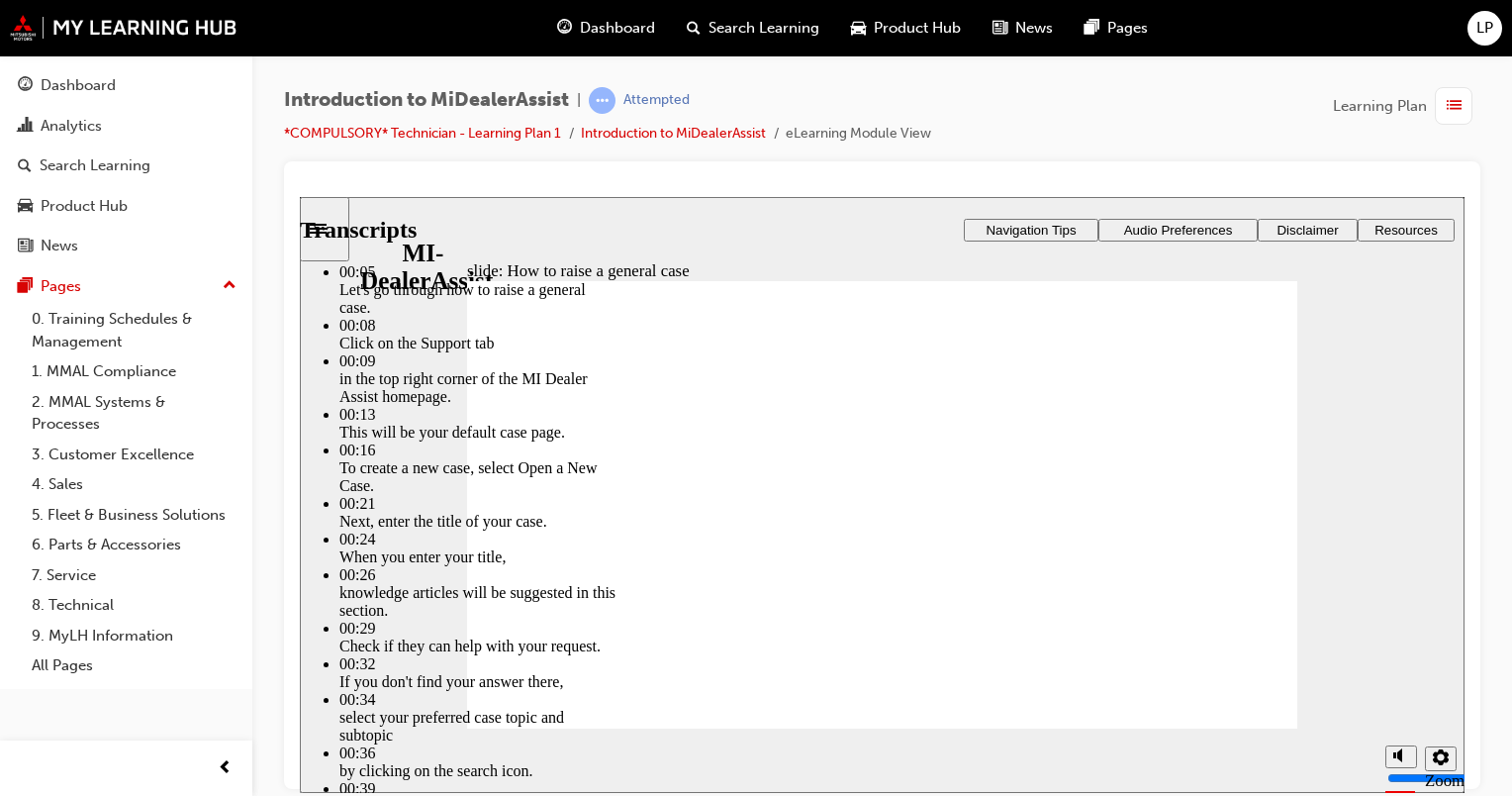 click at bounding box center (878, 3309) 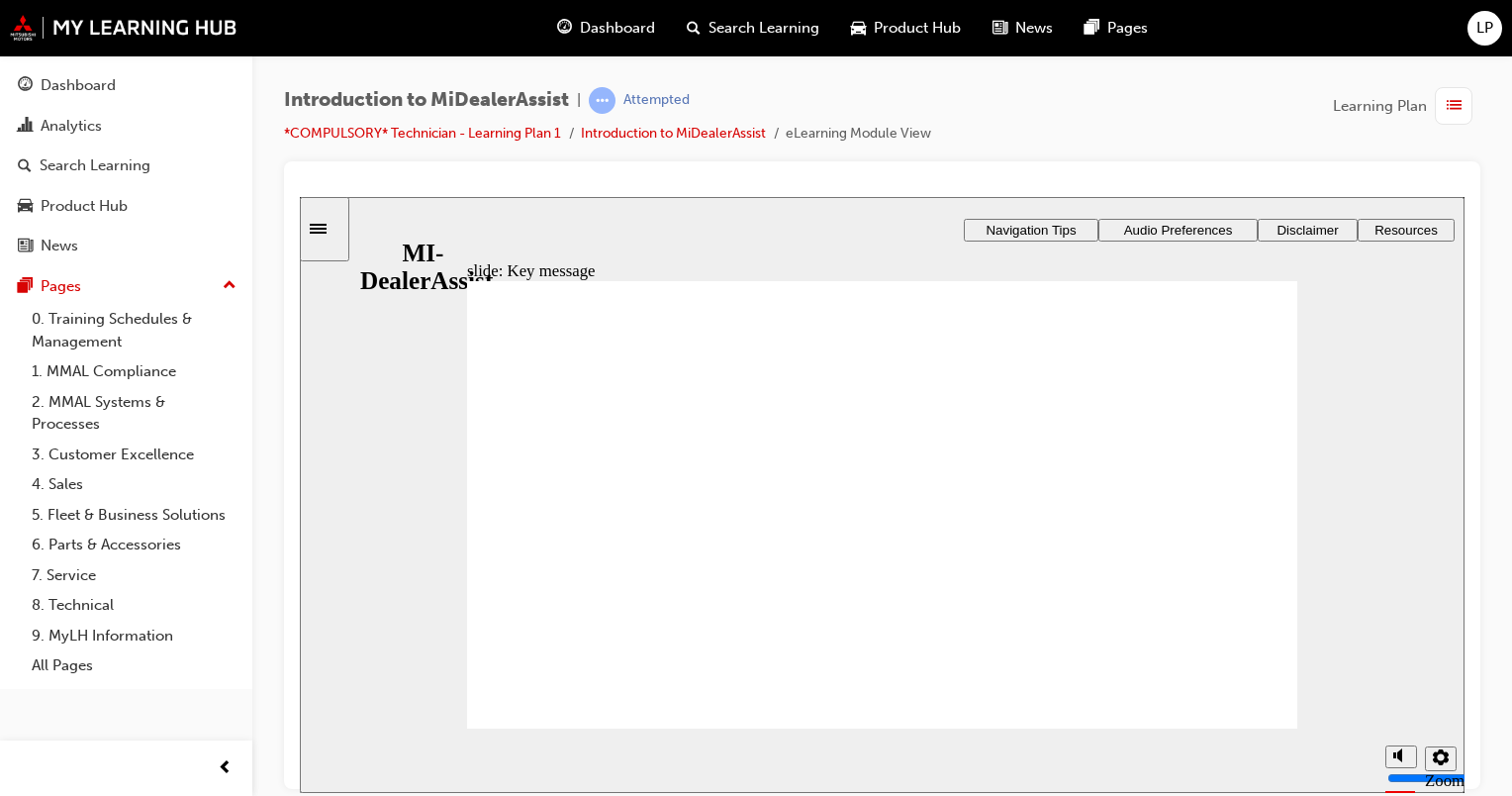 click 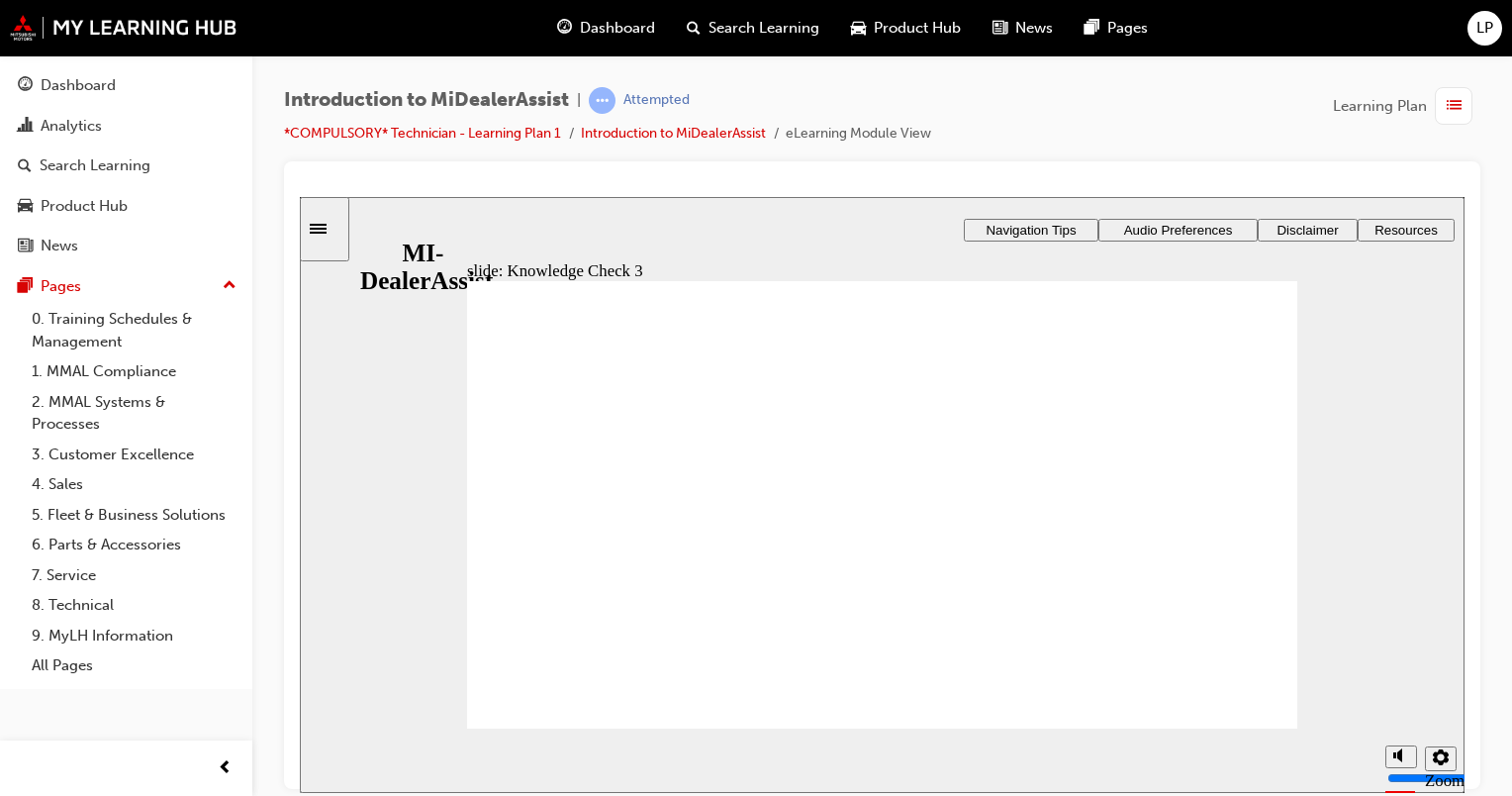 click 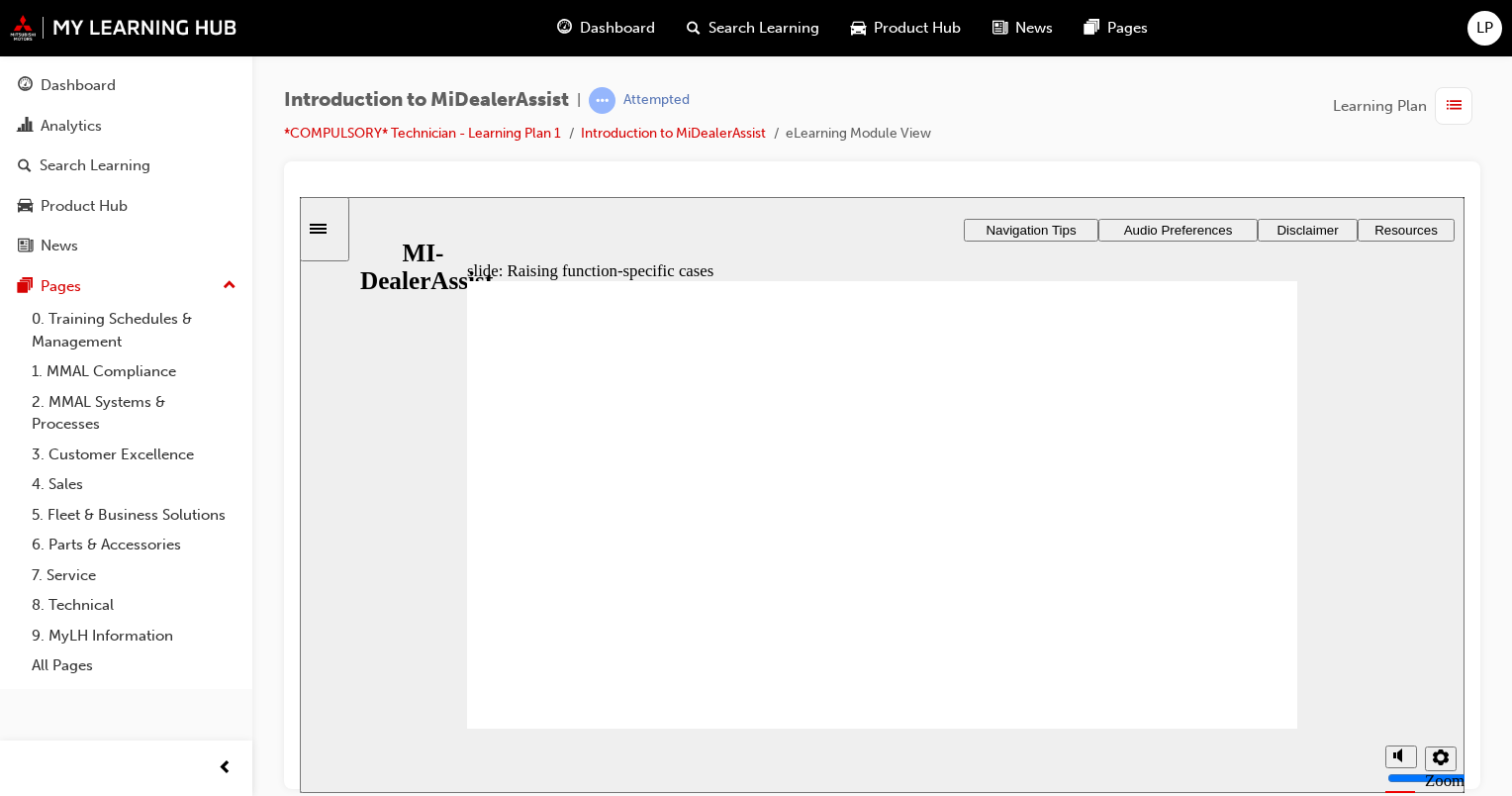 click 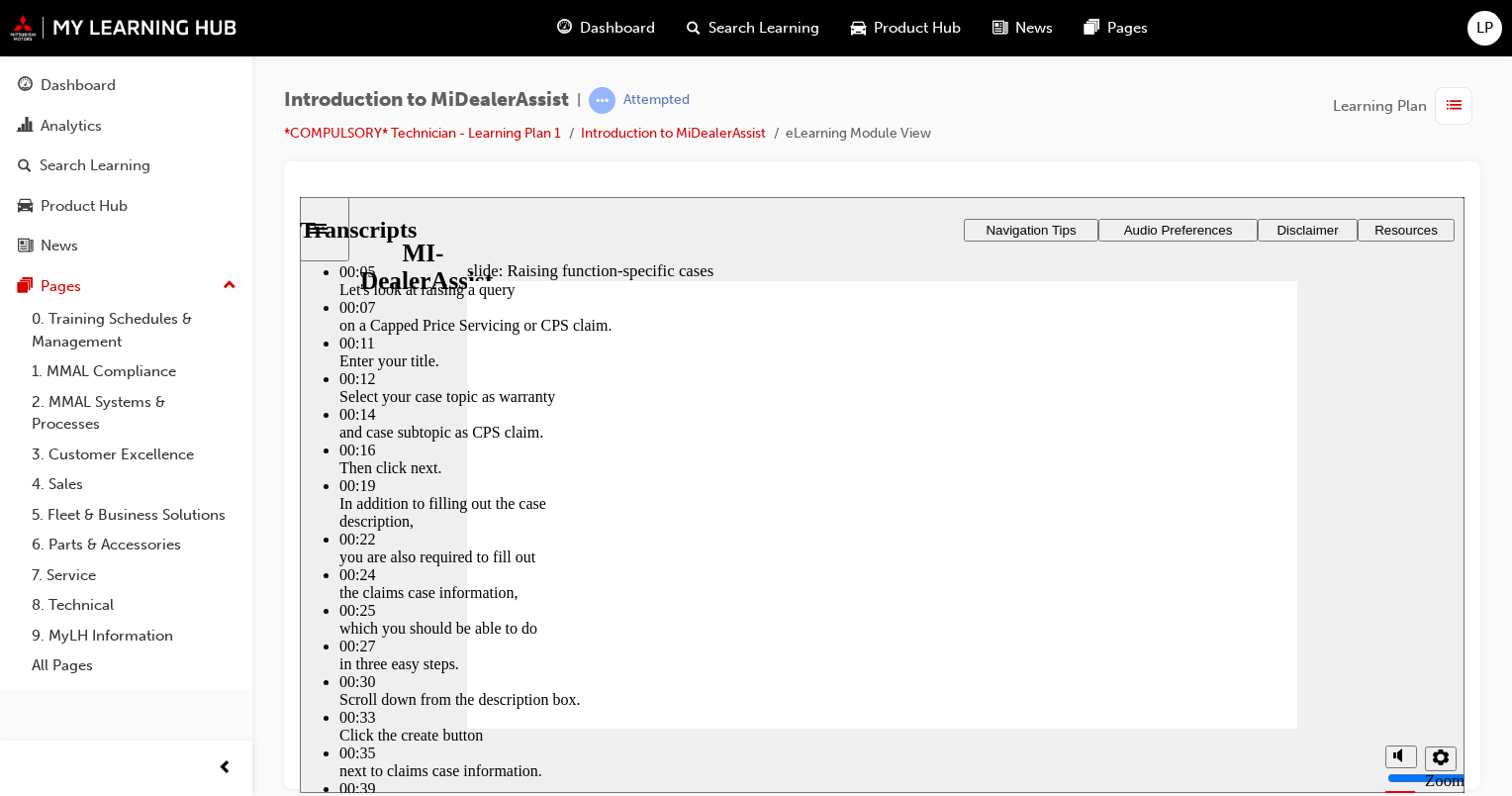 click 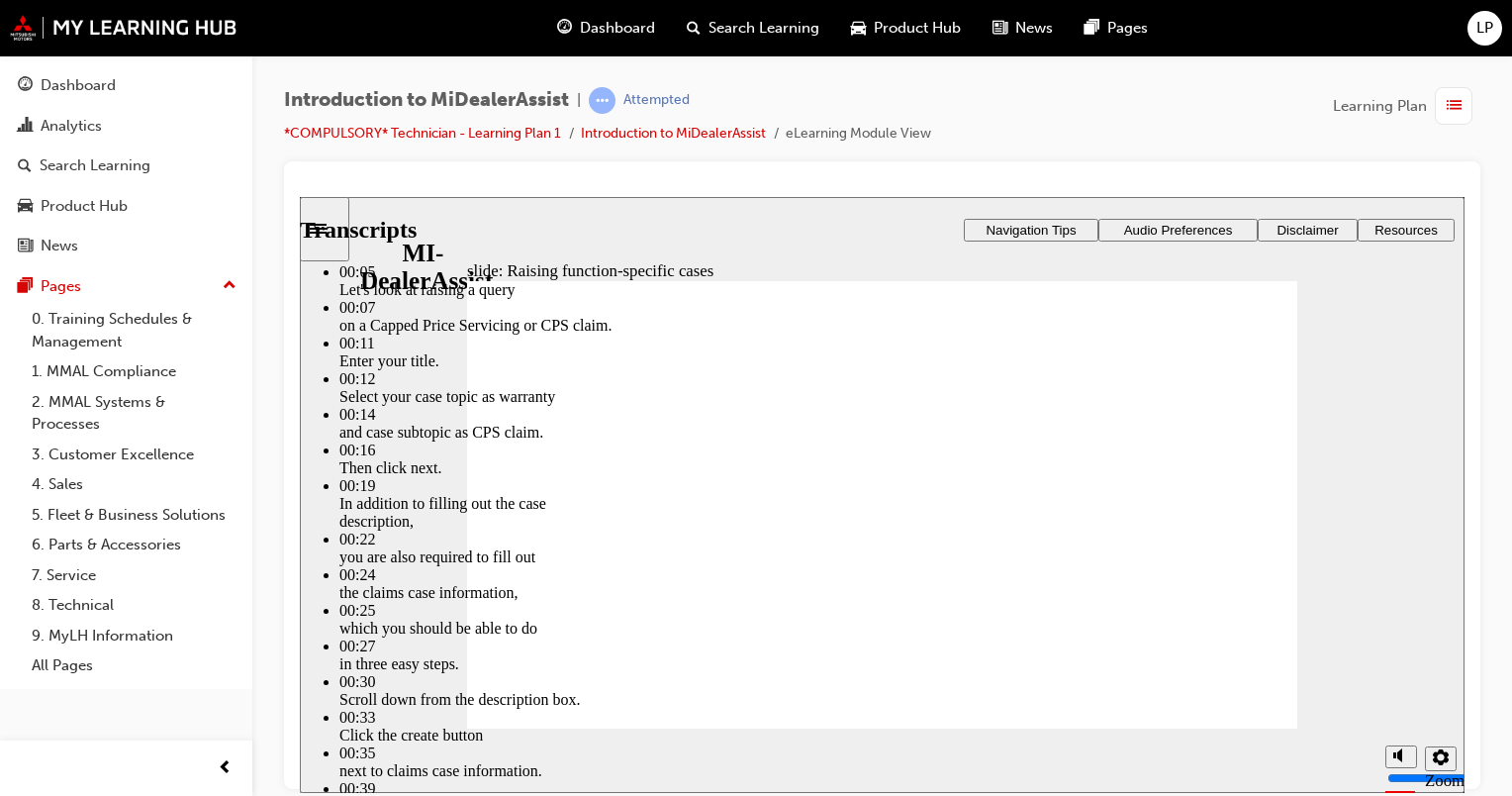 type on "46" 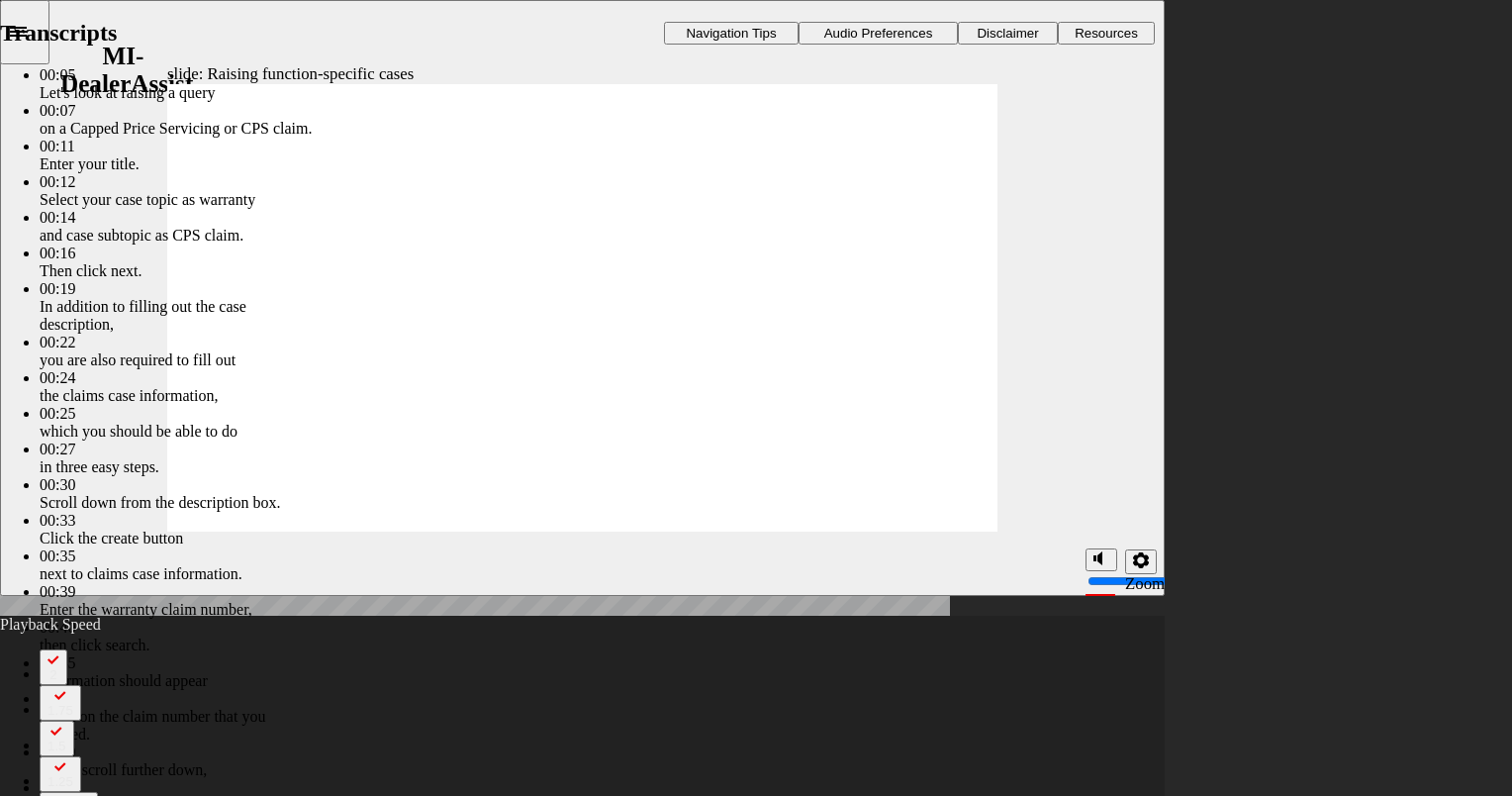 type on "80" 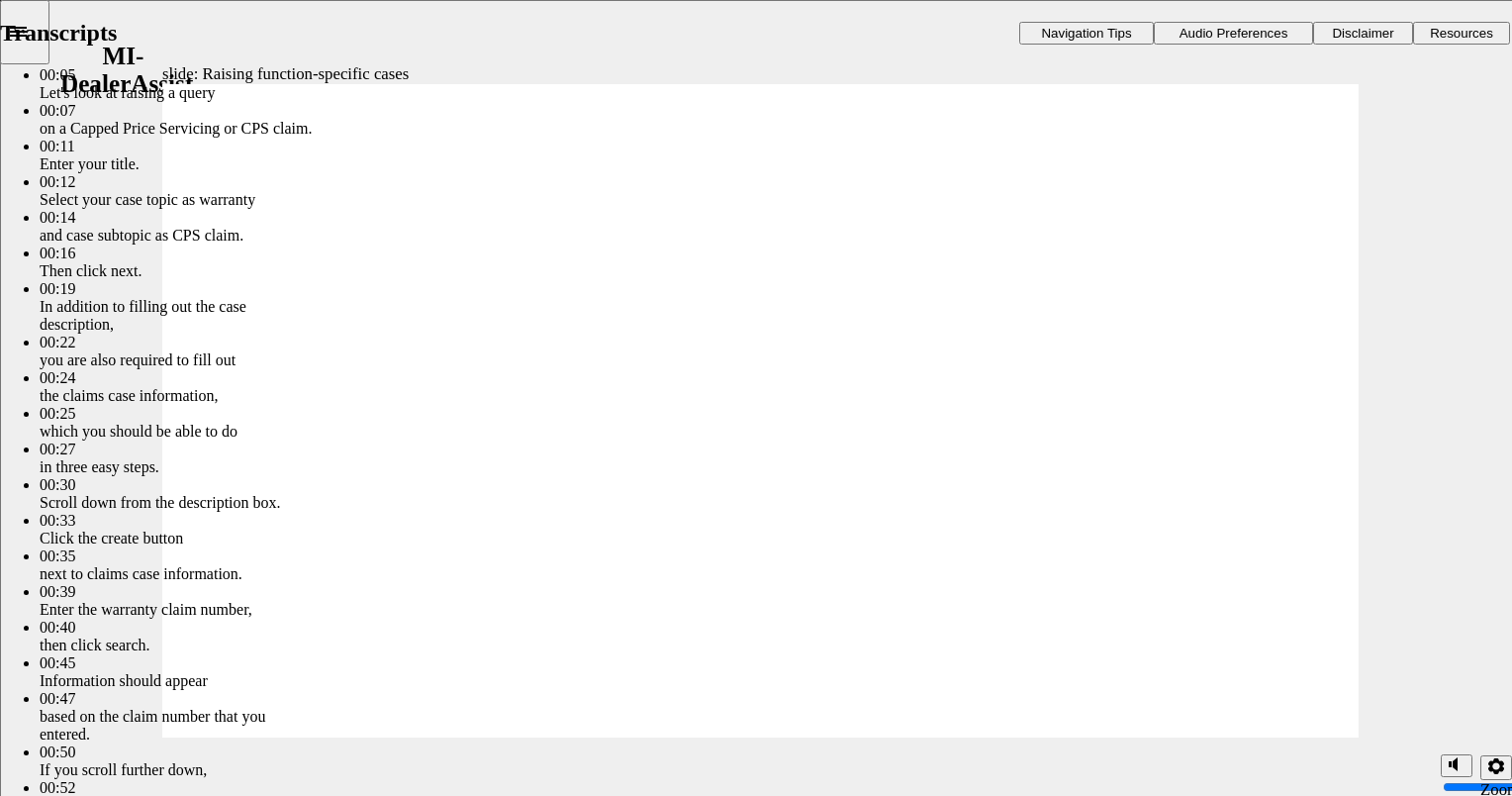 type on "80" 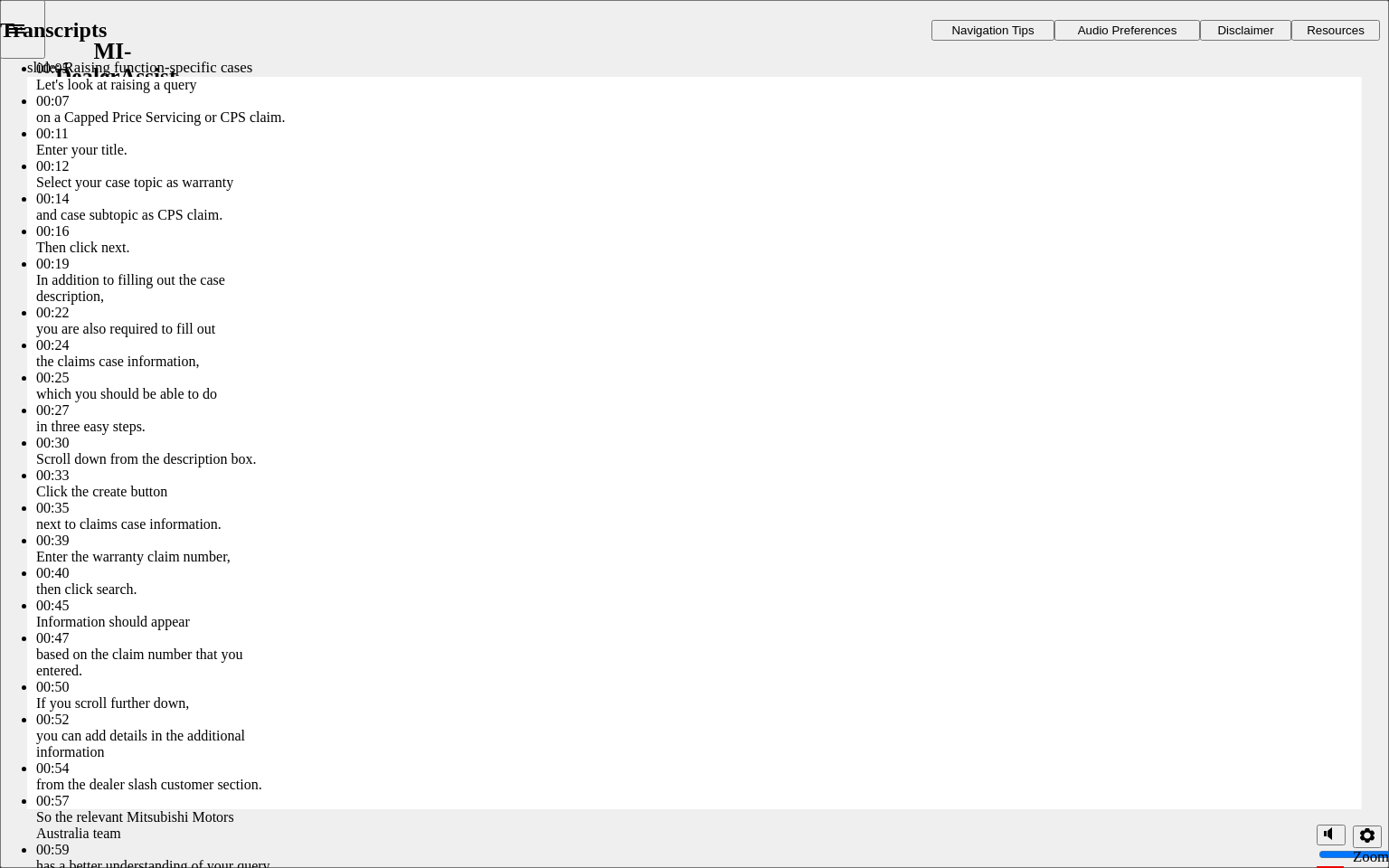 click at bounding box center (176, 5760) 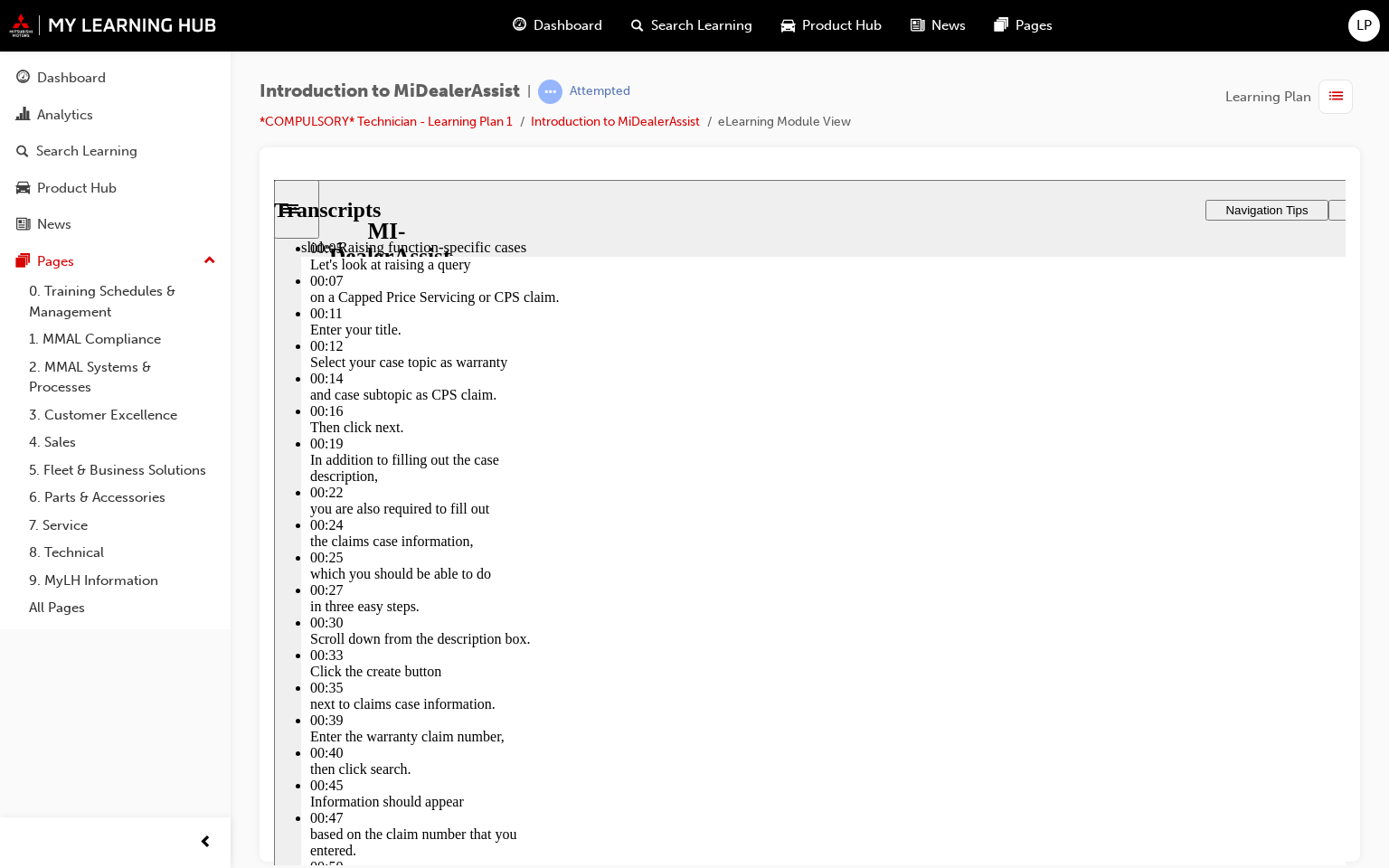 type on "80" 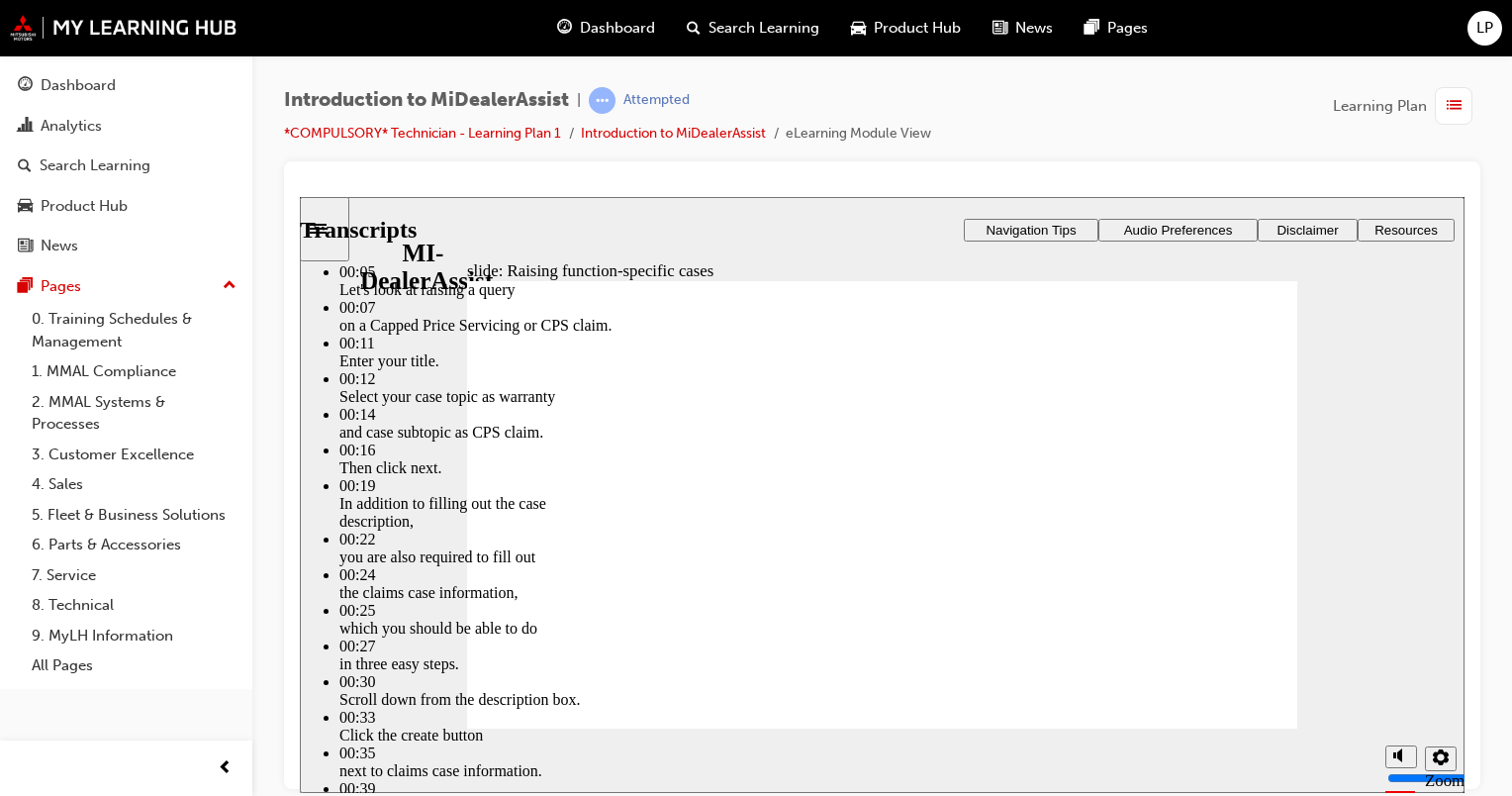 click 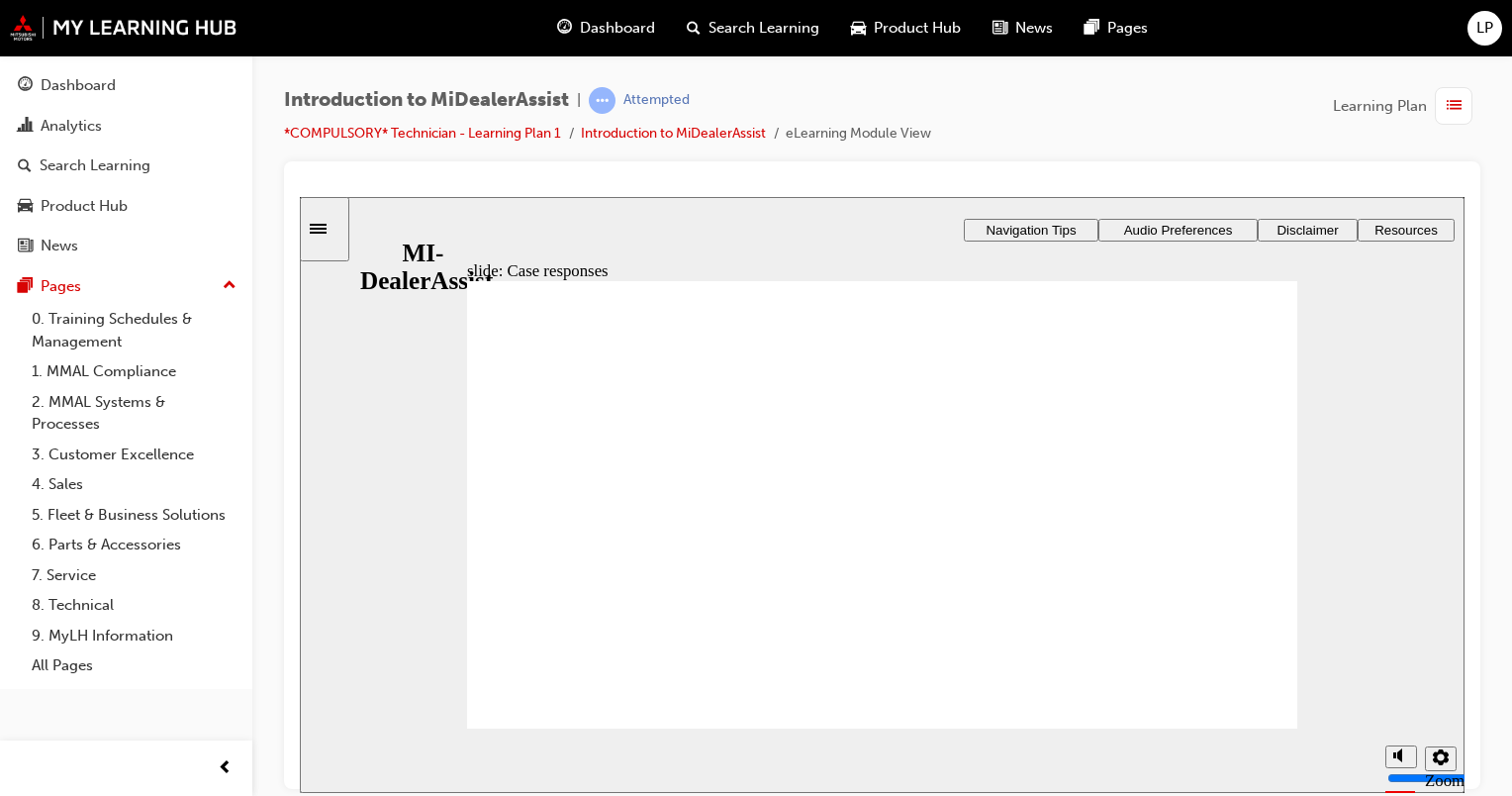 click 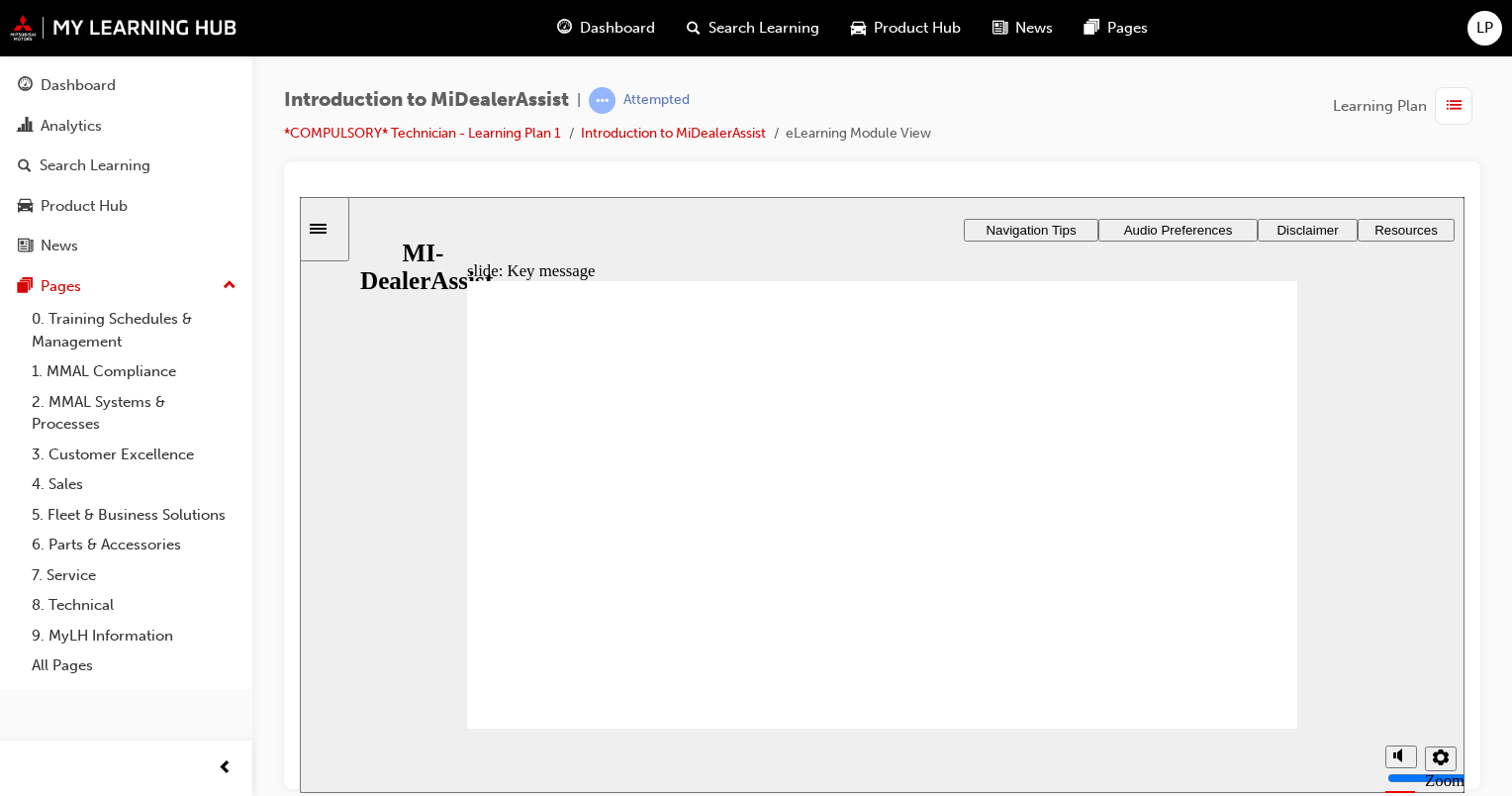 click 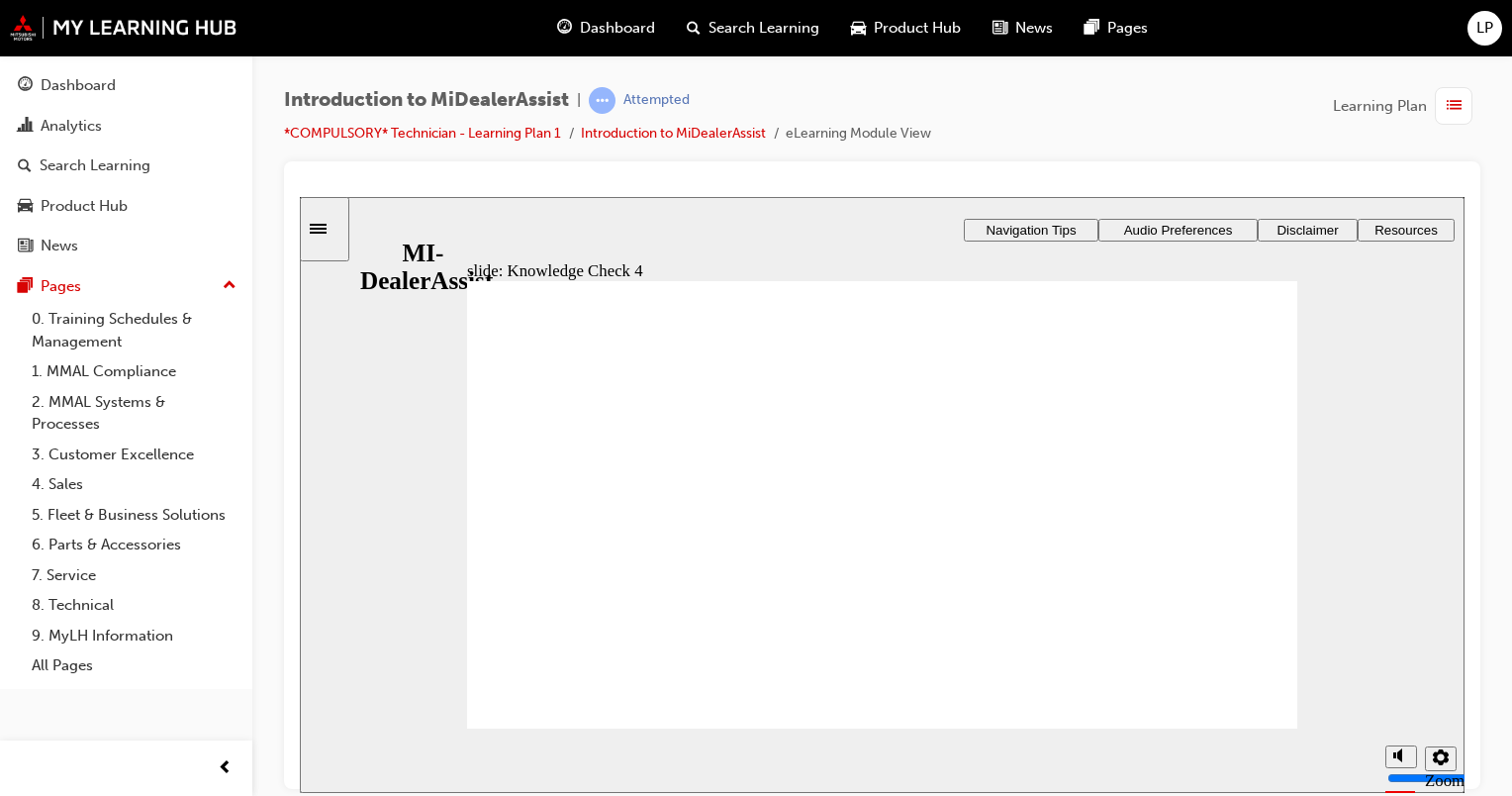 click 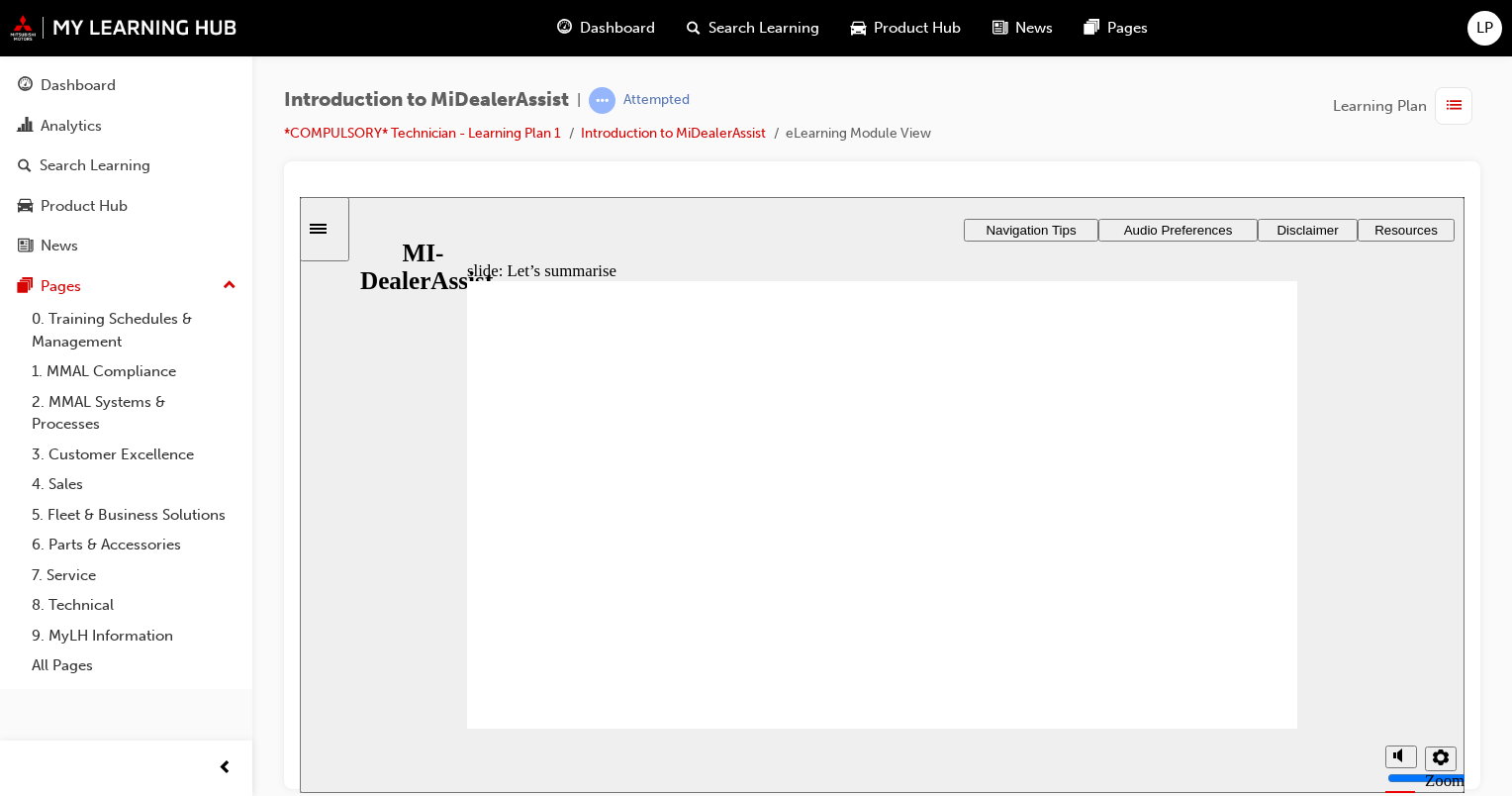 click 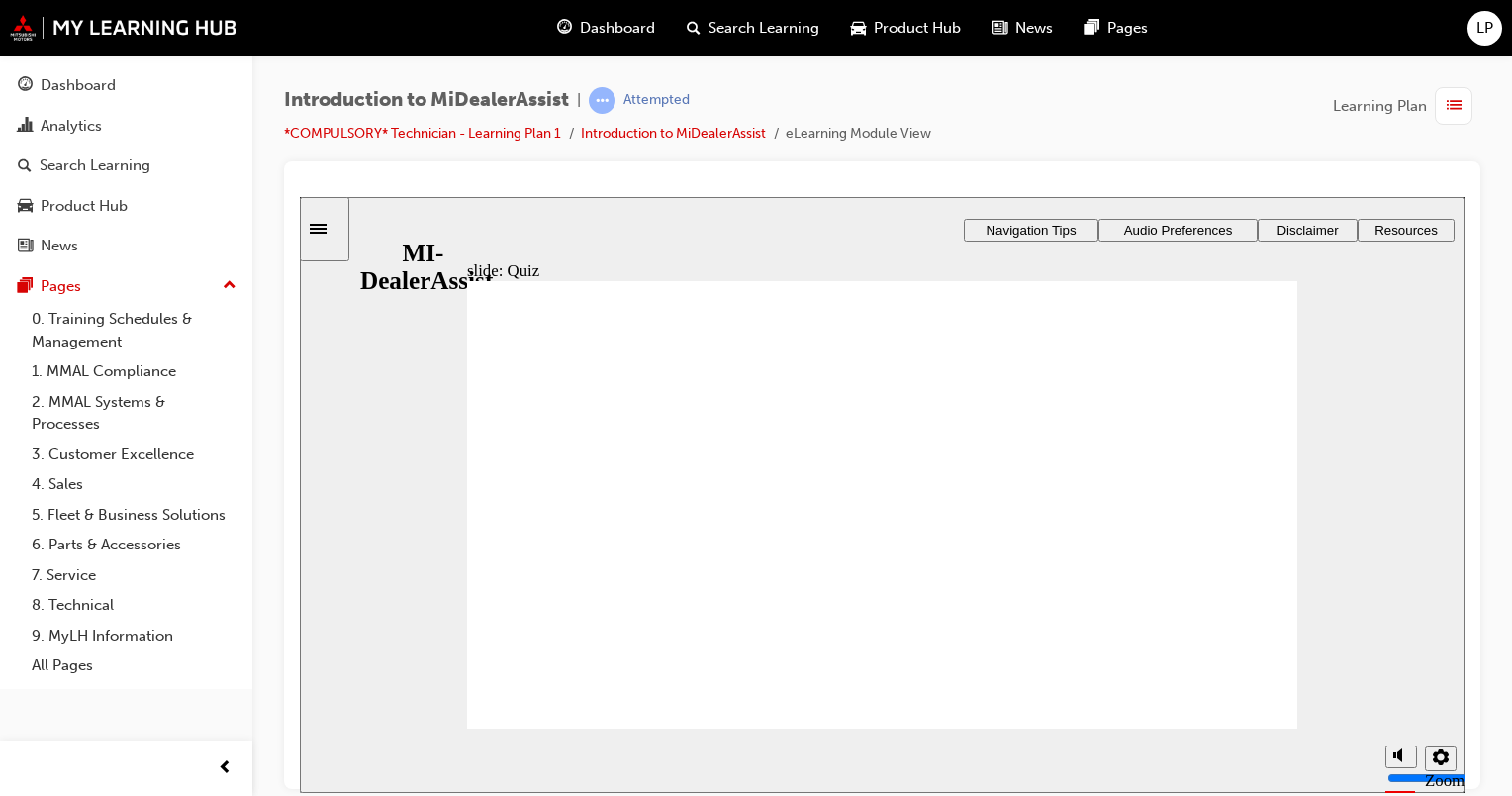 click 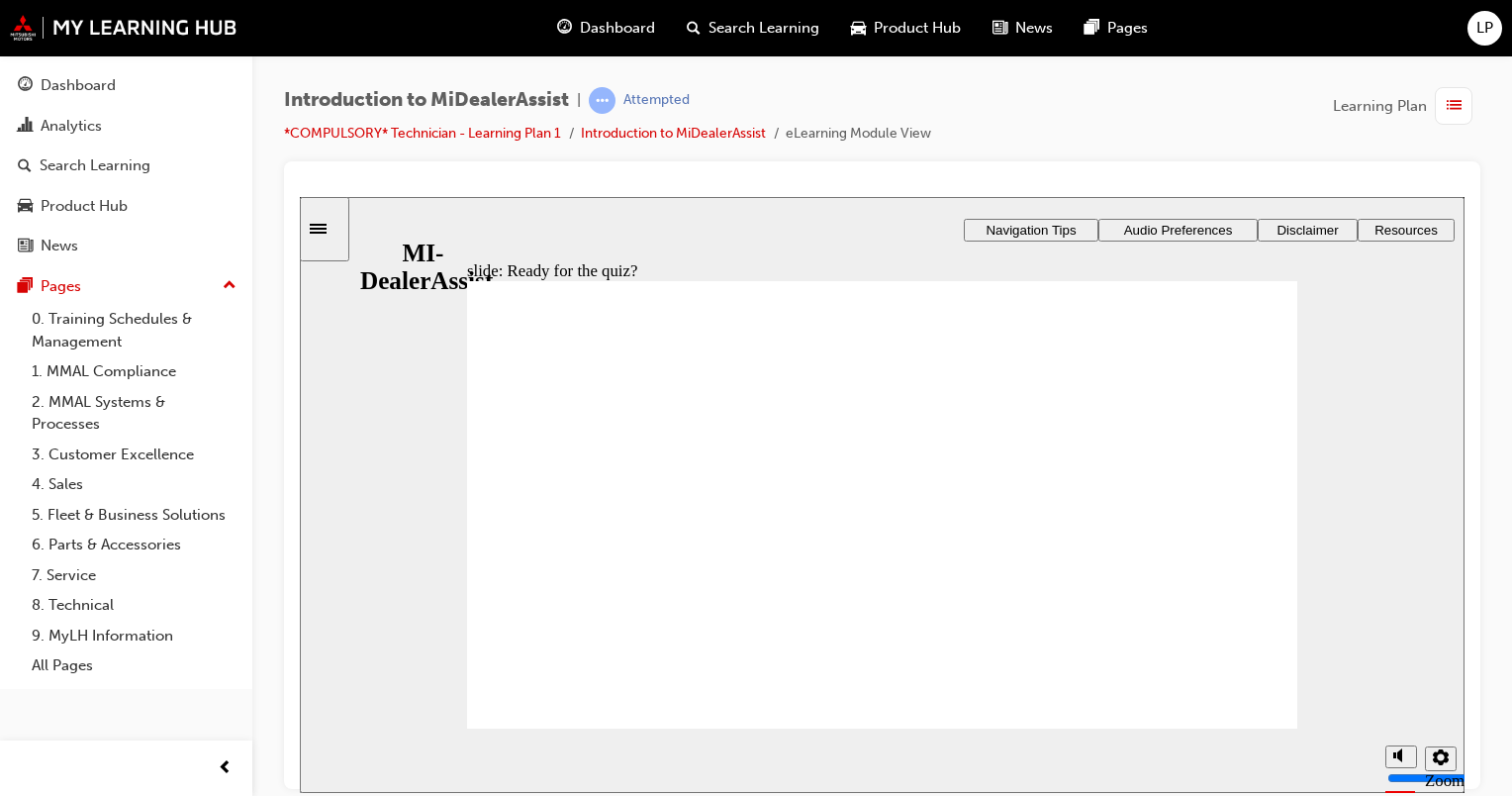 click 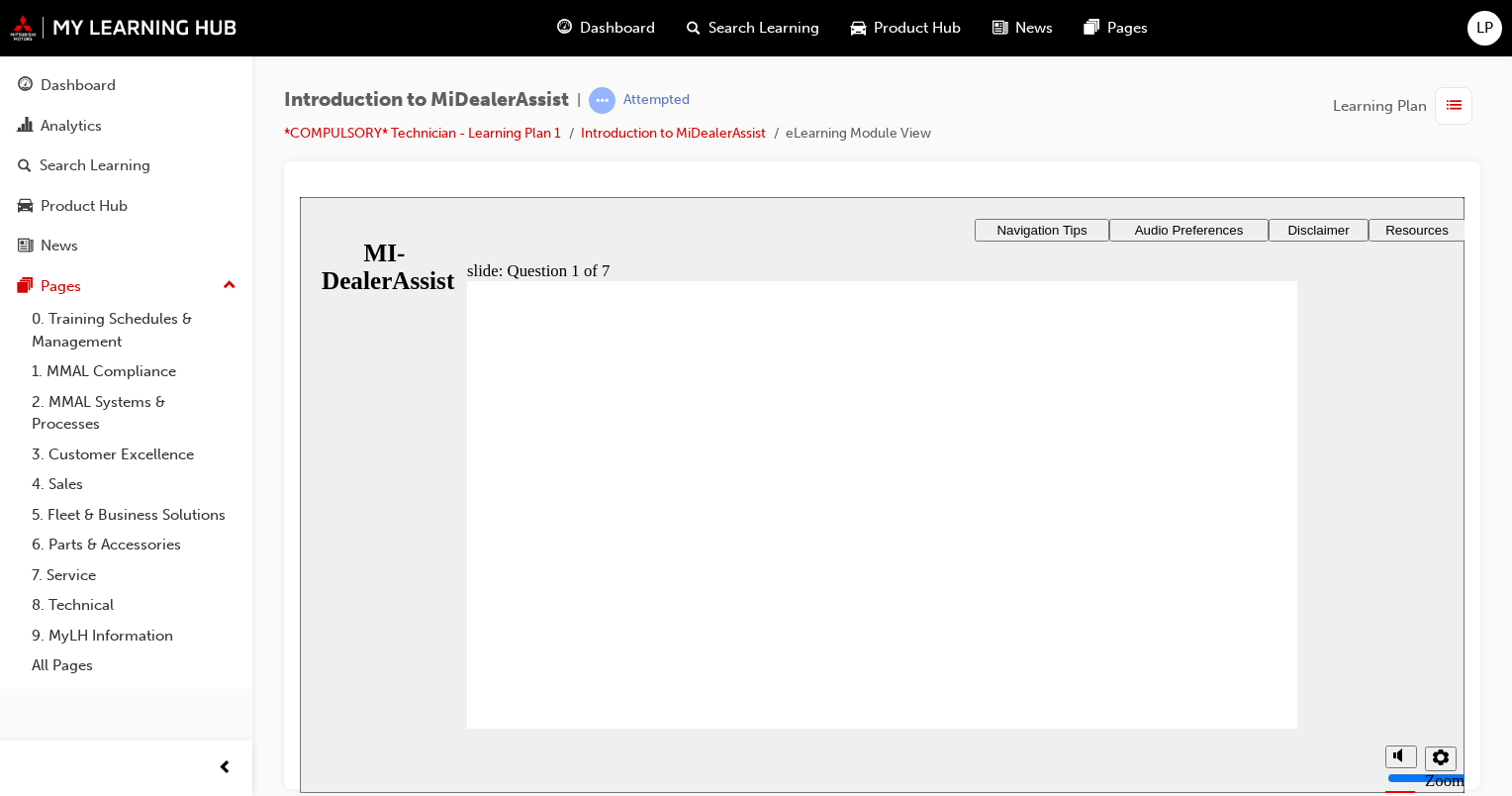 click 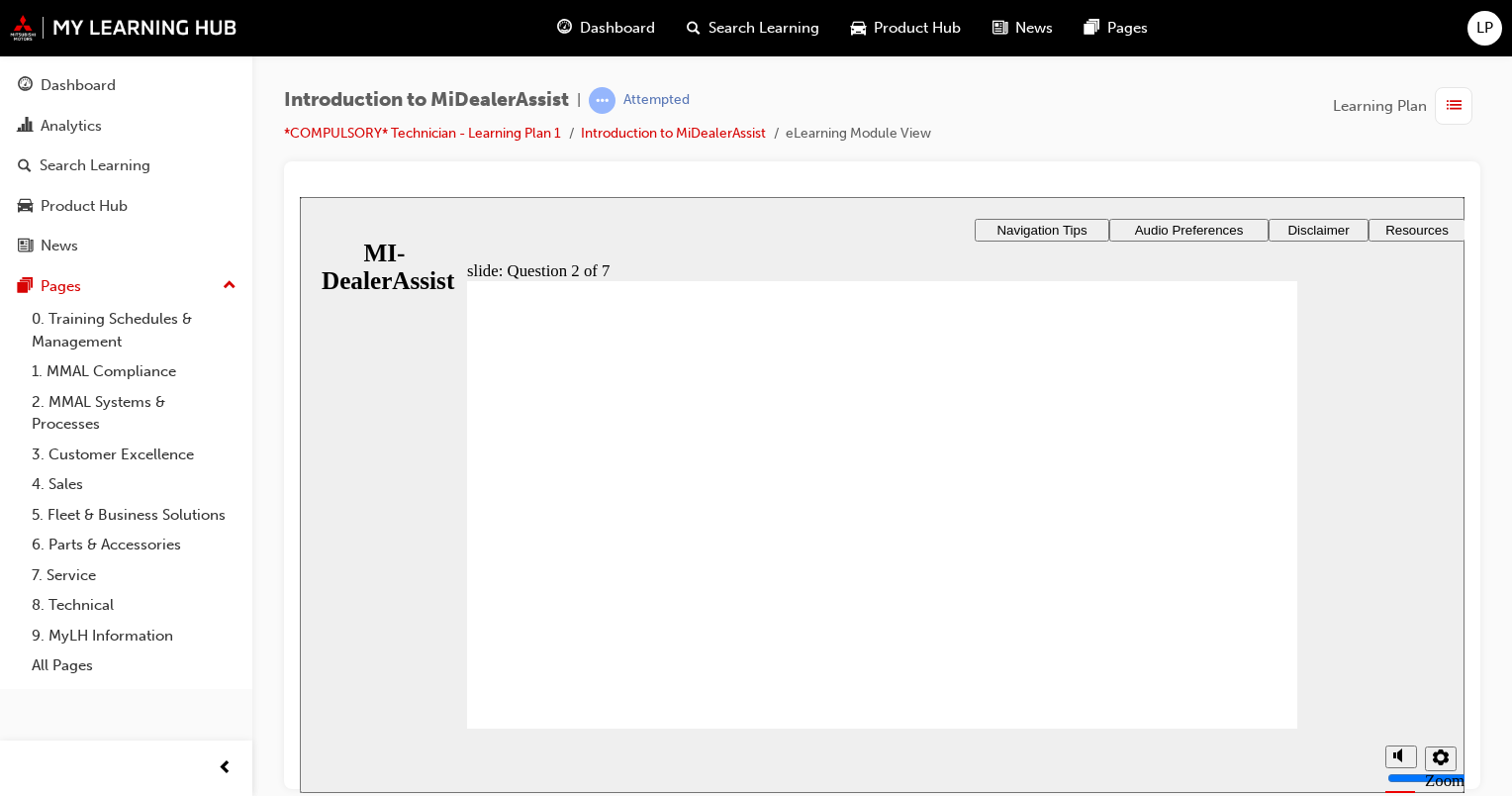 click 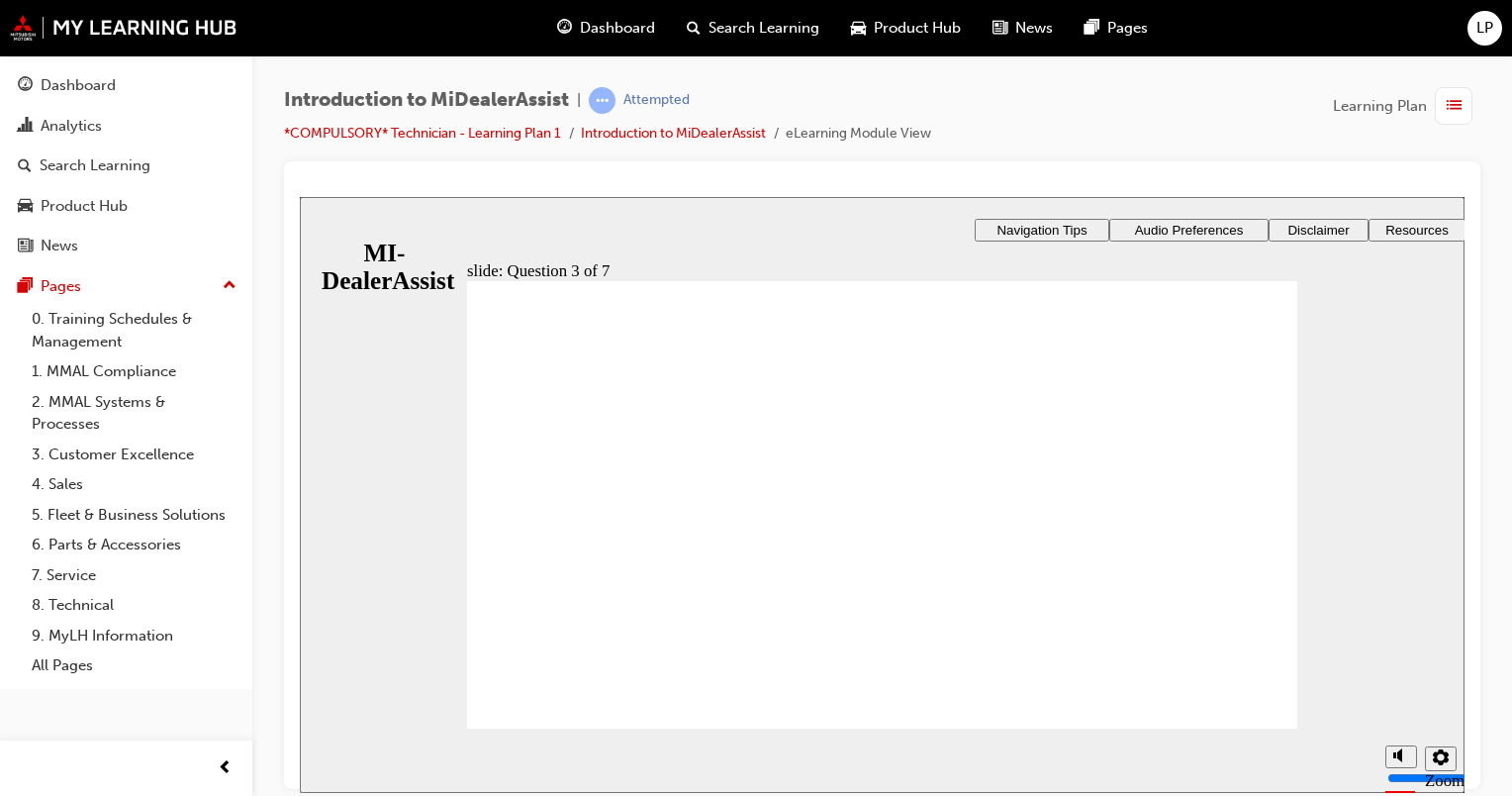 click 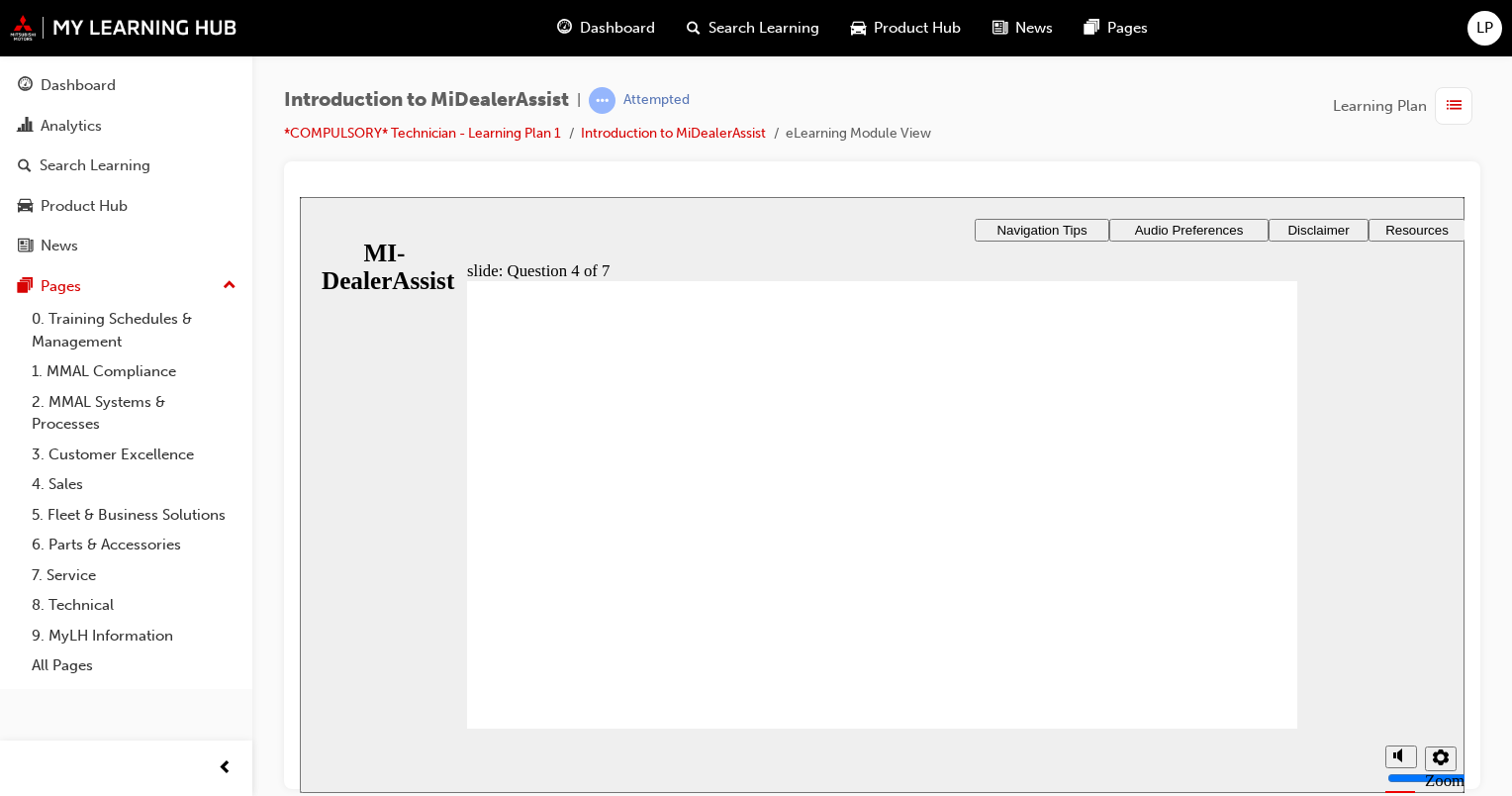 click 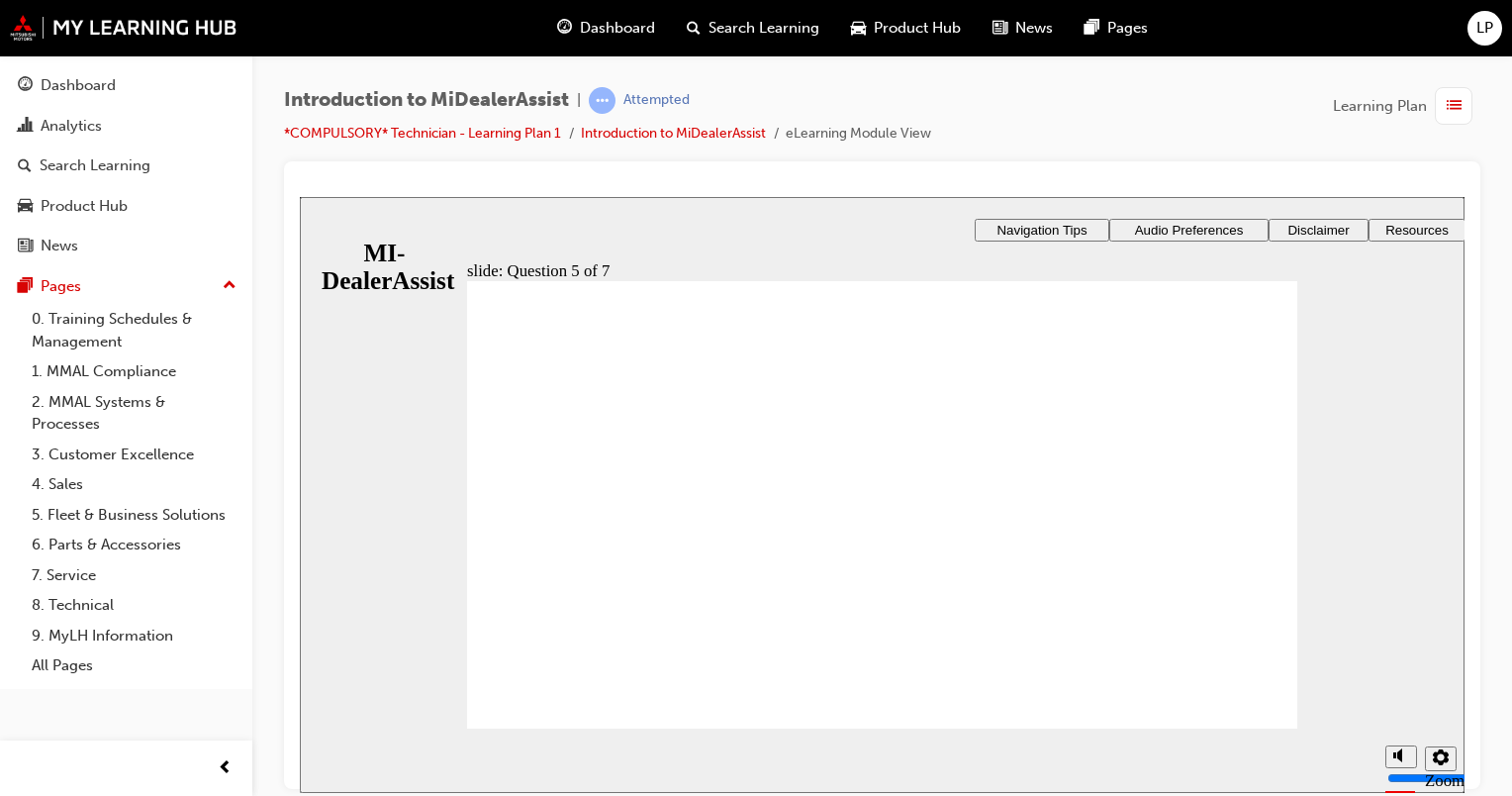 click 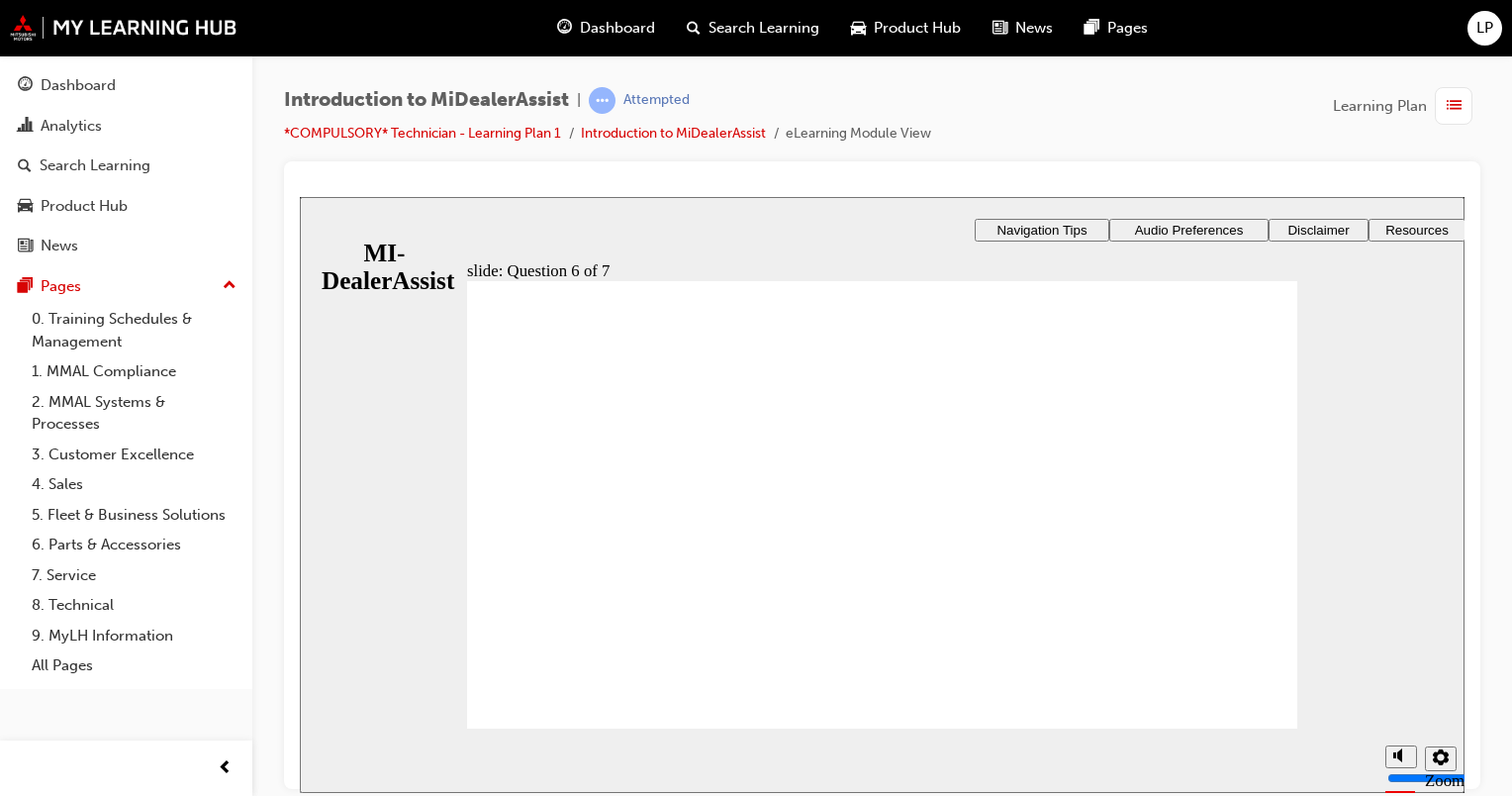 click 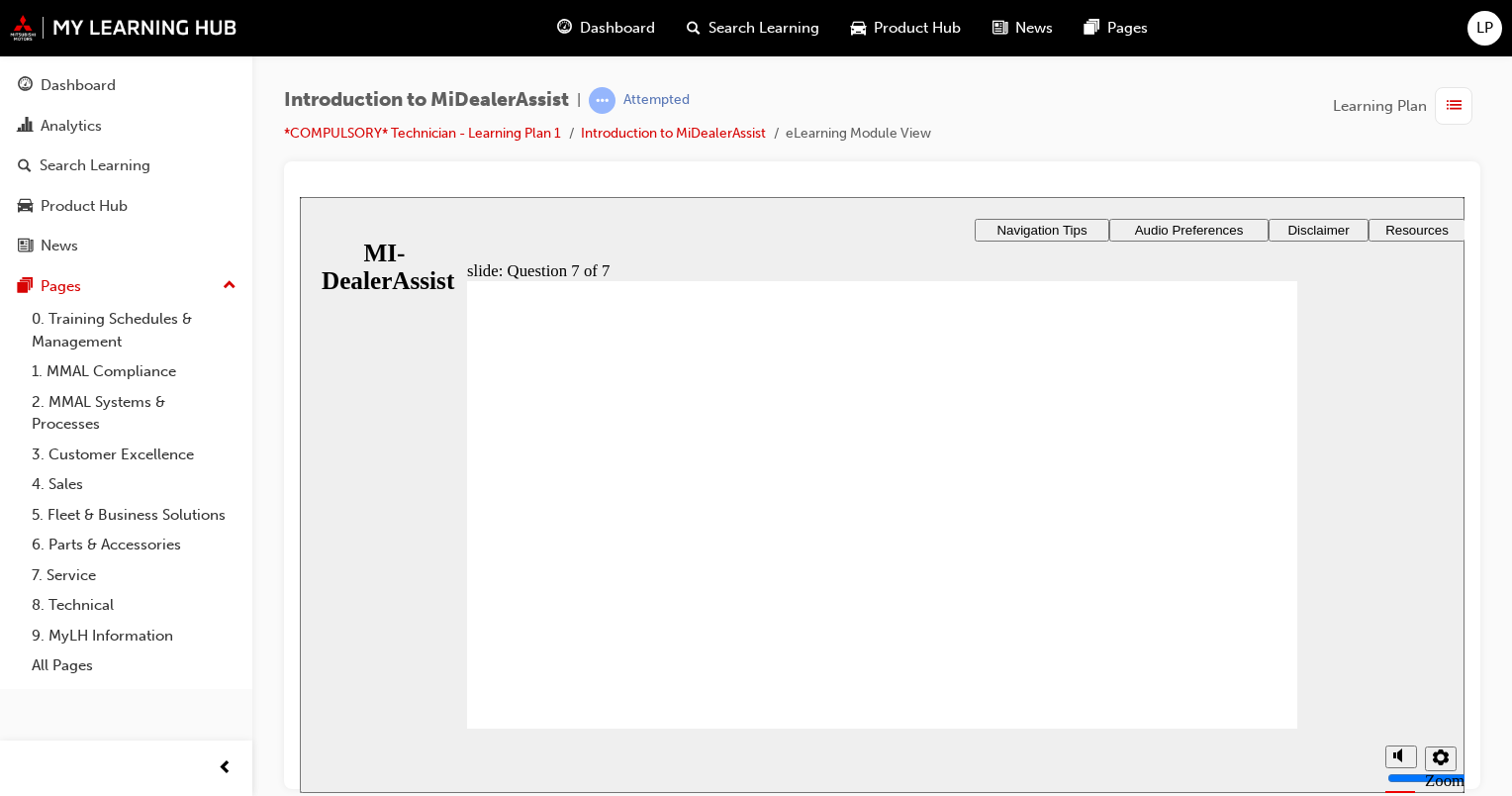 click 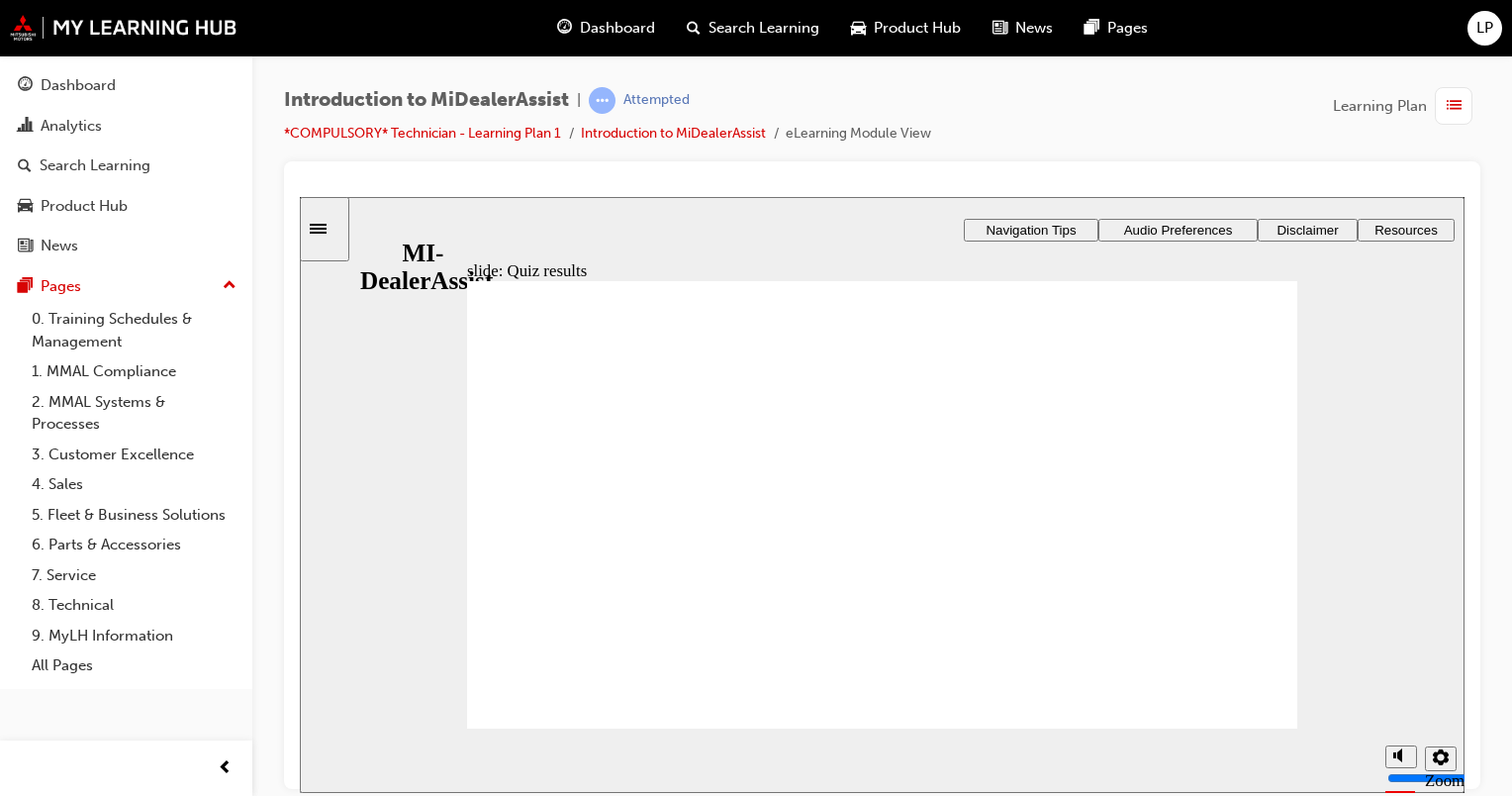 click 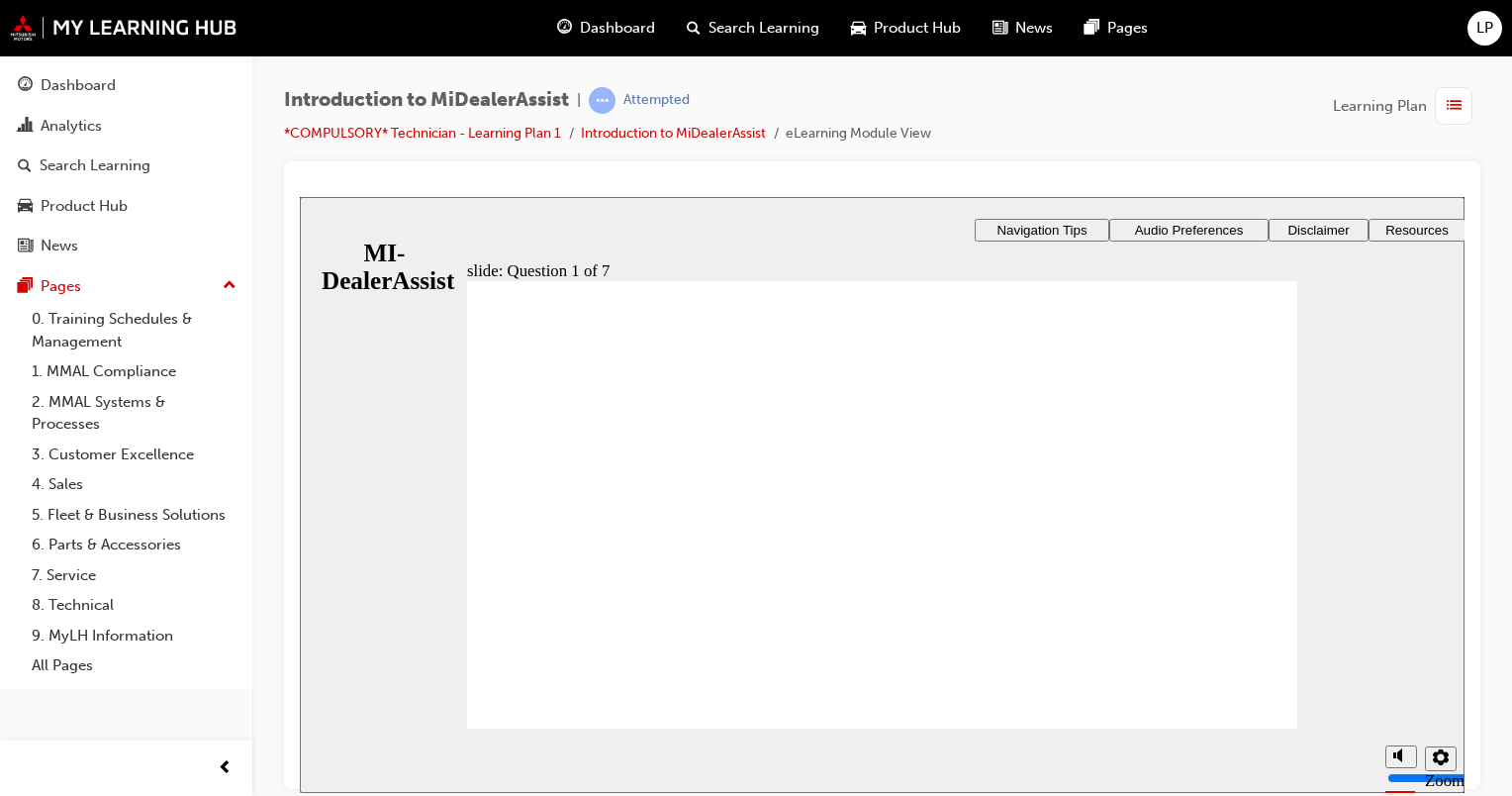 click 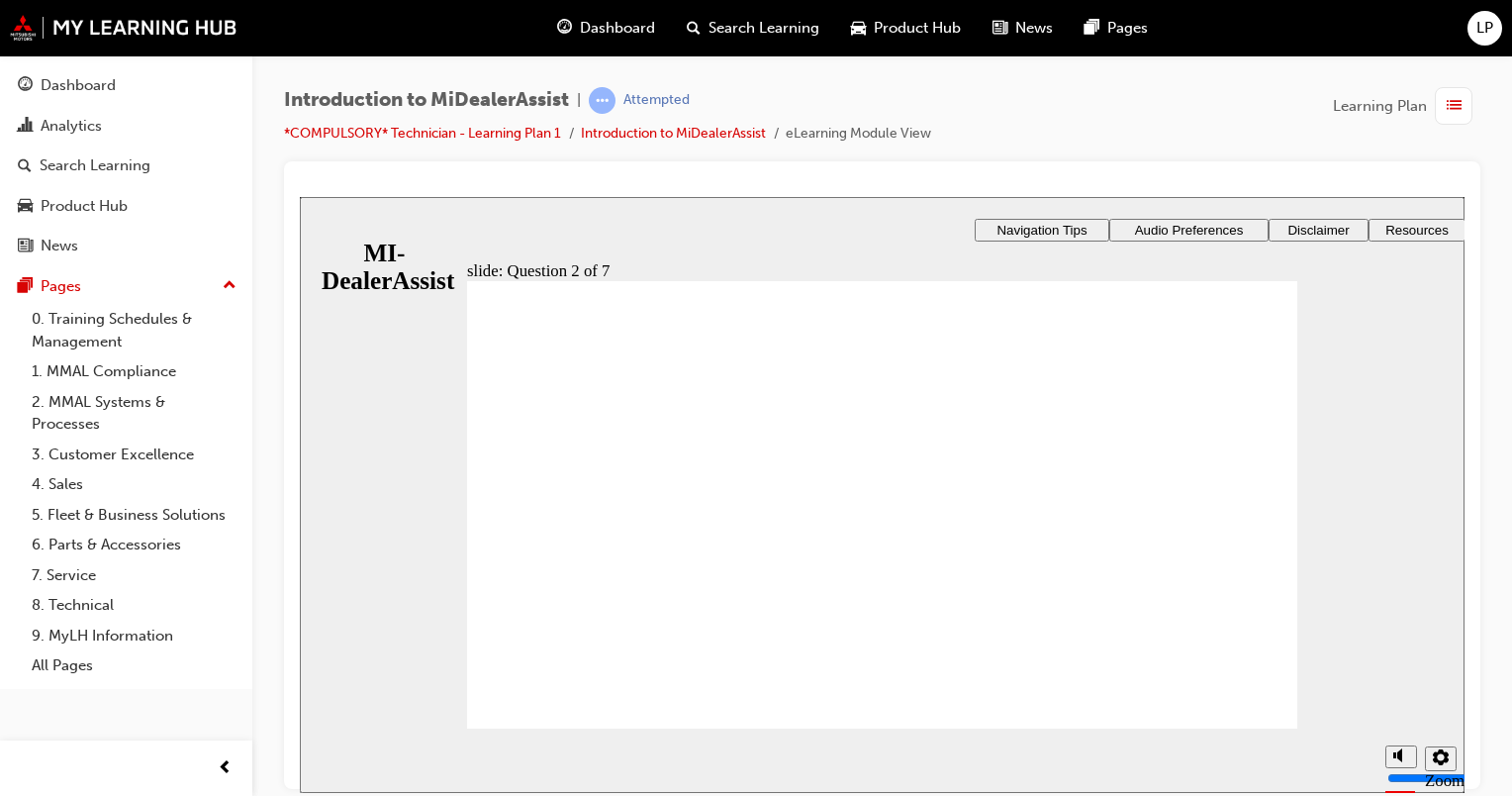 click 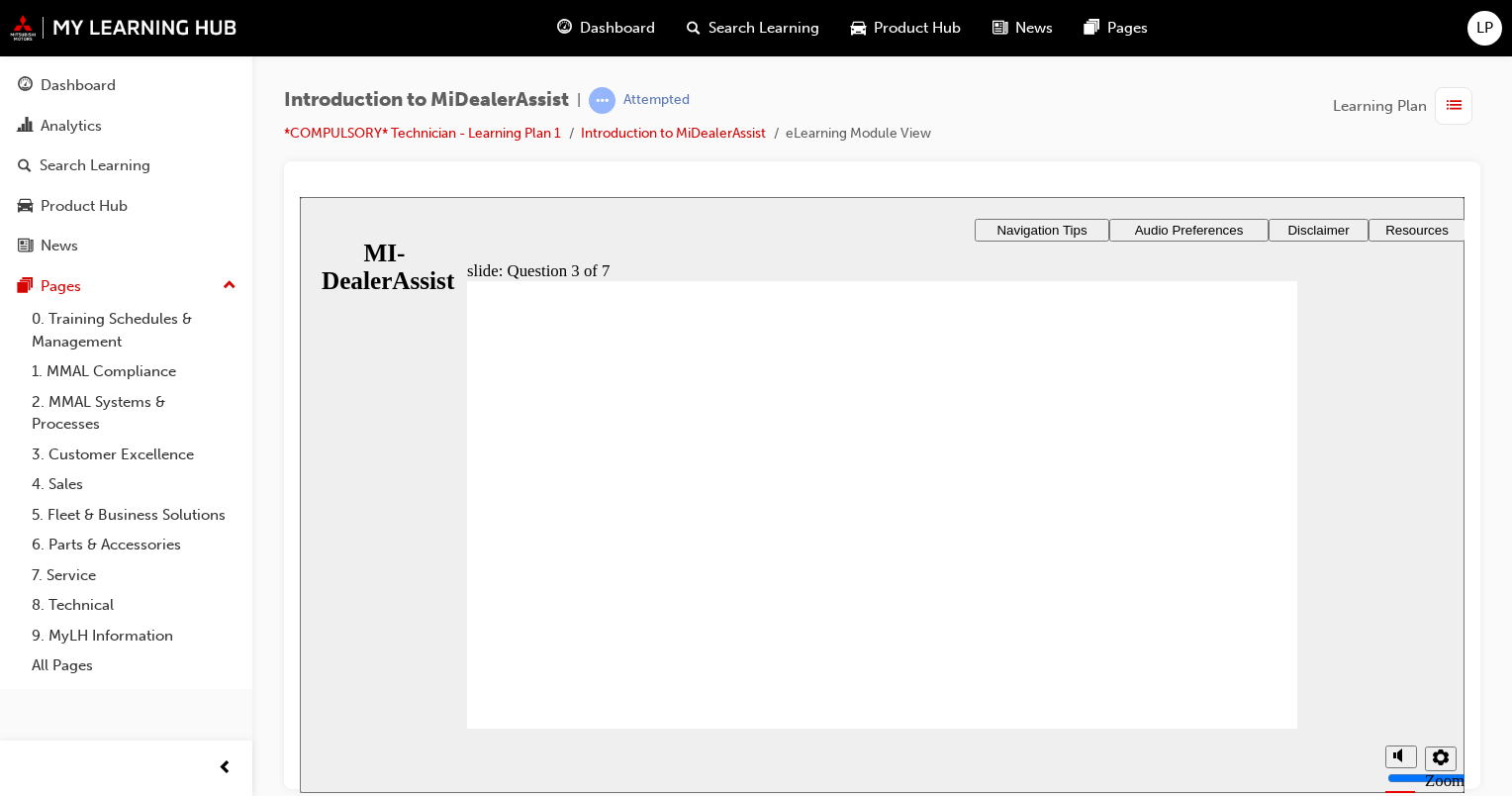click 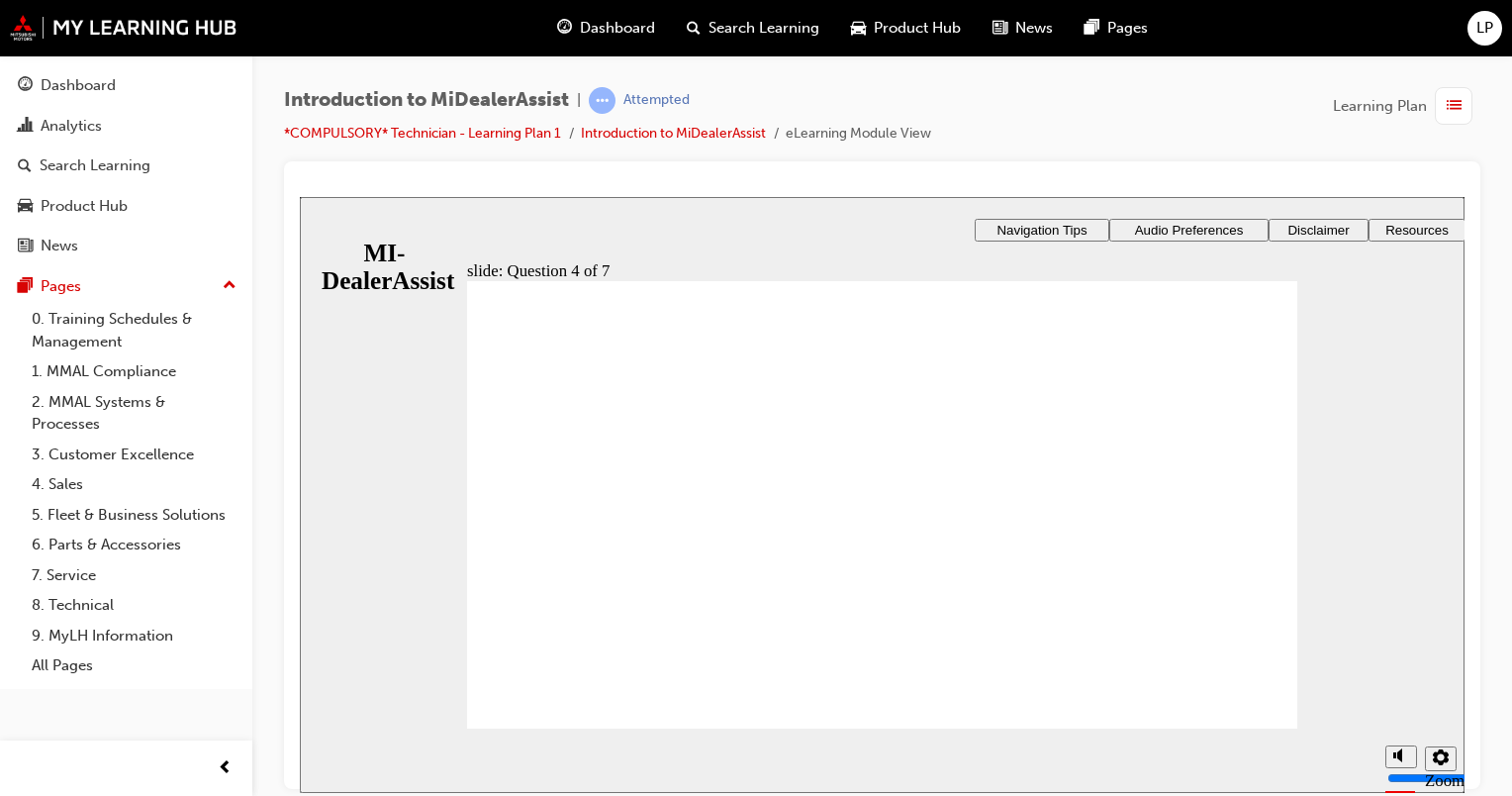 click 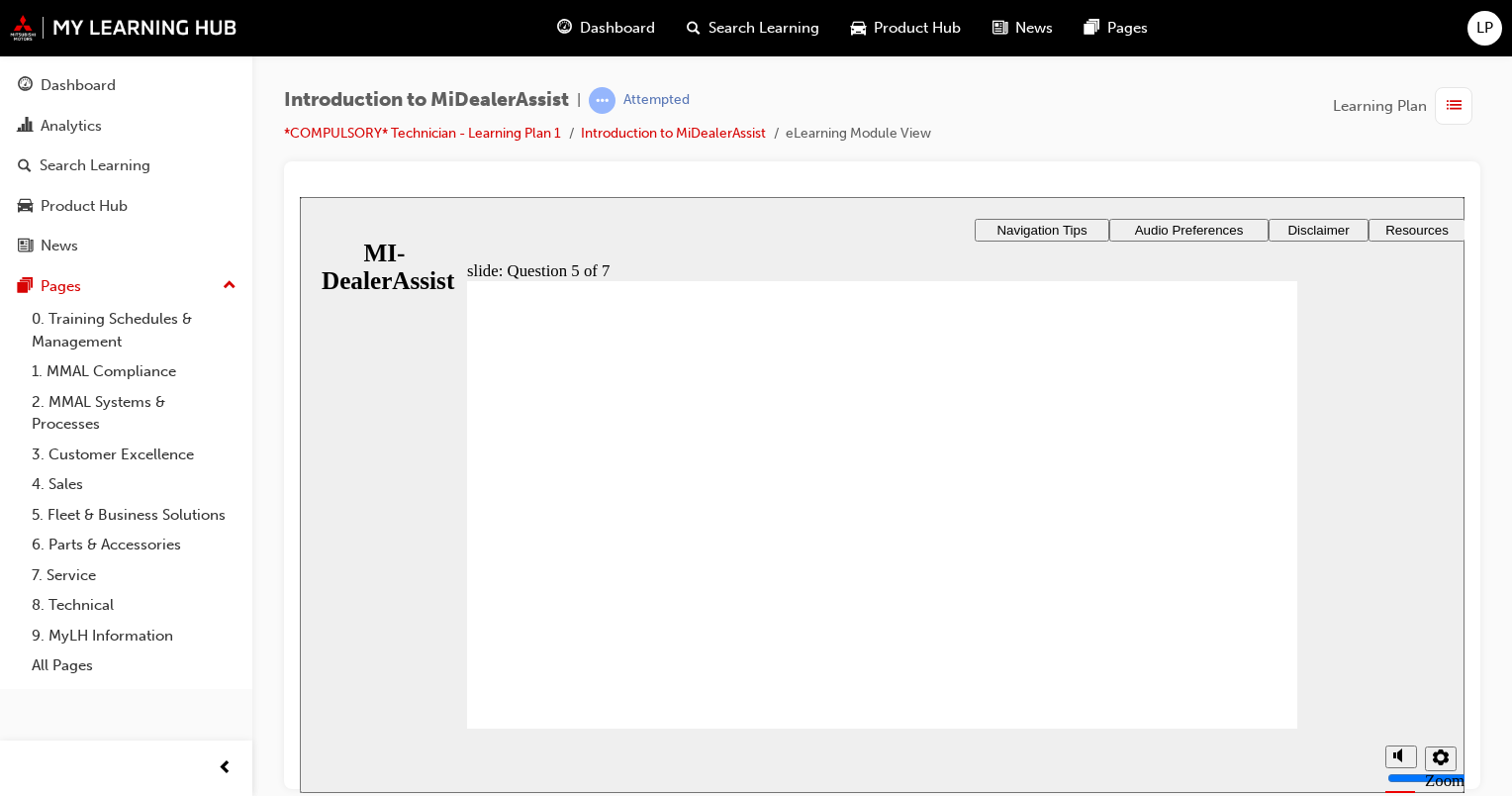 scroll, scrollTop: 0, scrollLeft: 0, axis: both 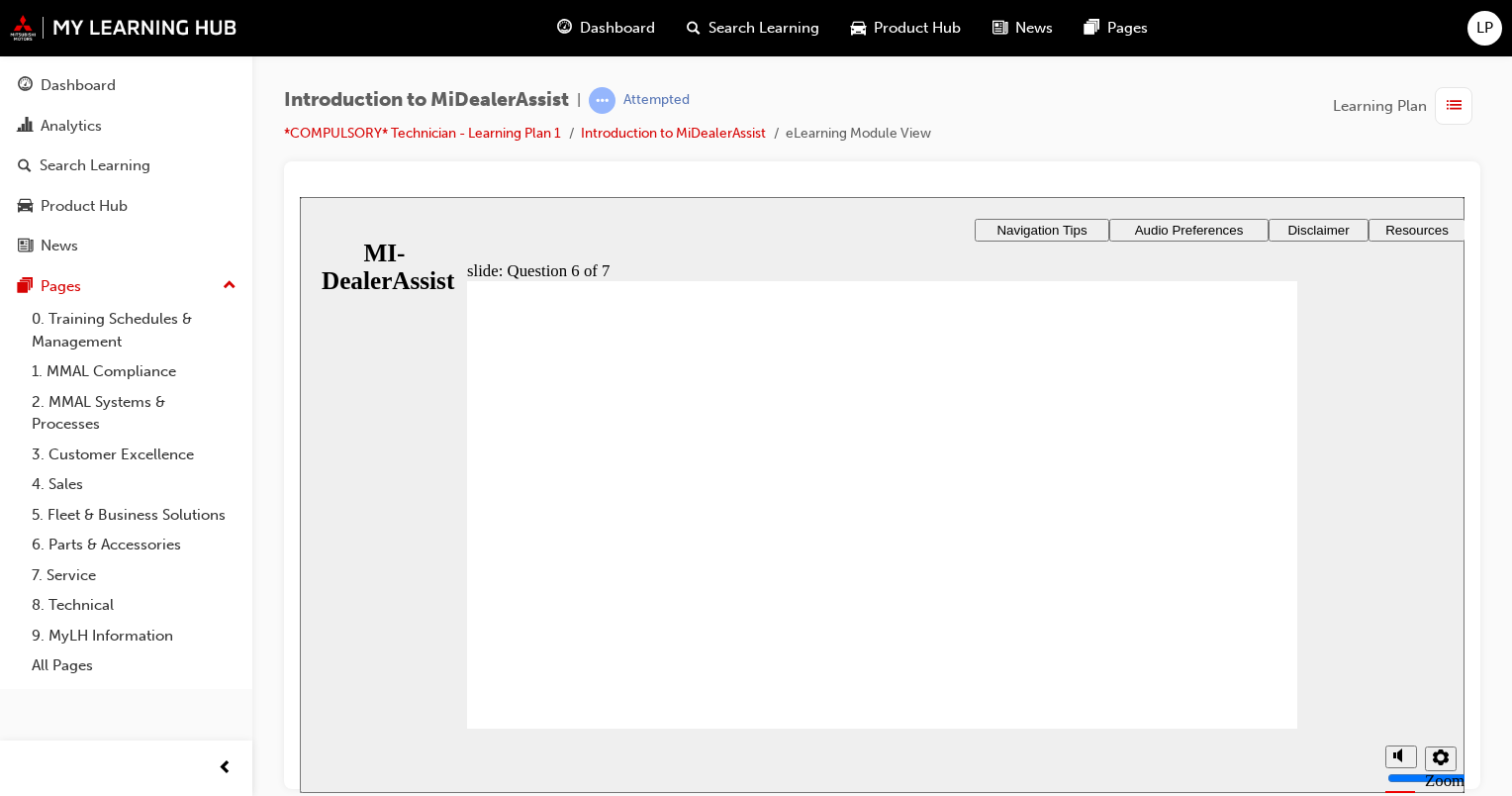 click 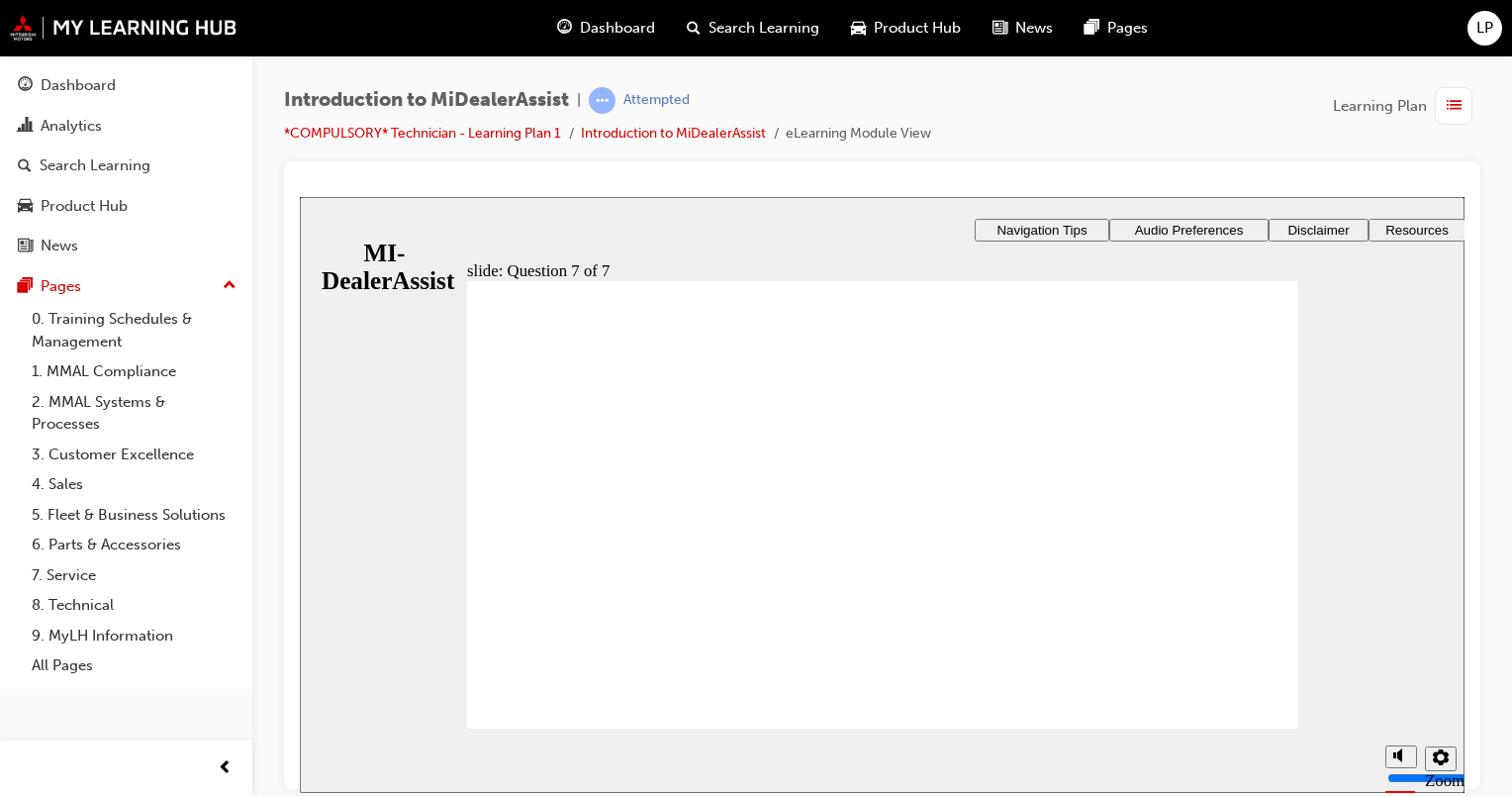 click 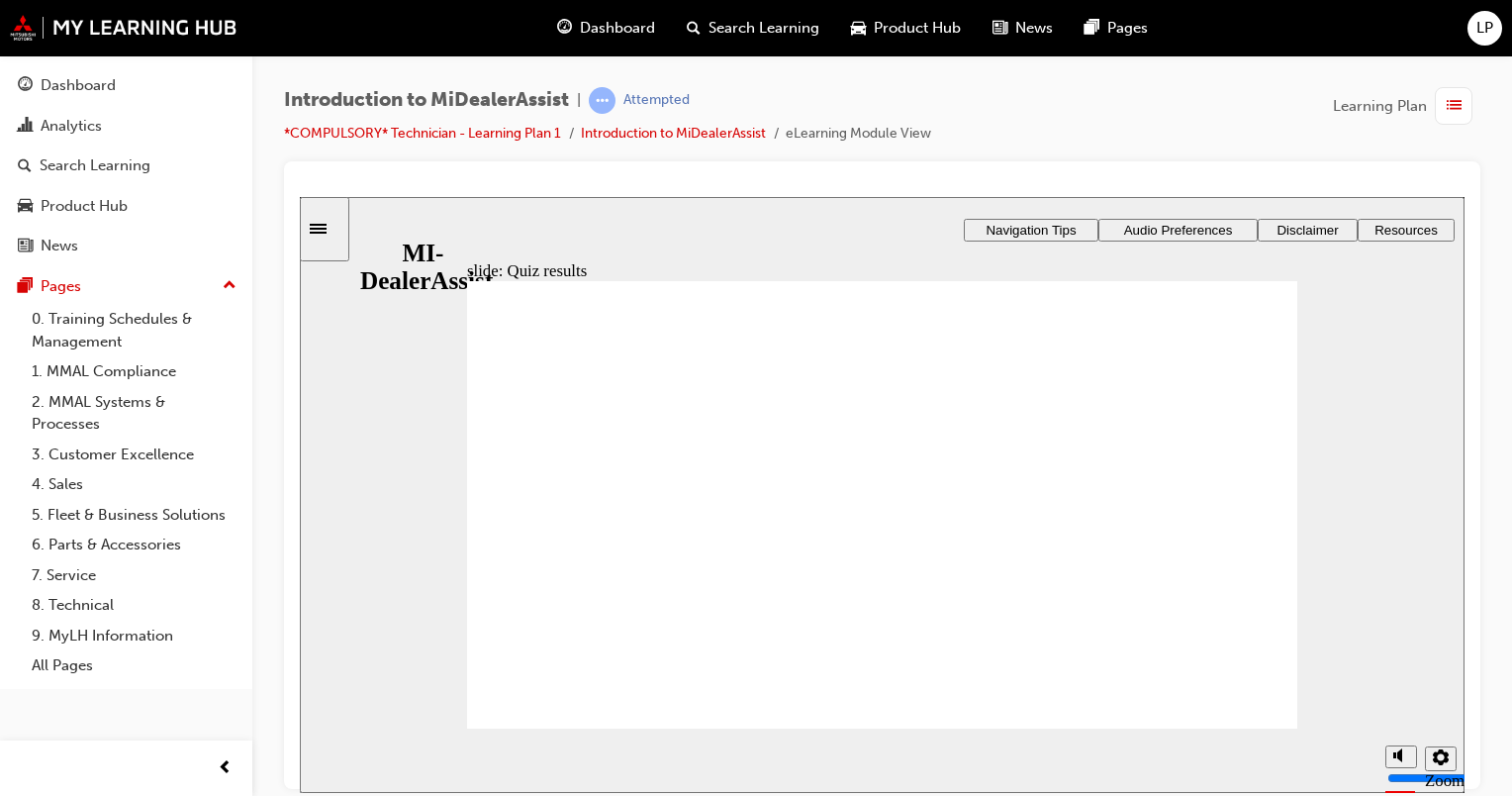 click 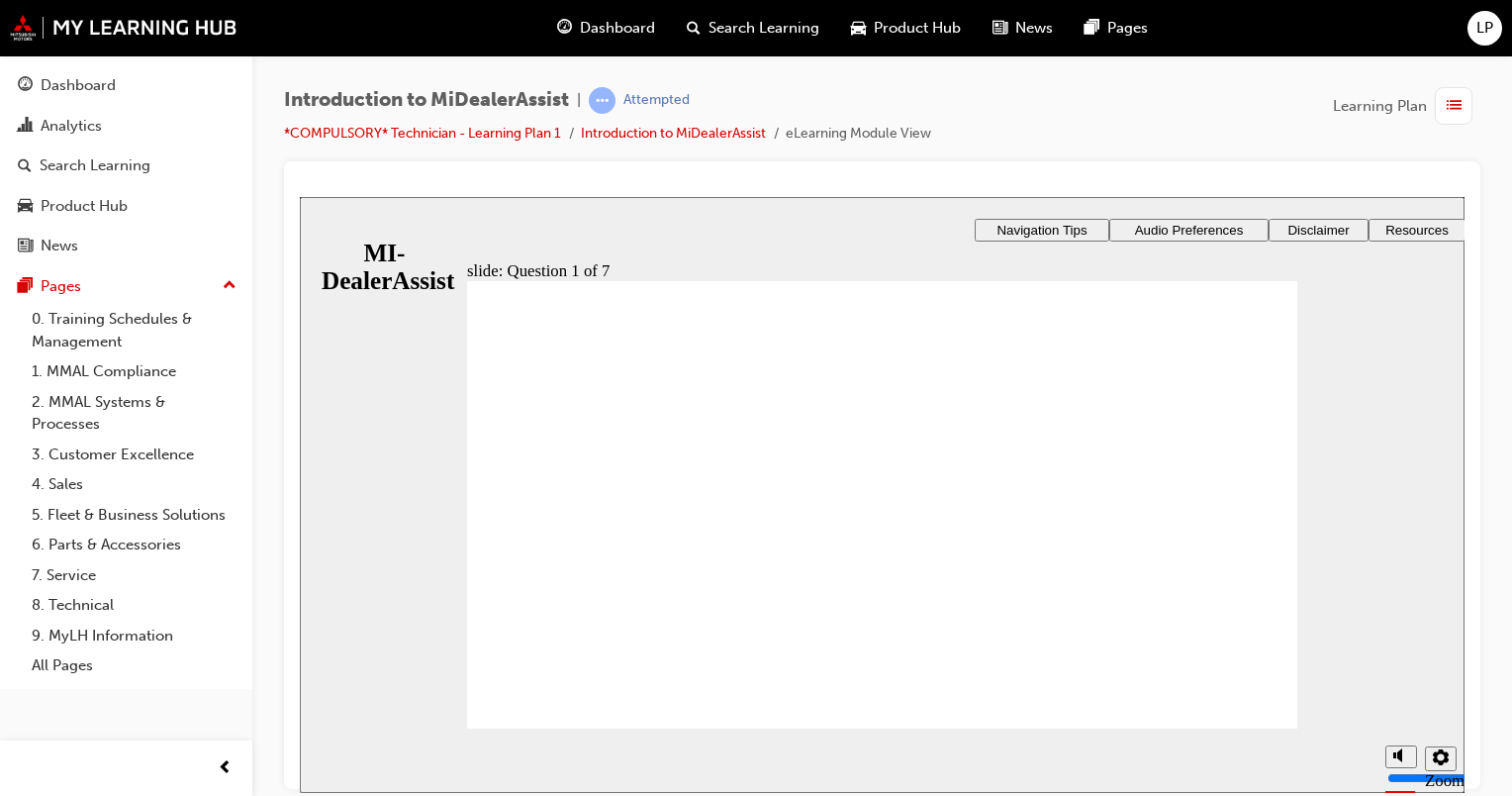 click 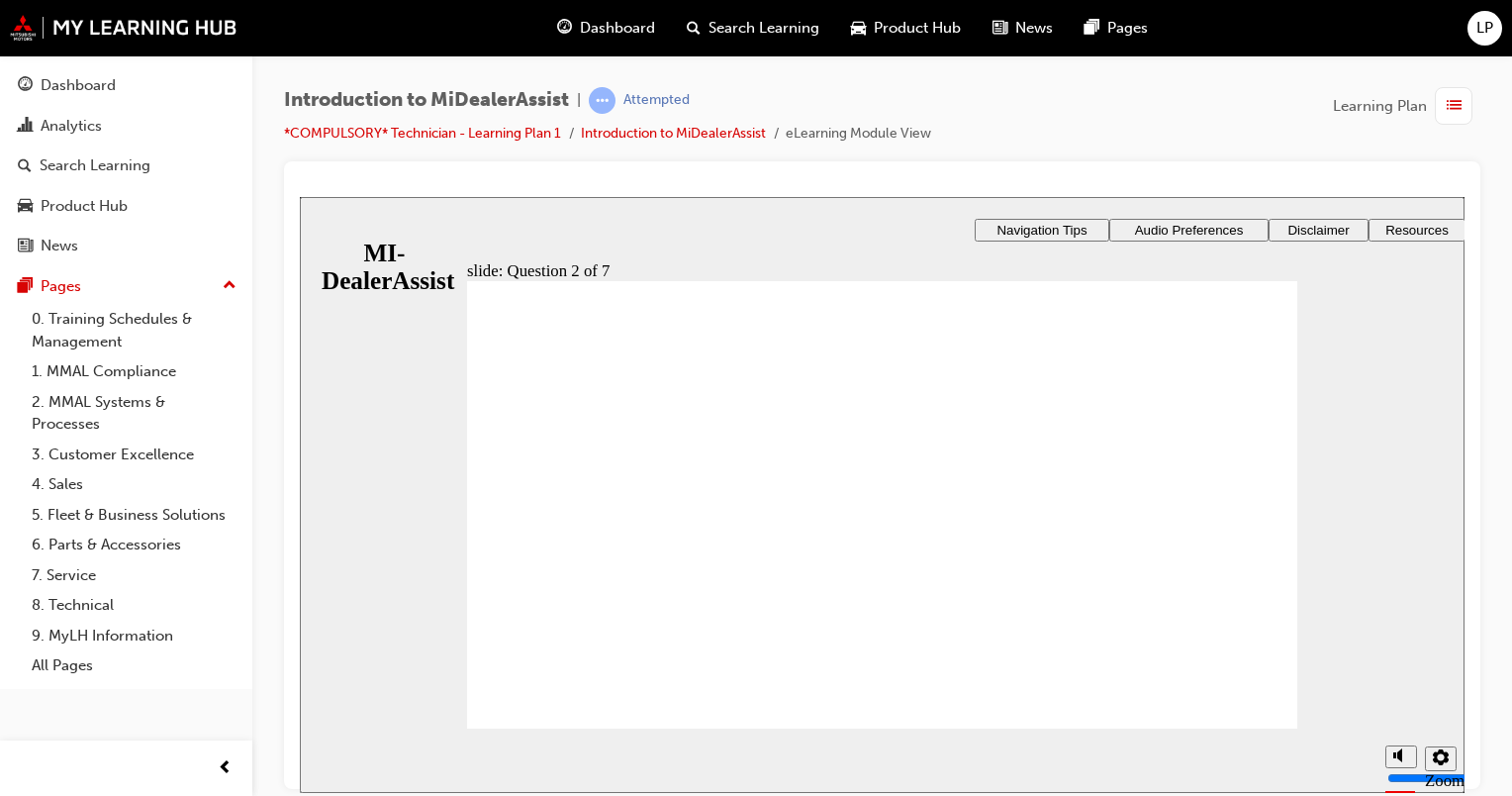 click 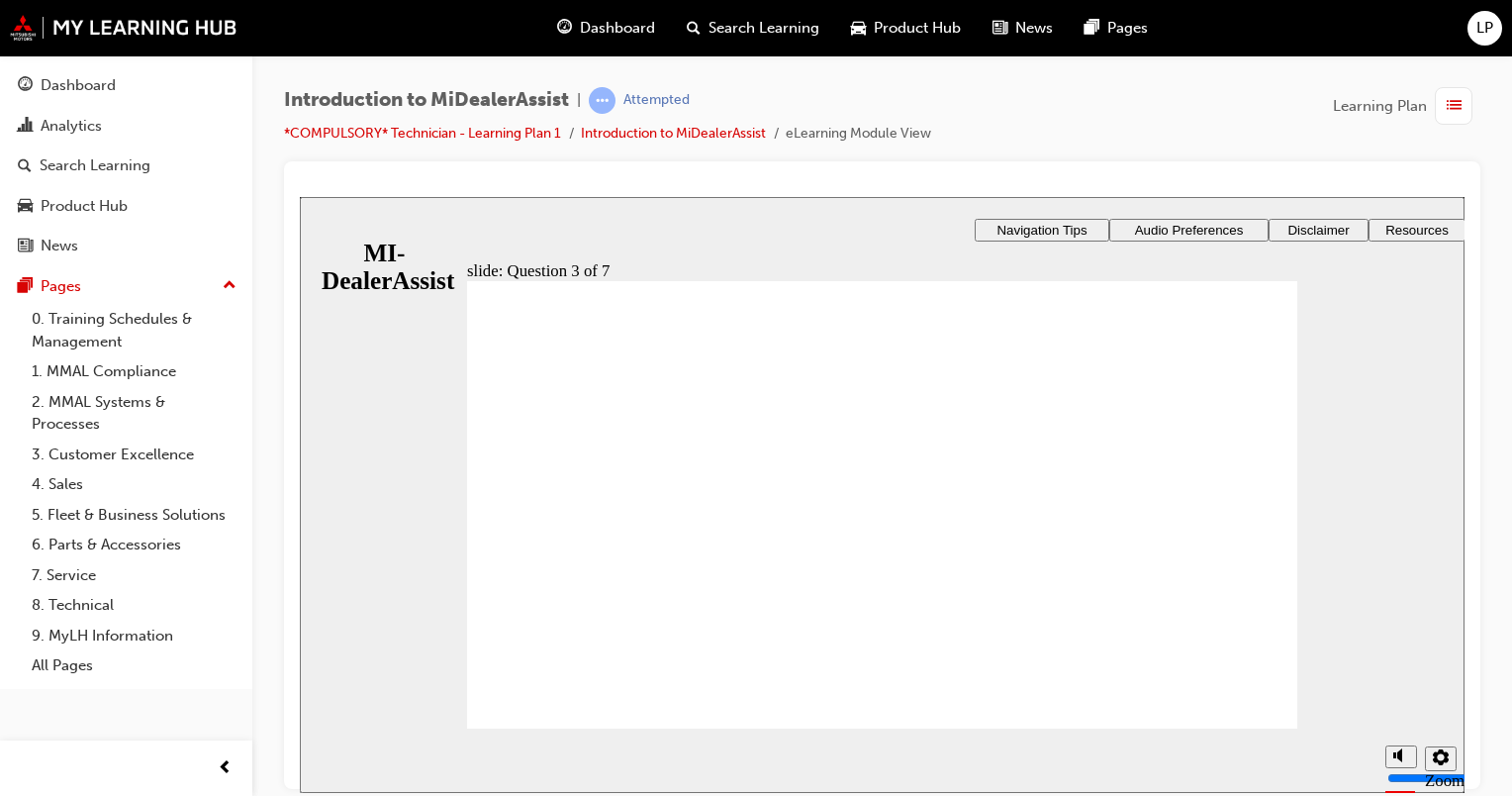 click 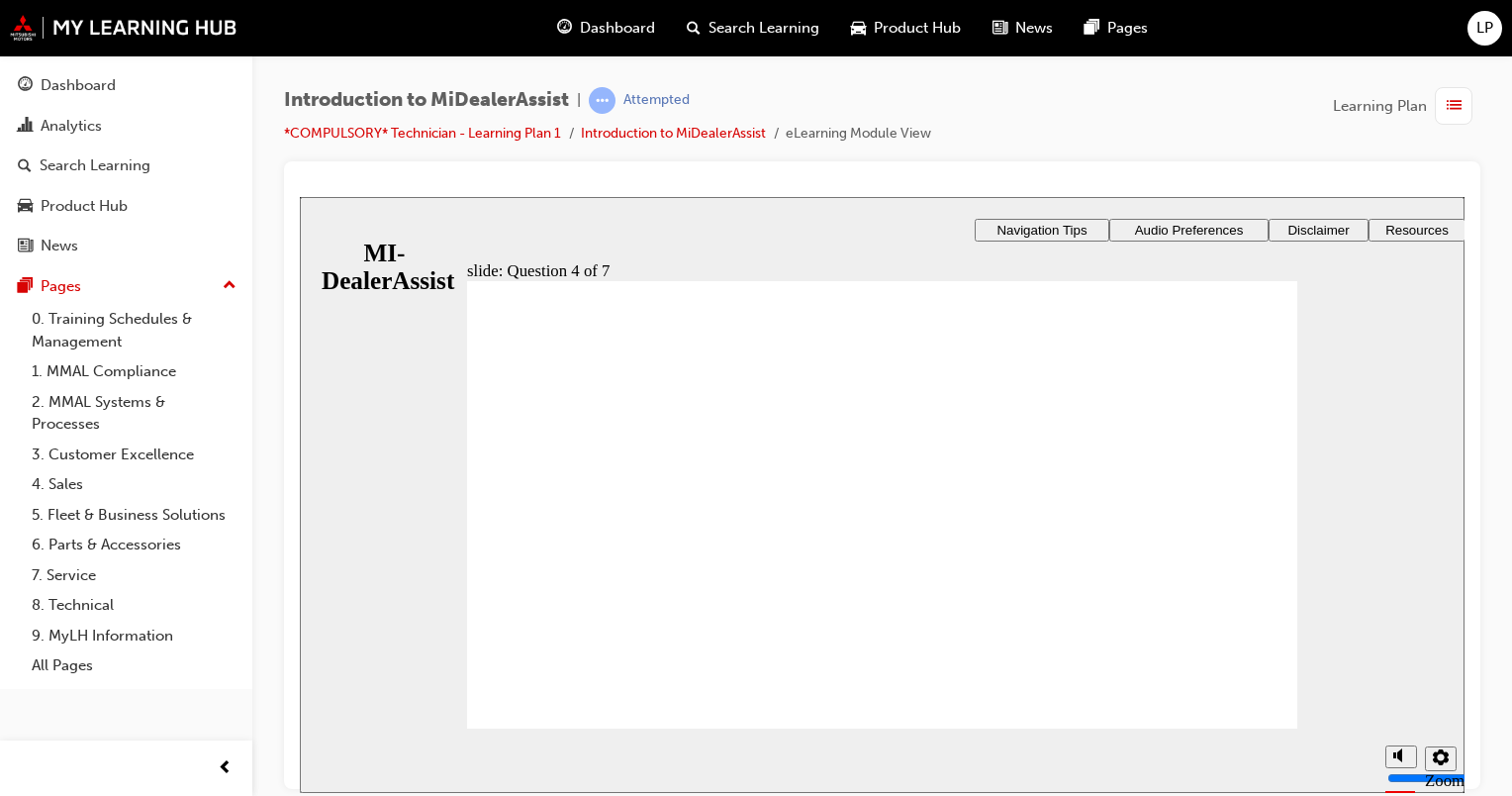 click 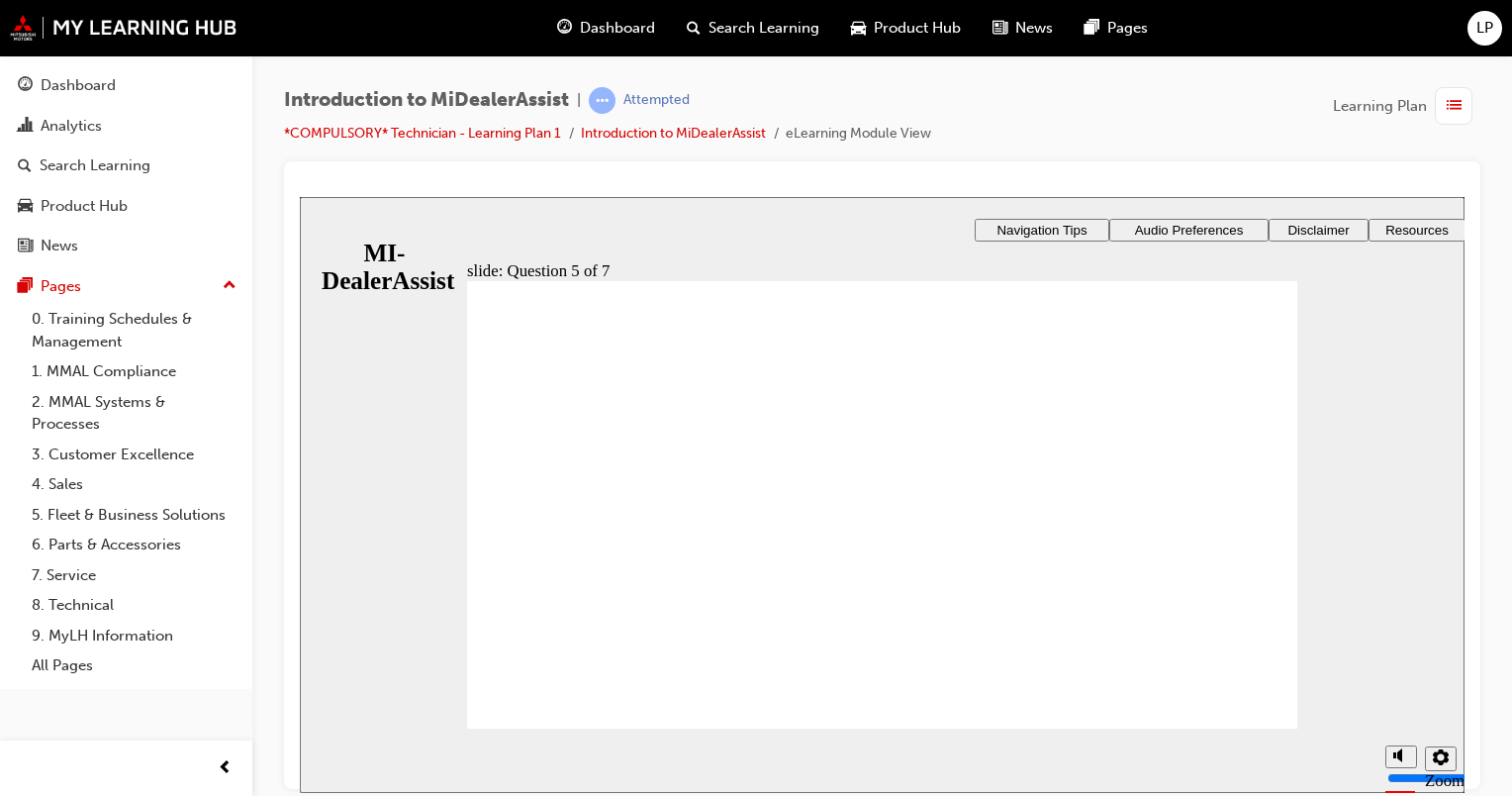 click 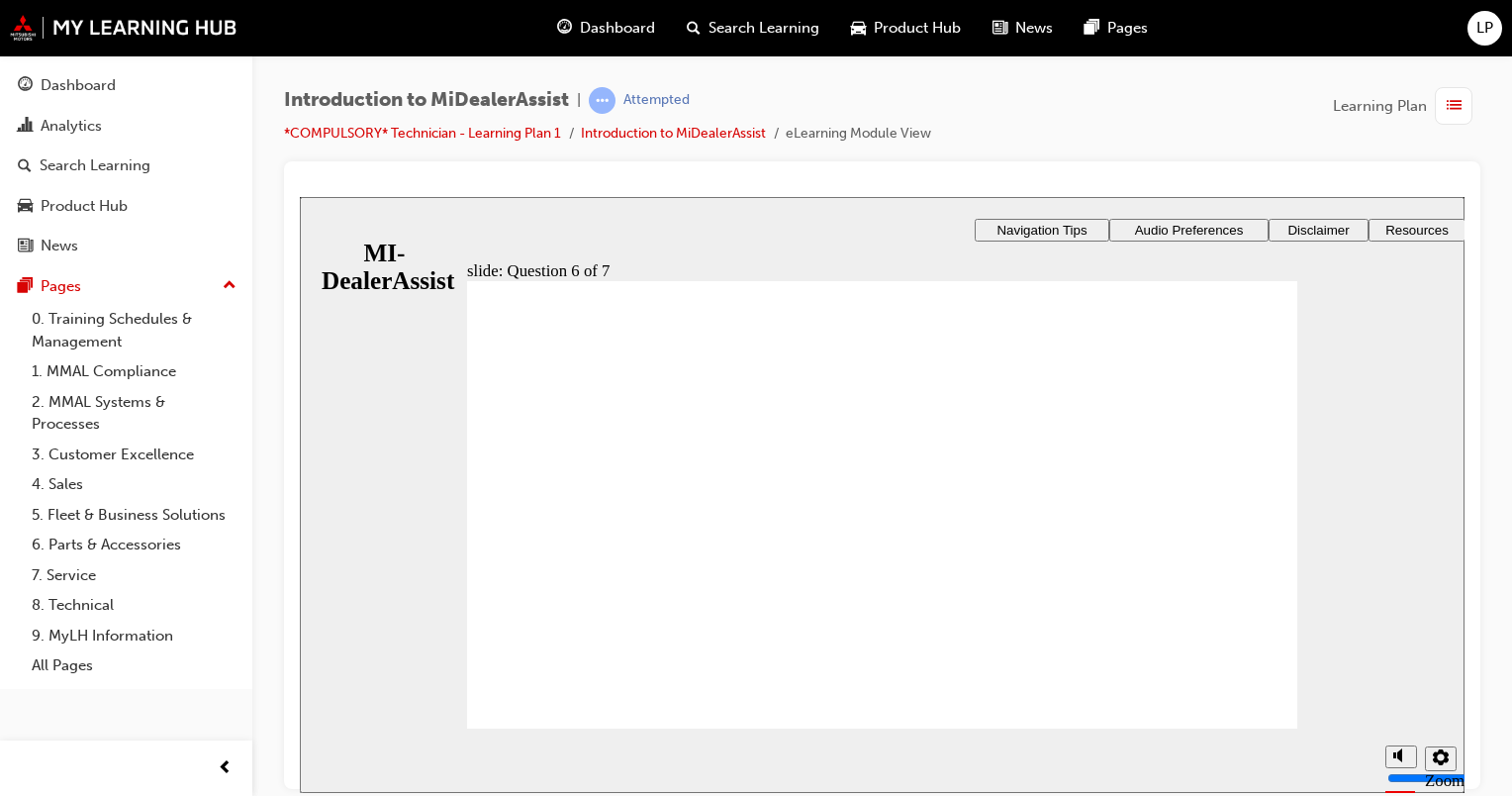 click 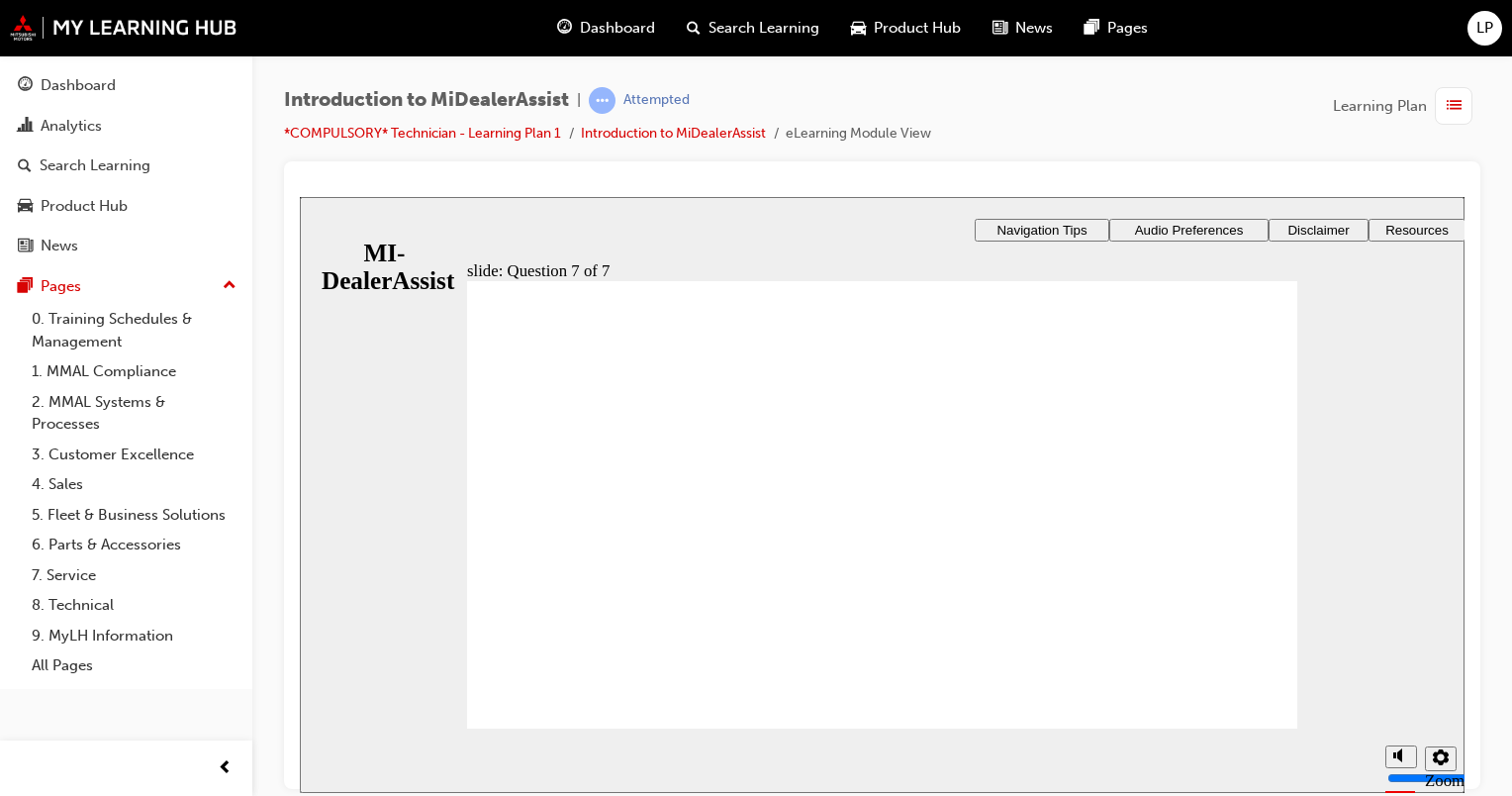 click 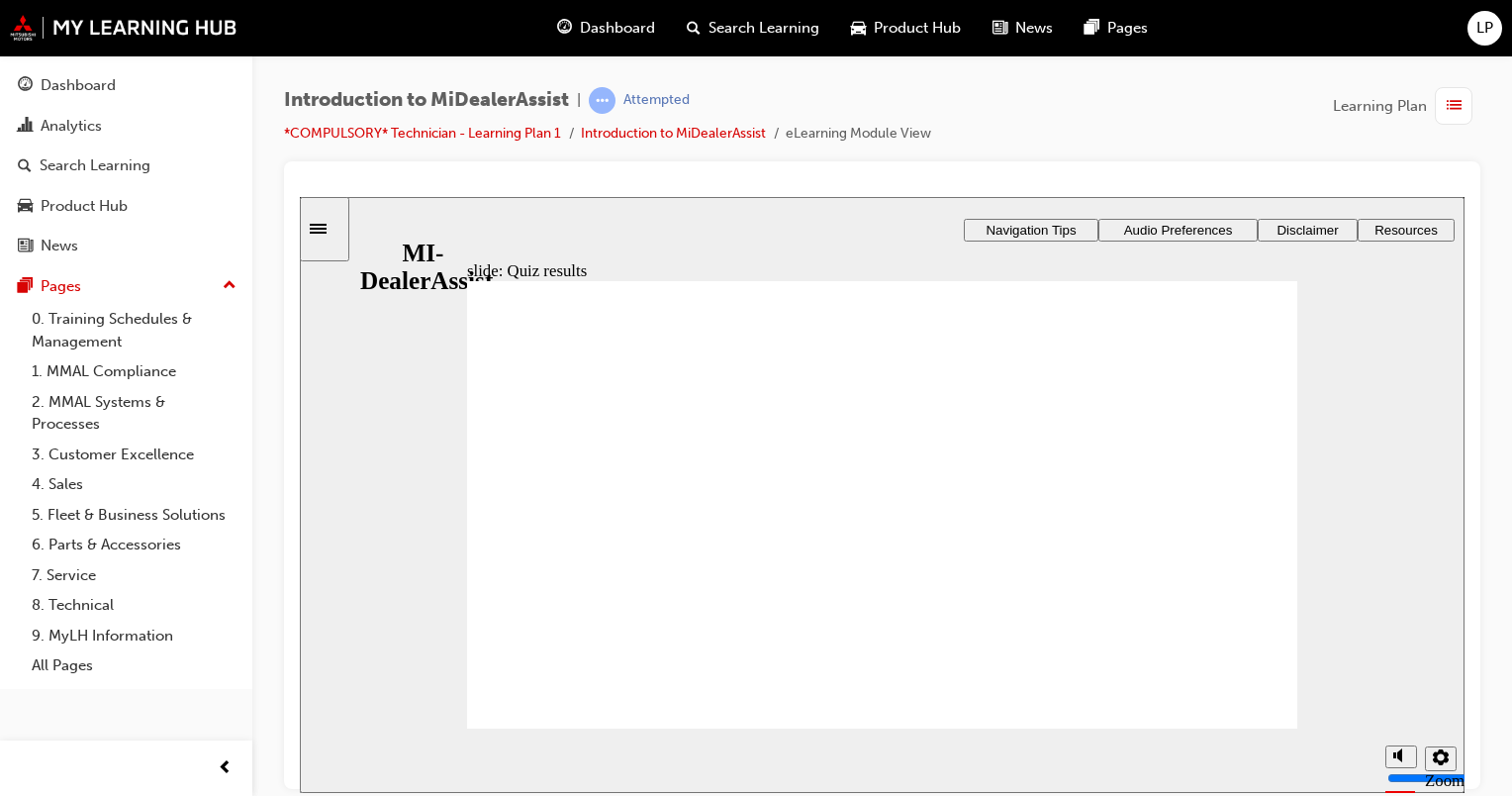 click 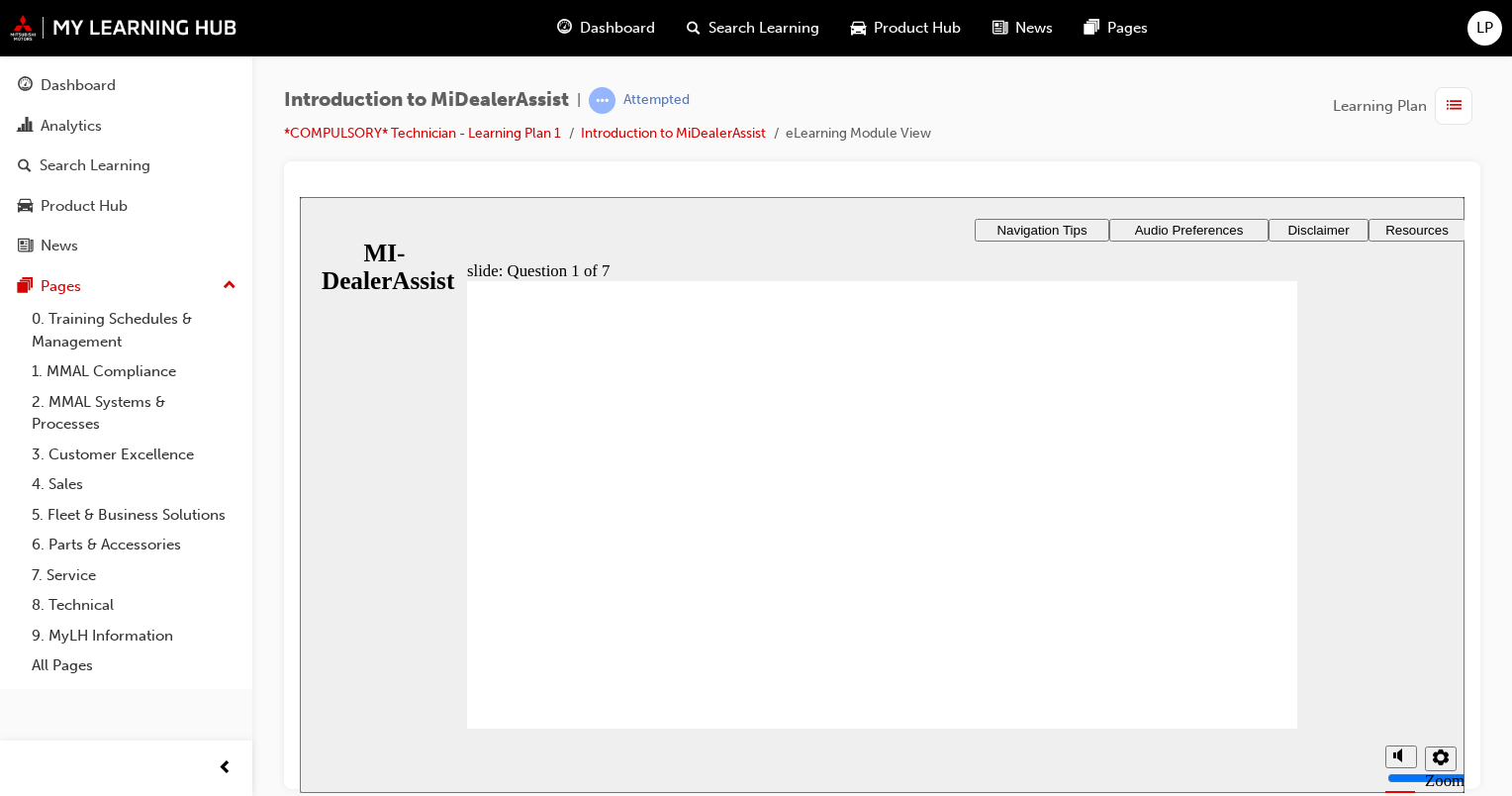 click 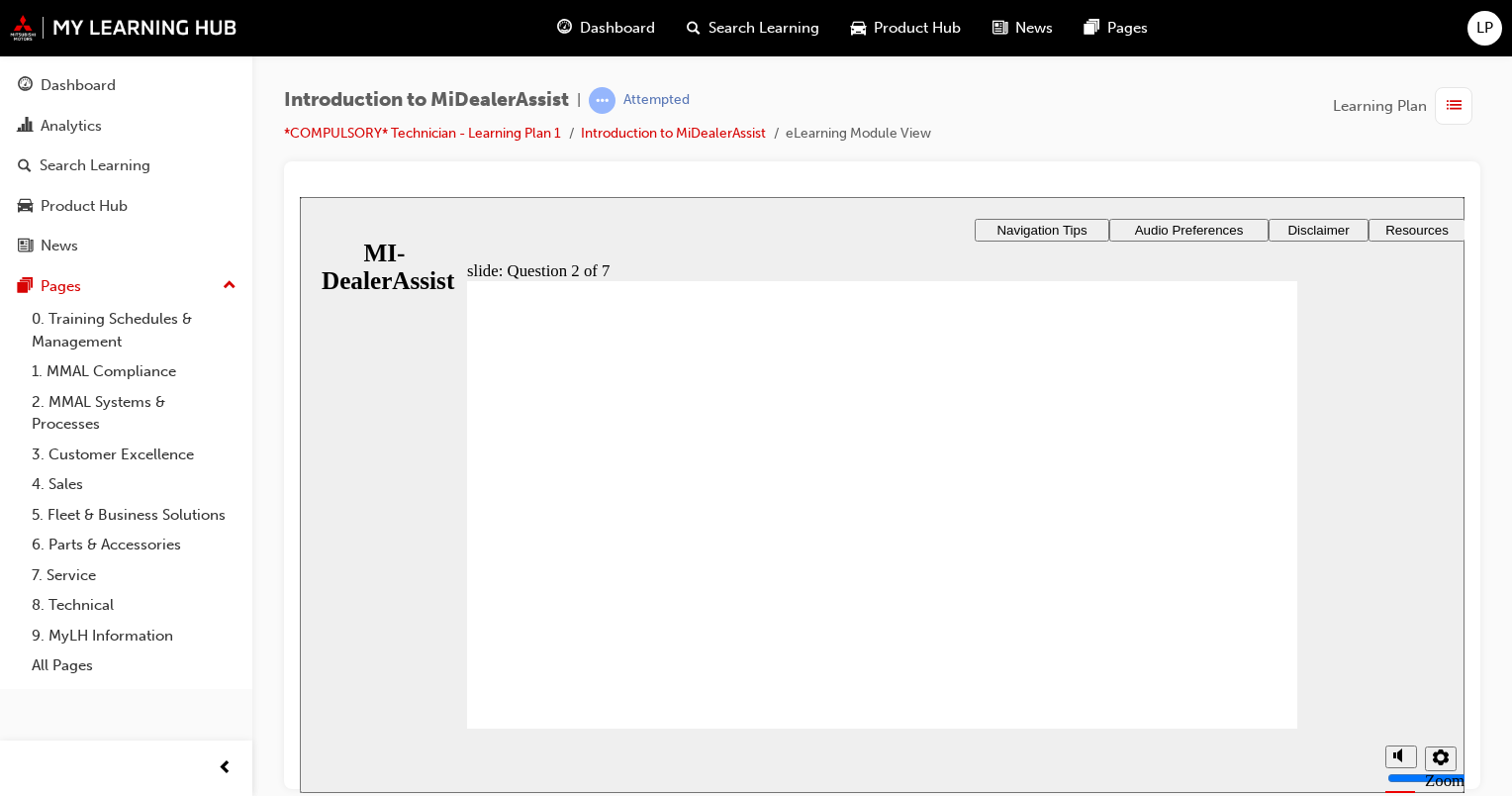 click 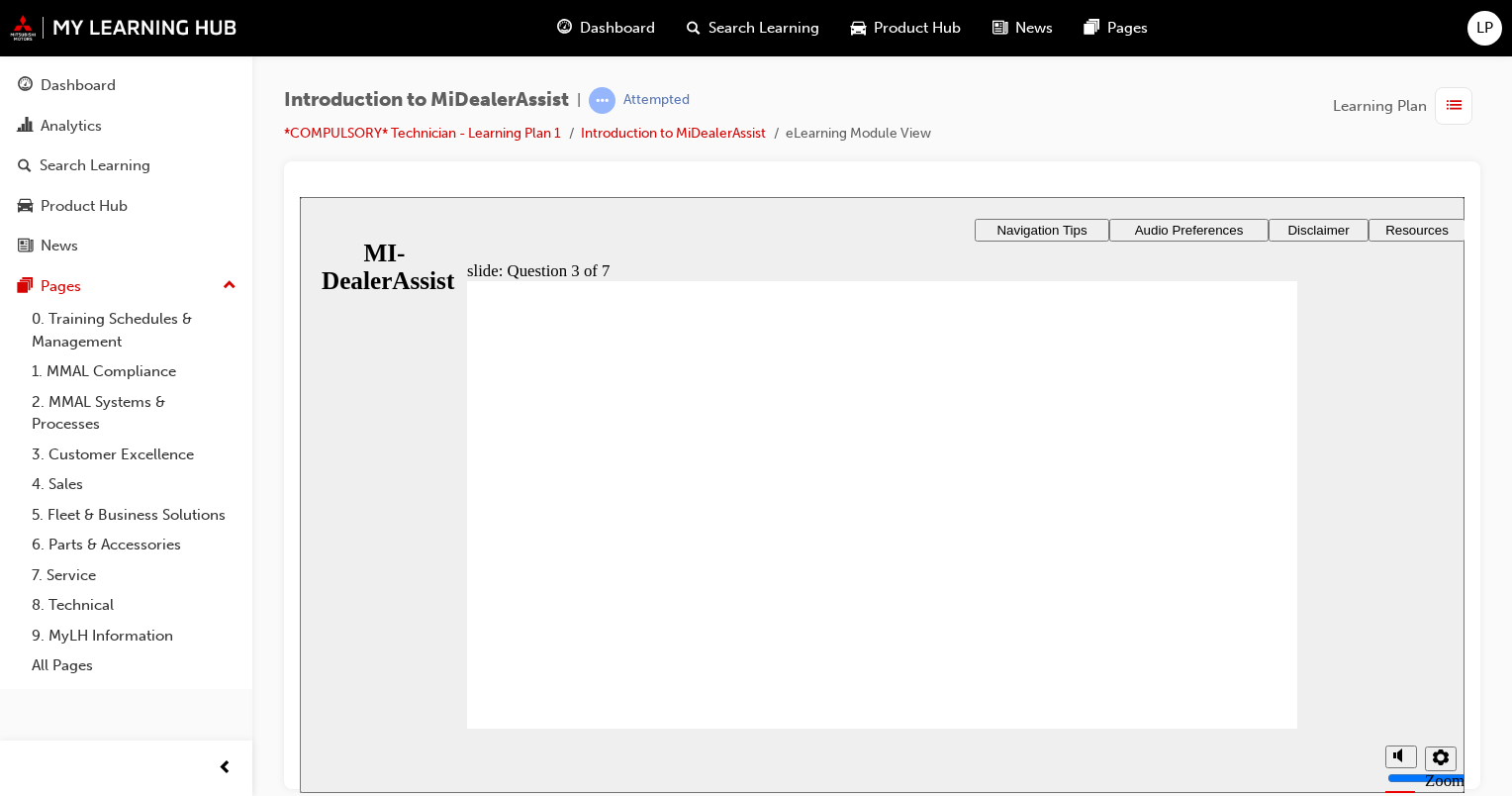 click 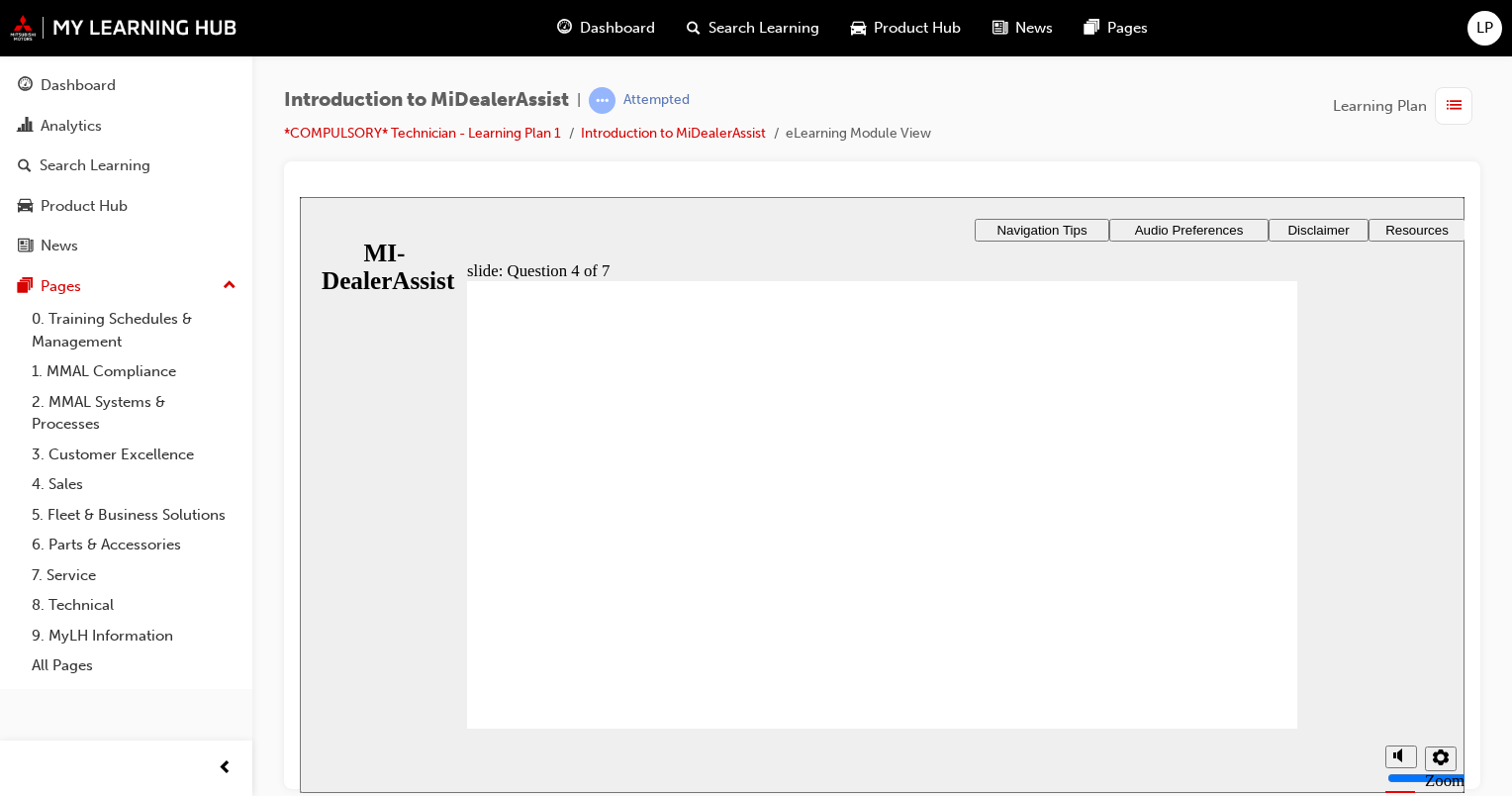 click 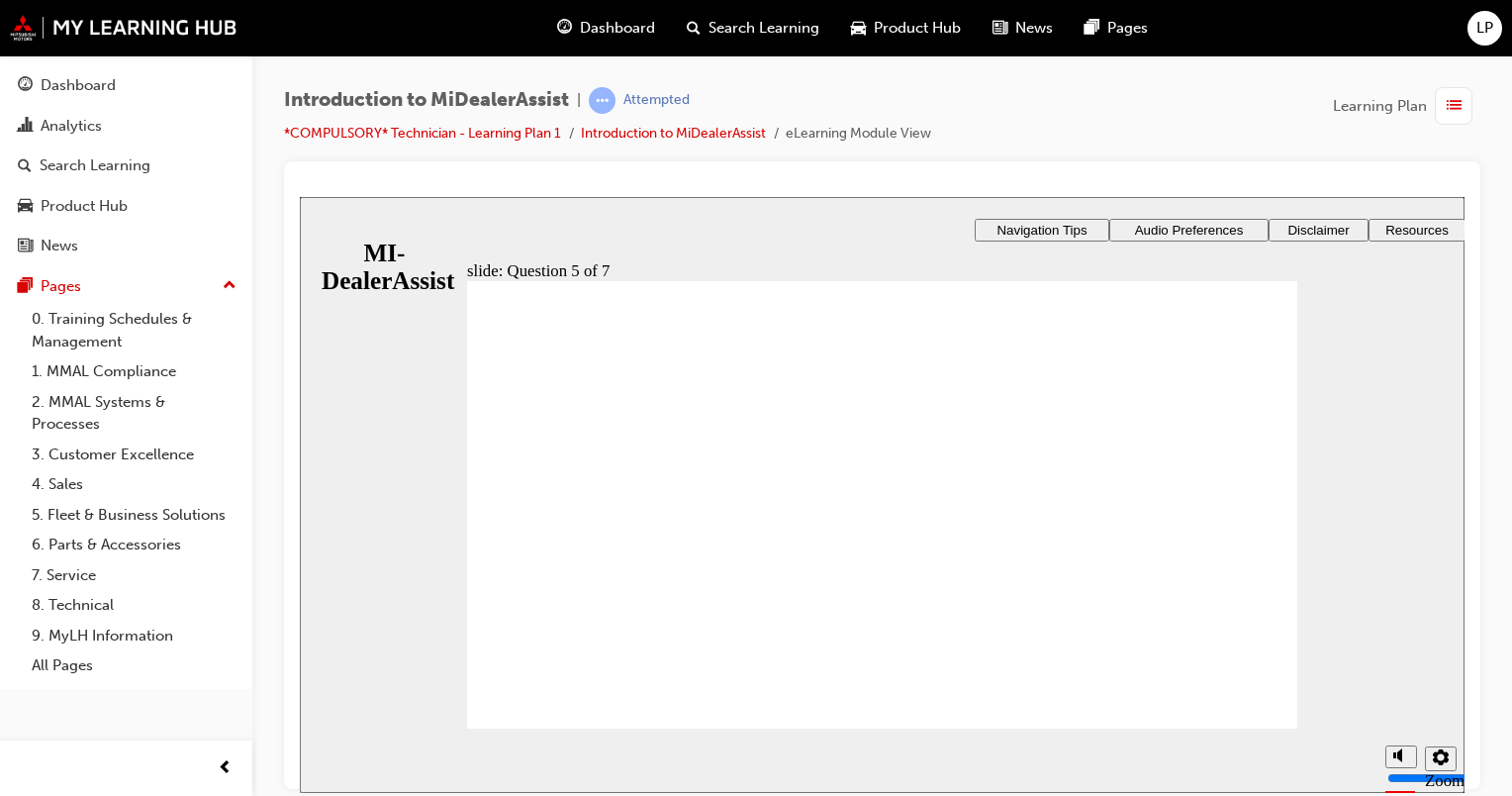 click 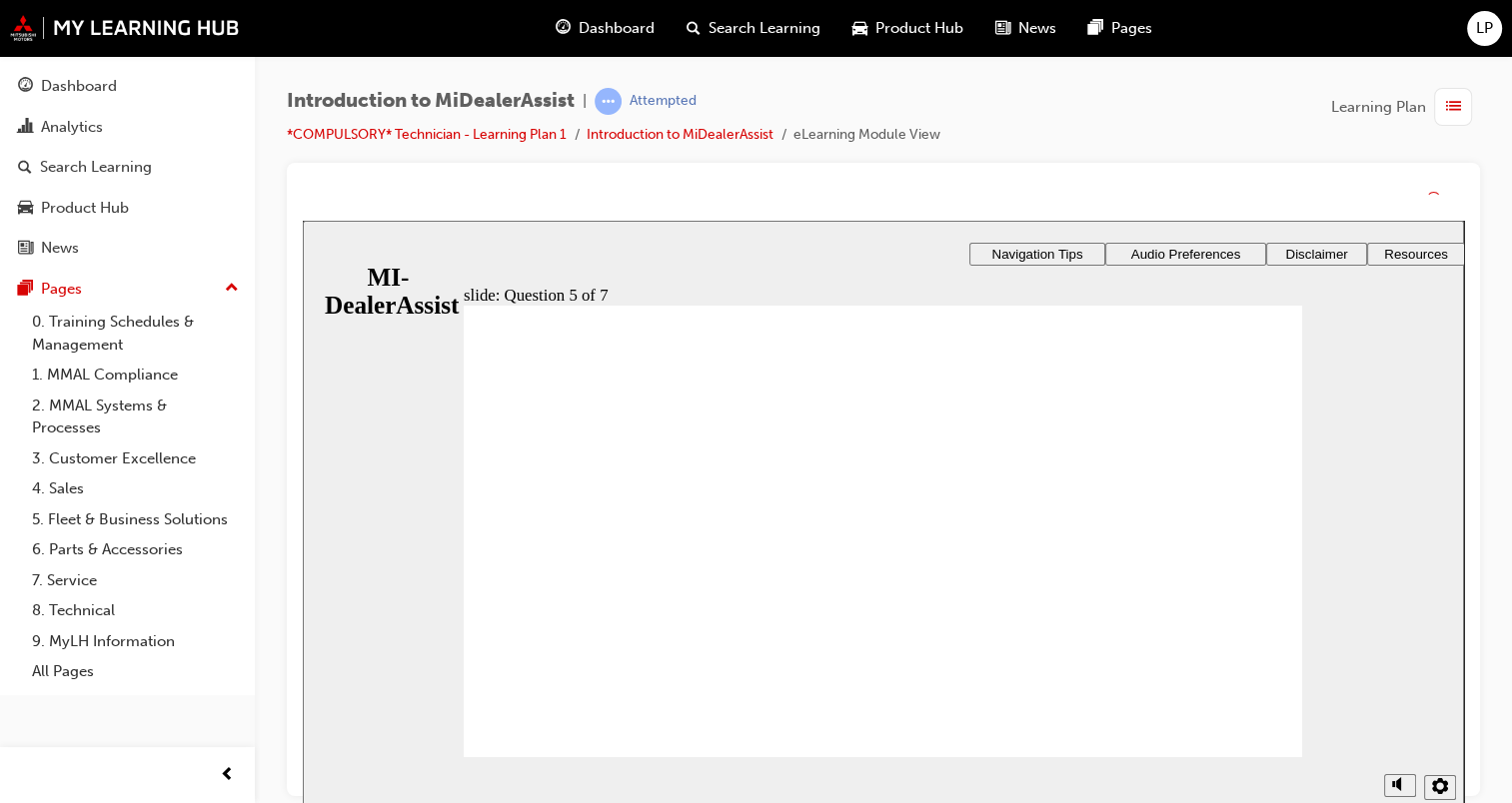 click 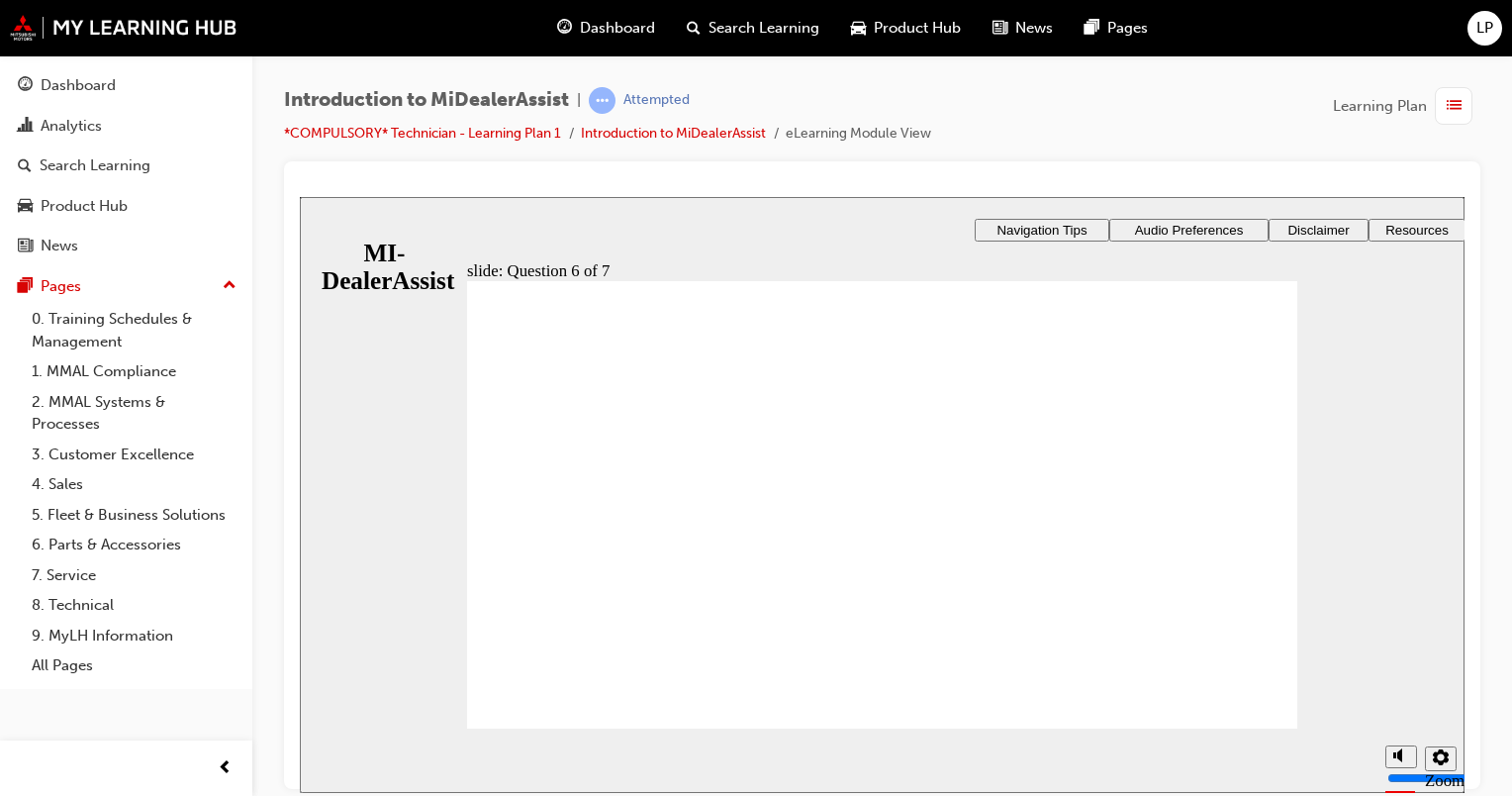 click 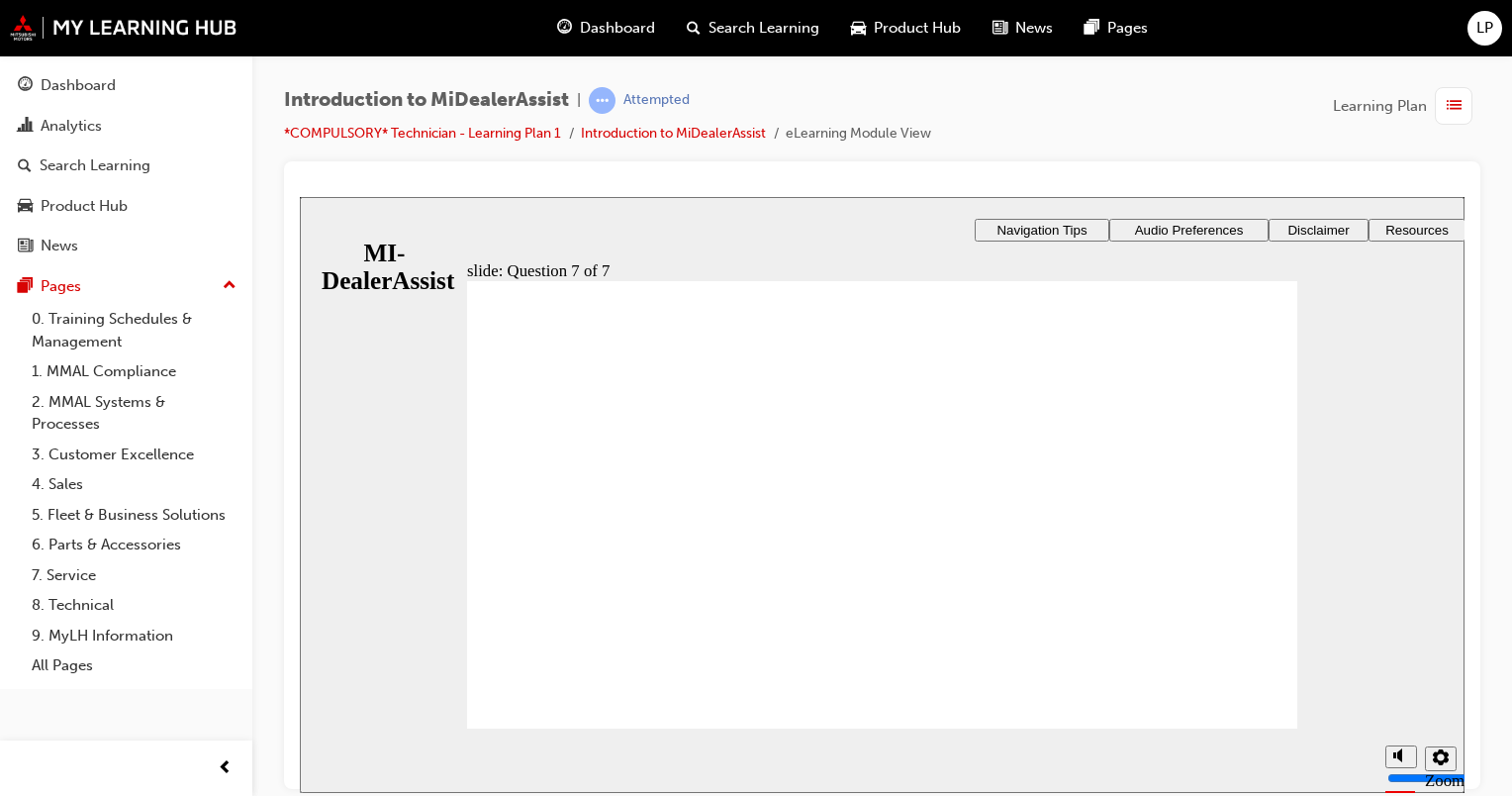 click 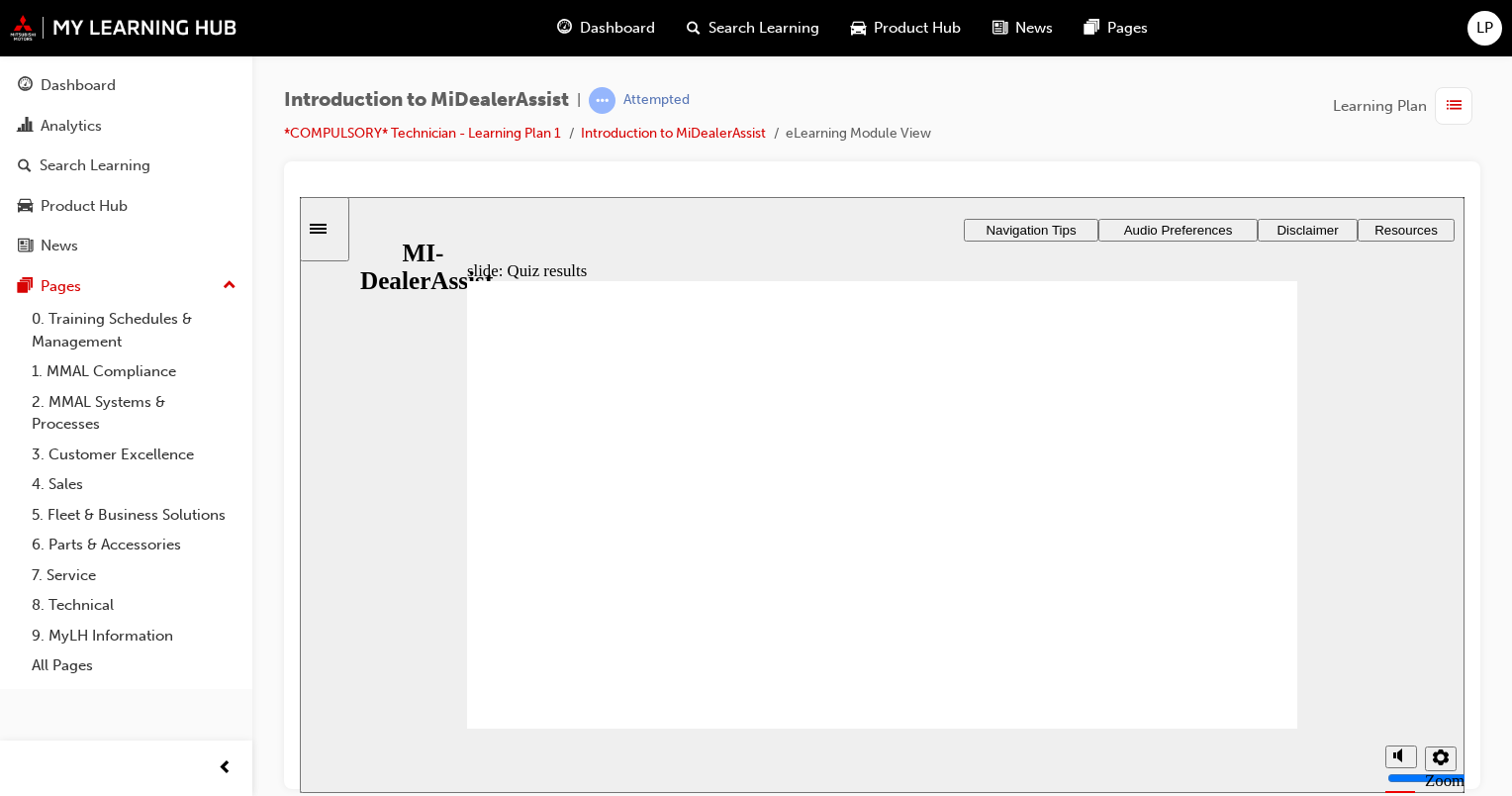 click 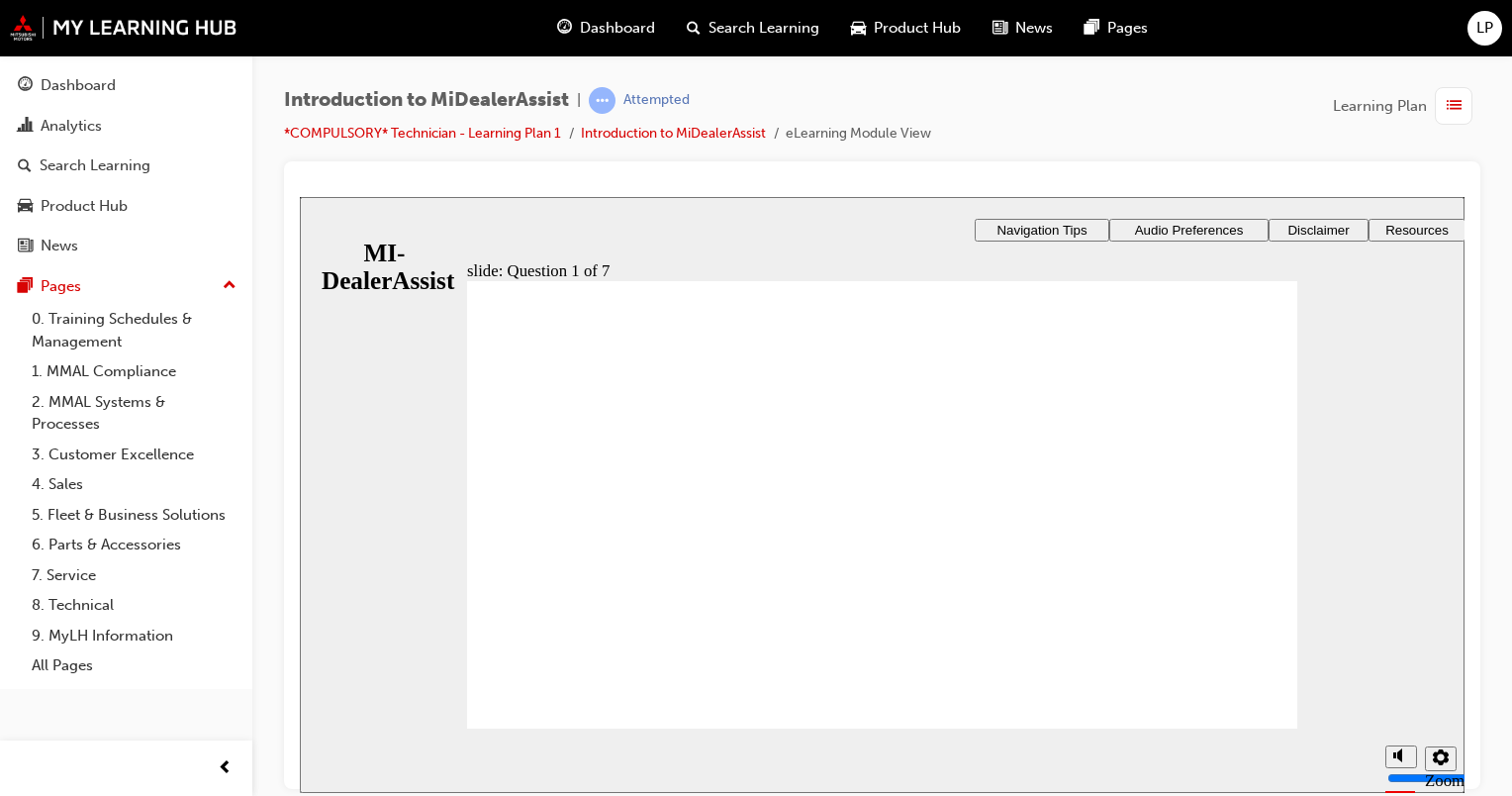 click 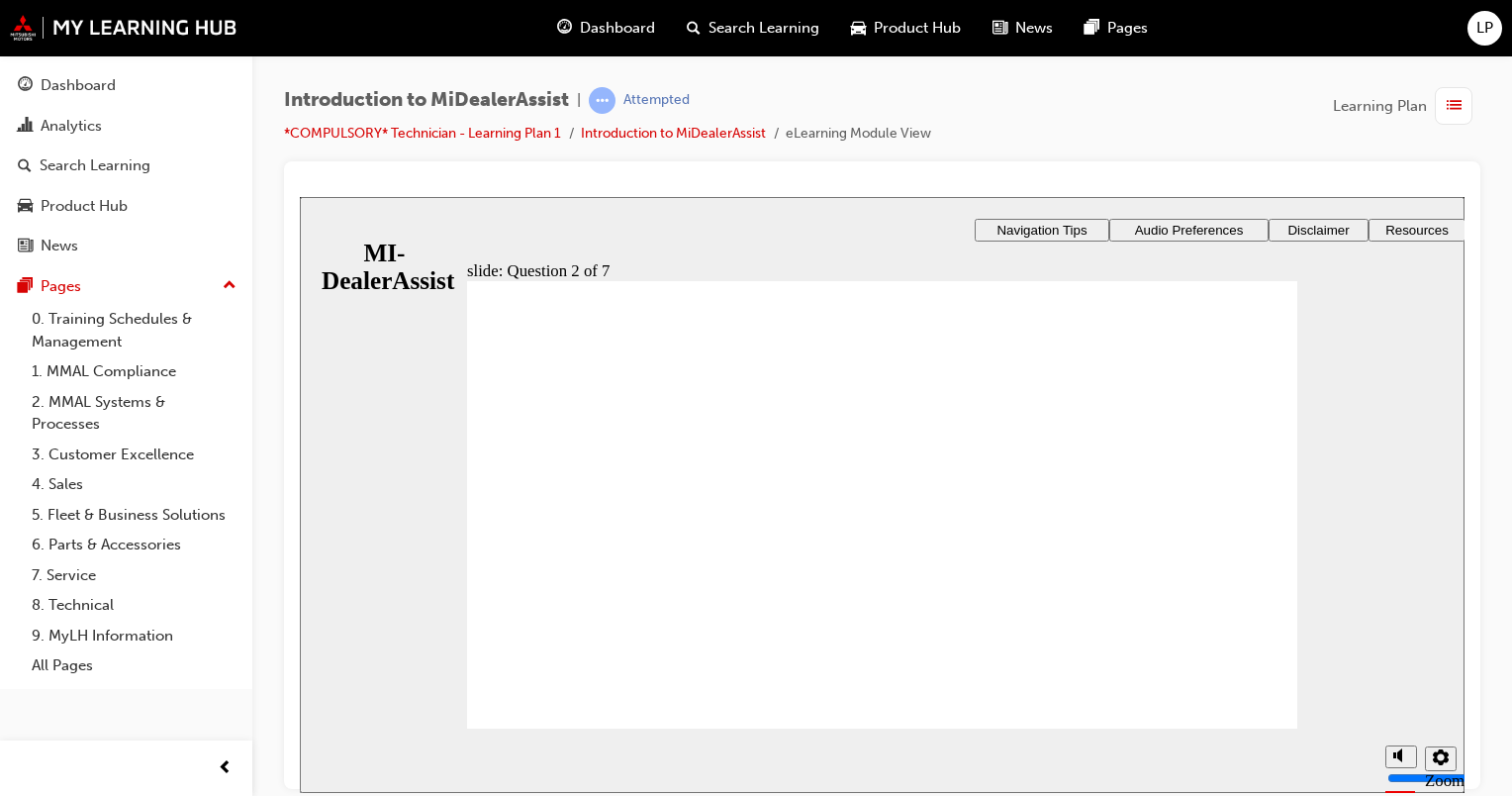 click 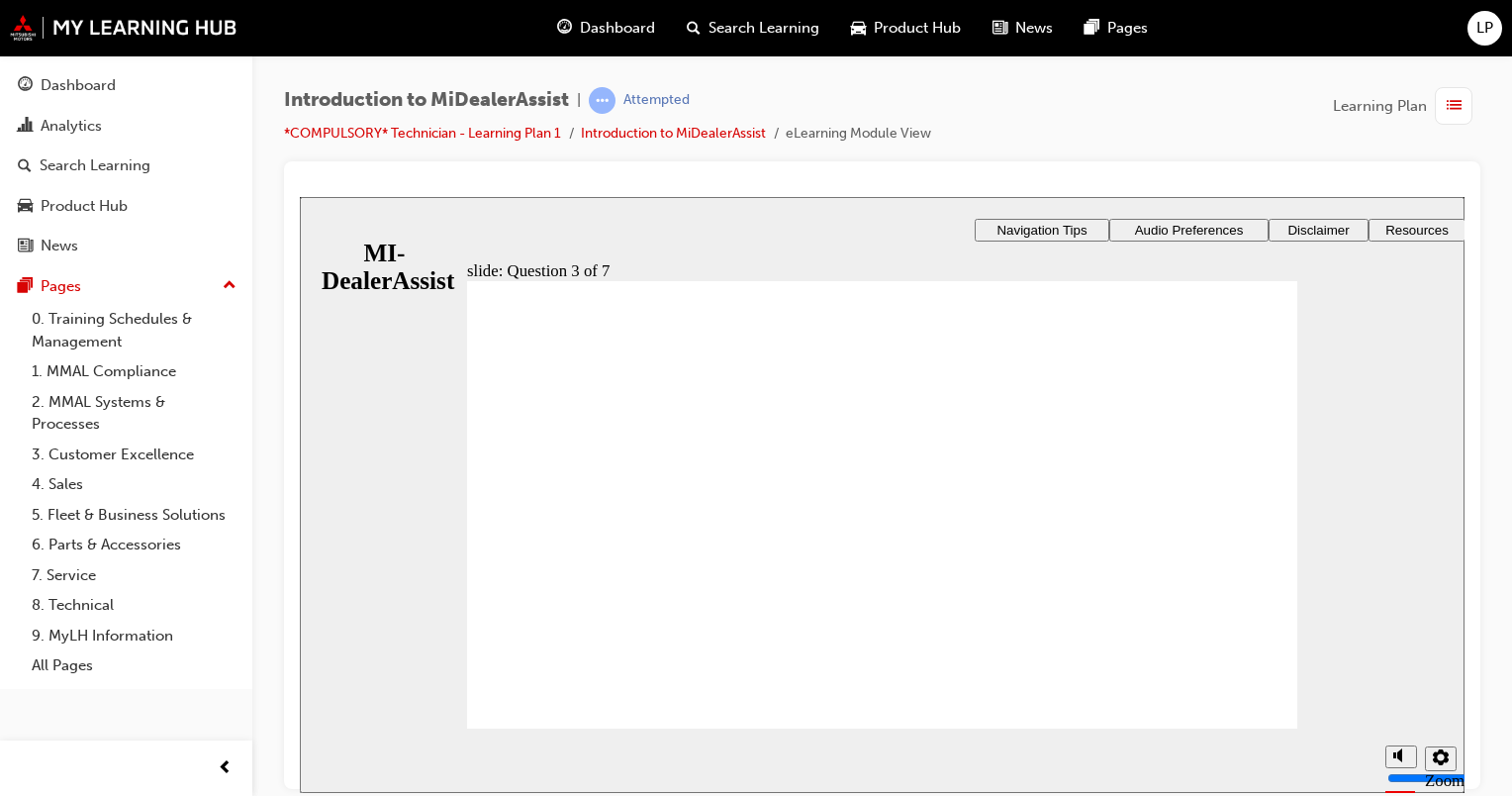 click 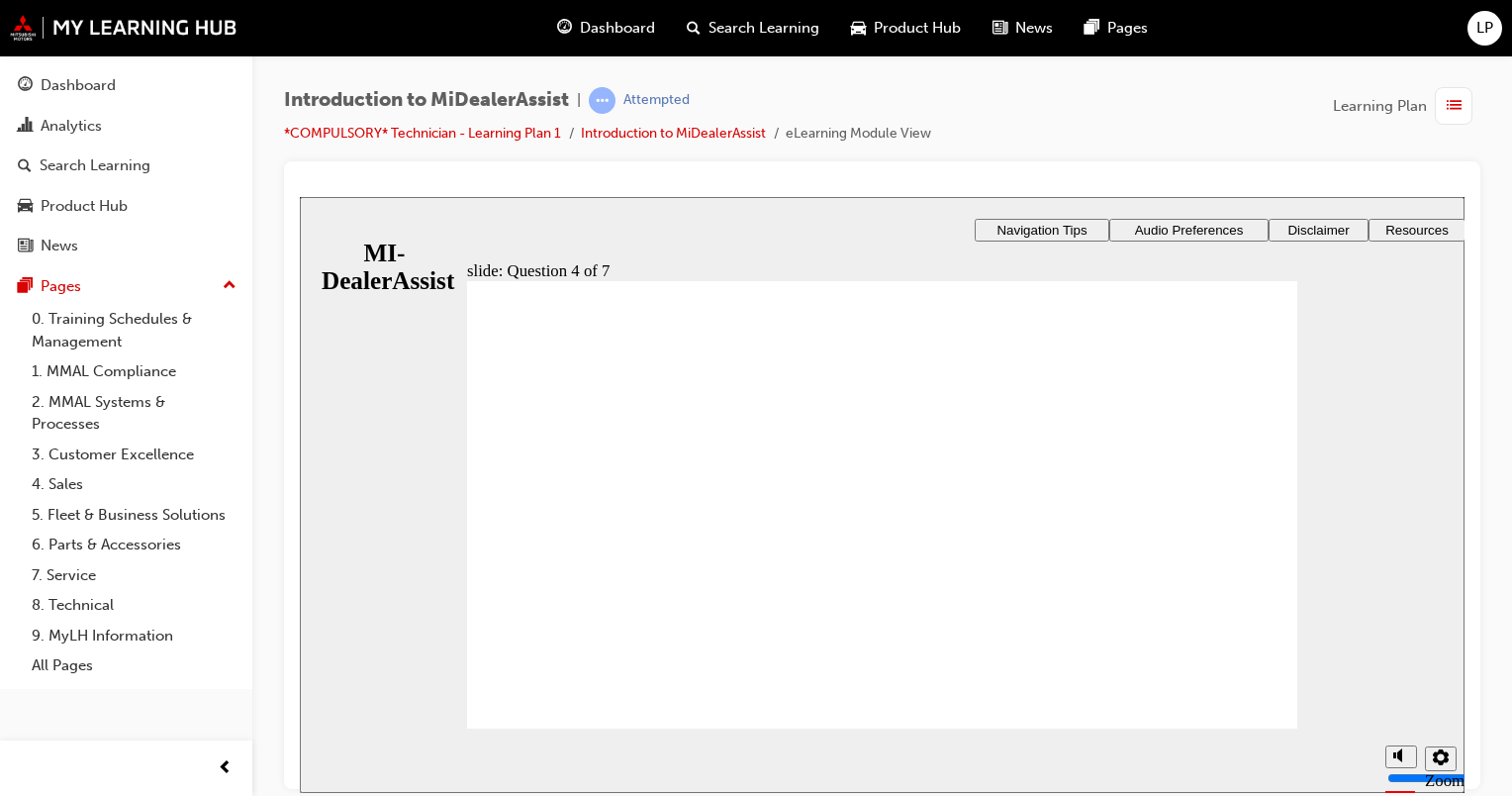 click 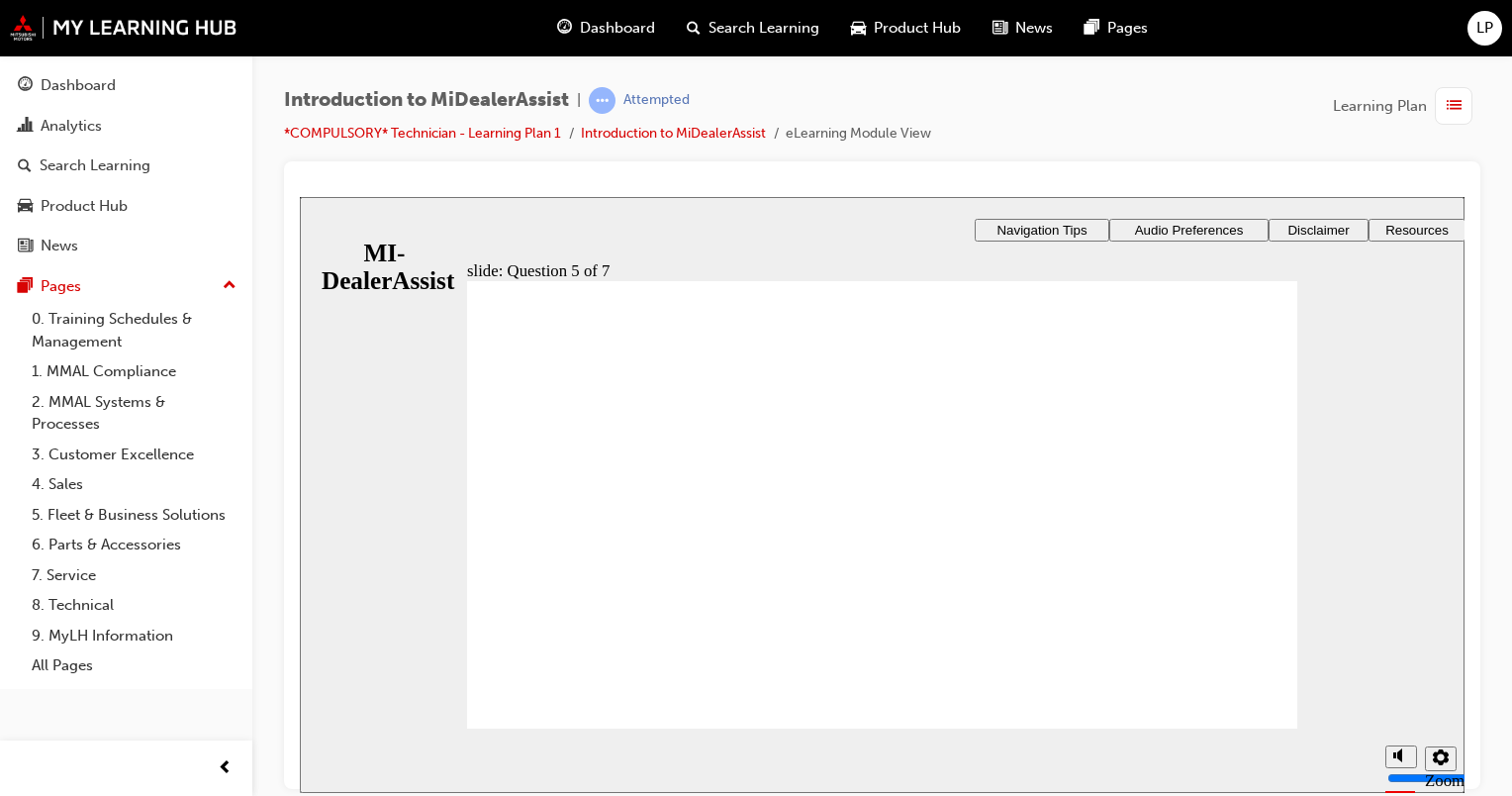 click 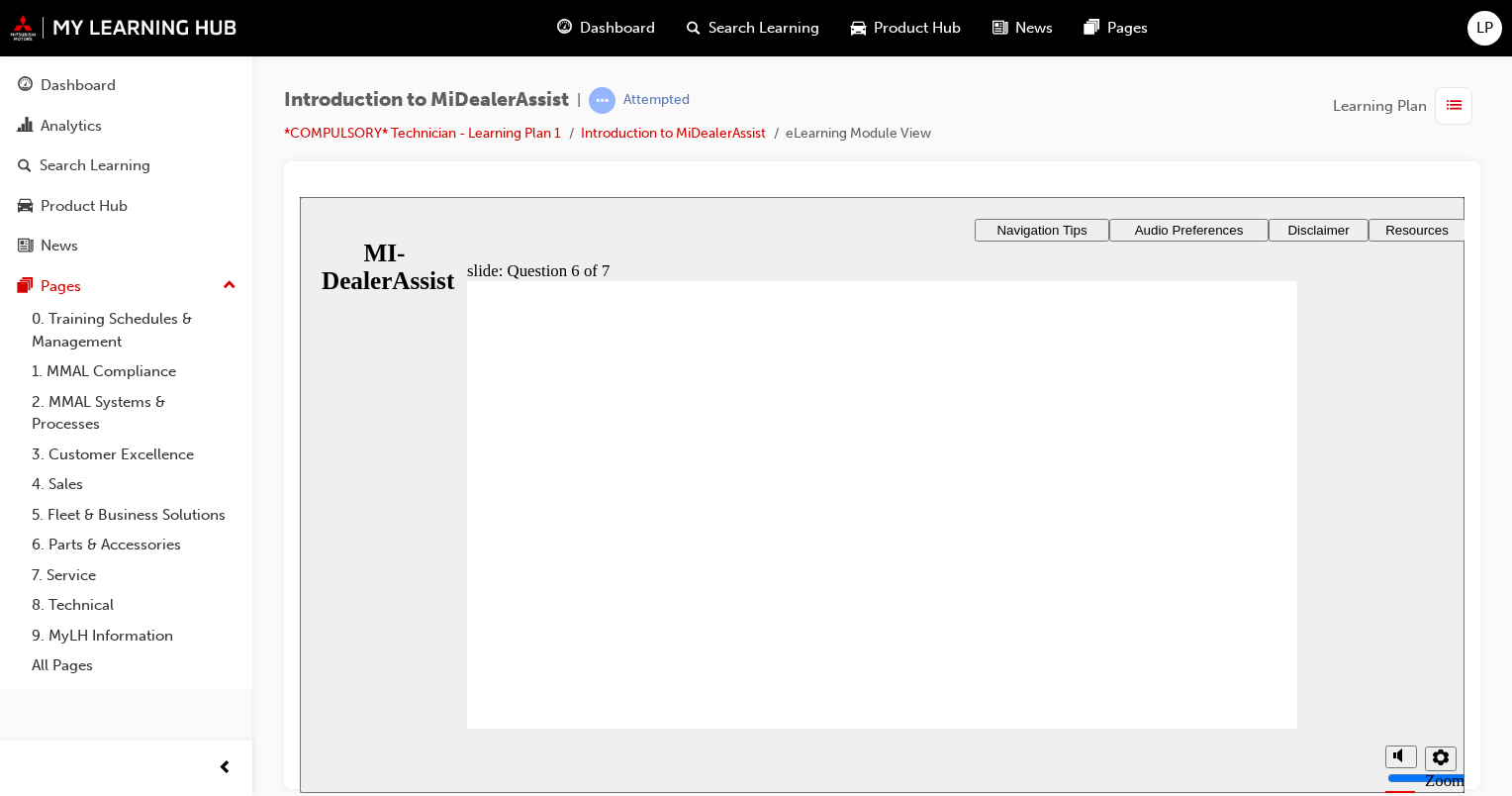 click 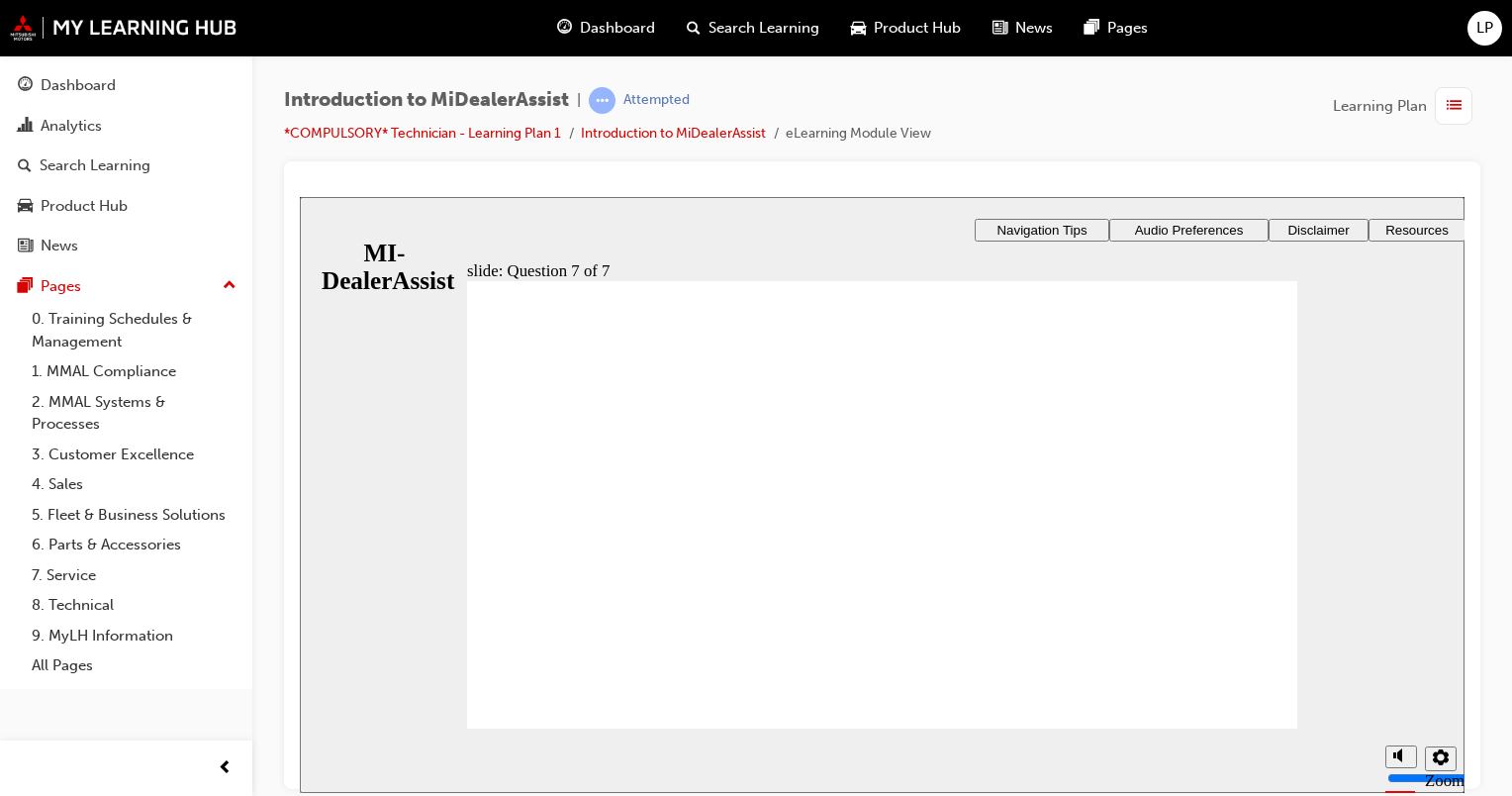 click 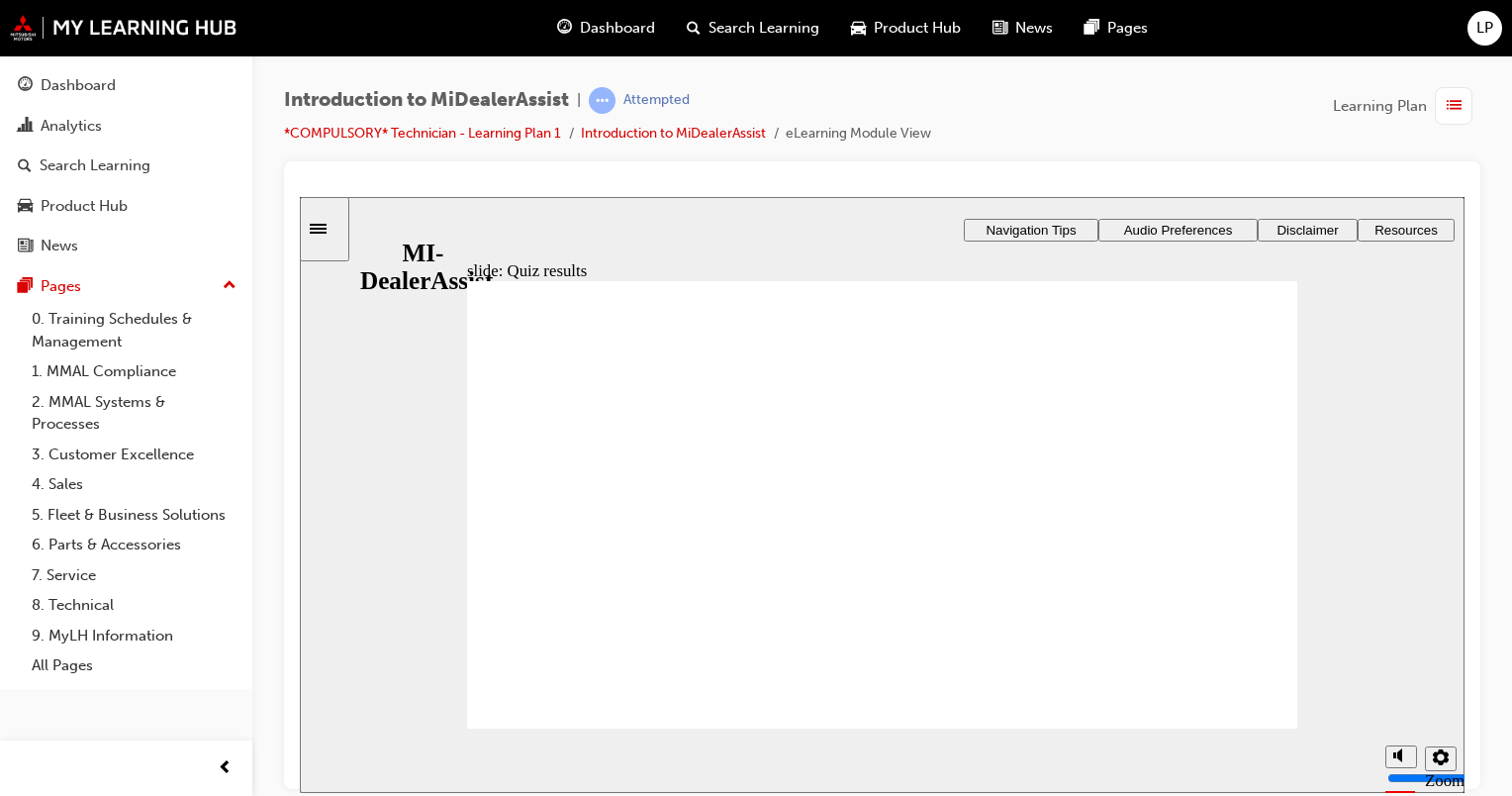 click 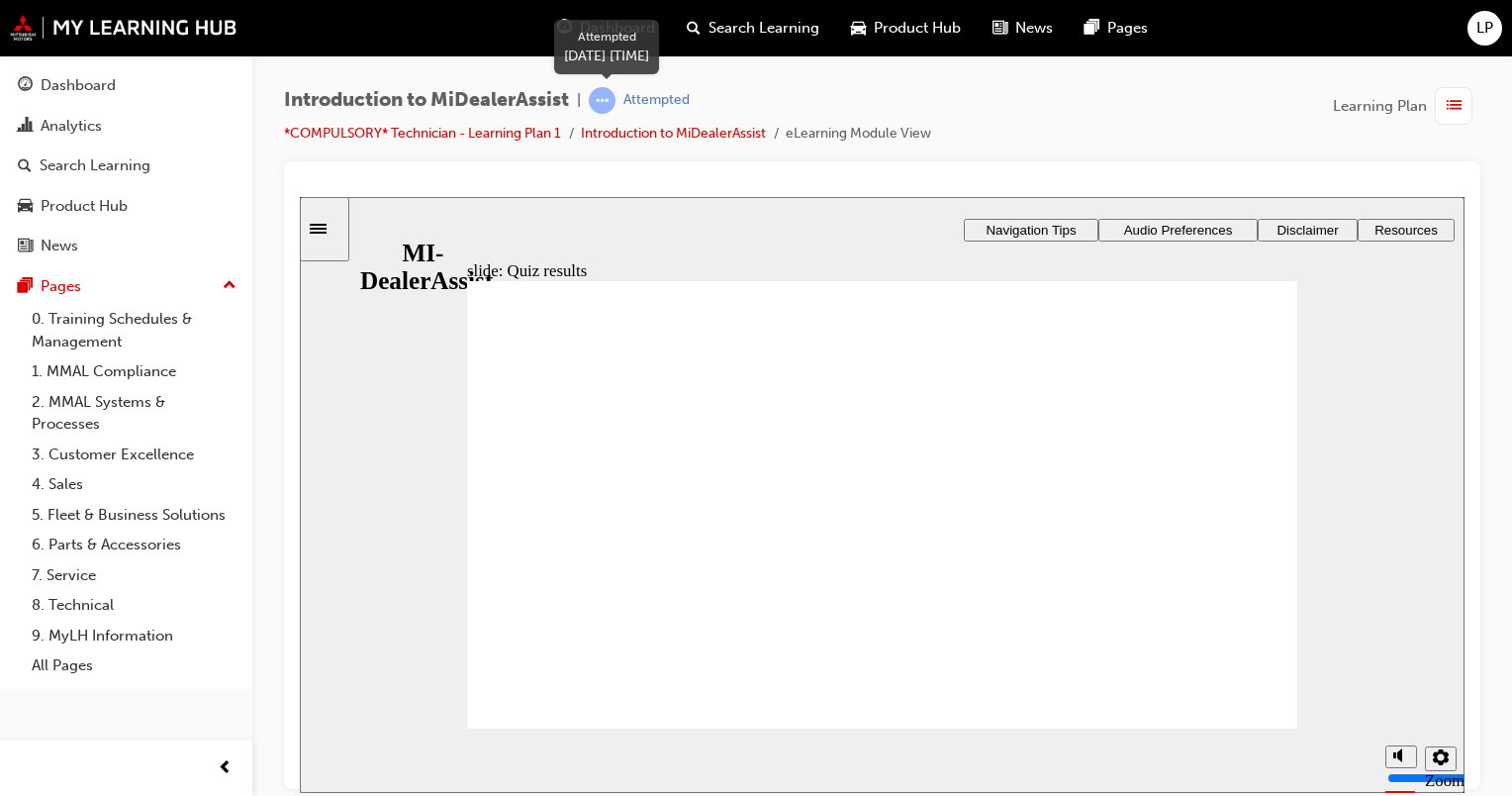 click on "Attempted" at bounding box center [656, 100] 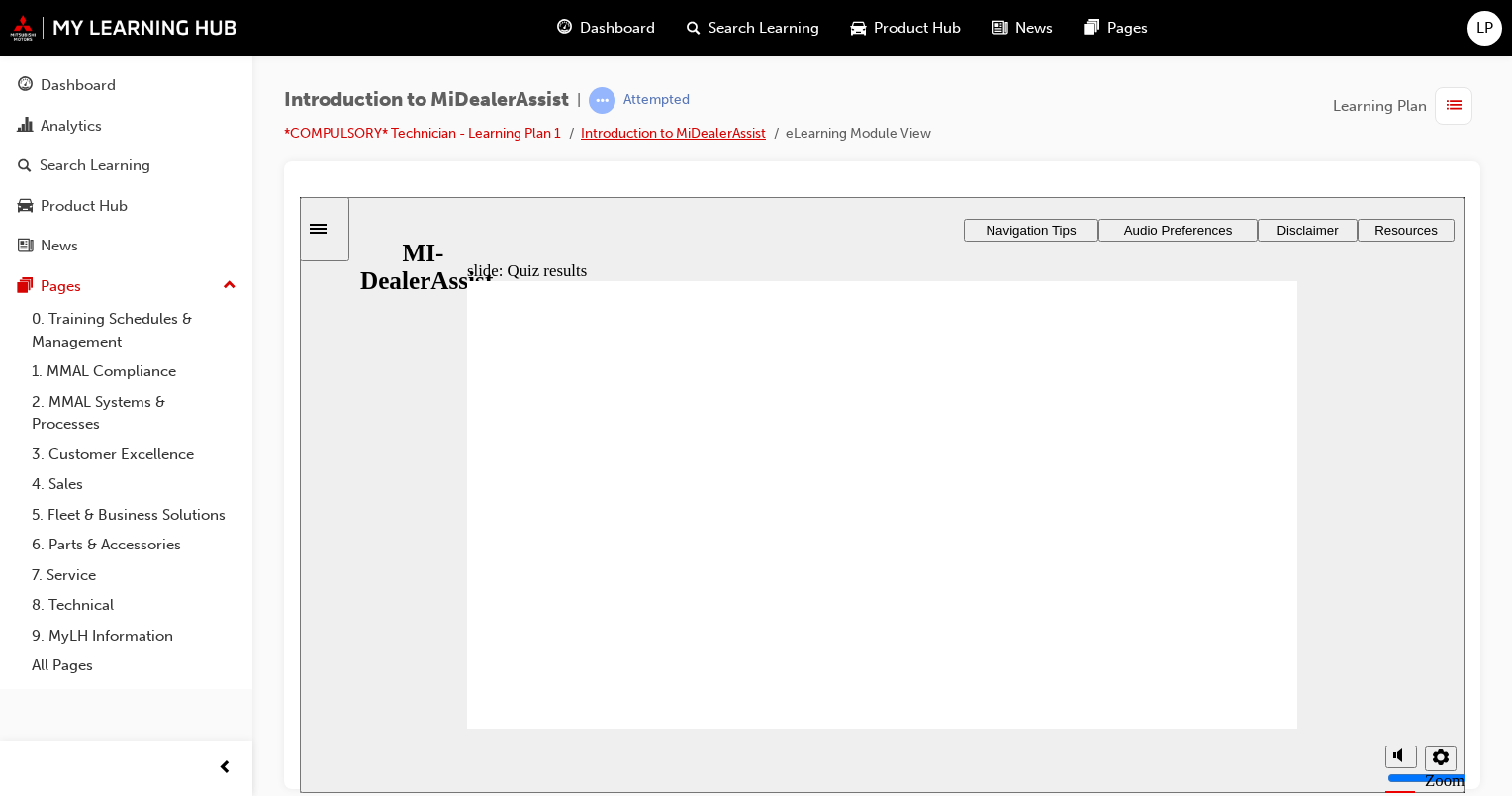 click on "Introduction to MiDealerAssist" at bounding box center [673, 133] 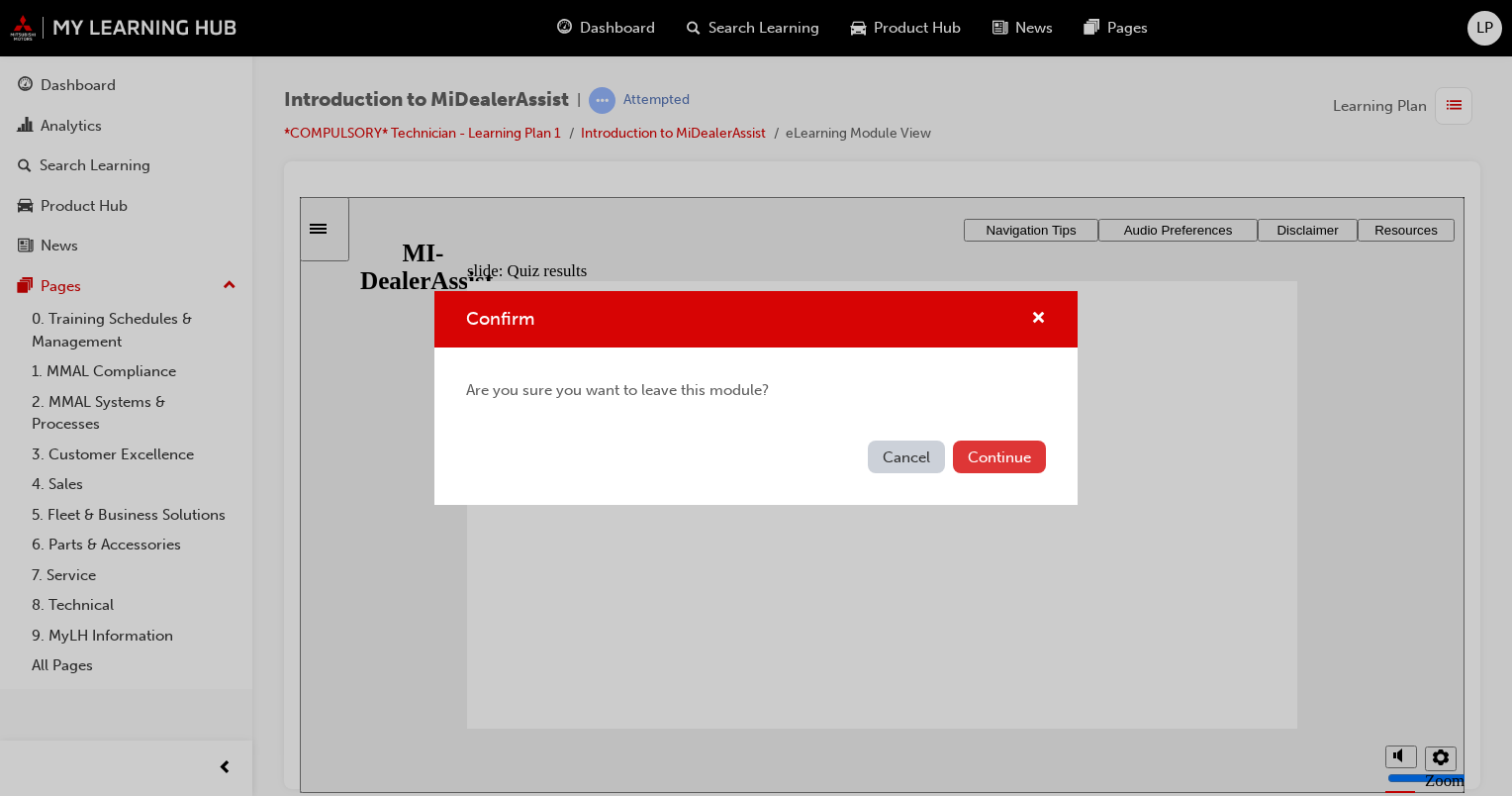 click on "Continue" at bounding box center [999, 456] 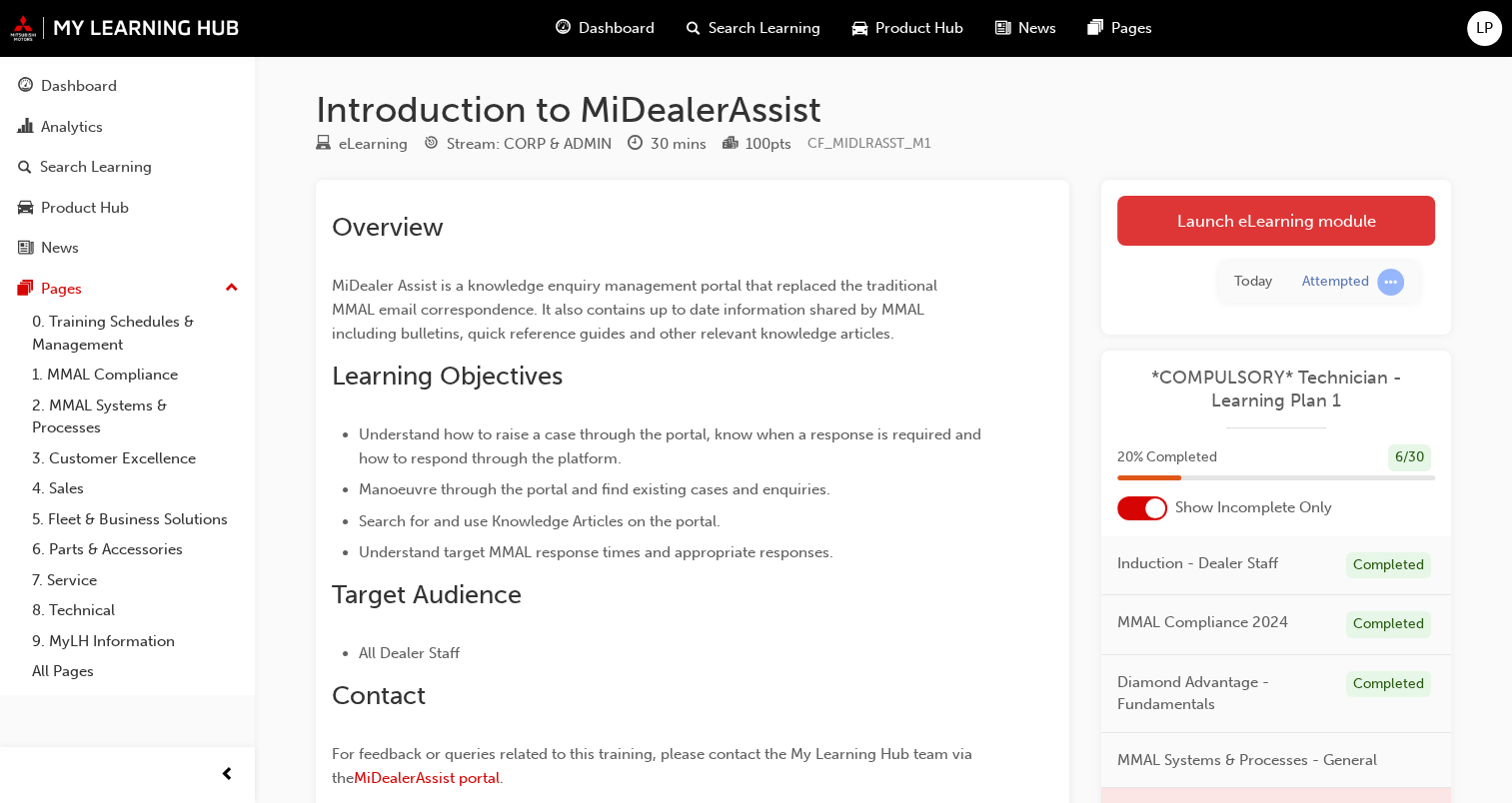 click on "Launch eLearning module" at bounding box center (1276, 221) 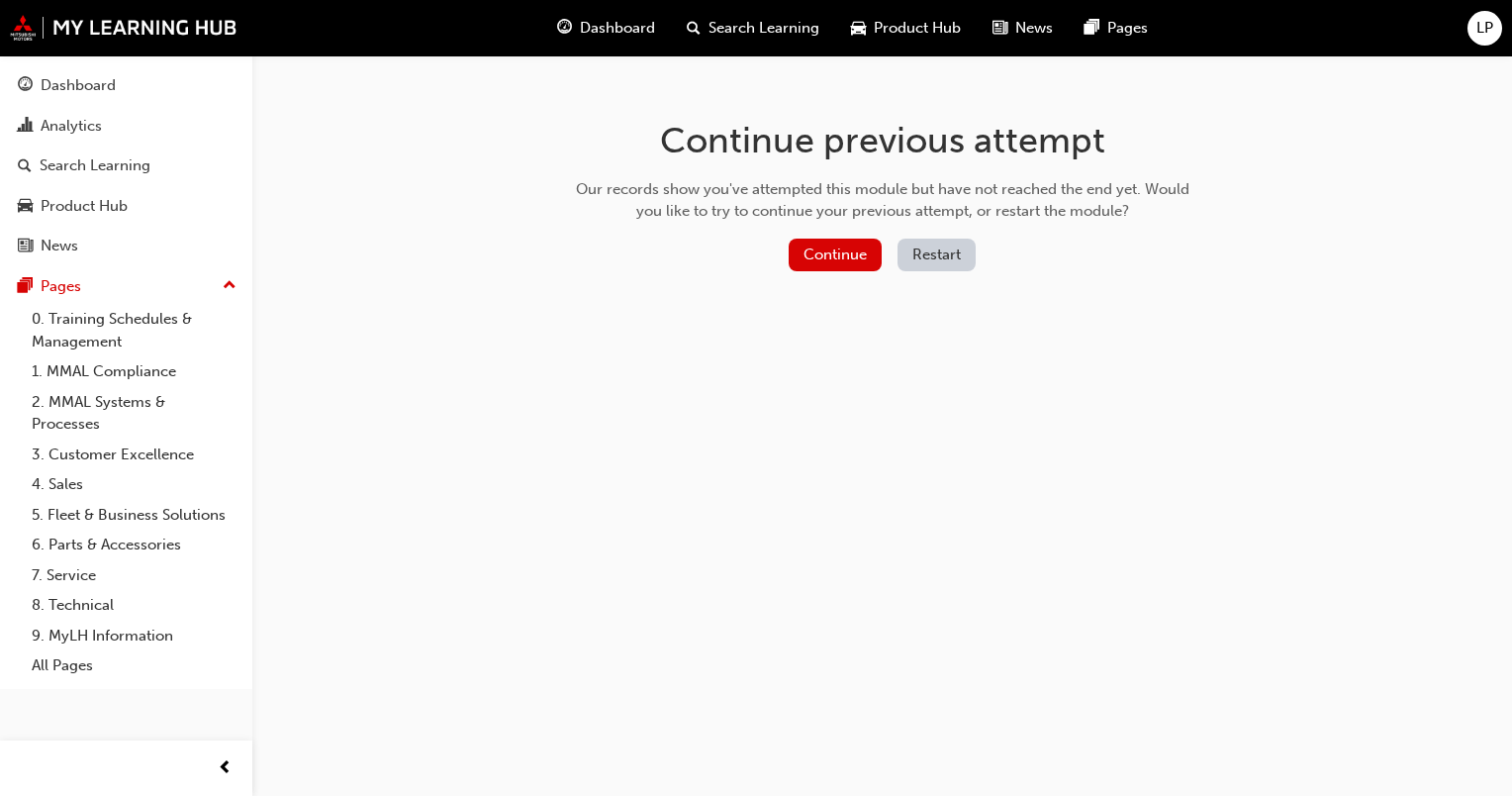 click on "Restart" at bounding box center [936, 254] 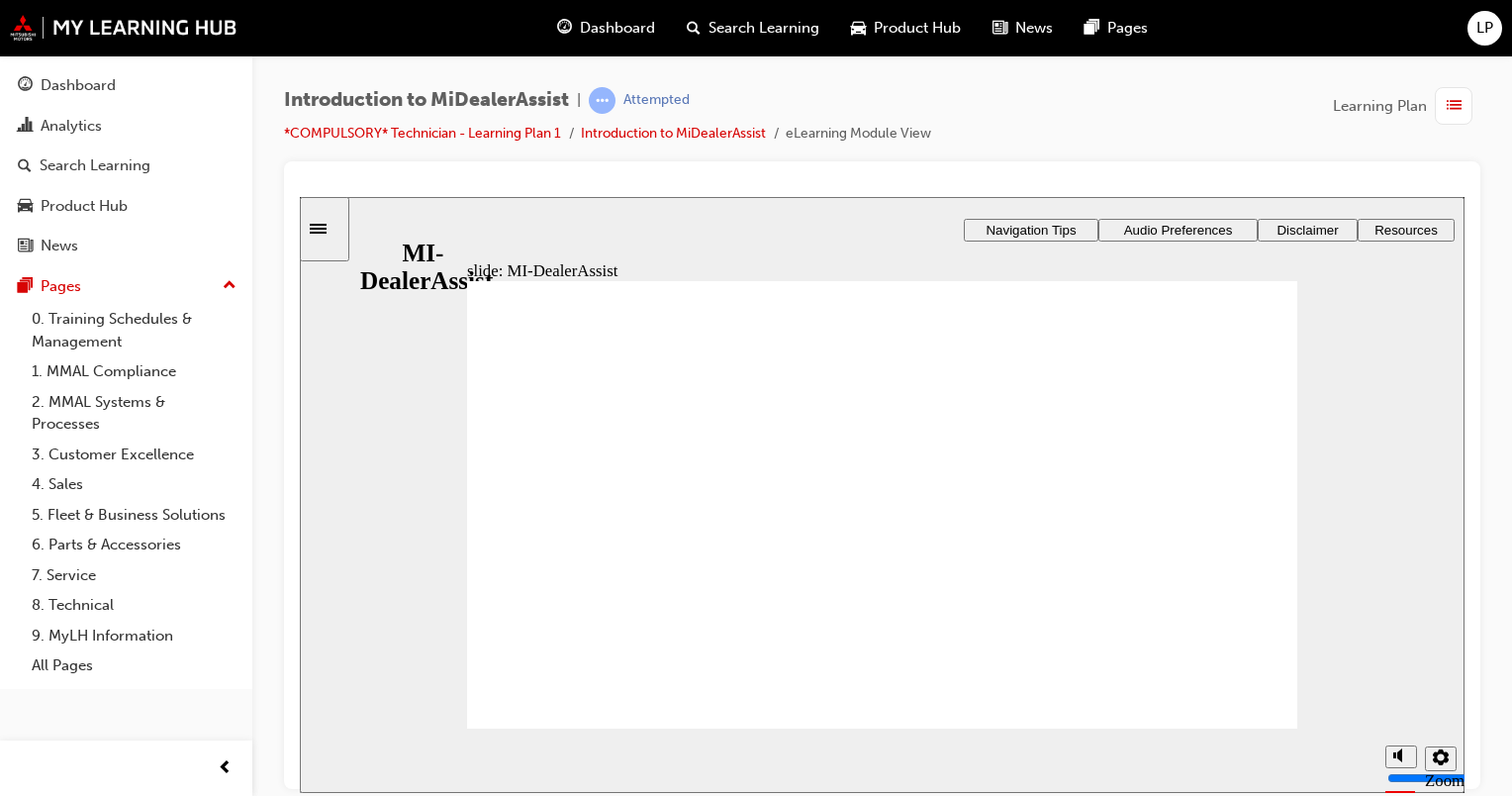 scroll, scrollTop: 0, scrollLeft: 0, axis: both 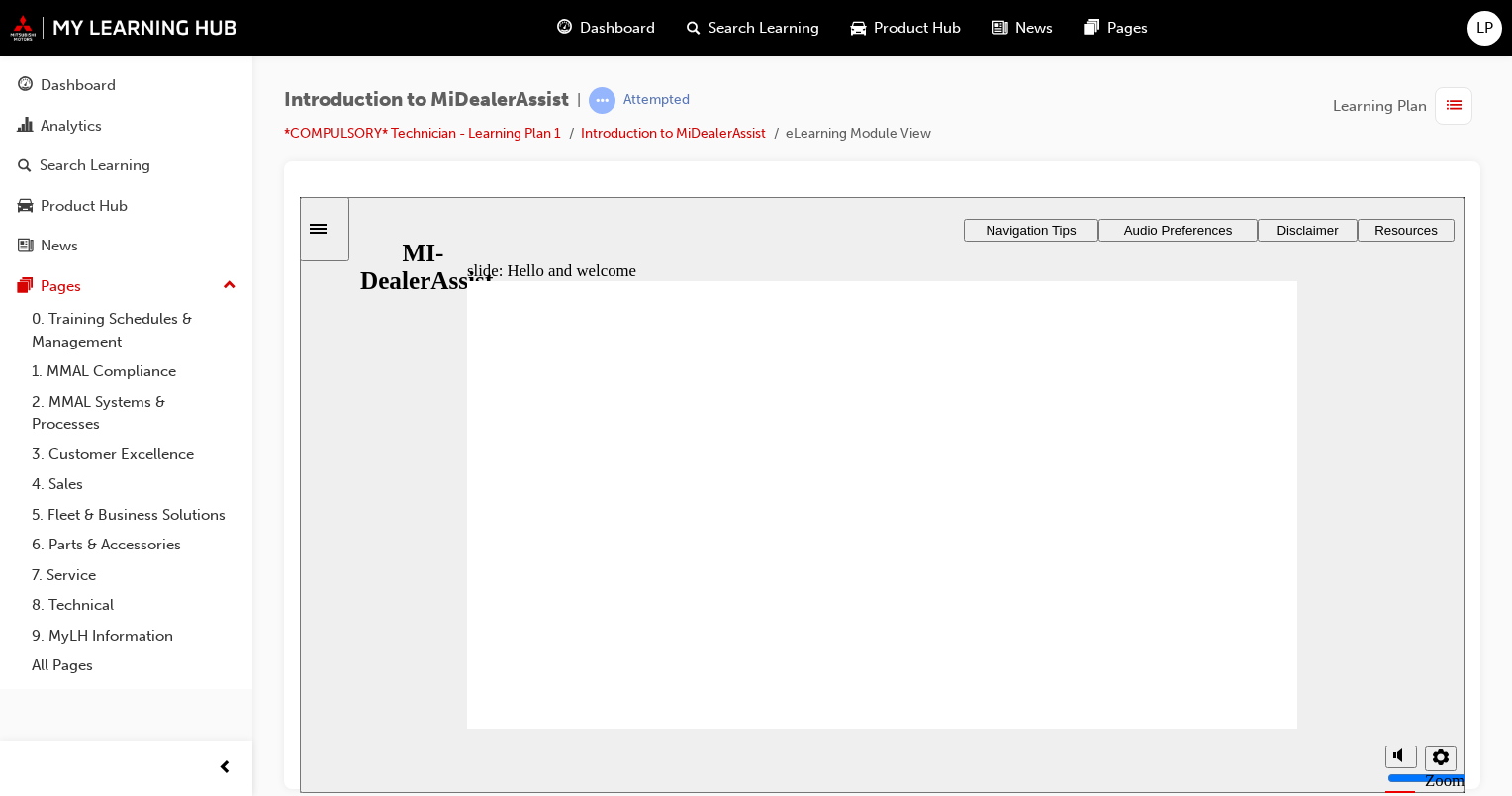 click 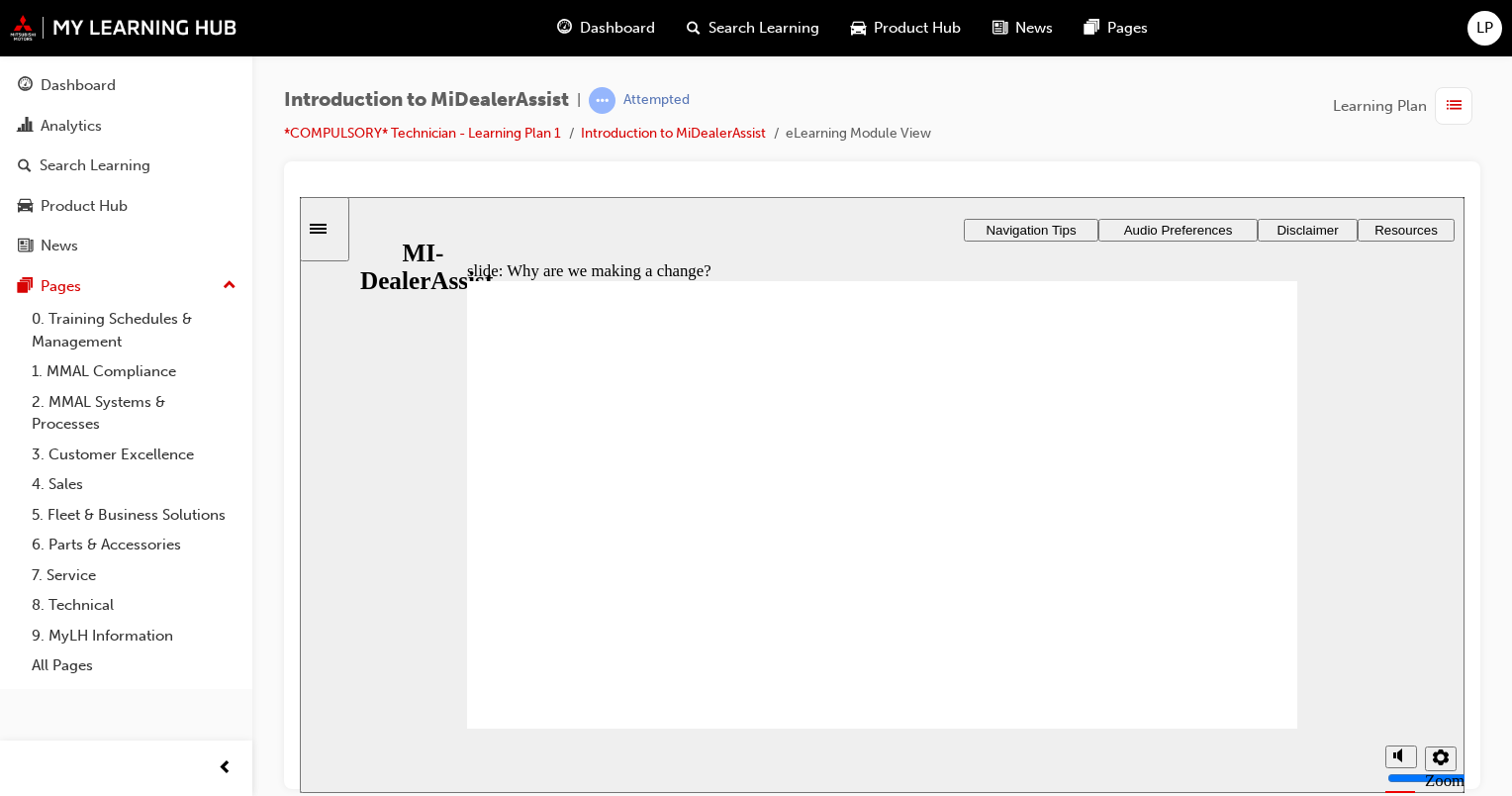click 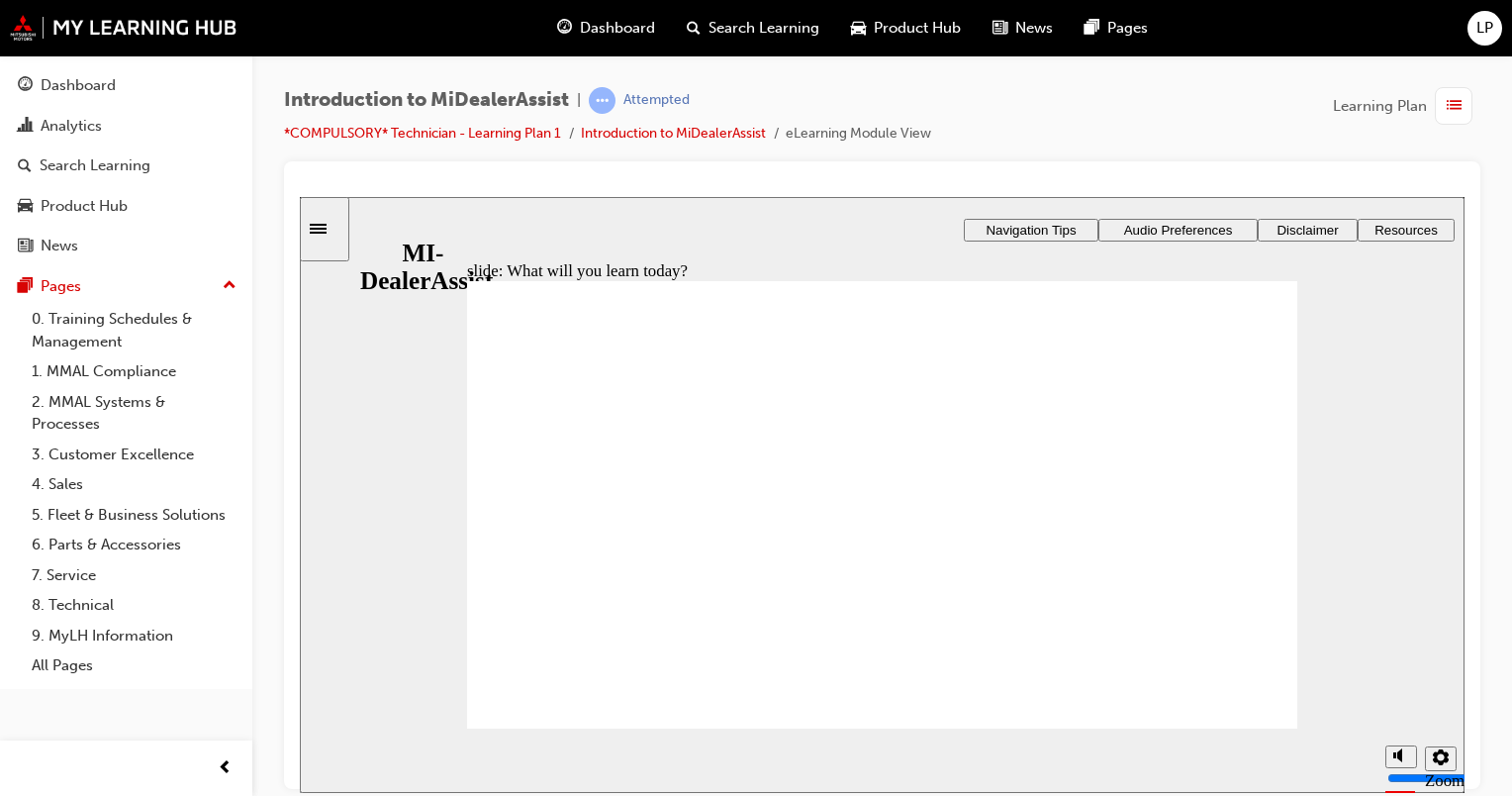 click 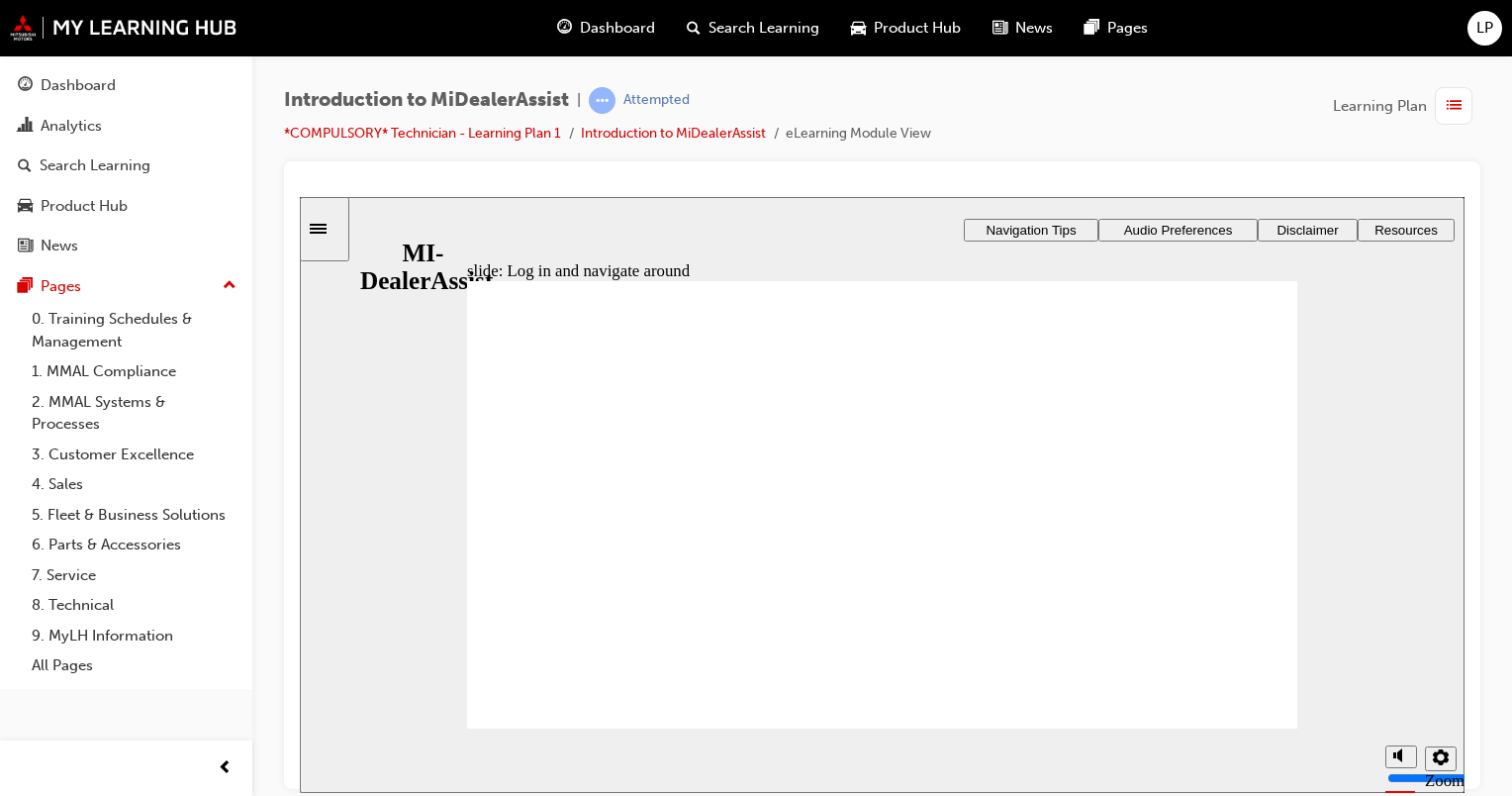click 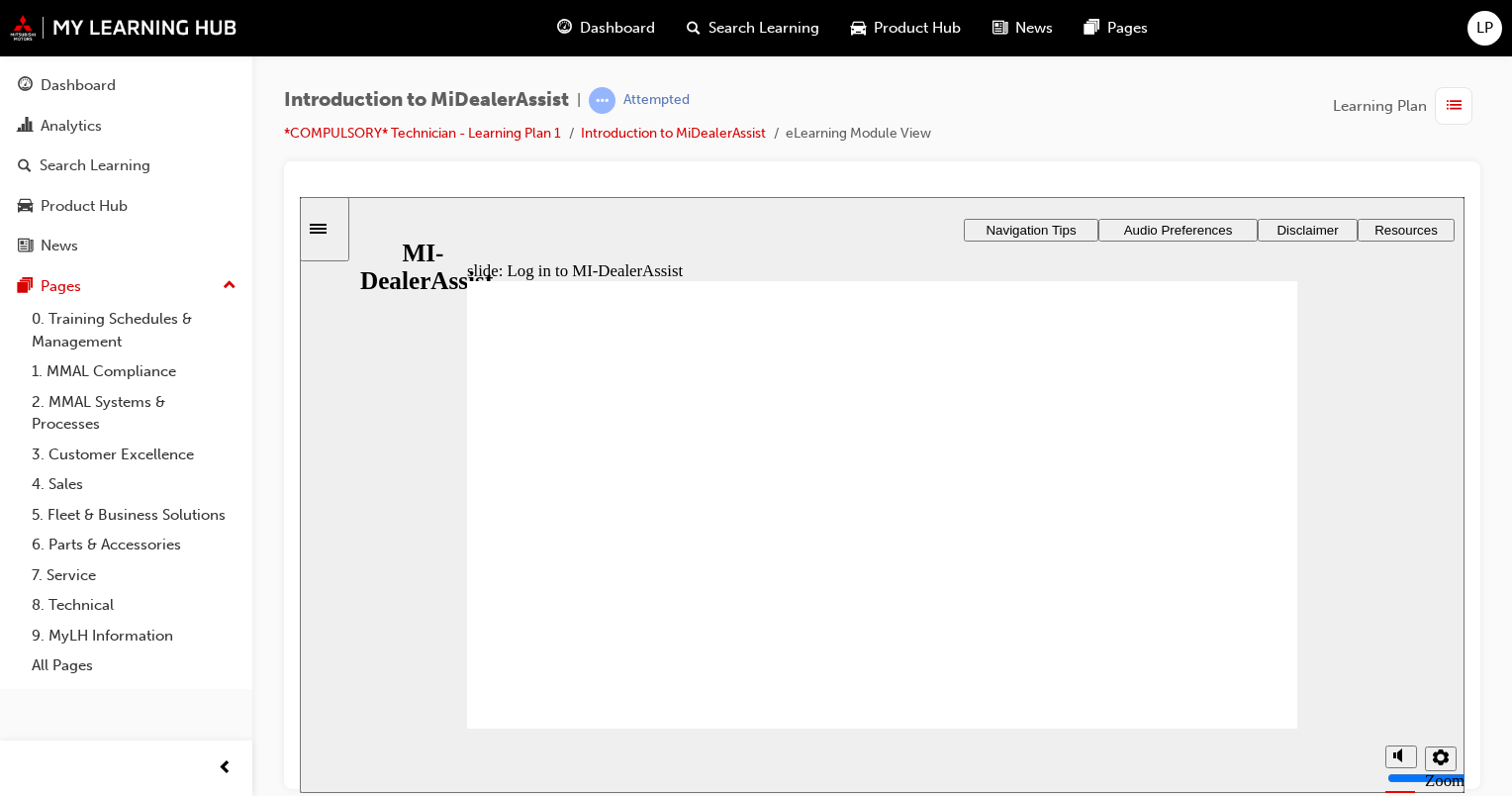 click 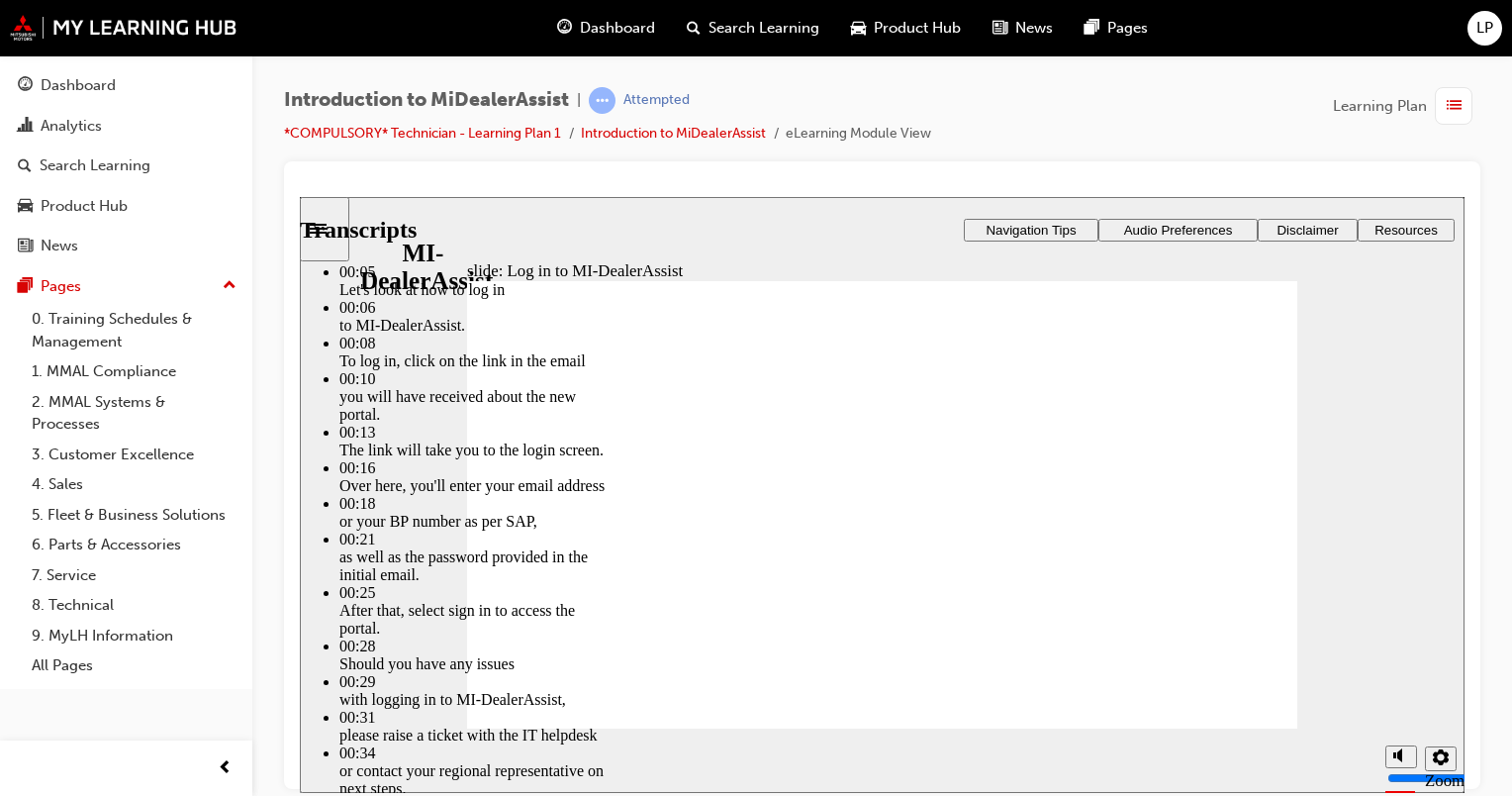 click at bounding box center (878, 3309) 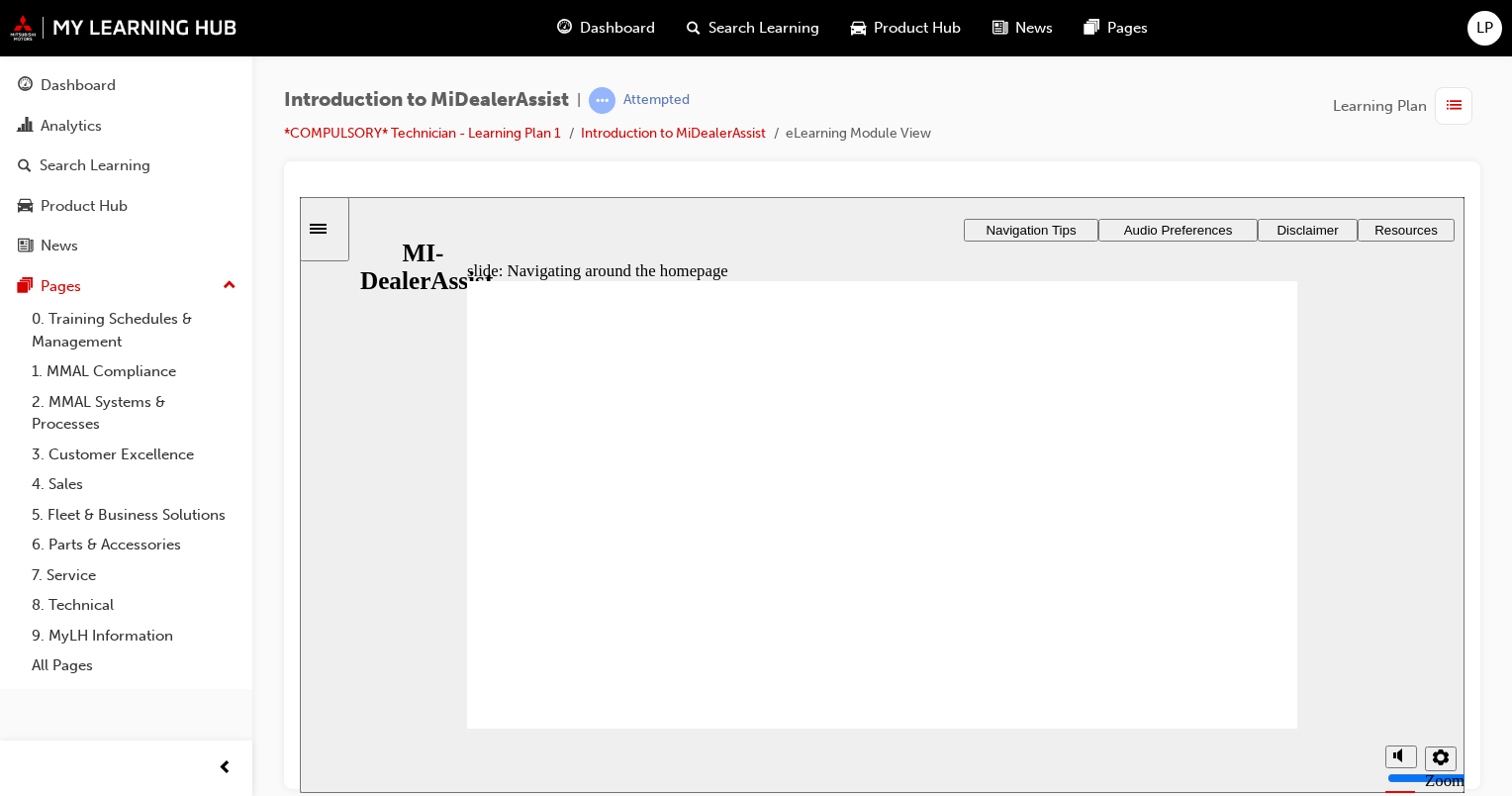 click 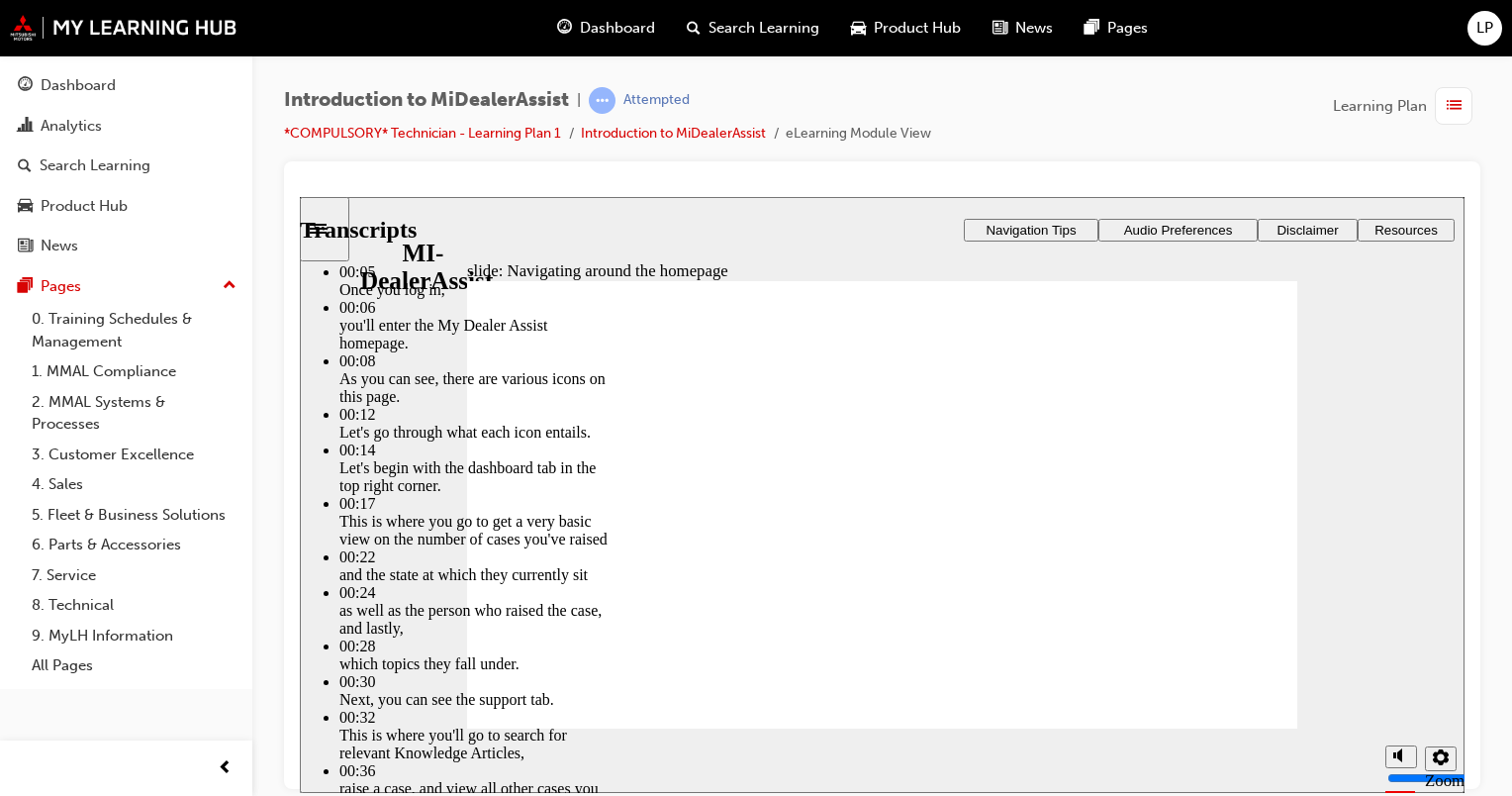 click at bounding box center [667, 2978] 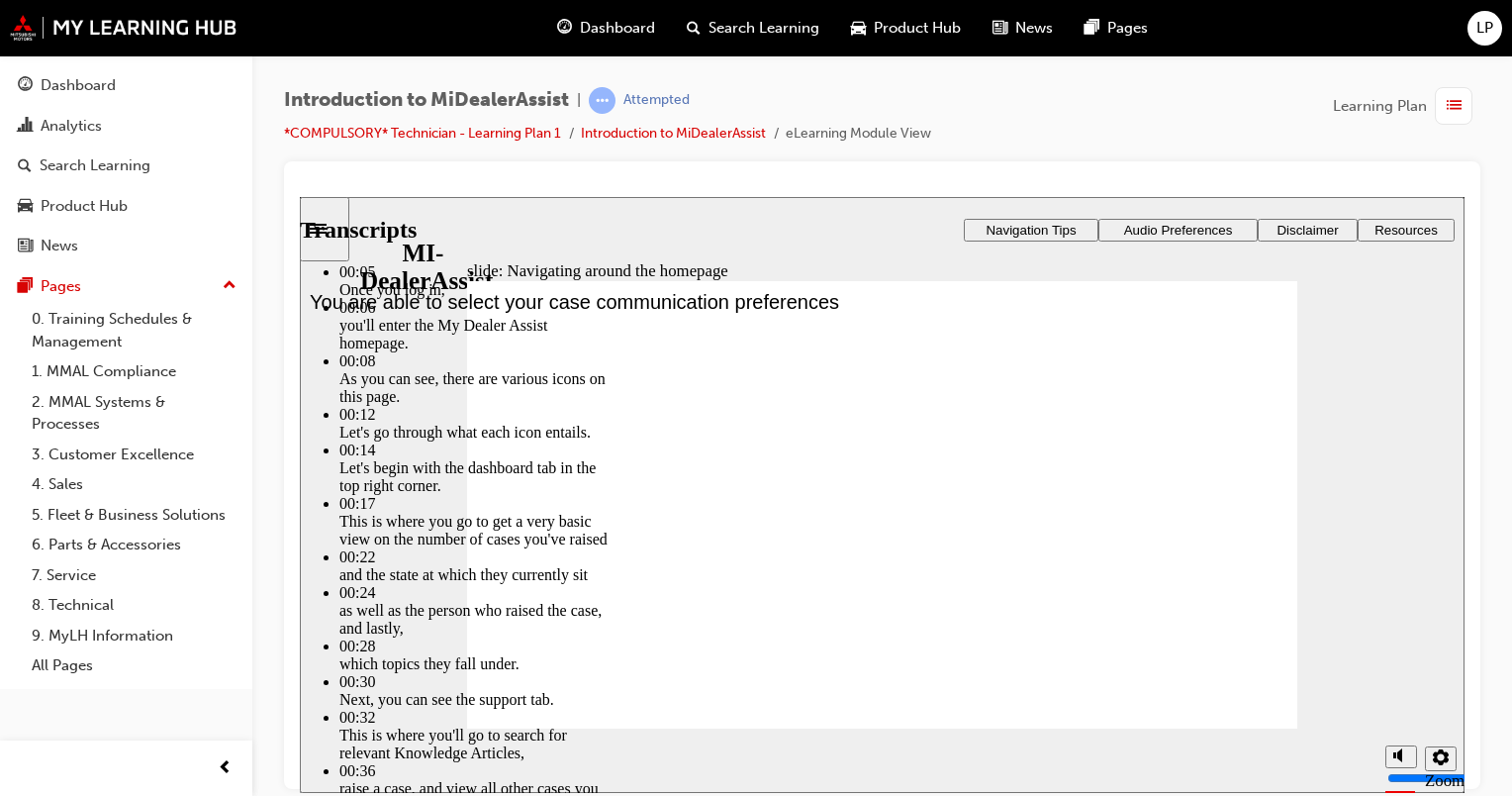 click 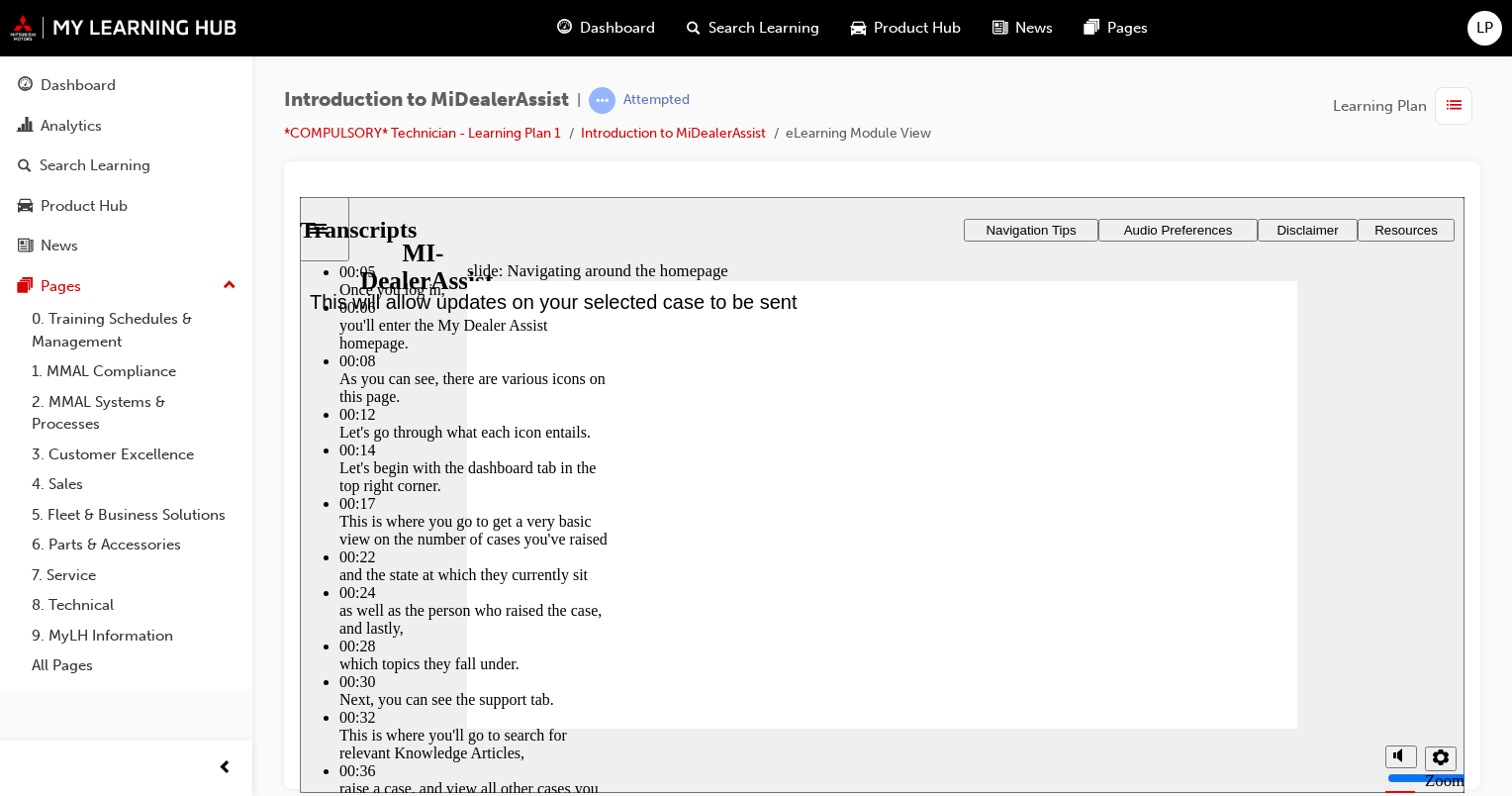 click at bounding box center (667, 2961) 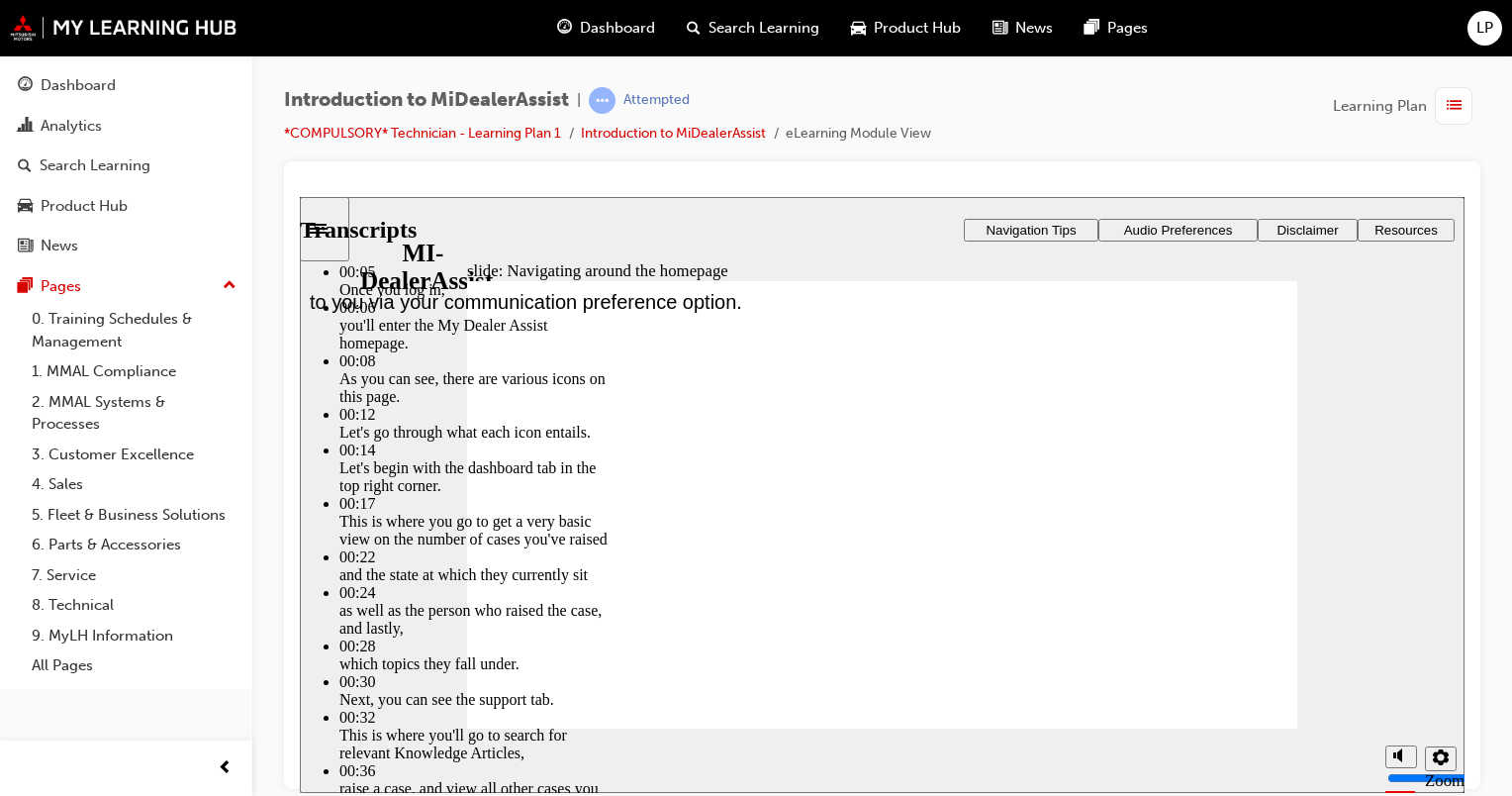 click 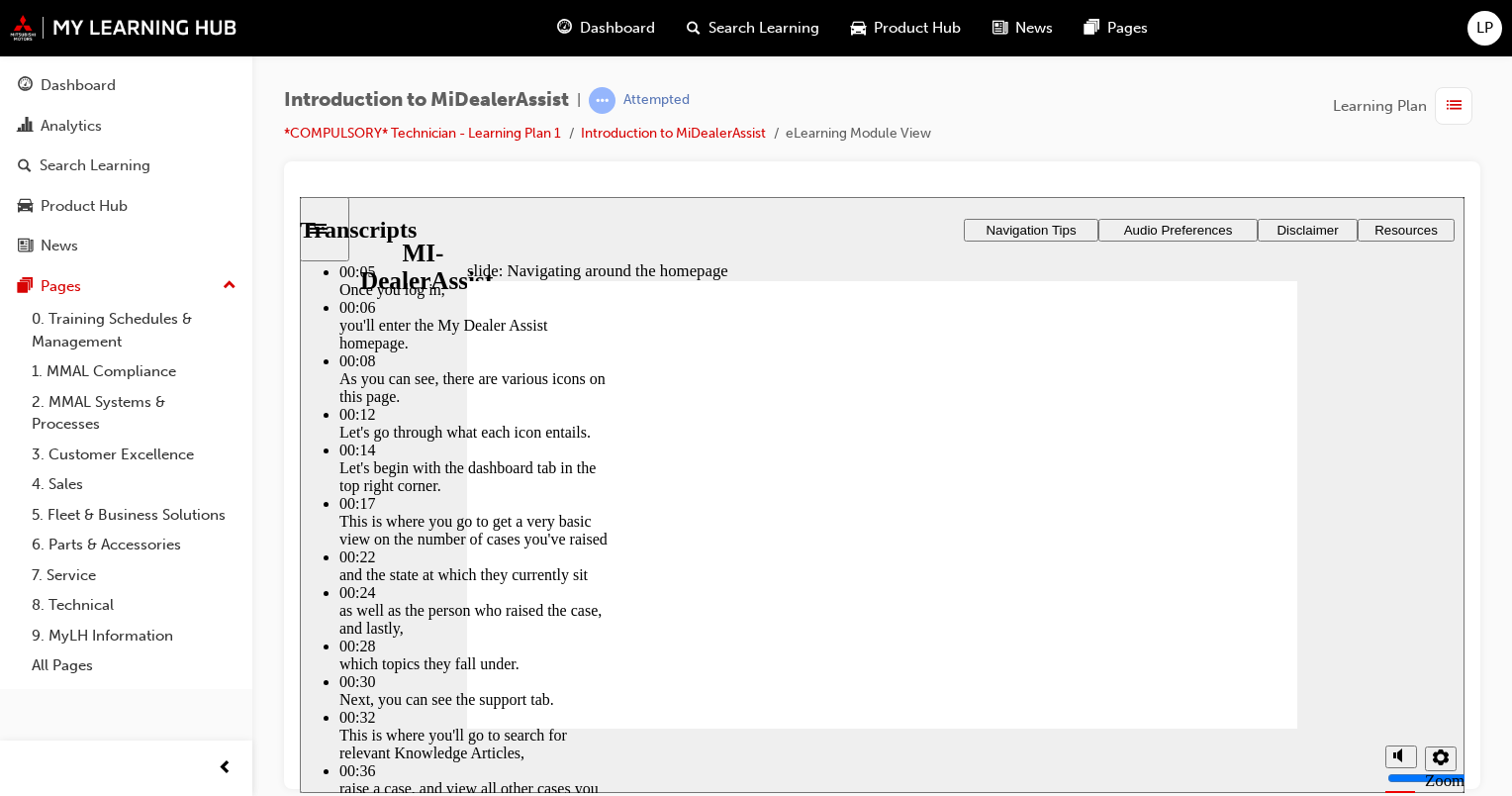 click 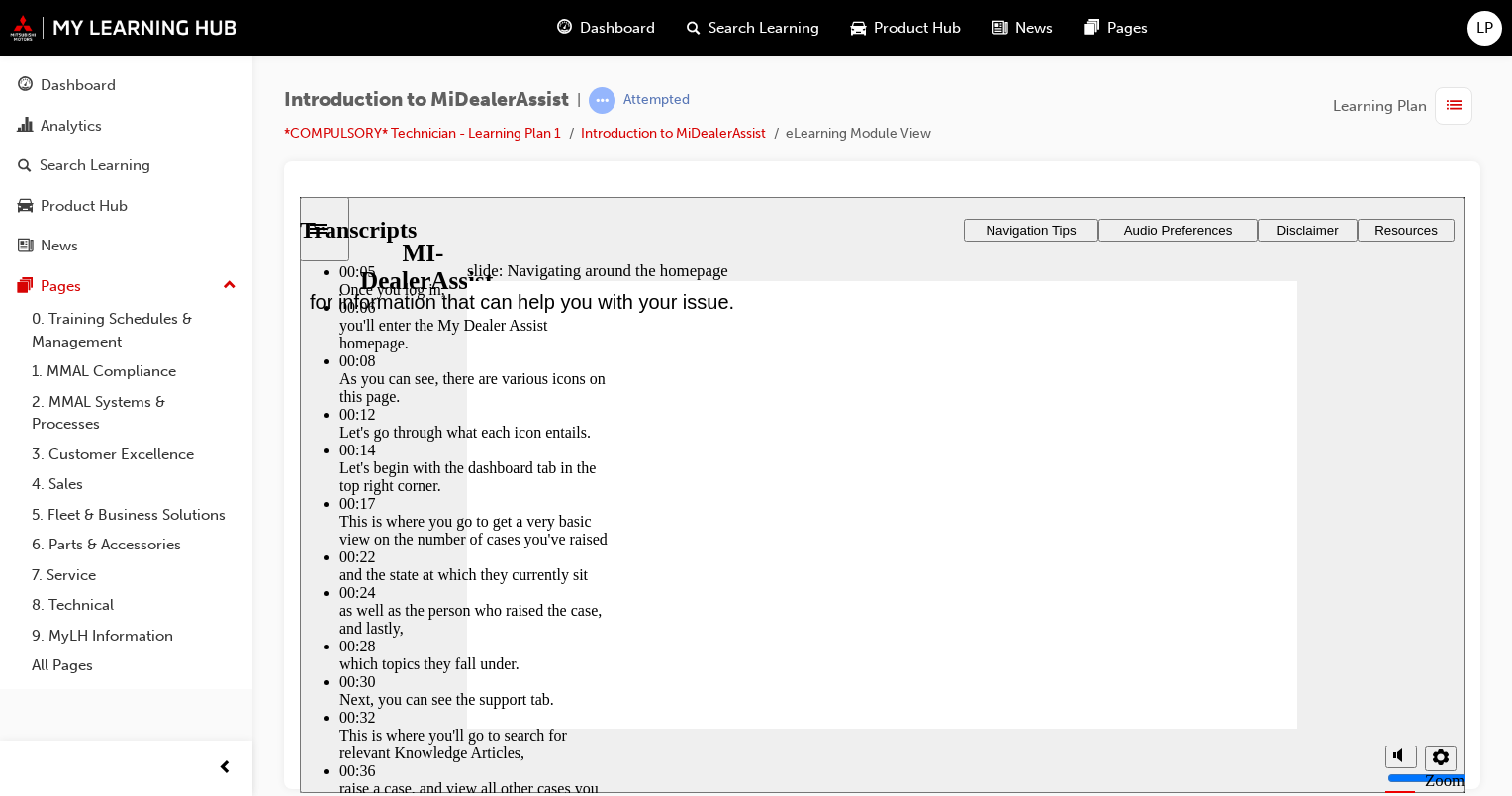 click 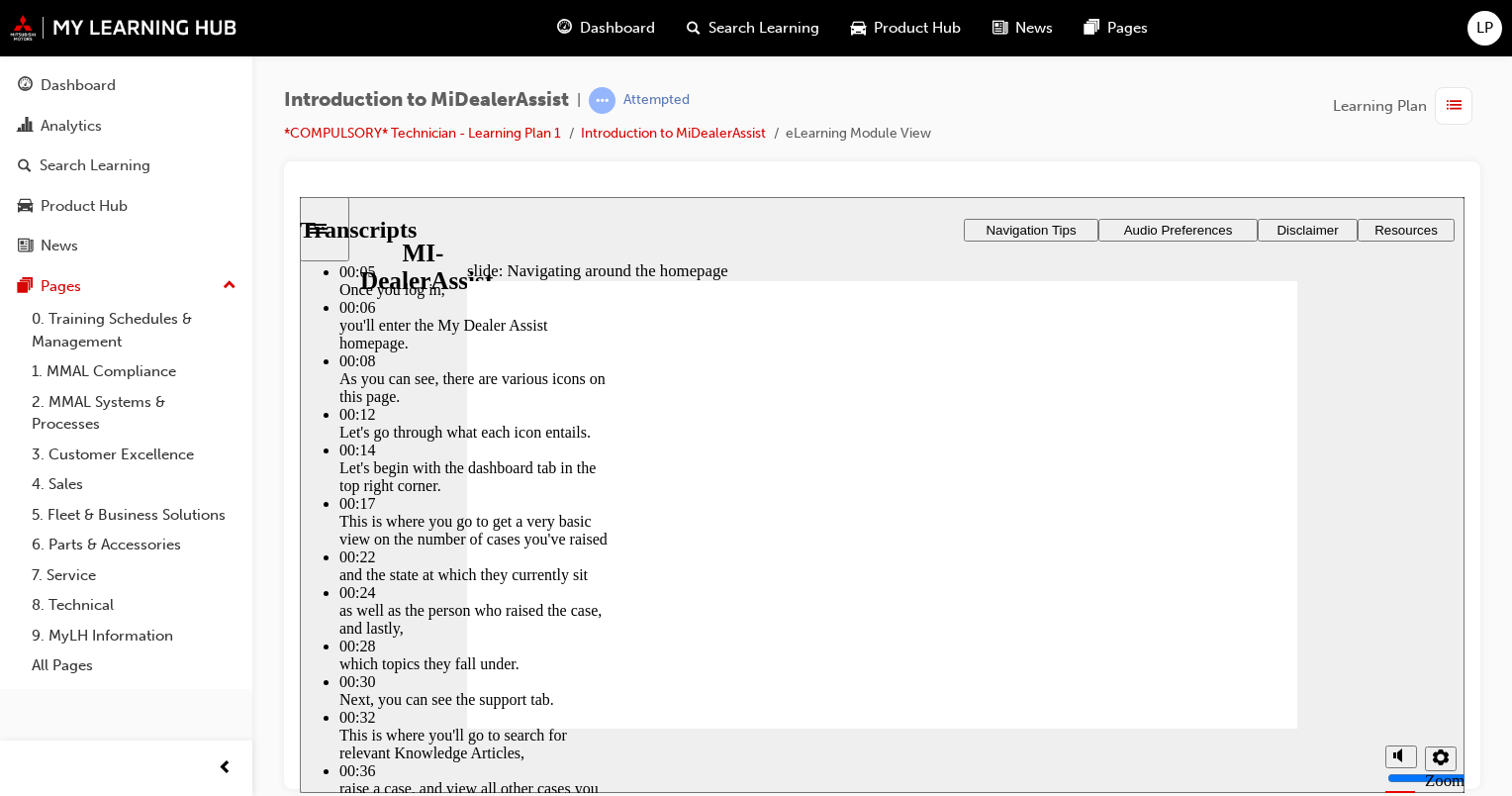 click 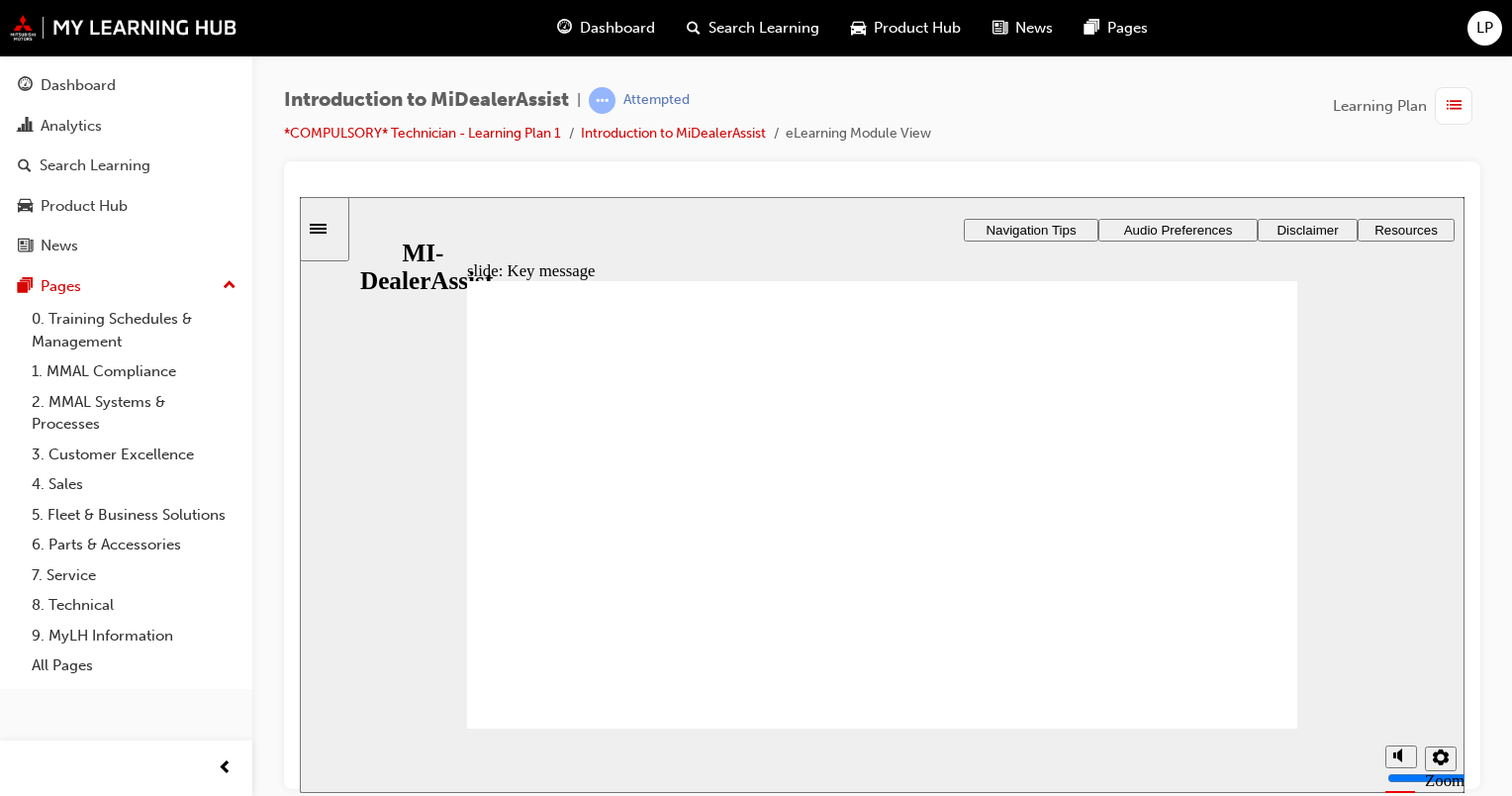 click 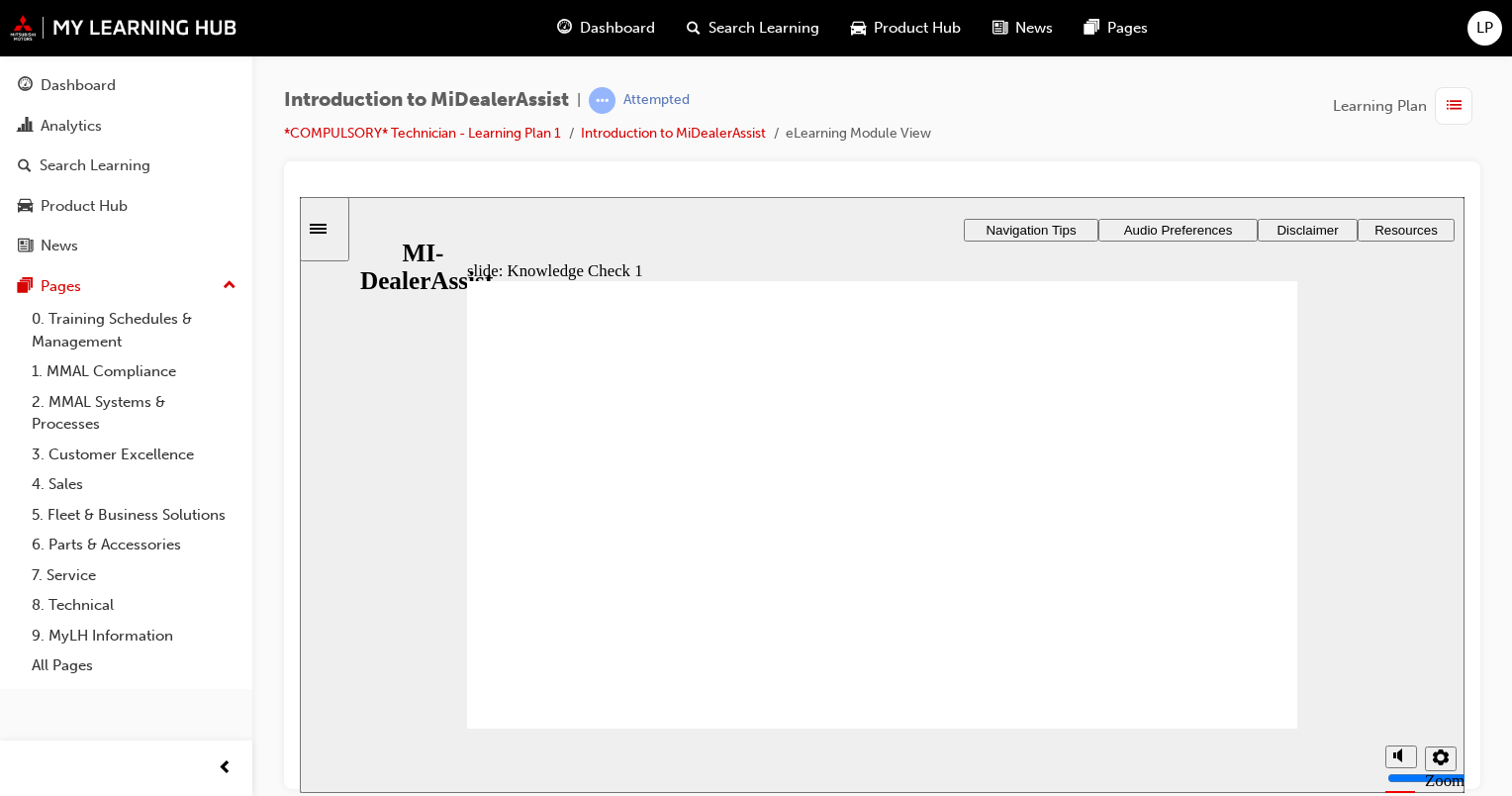 drag, startPoint x: 975, startPoint y: 436, endPoint x: 793, endPoint y: 580, distance: 232.0776 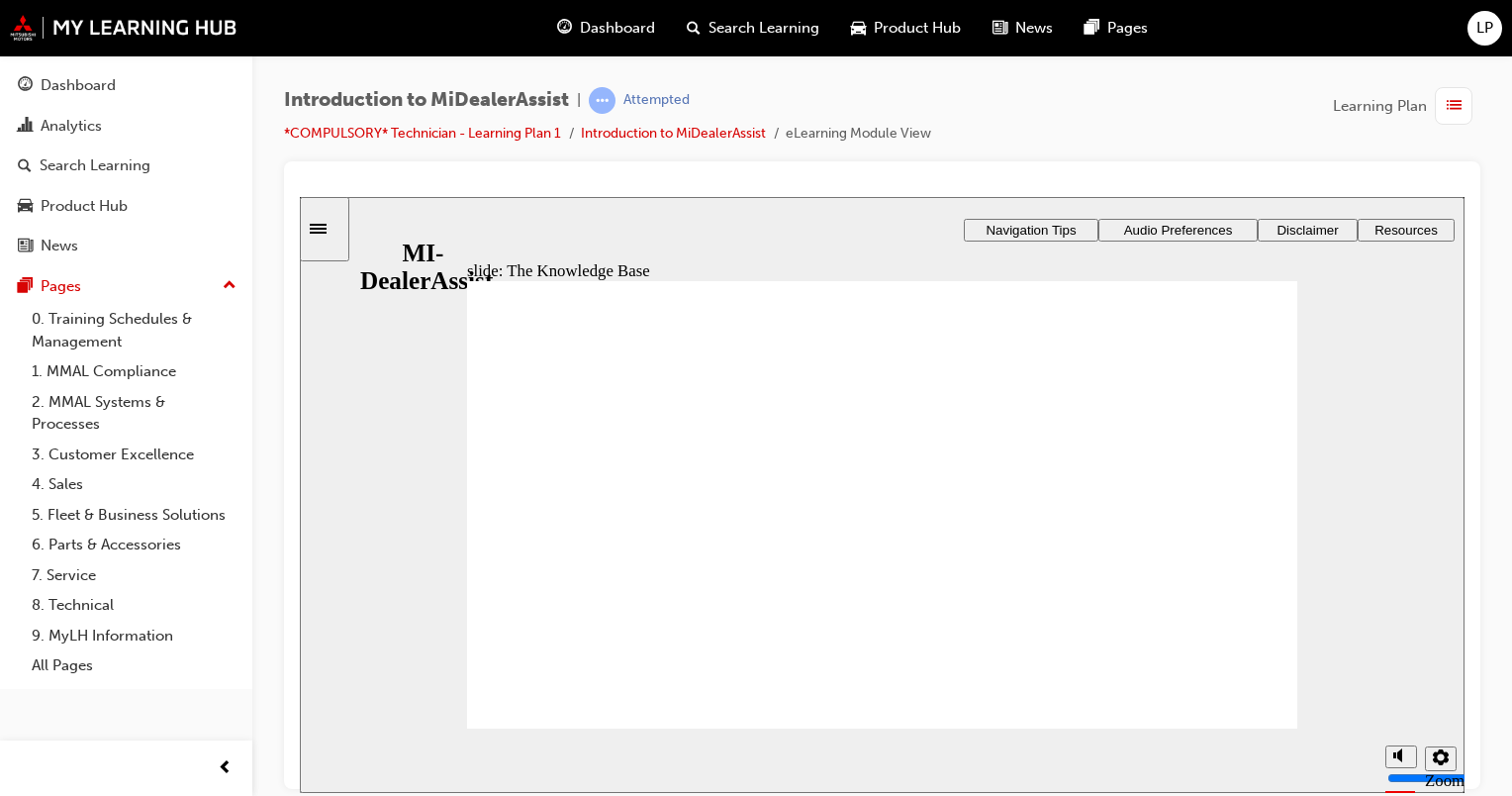 click 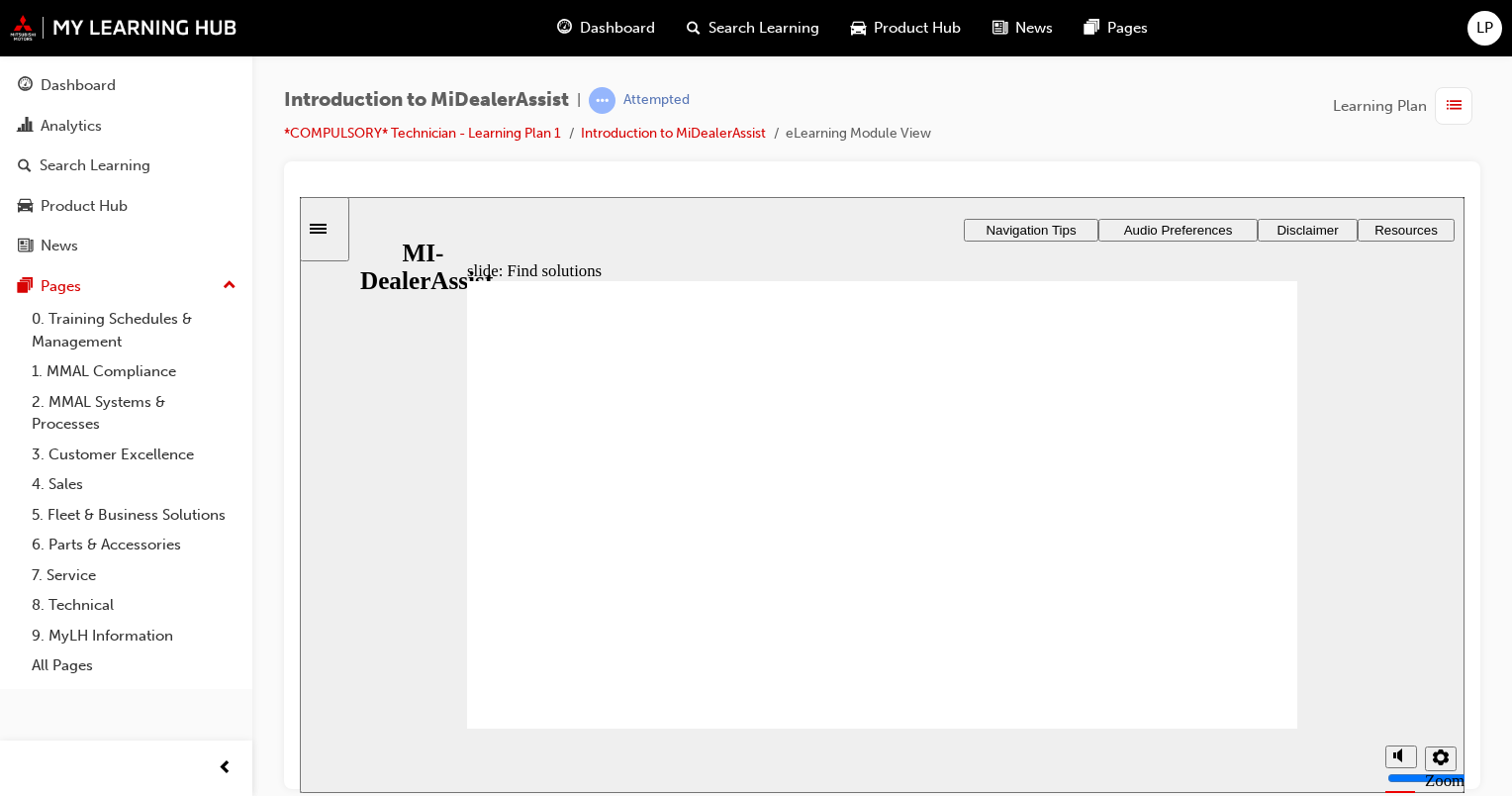 click 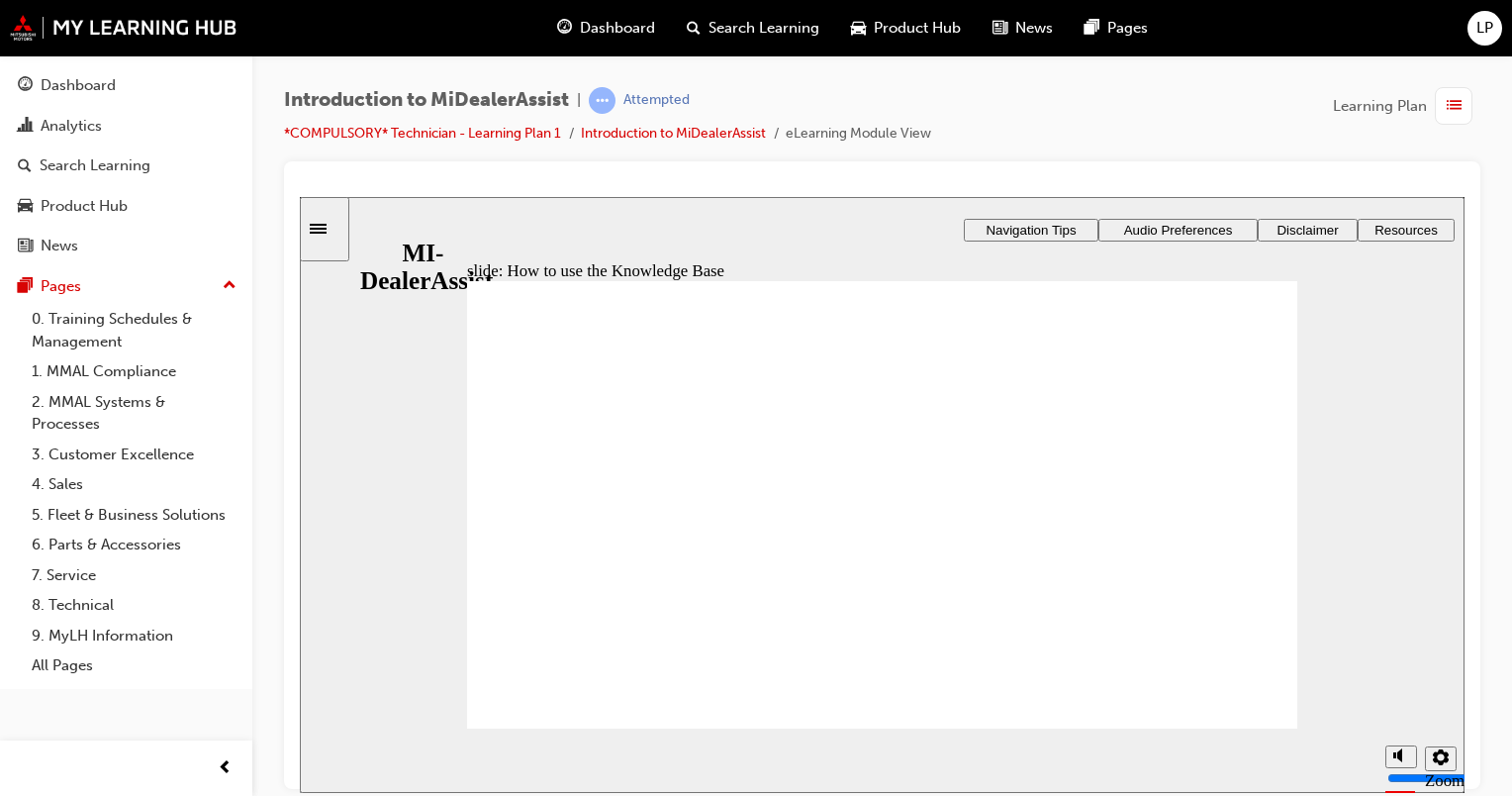 click 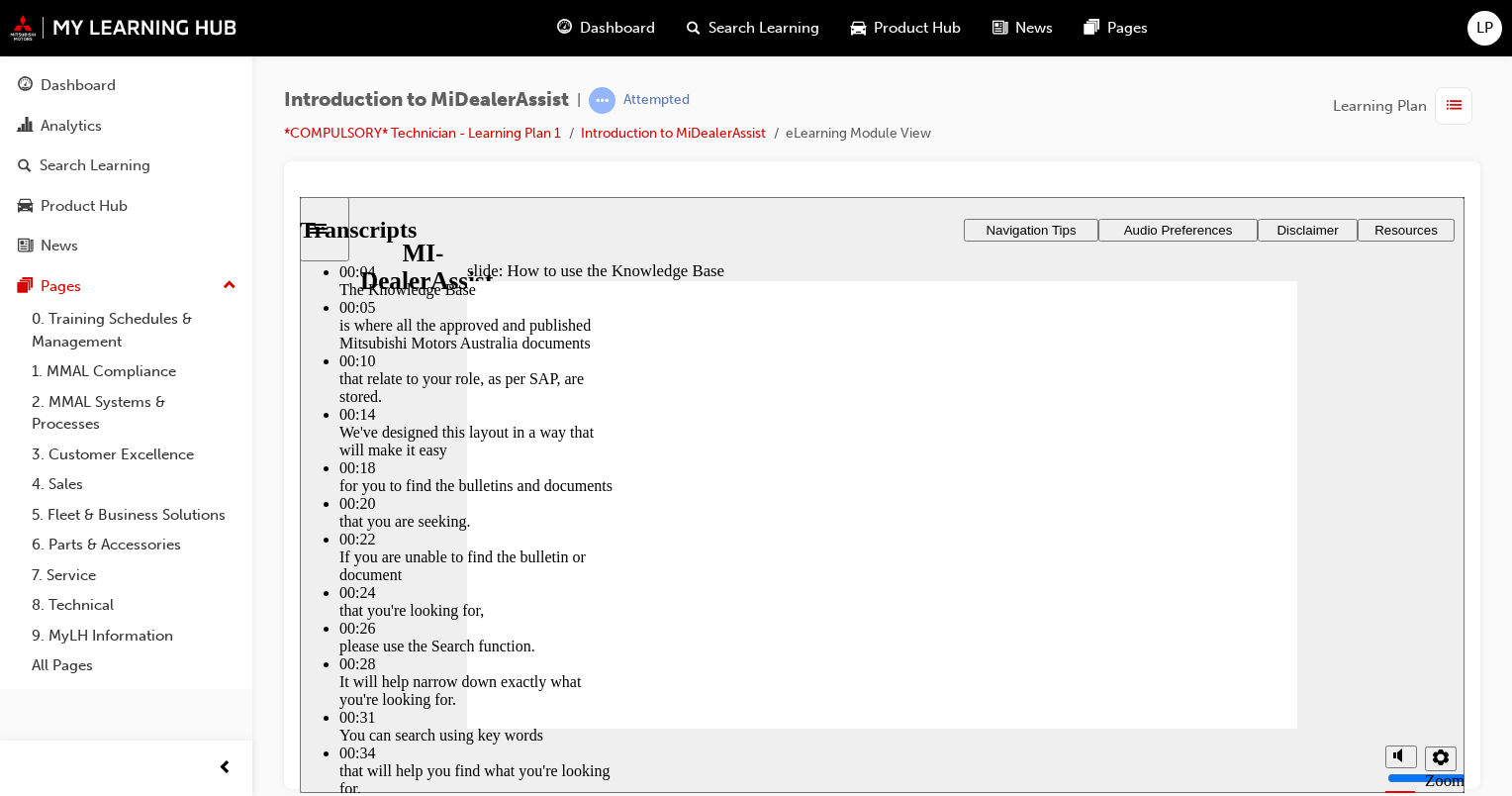 click 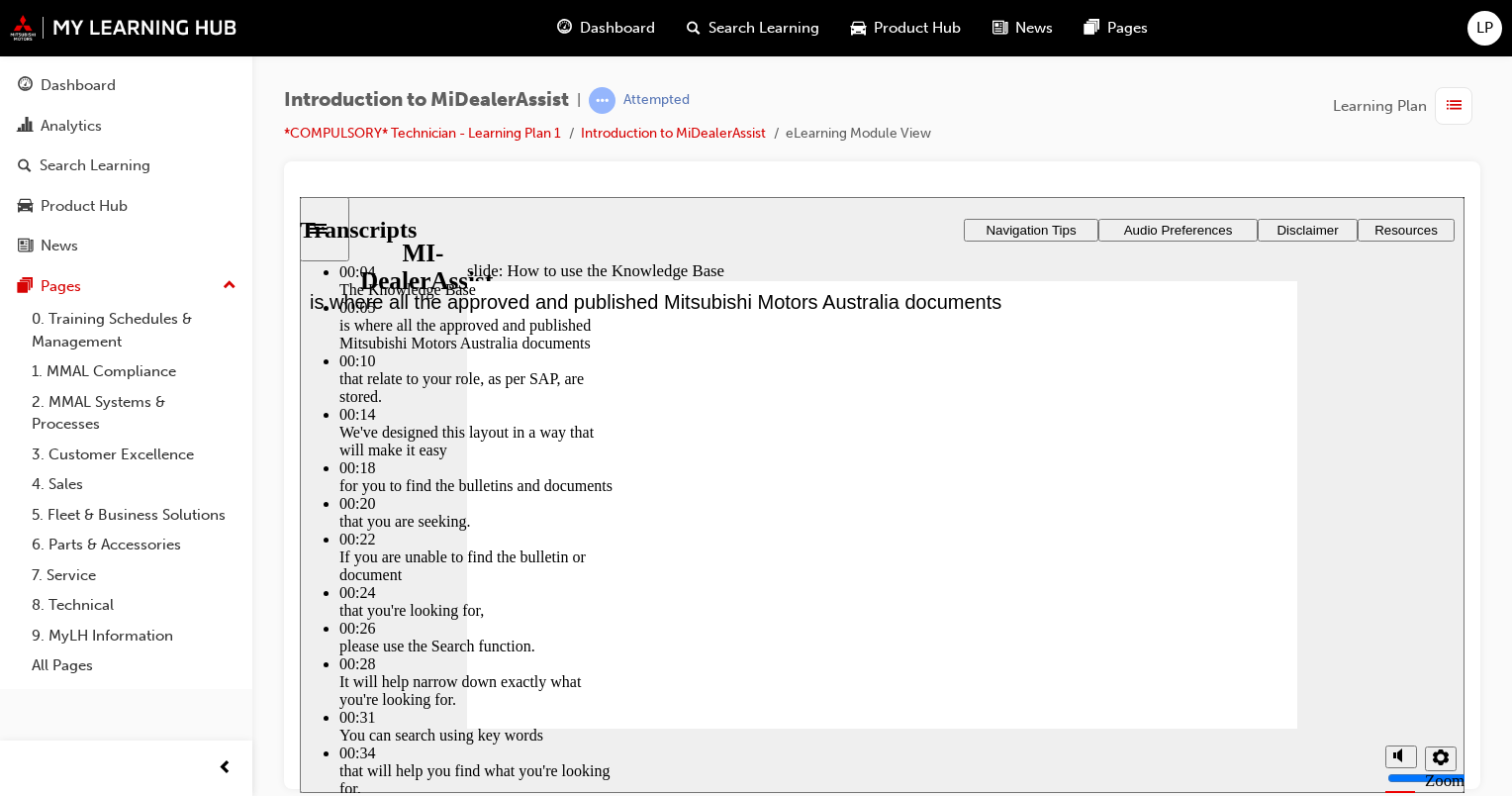 click 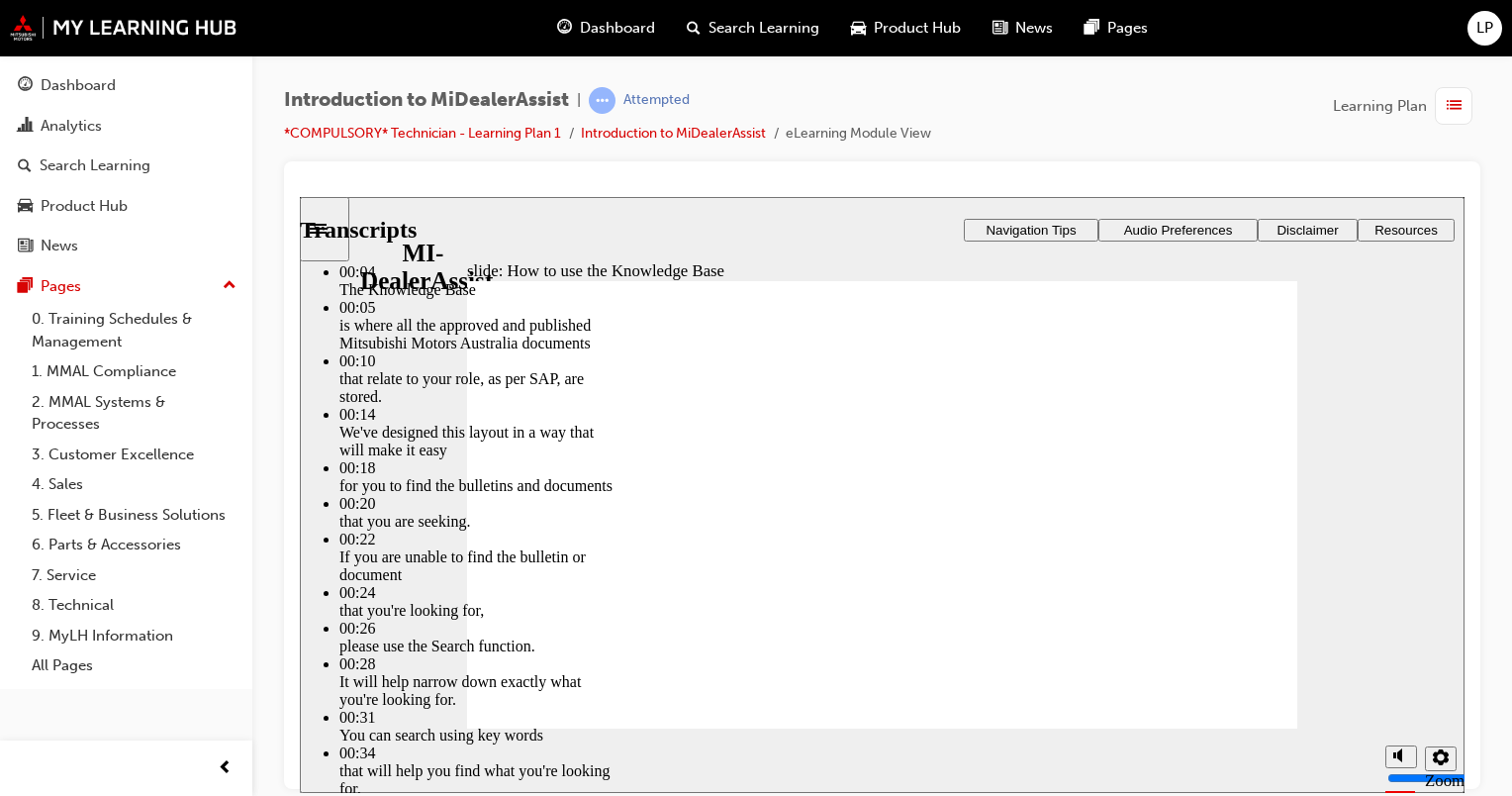 click 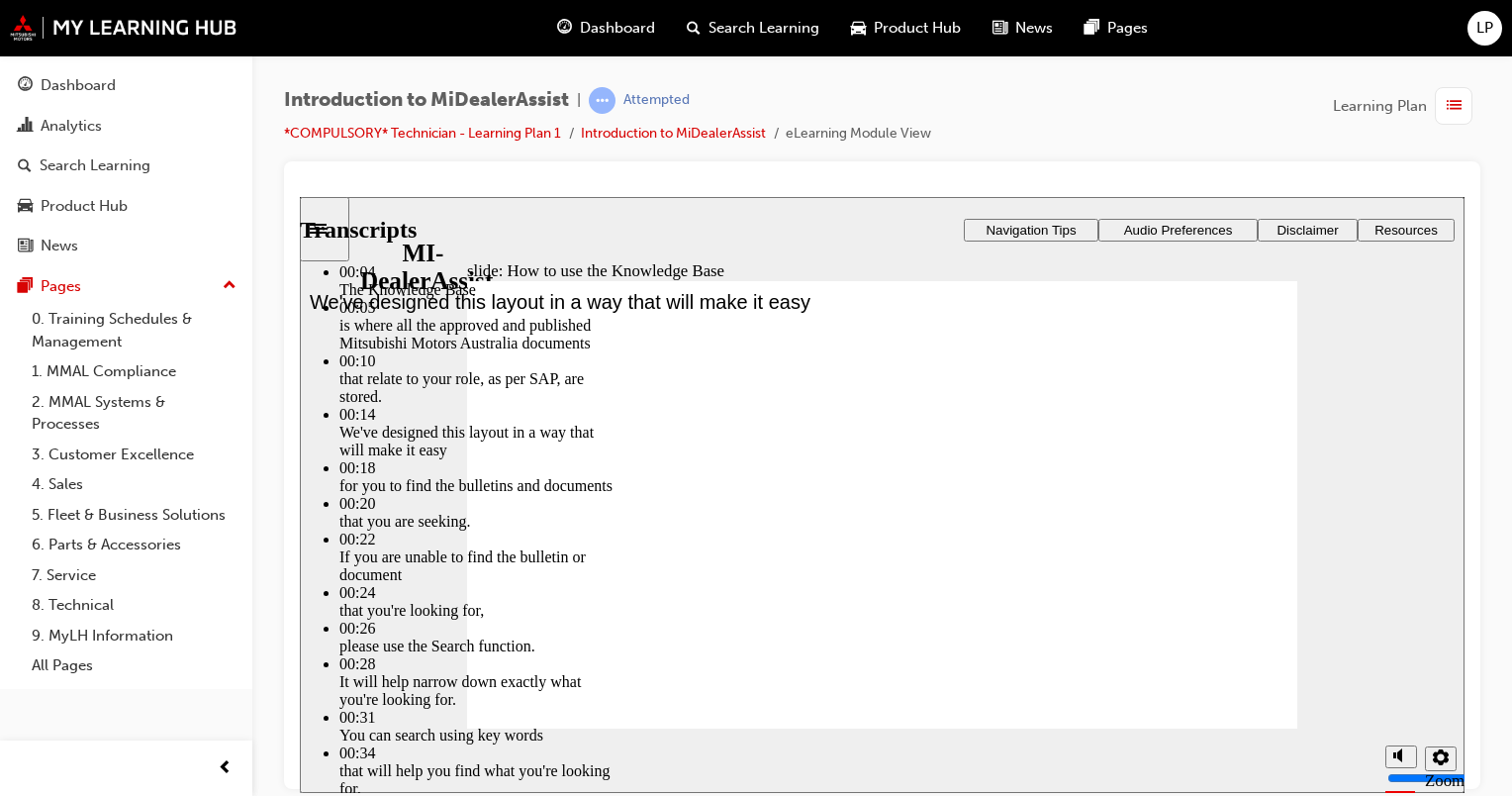 click 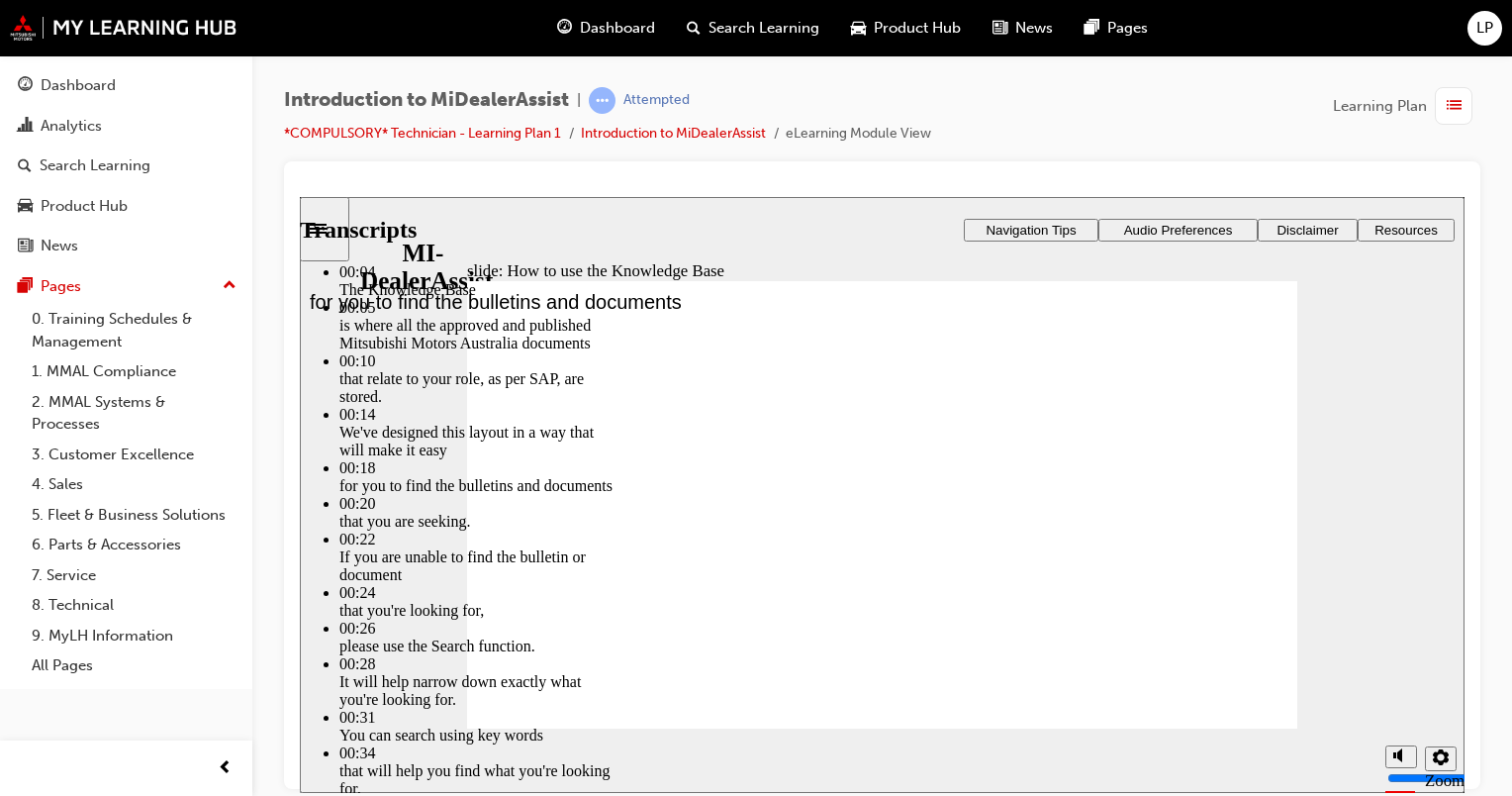 click 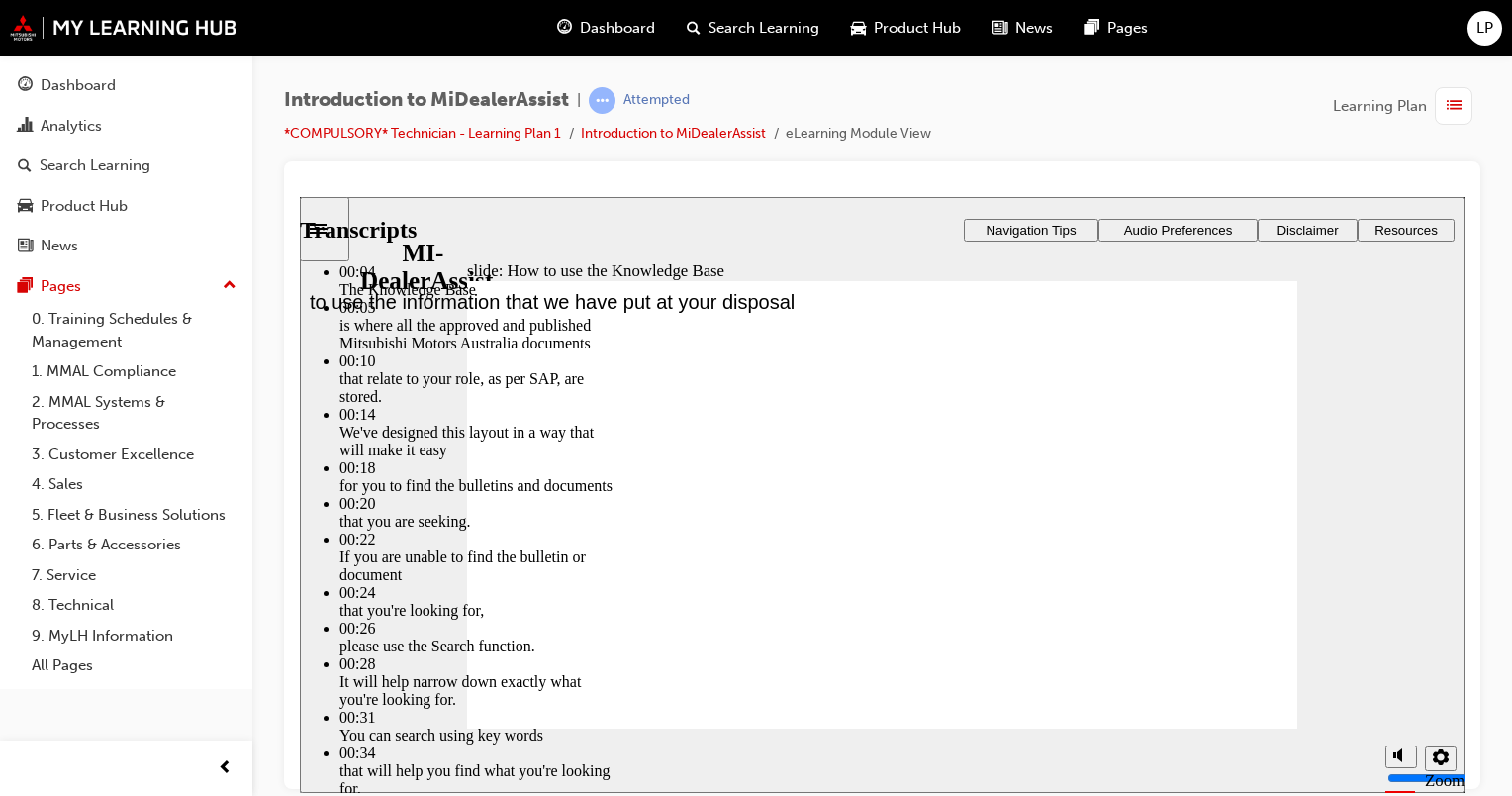 click at bounding box center [667, 2961] 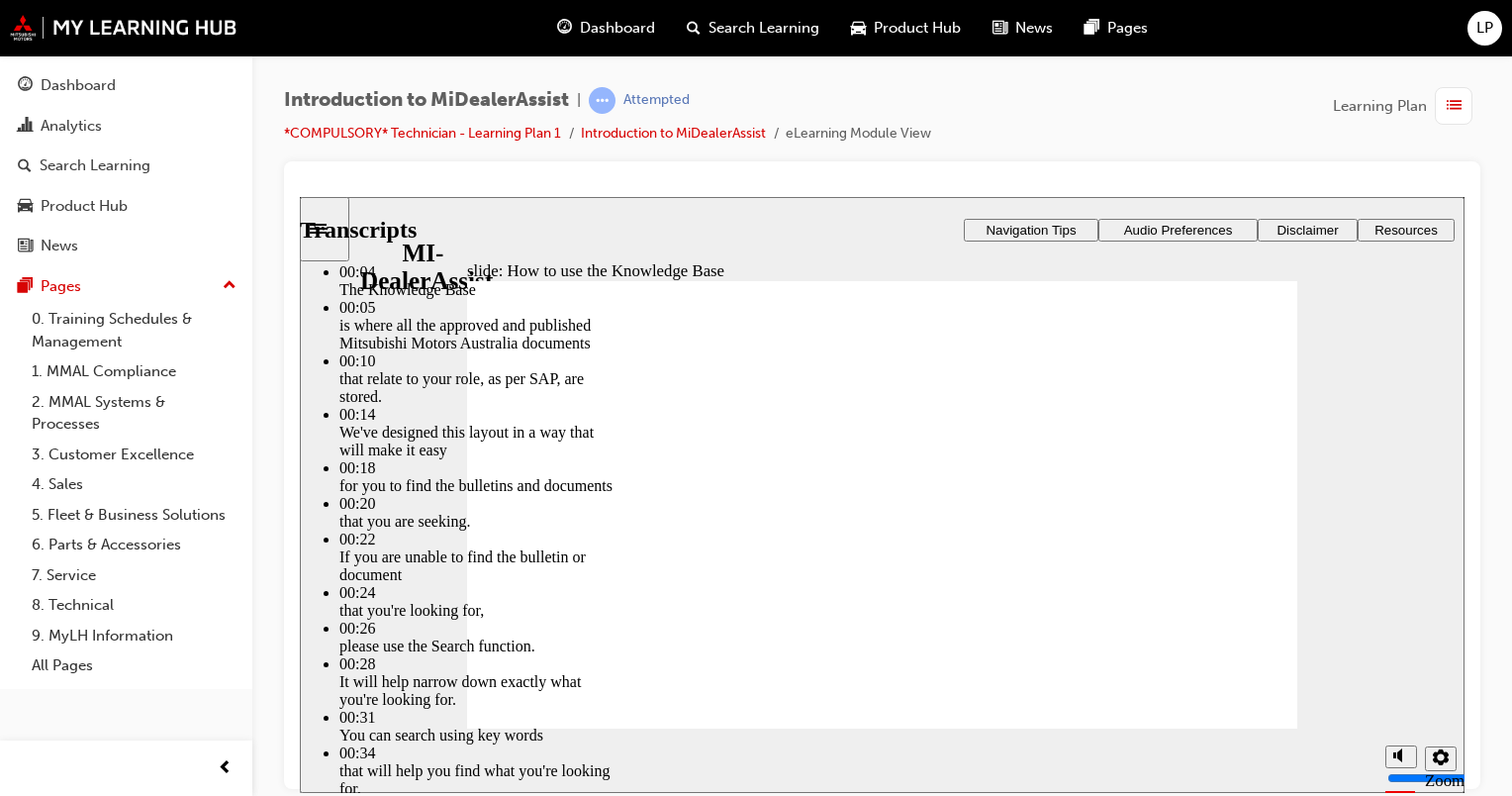 click 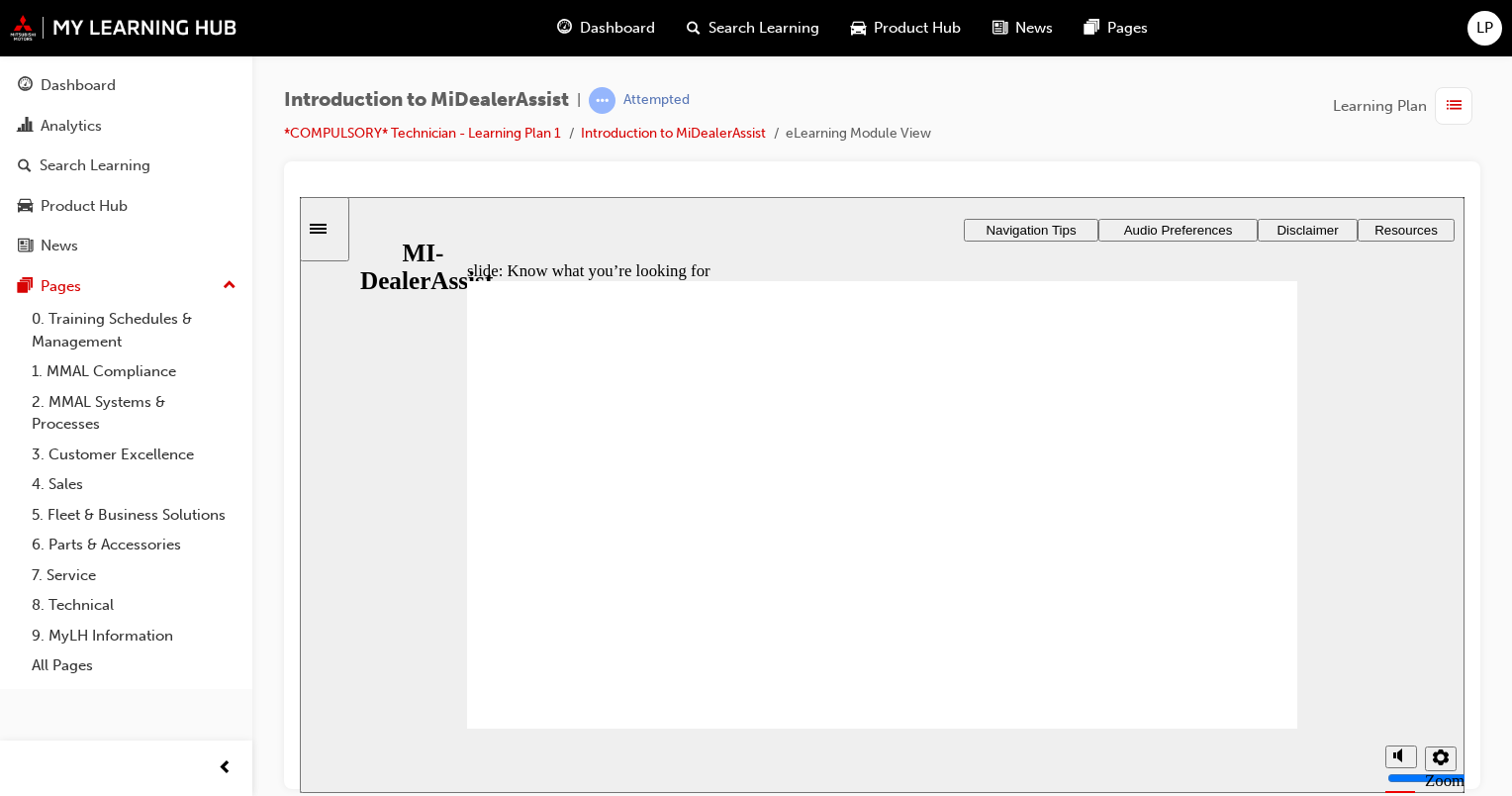 click 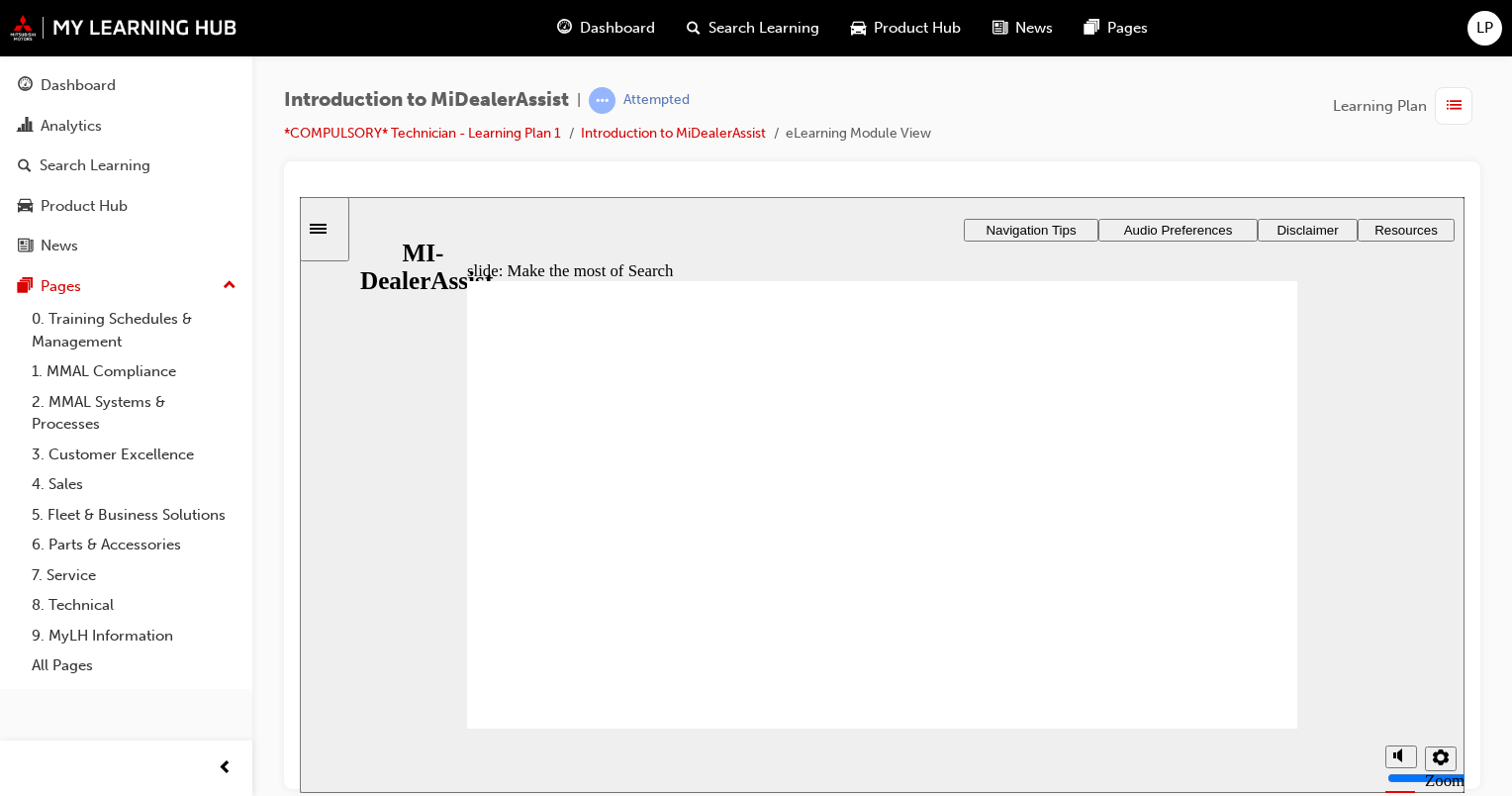 click 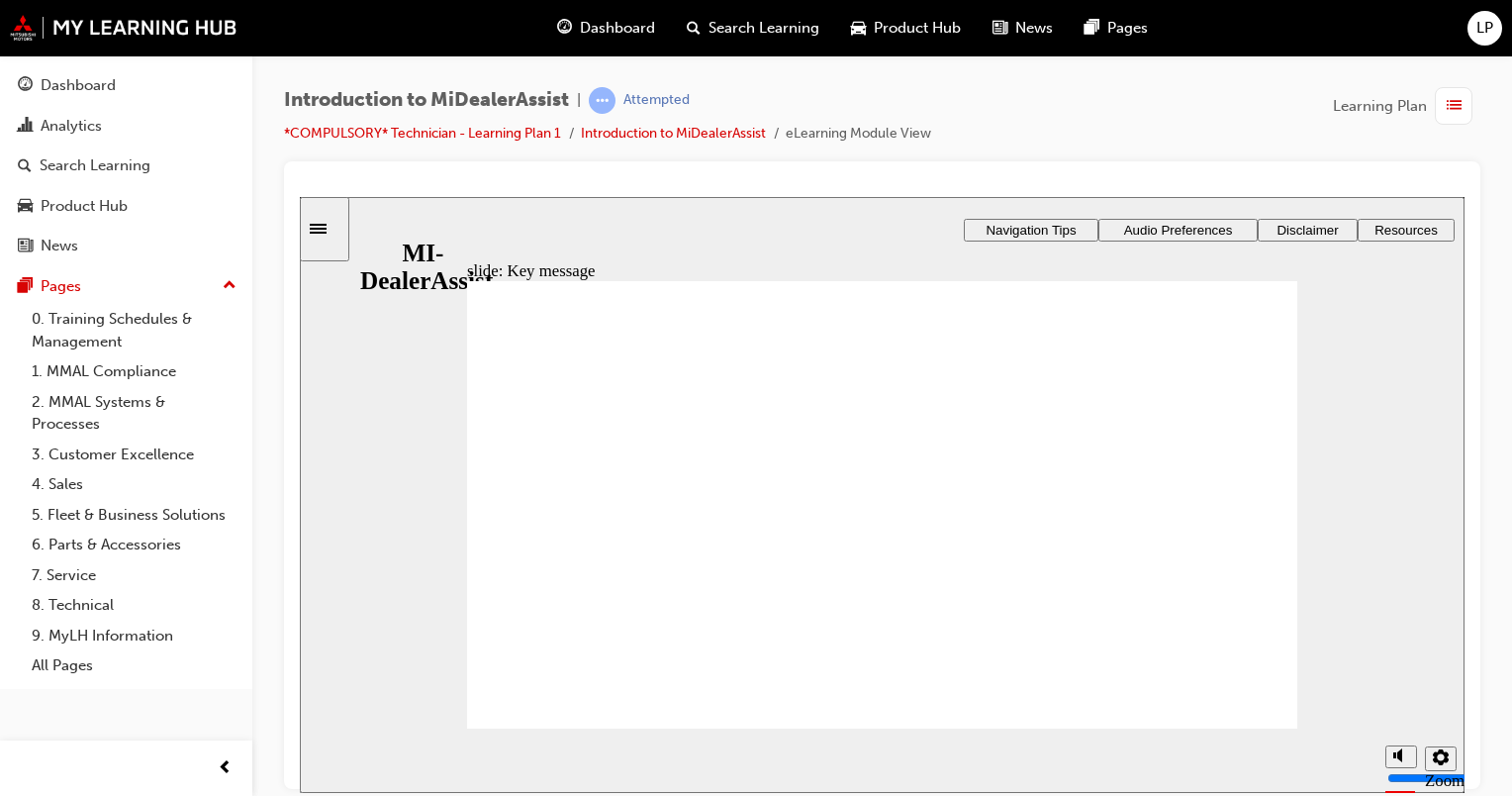 drag, startPoint x: 1257, startPoint y: 732, endPoint x: 1234, endPoint y: 715, distance: 28.600699 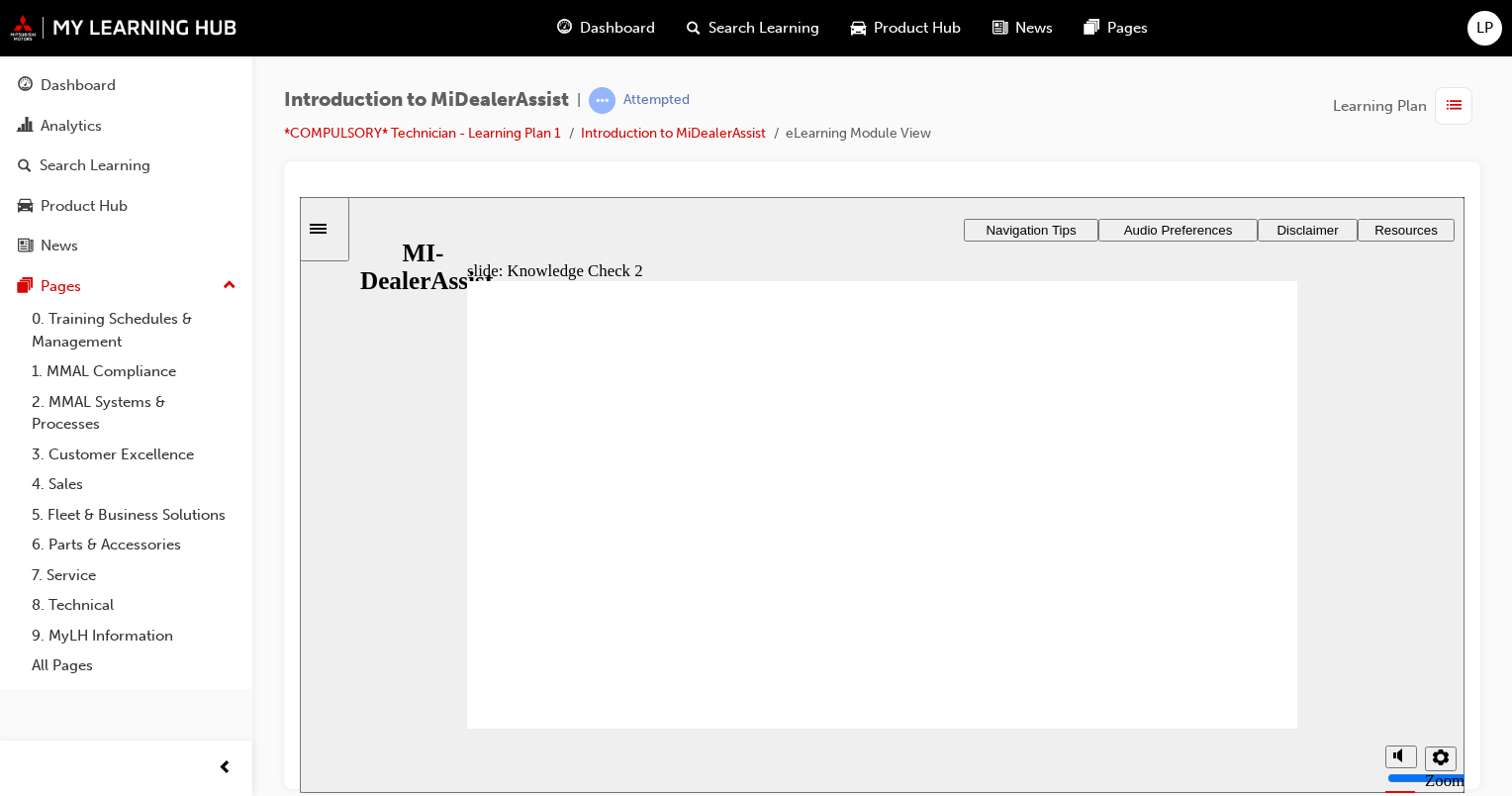 click 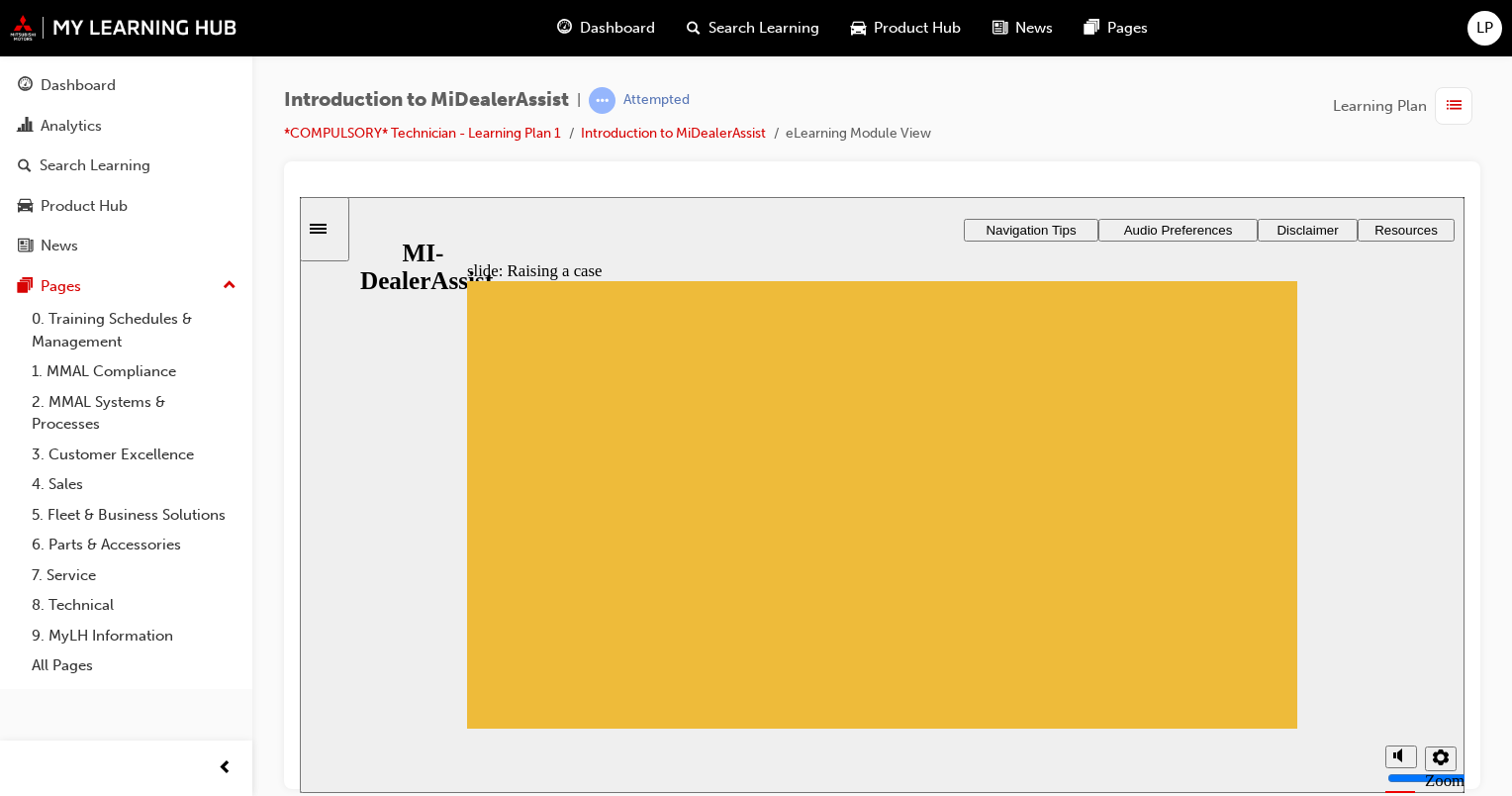 click 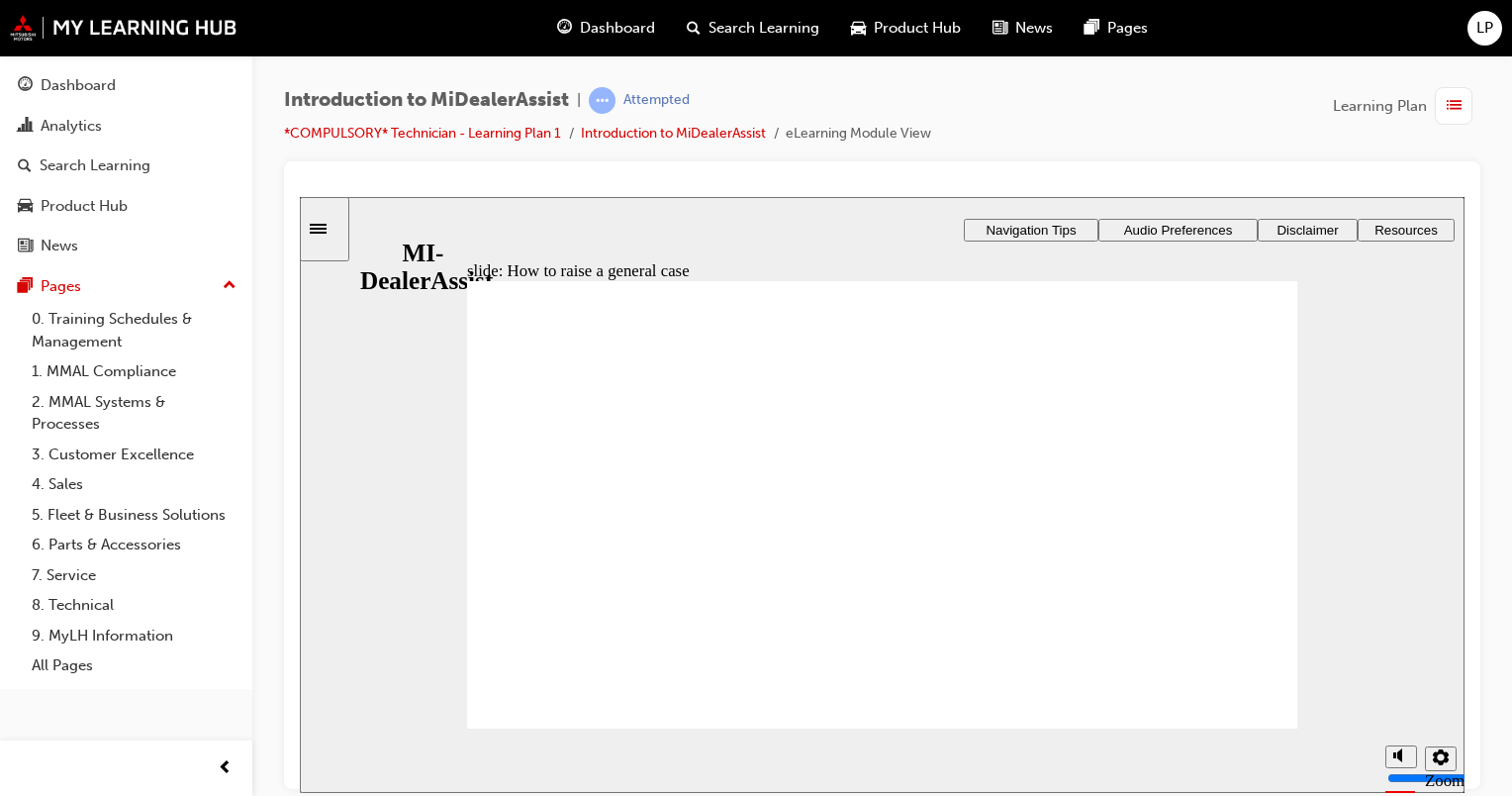 drag, startPoint x: 1234, startPoint y: 715, endPoint x: 1156, endPoint y: 548, distance: 184.31766 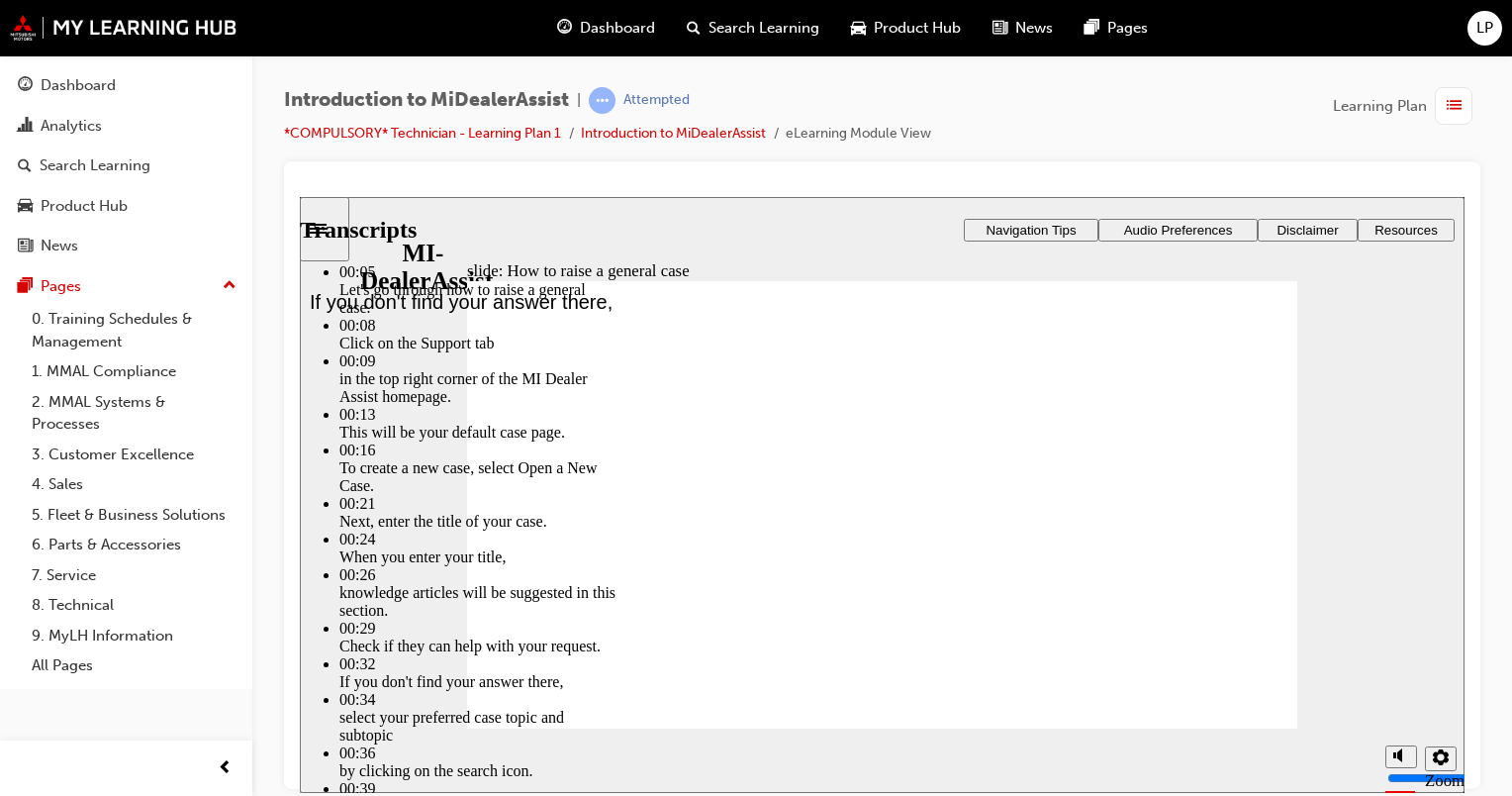 type on "34" 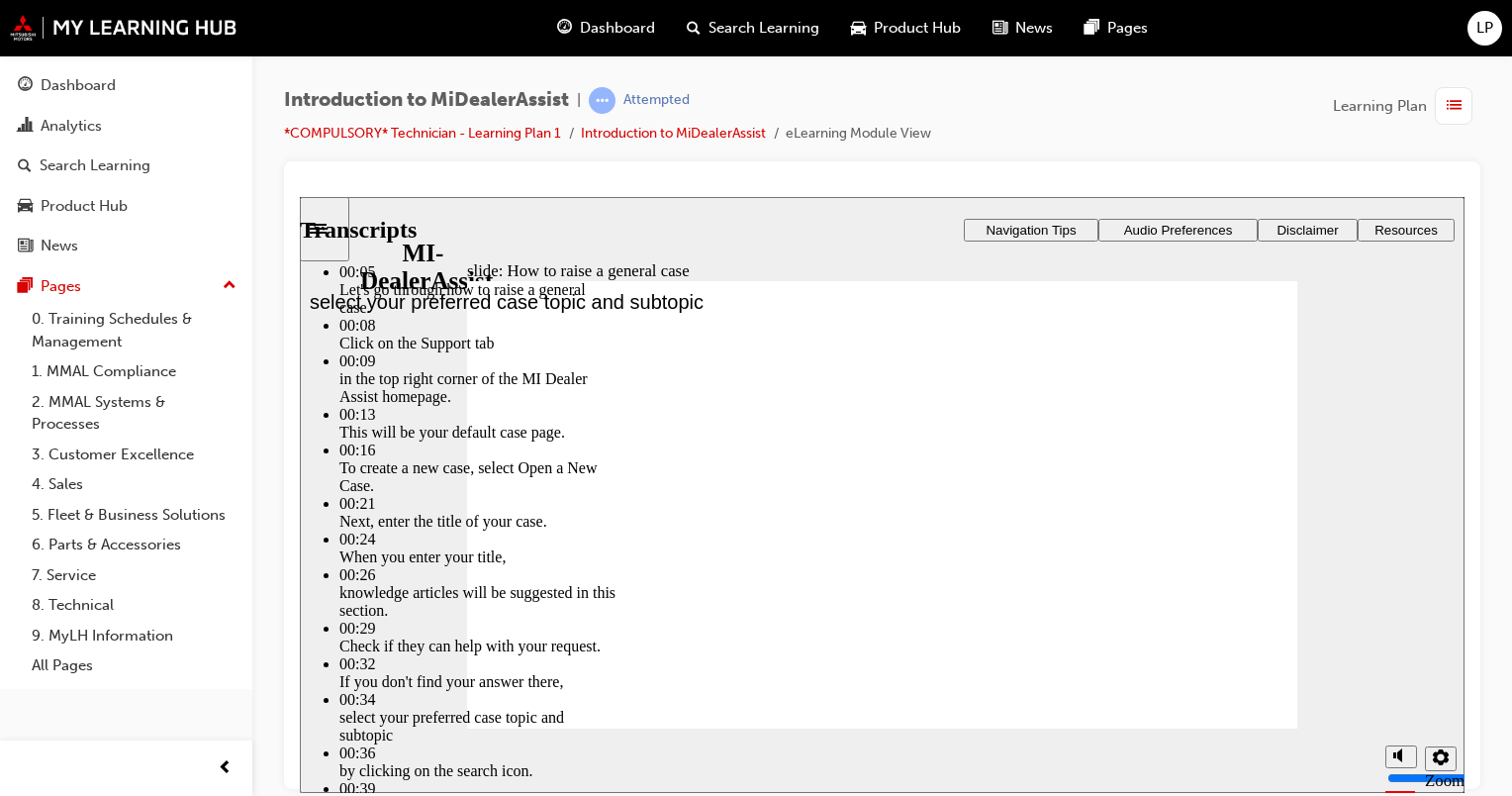 scroll, scrollTop: 0, scrollLeft: 0, axis: both 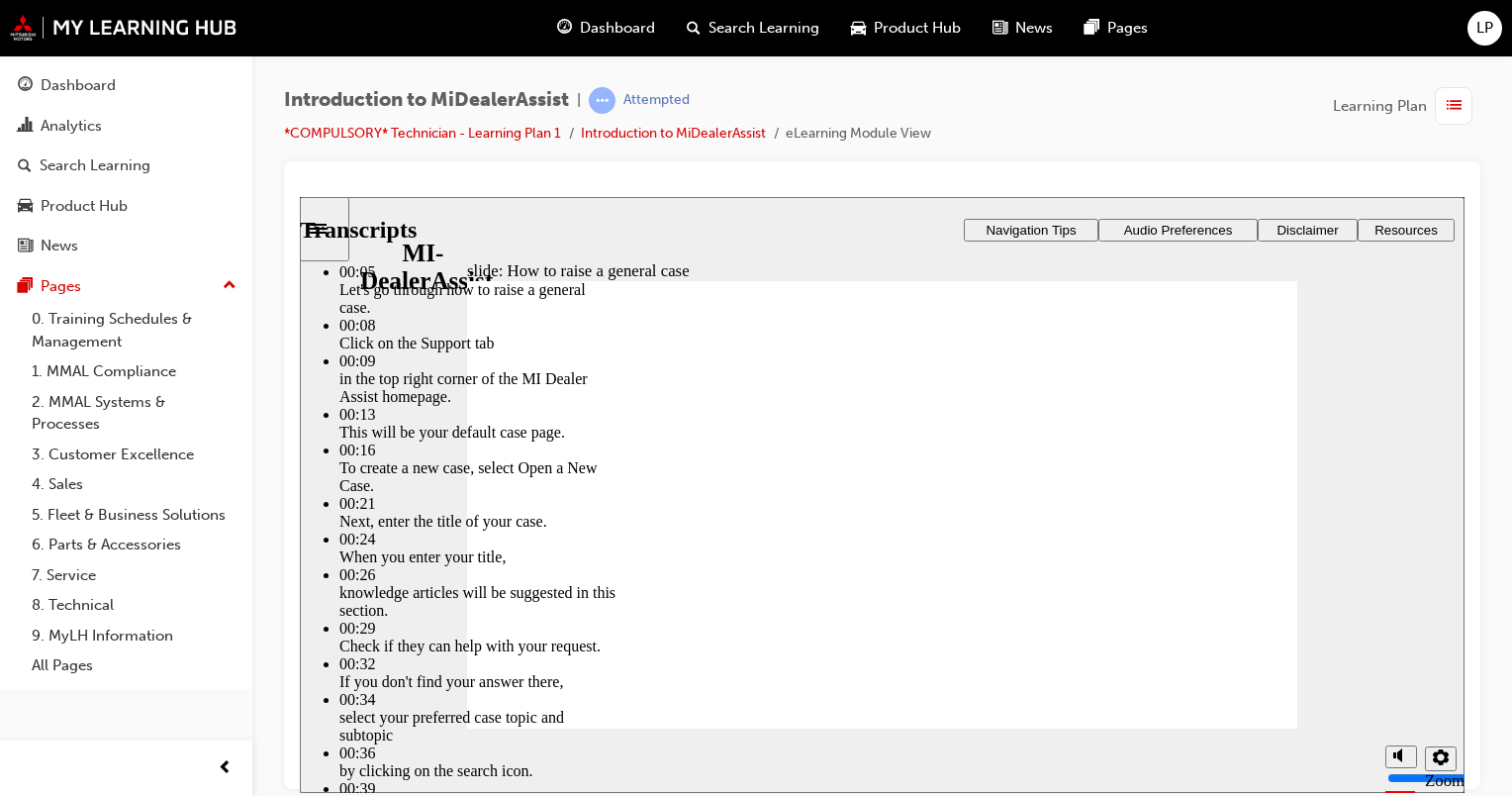 click 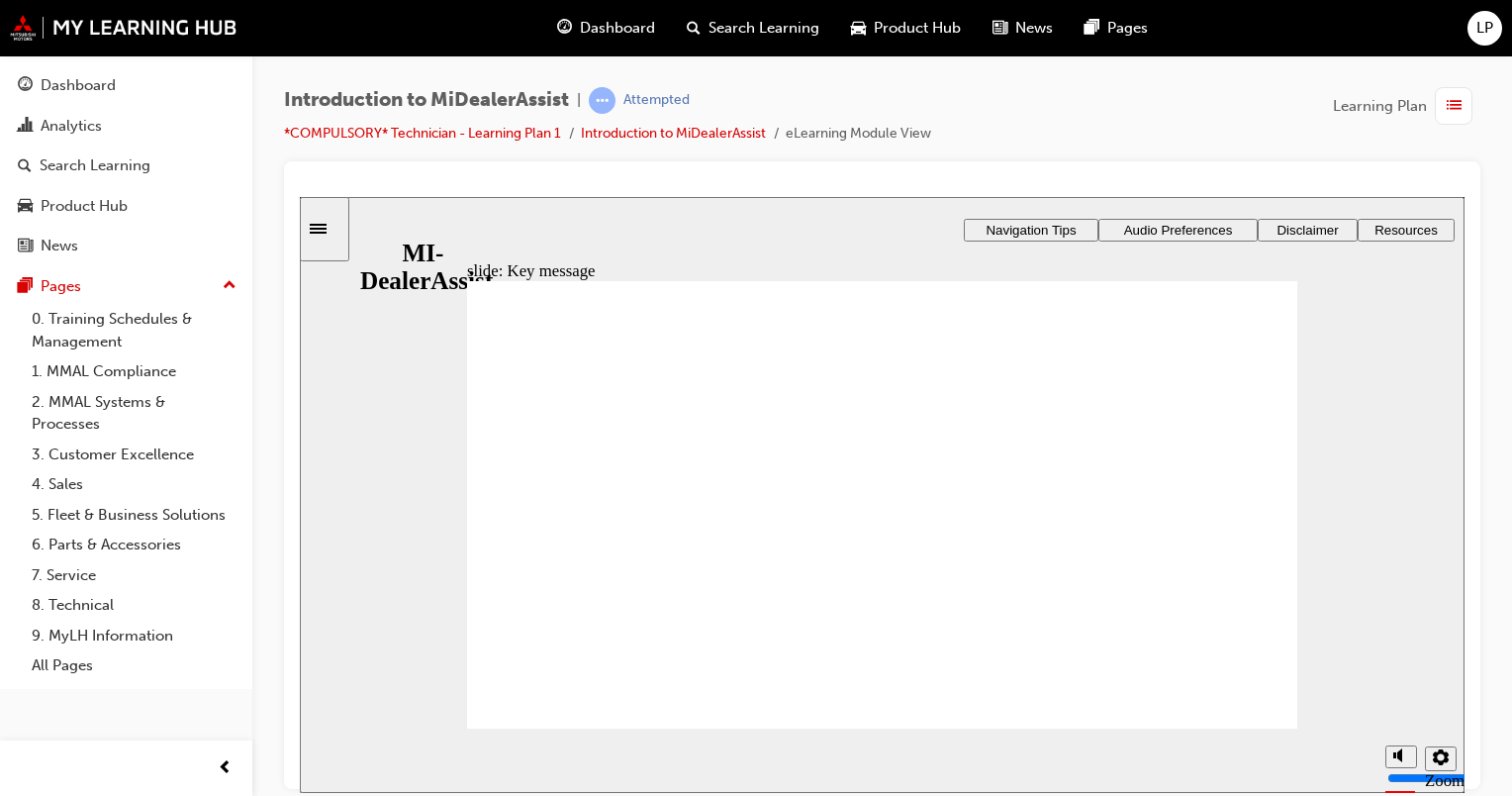 click 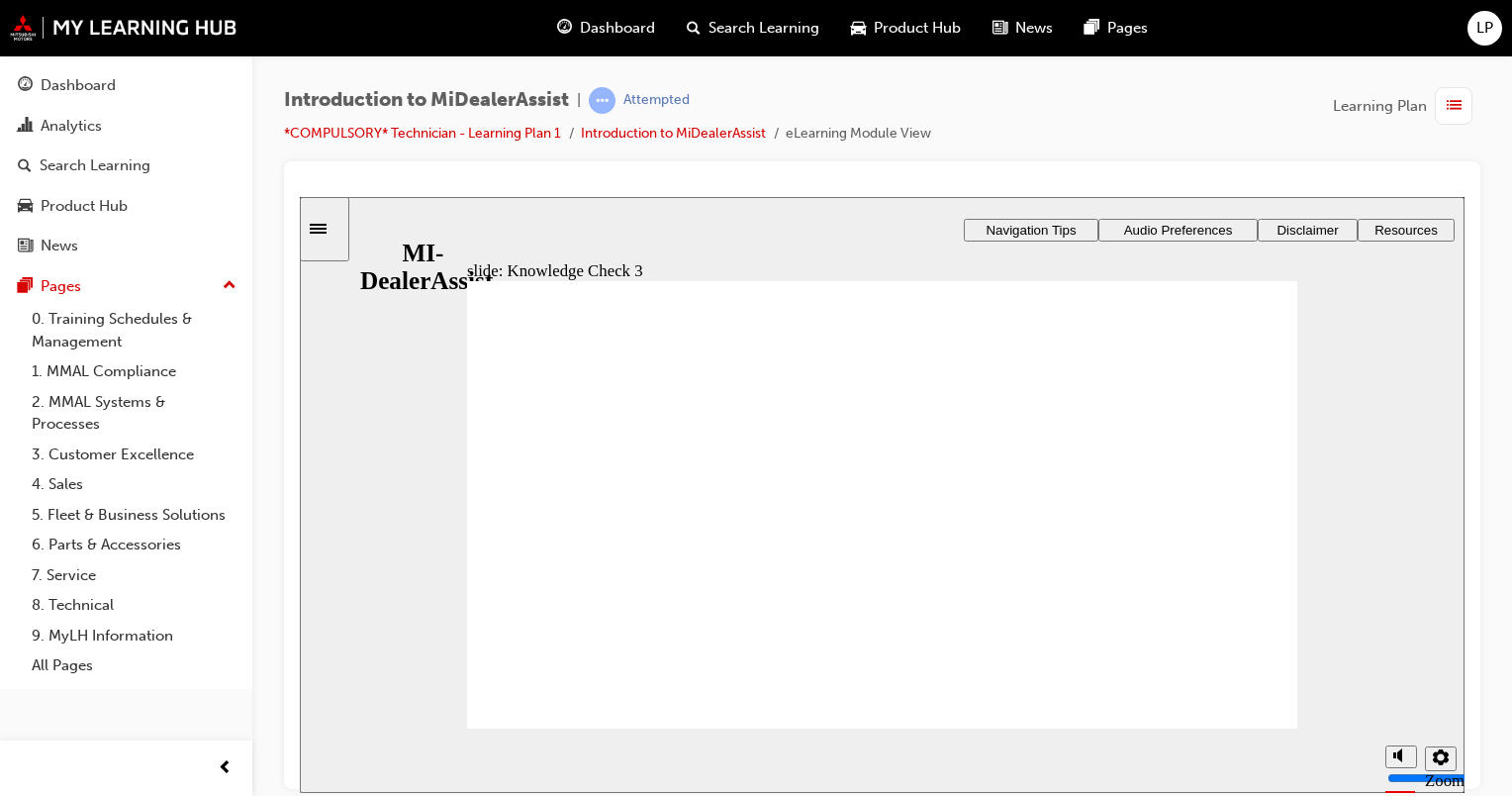 click 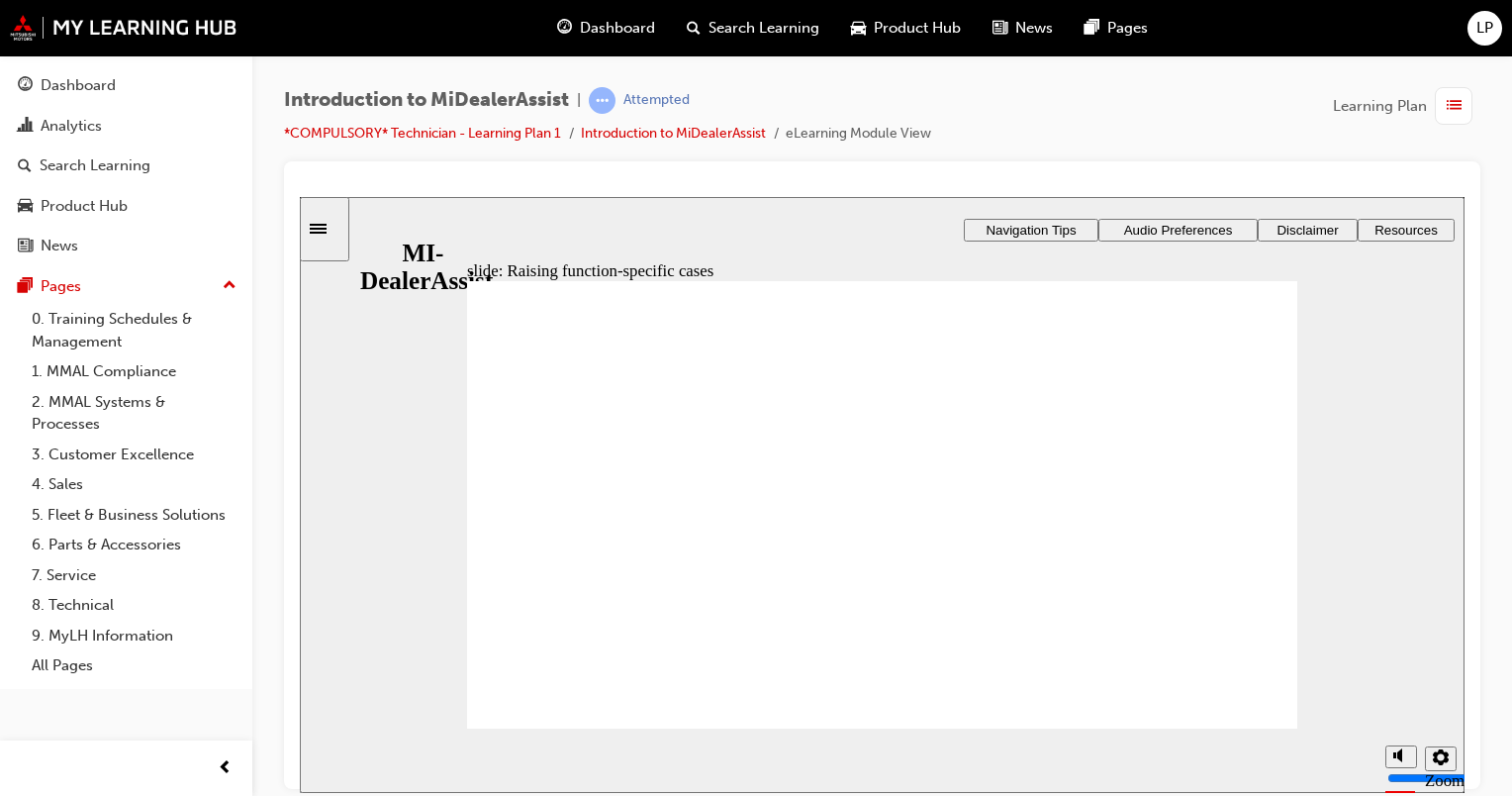 click 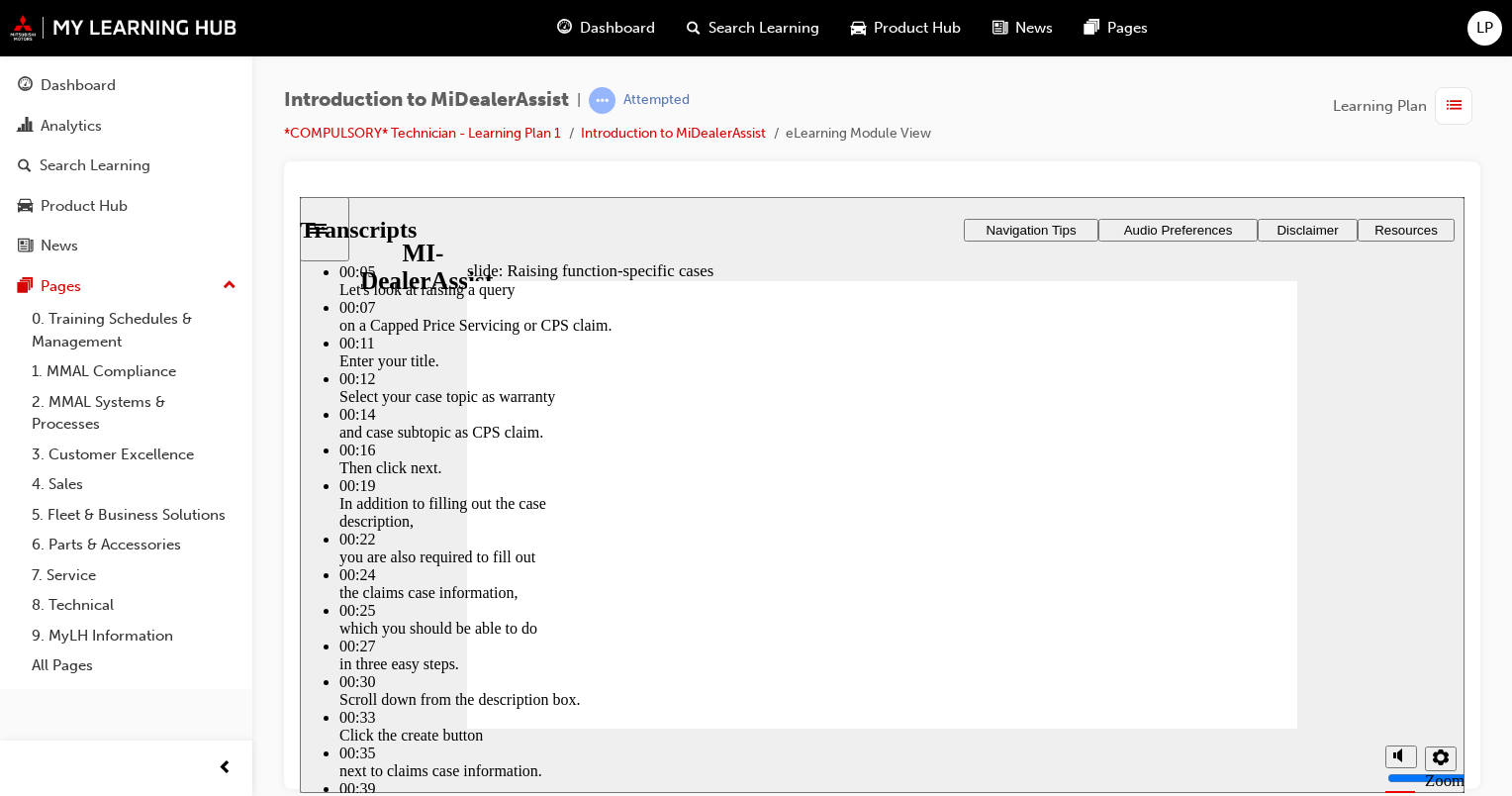 click at bounding box center [878, 3630] 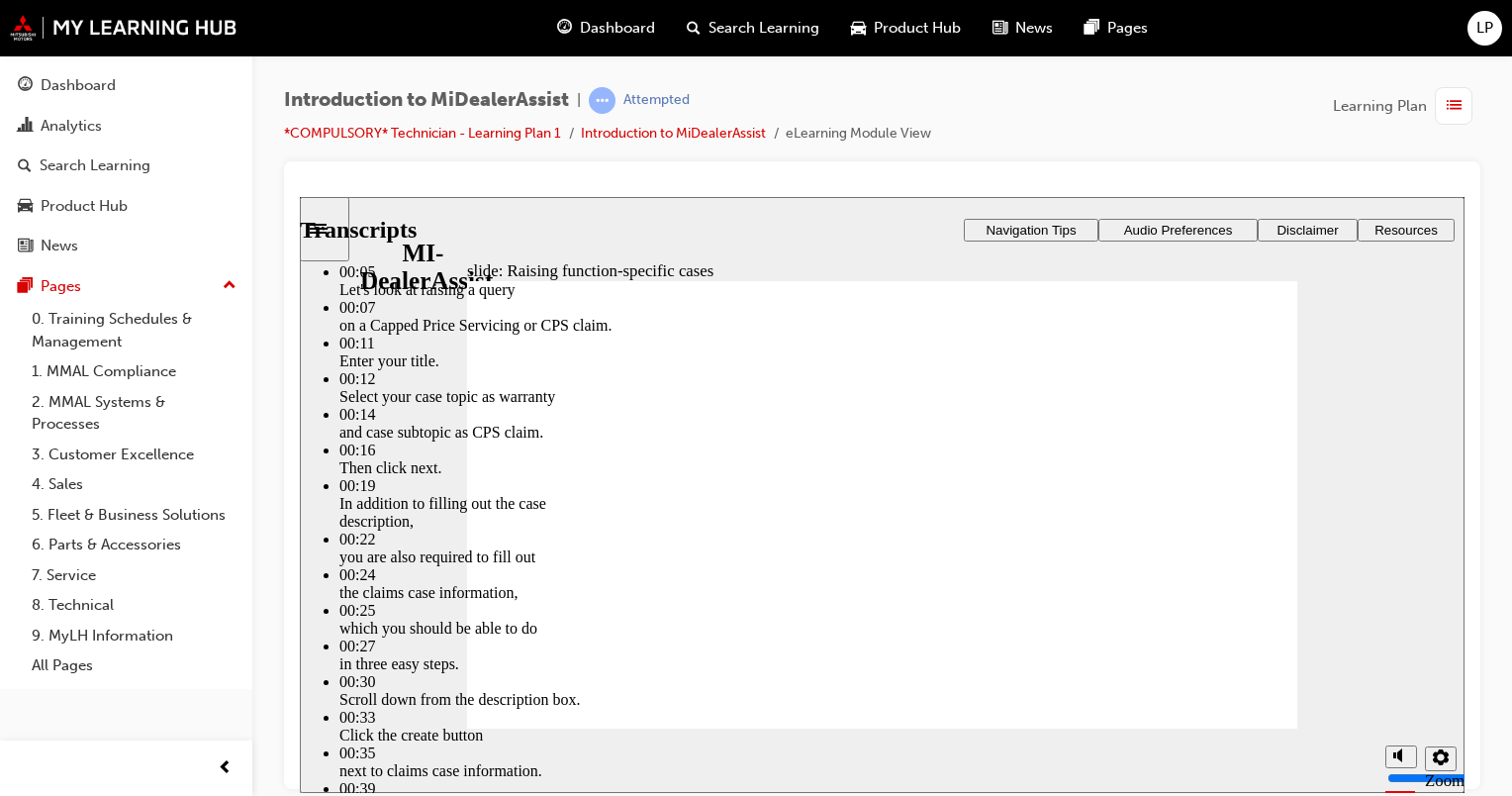 click 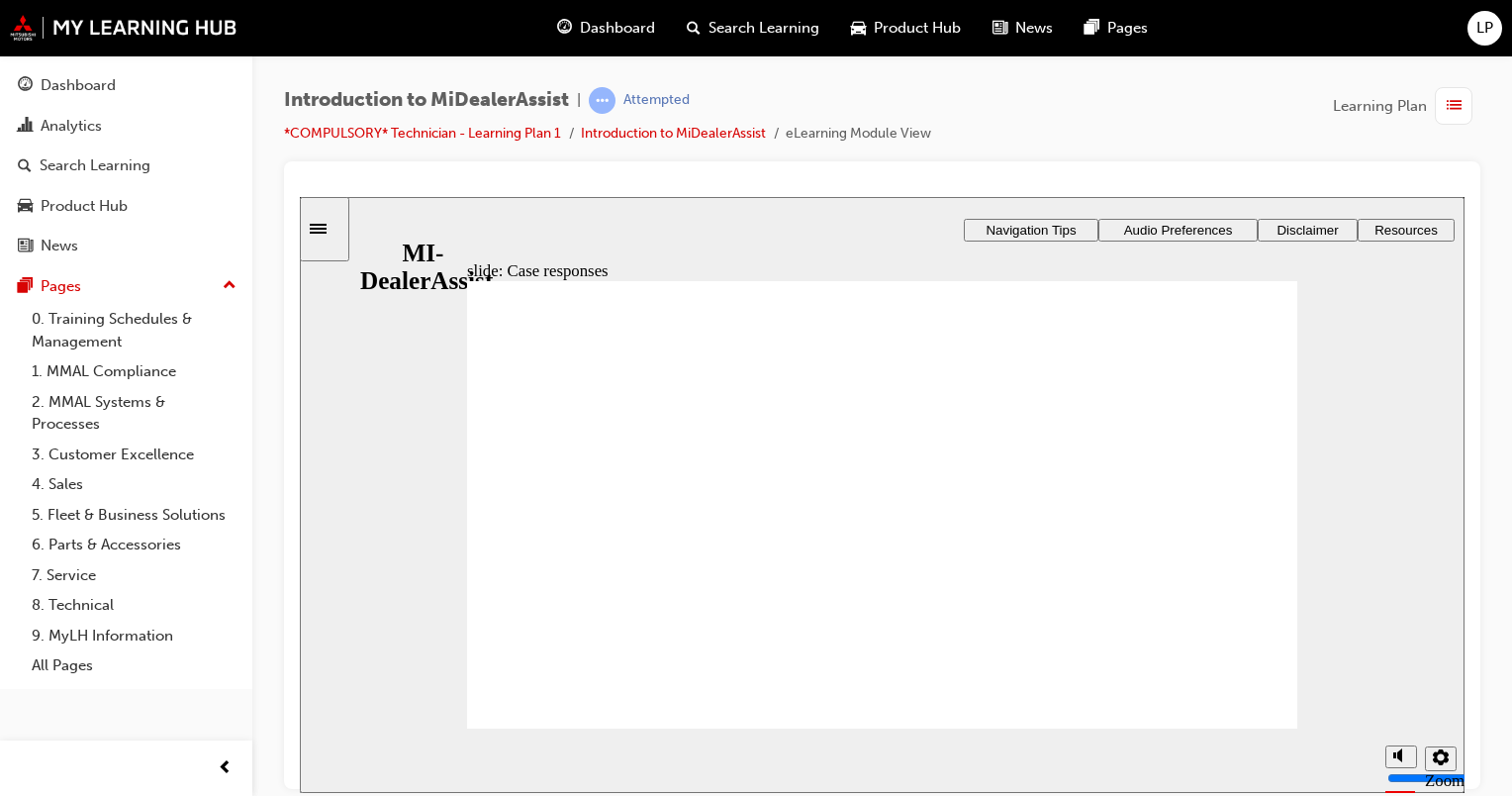 click 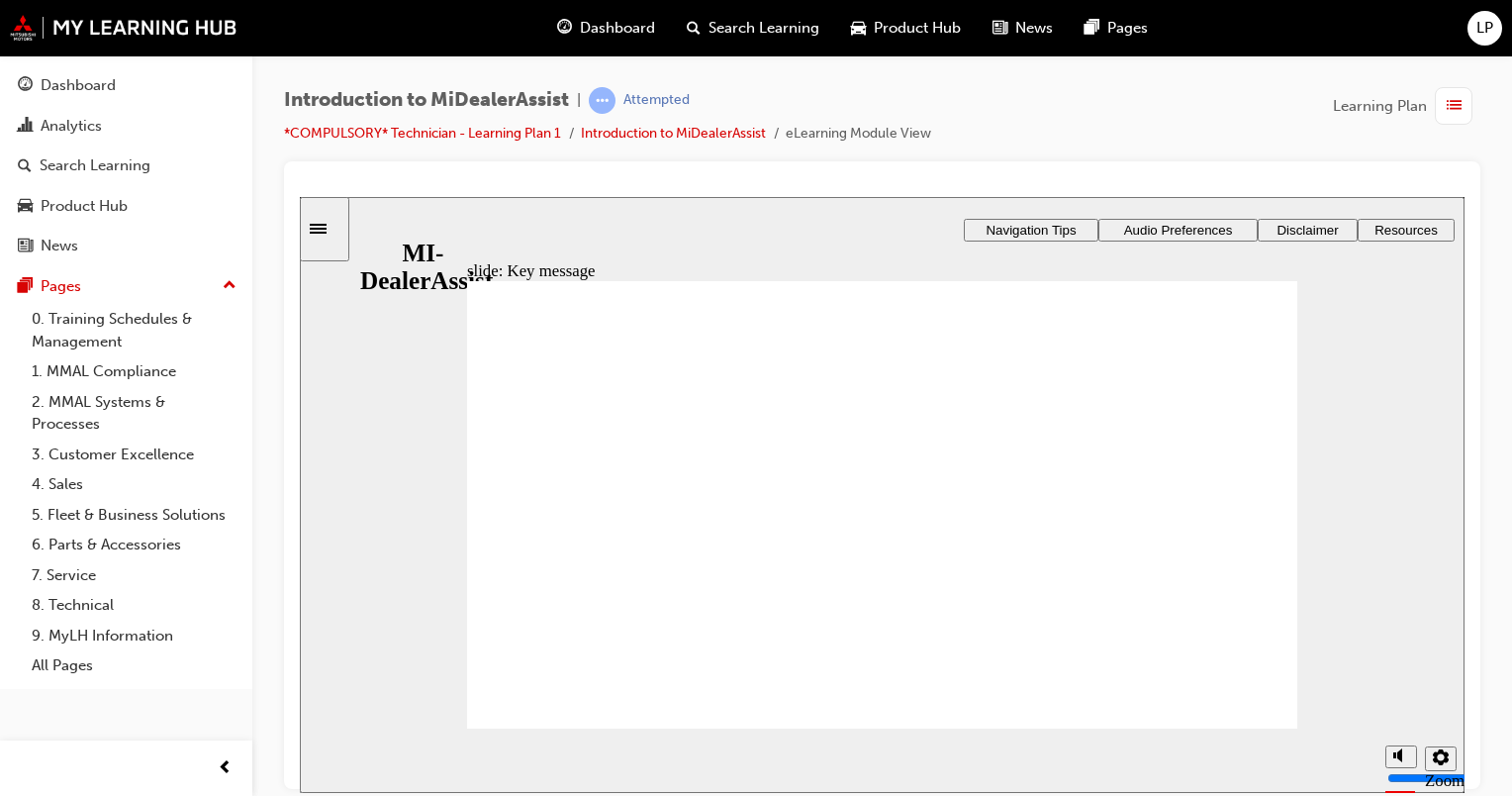 click 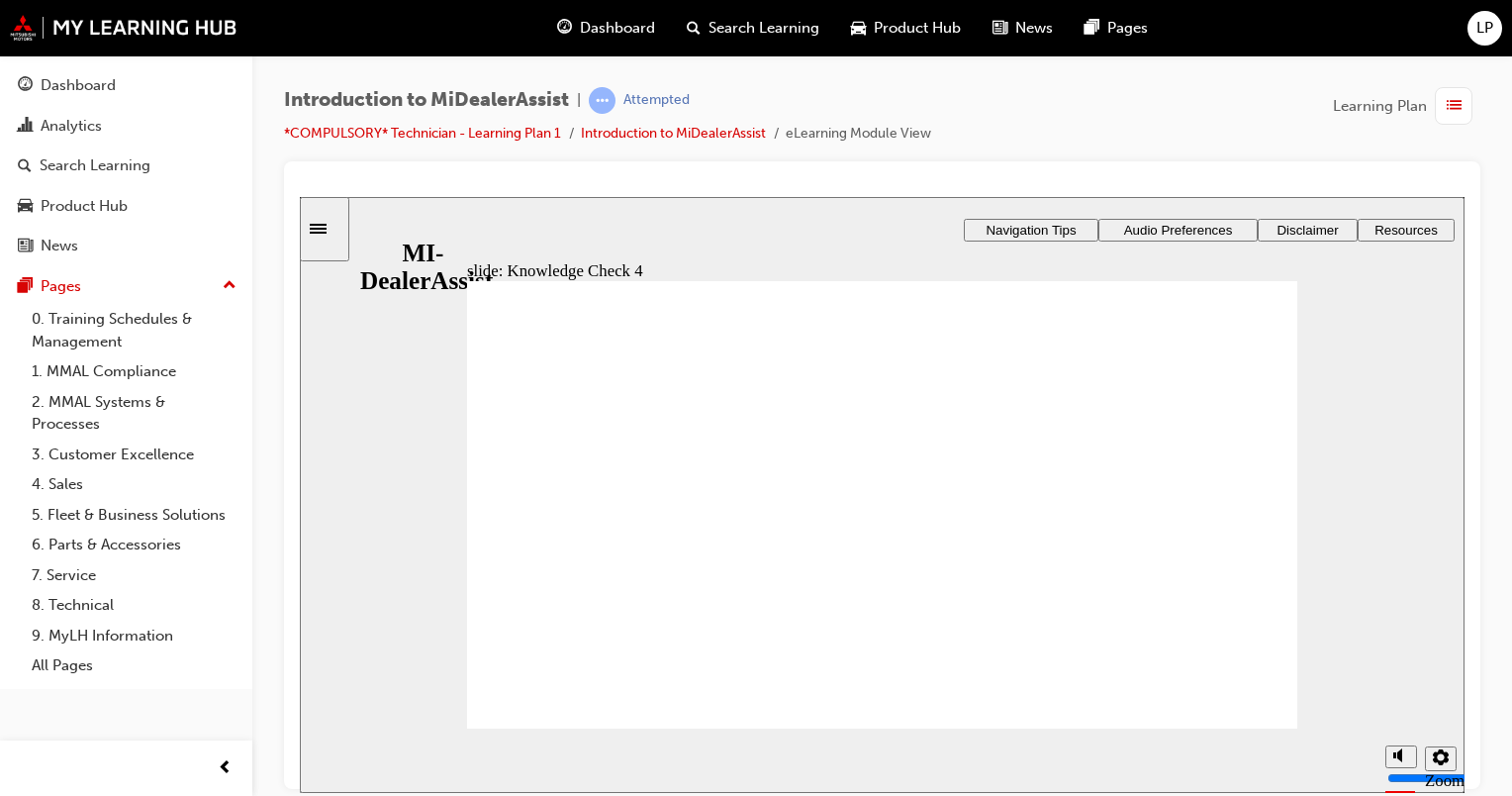 click 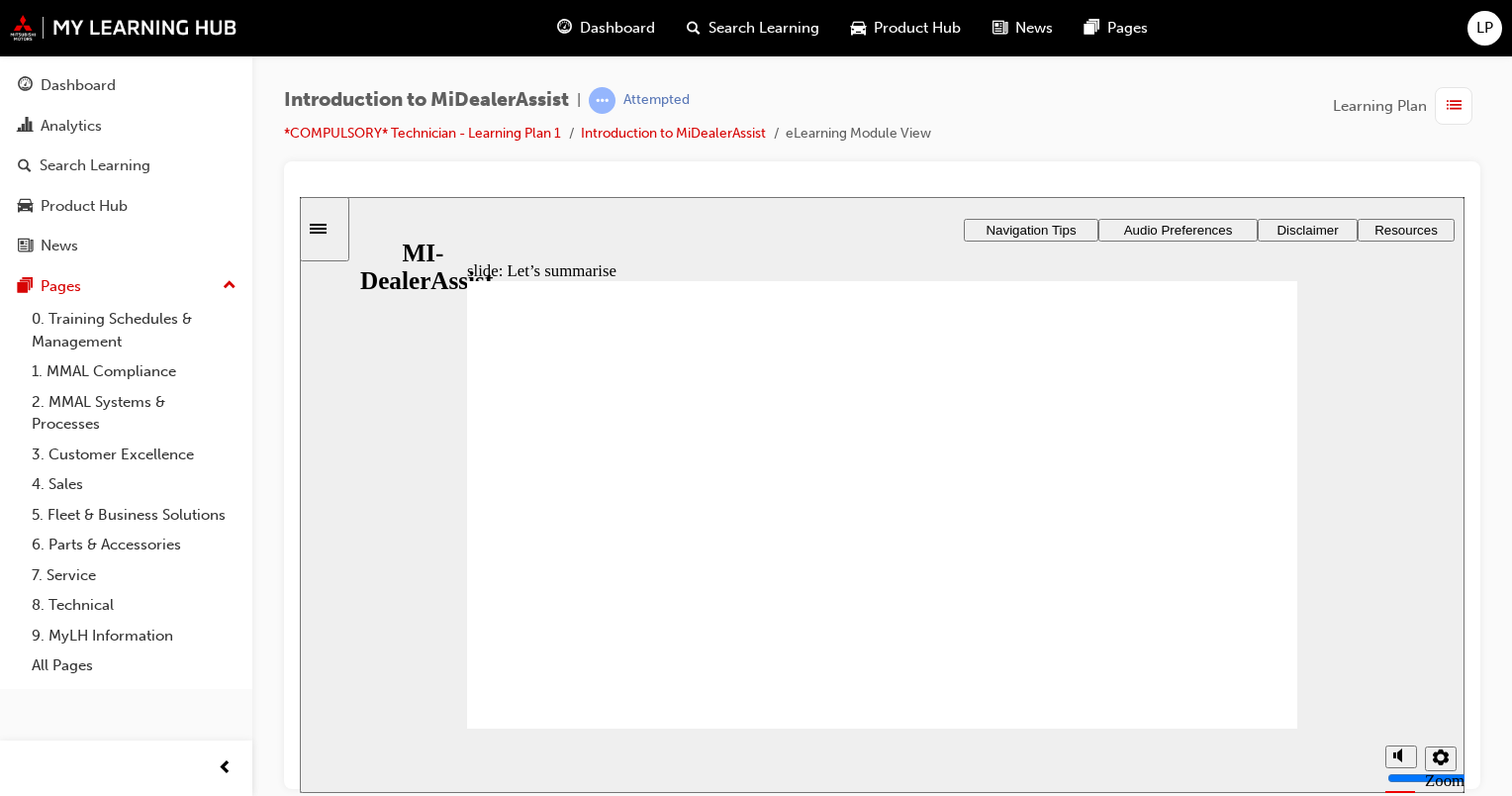 click 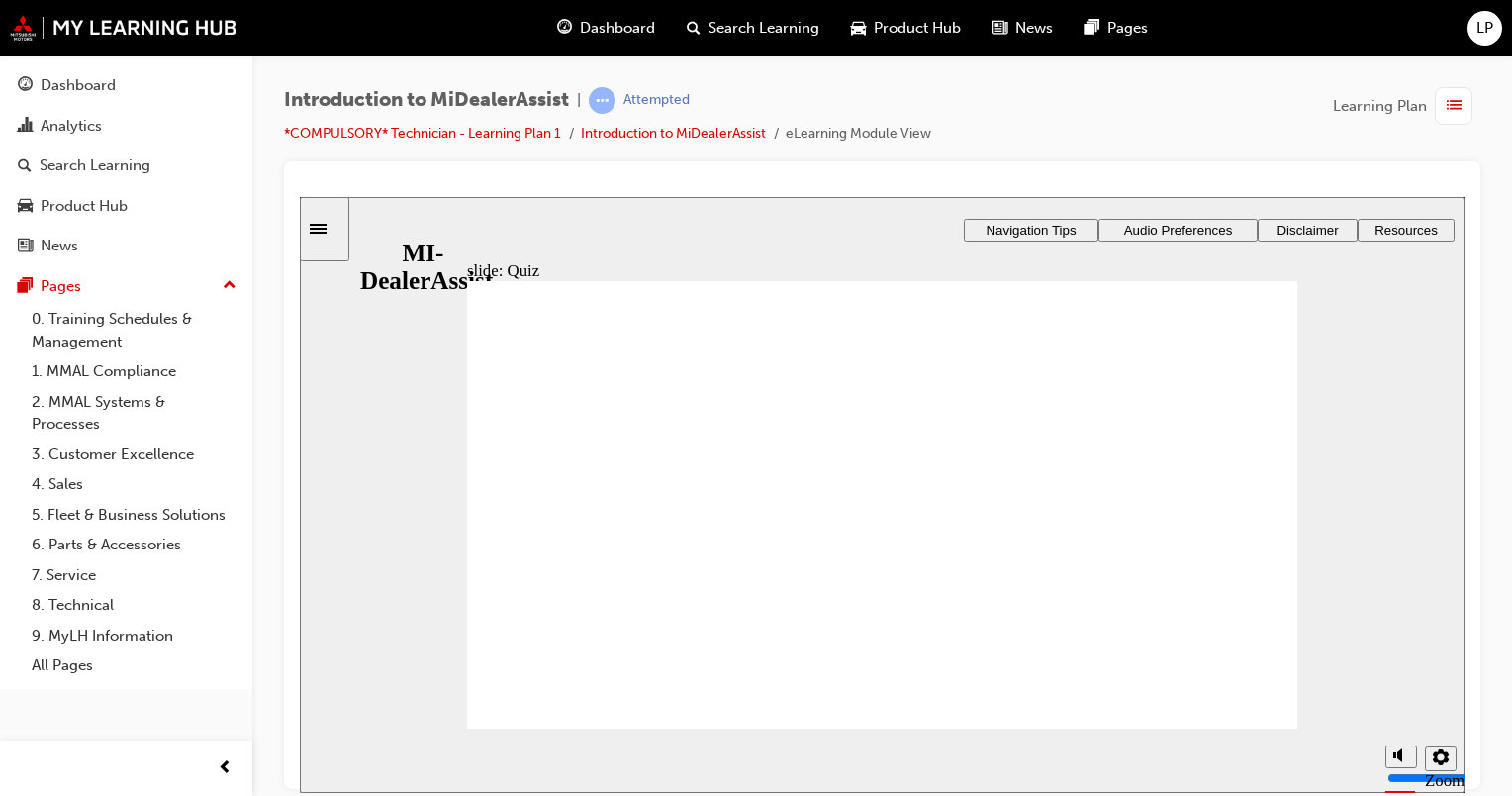 click 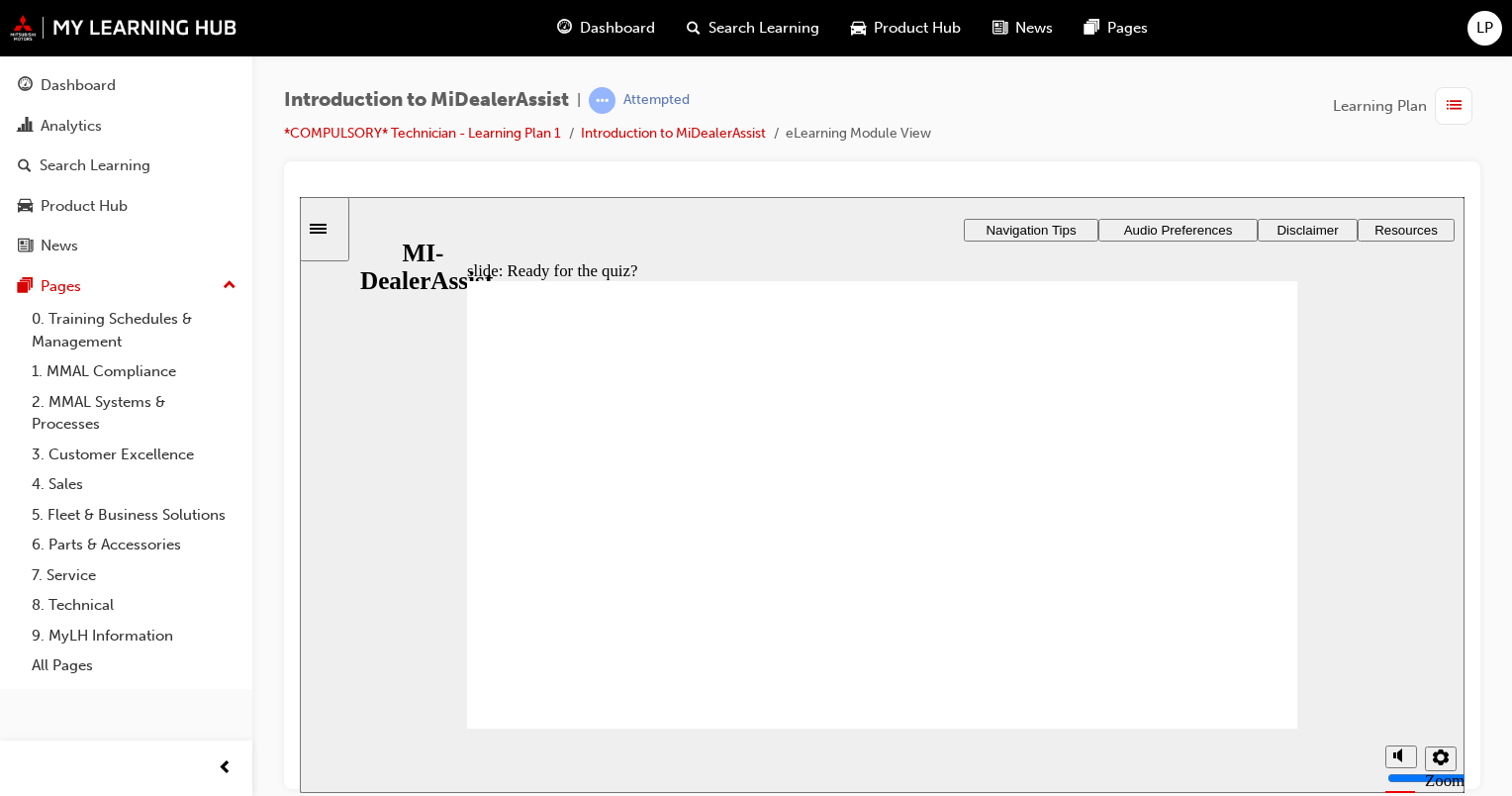 click 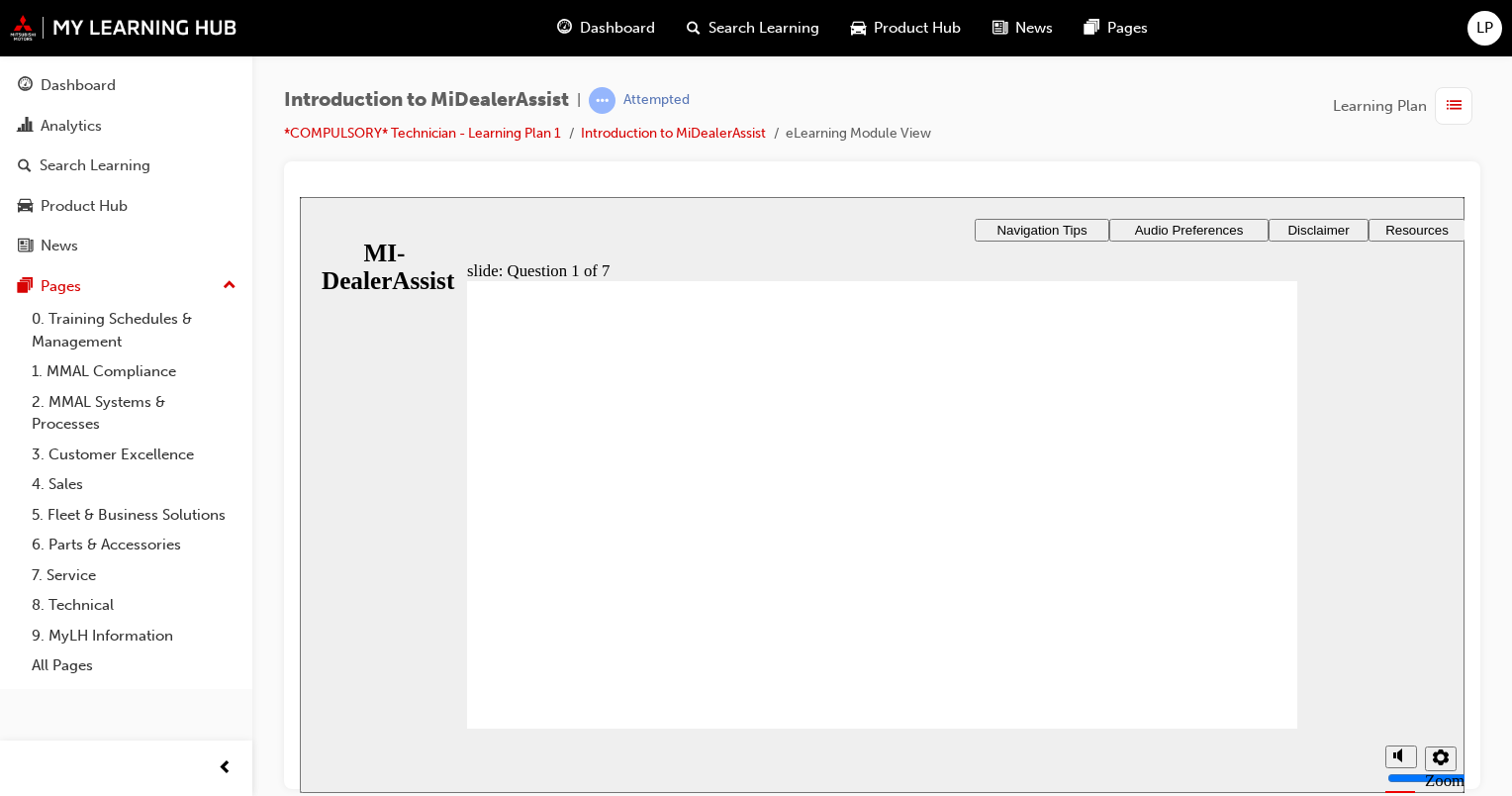 click 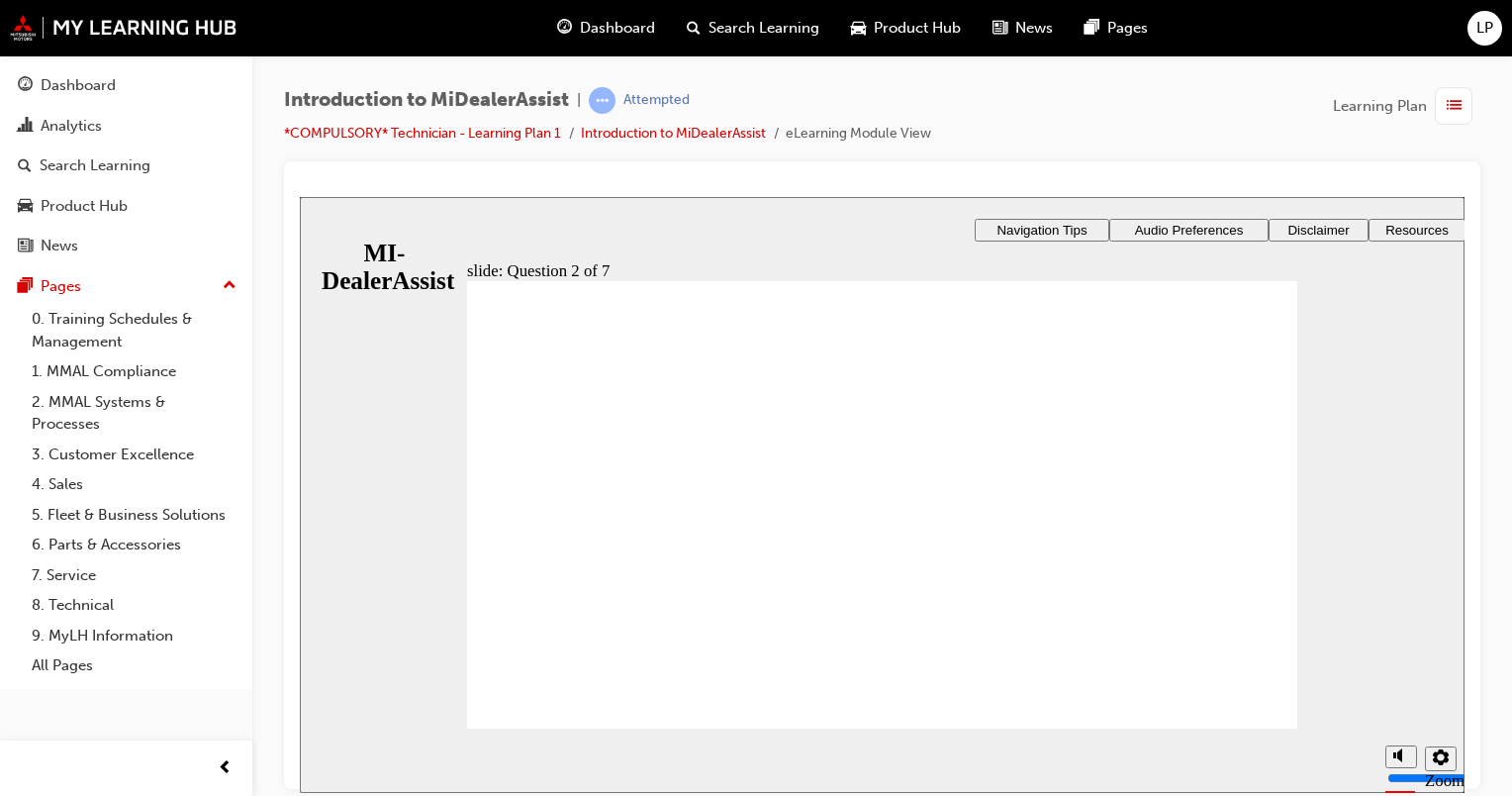 click 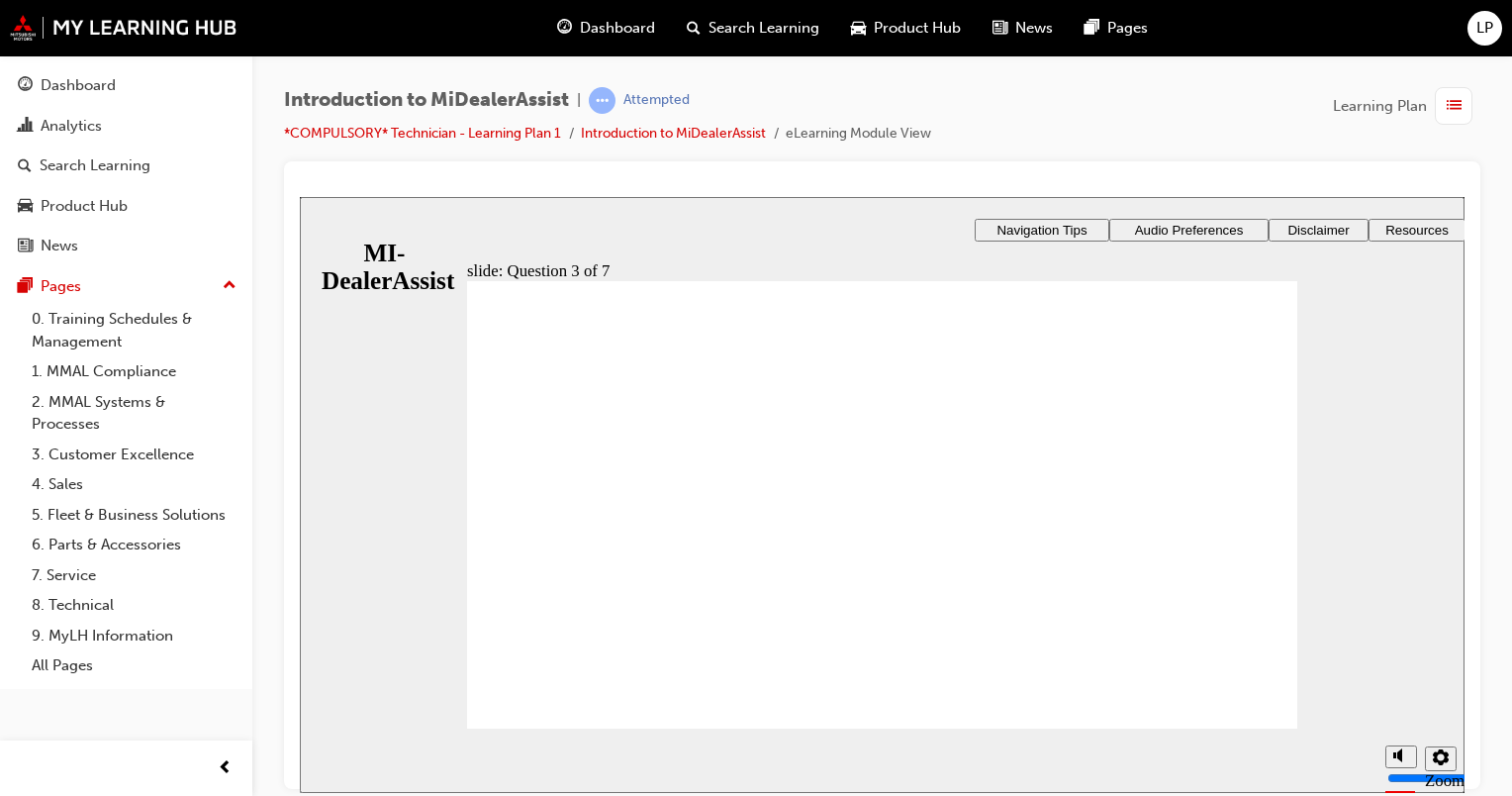 click 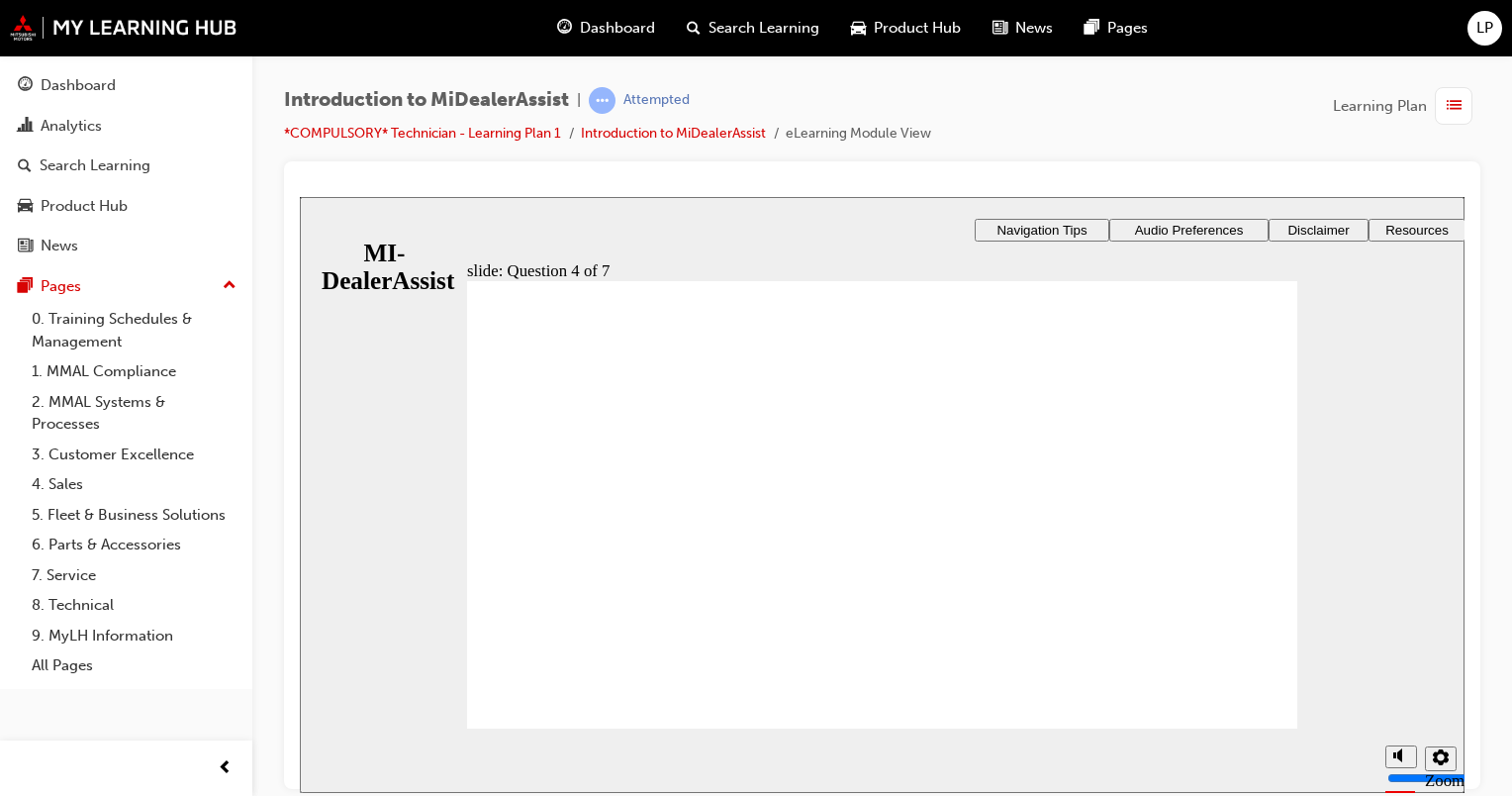 click on "slide: Question 4 of 7
Support tab Knowledge Base Notifications Cases Awaiting Input Rectangle 1 Rectangle 3 Question 4  of 7 Fill in the blanks. Select the  correct missing part  for each statement and then click  Submit .  To find out where your active cases are, you should visit the ________.   Cases Awaiting Input Support tab Knowledge Base Cases Awaiting Input Notifications When you’d like to read up on a given topic, look for relevant articles in the ________.  --Select-- Cases Awaiting Input Notifications Knowledge Base Support tab The ________   --Select-- 2" at bounding box center [882, 703] 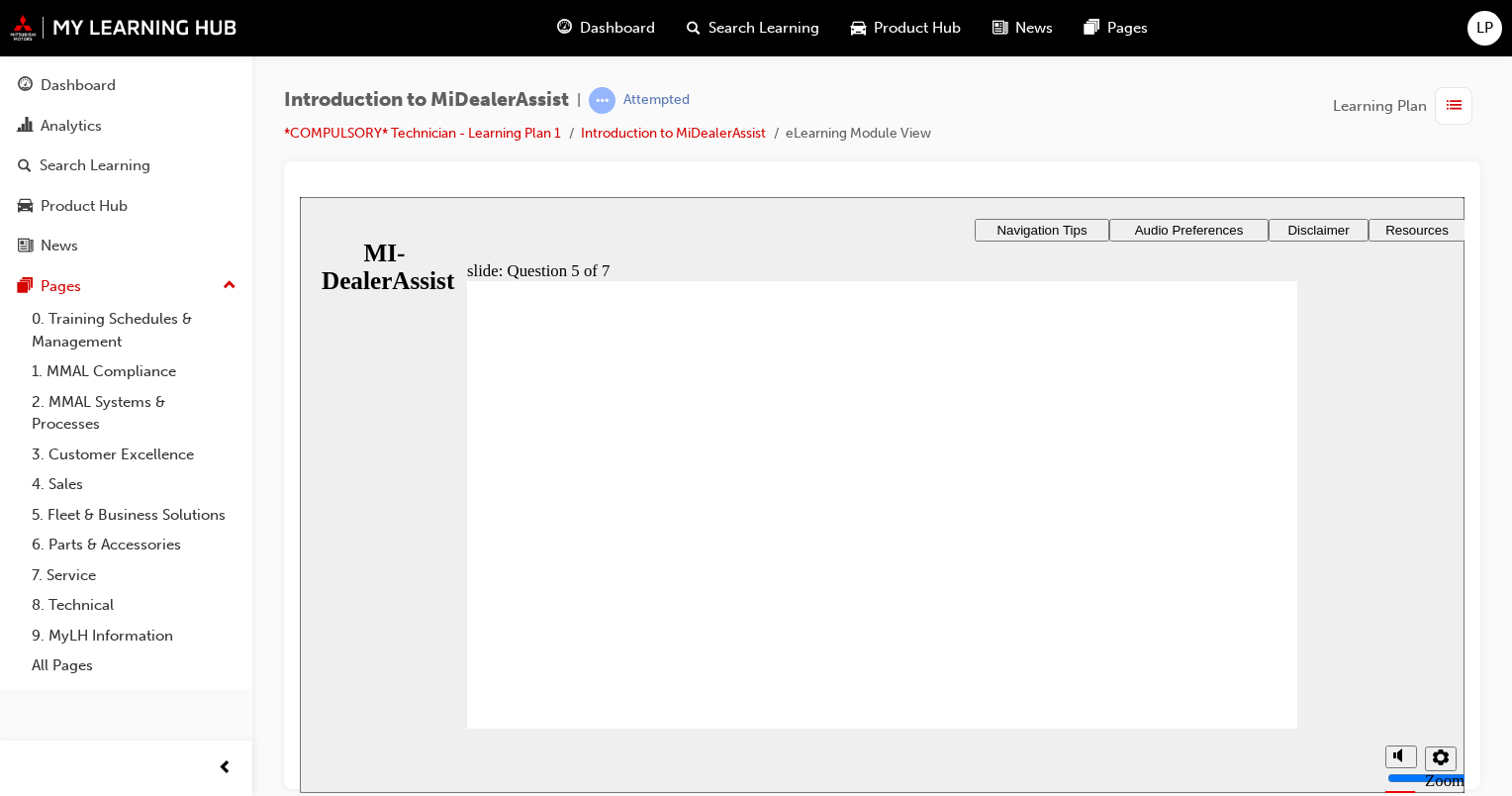 click 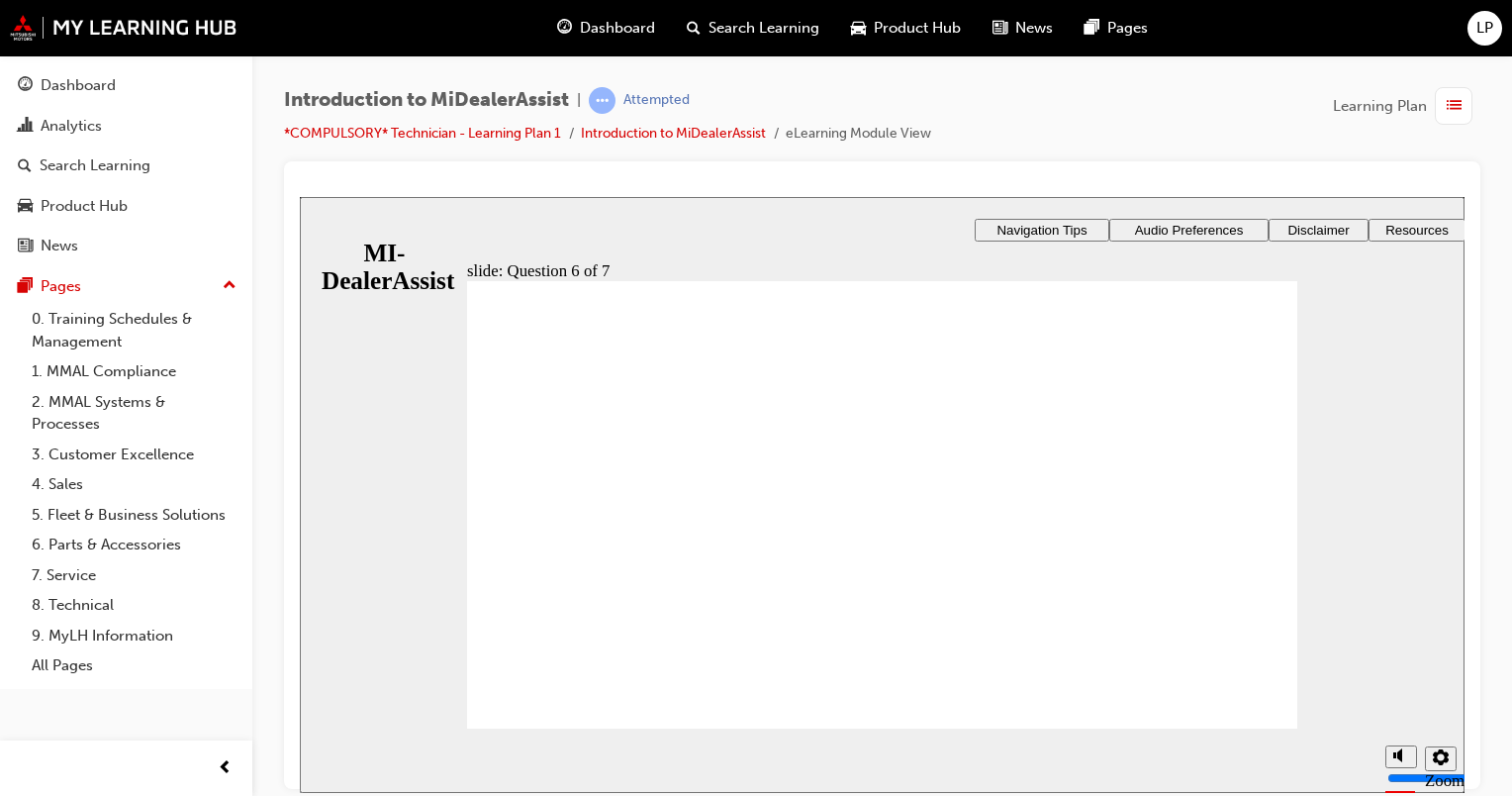 click 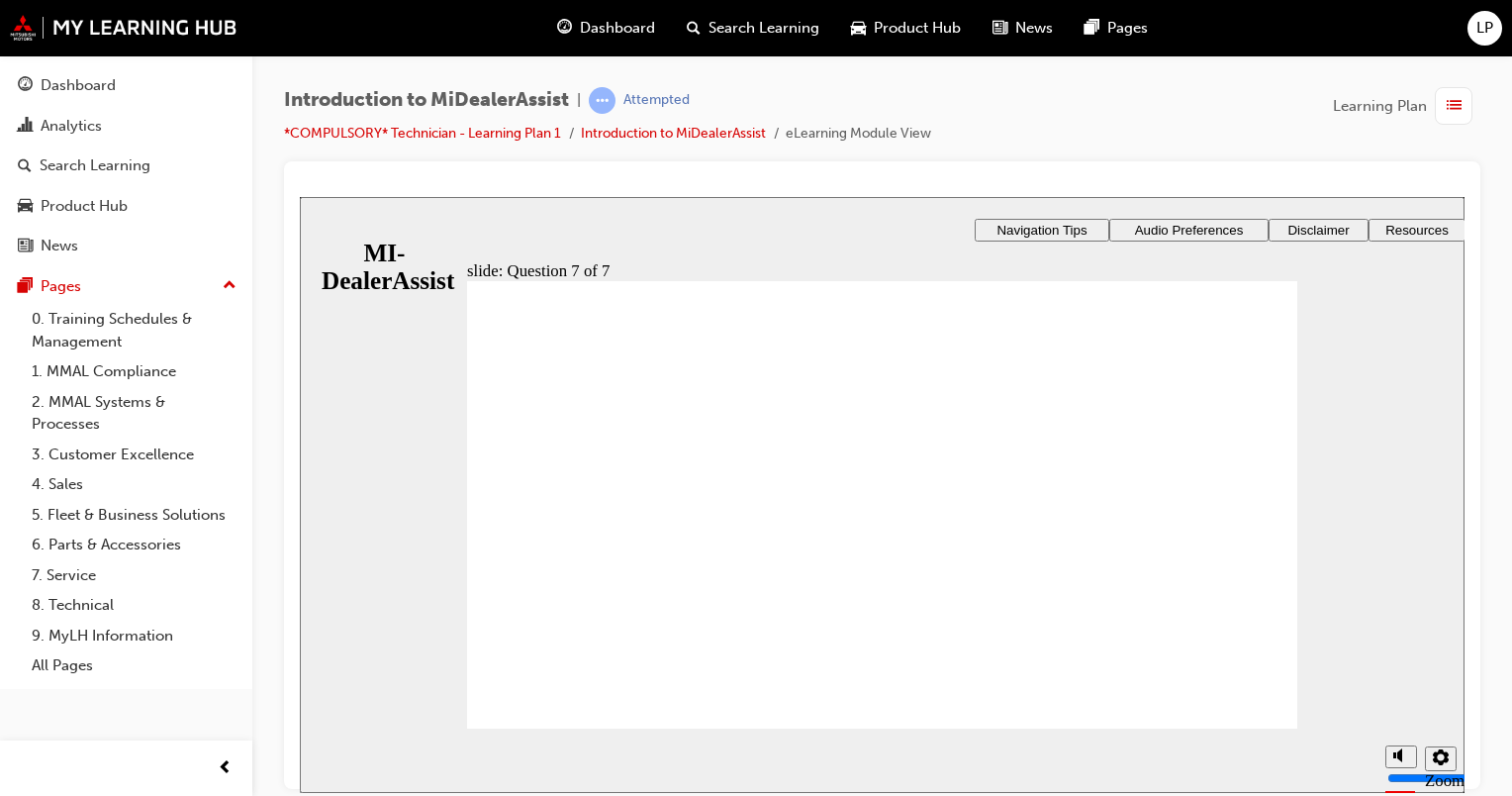 click 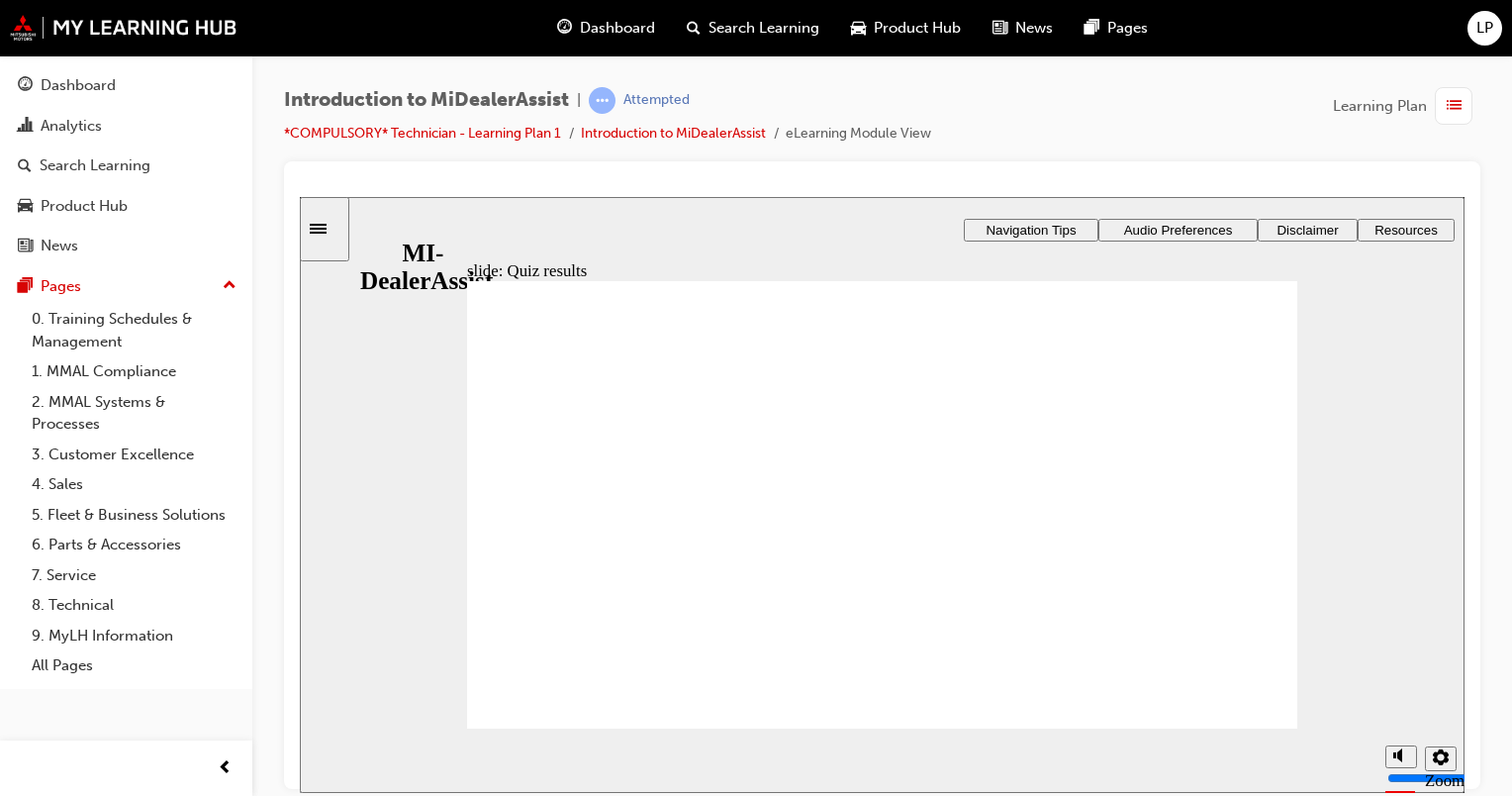 click 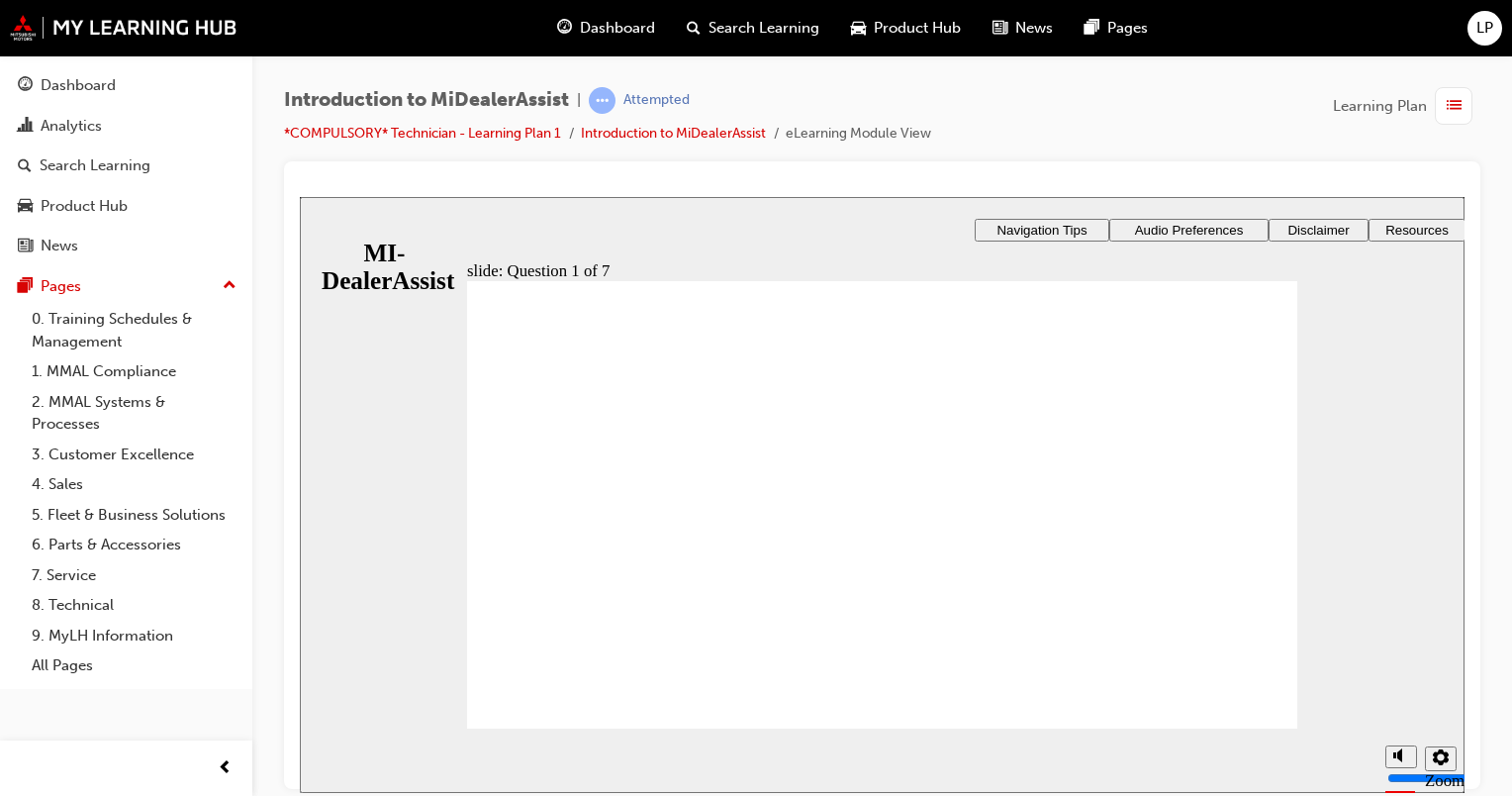 click 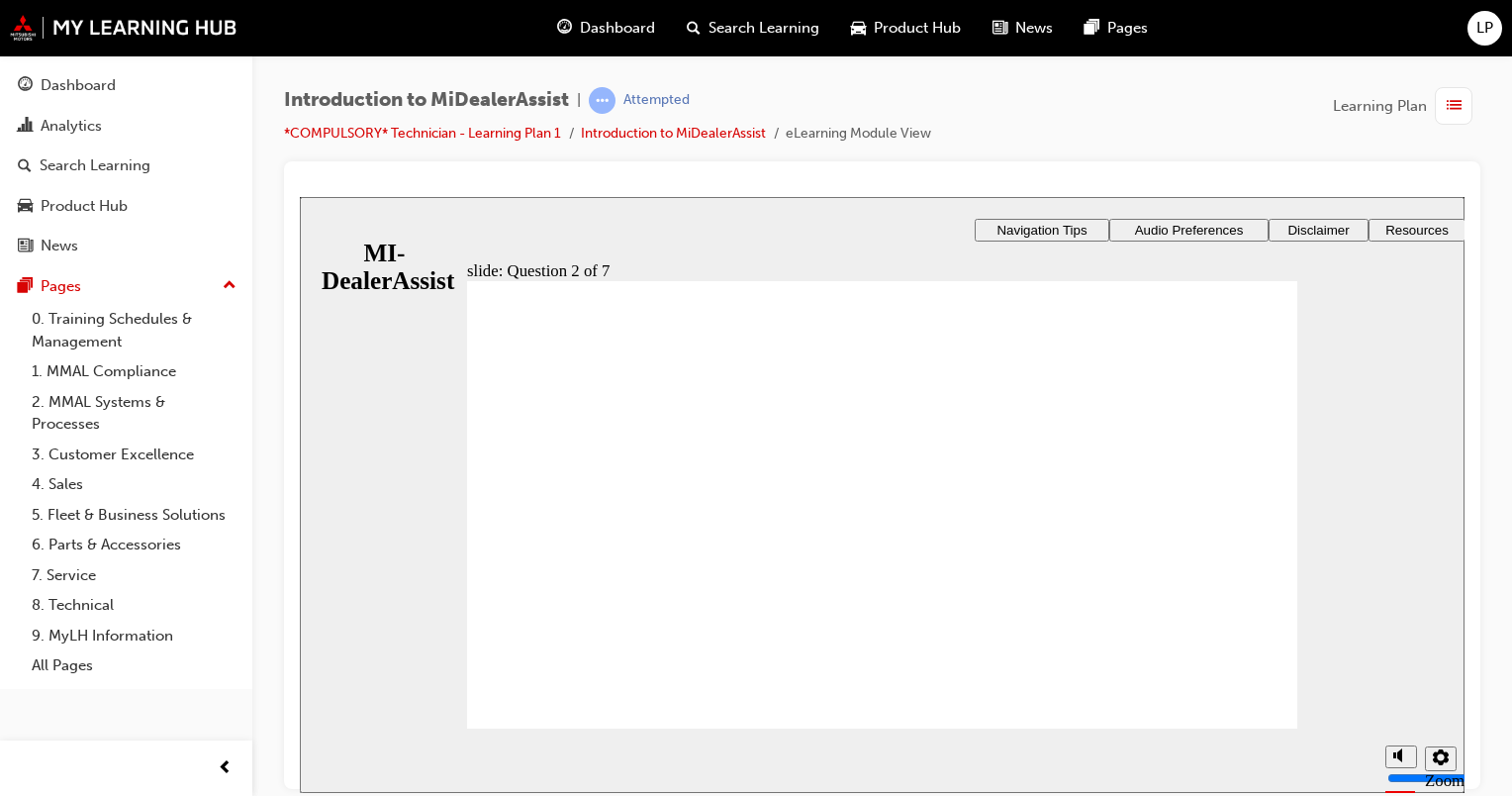 click 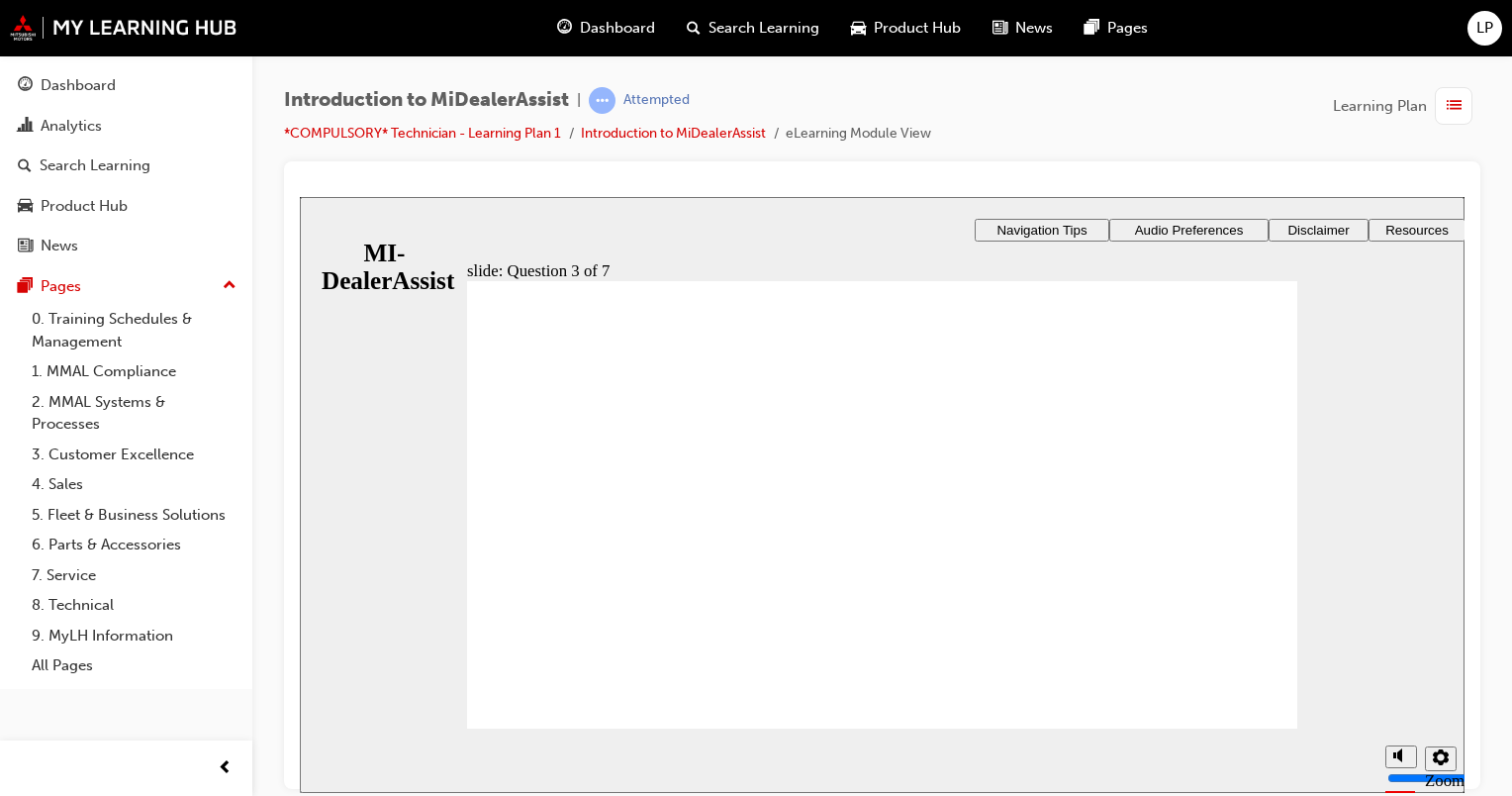 click 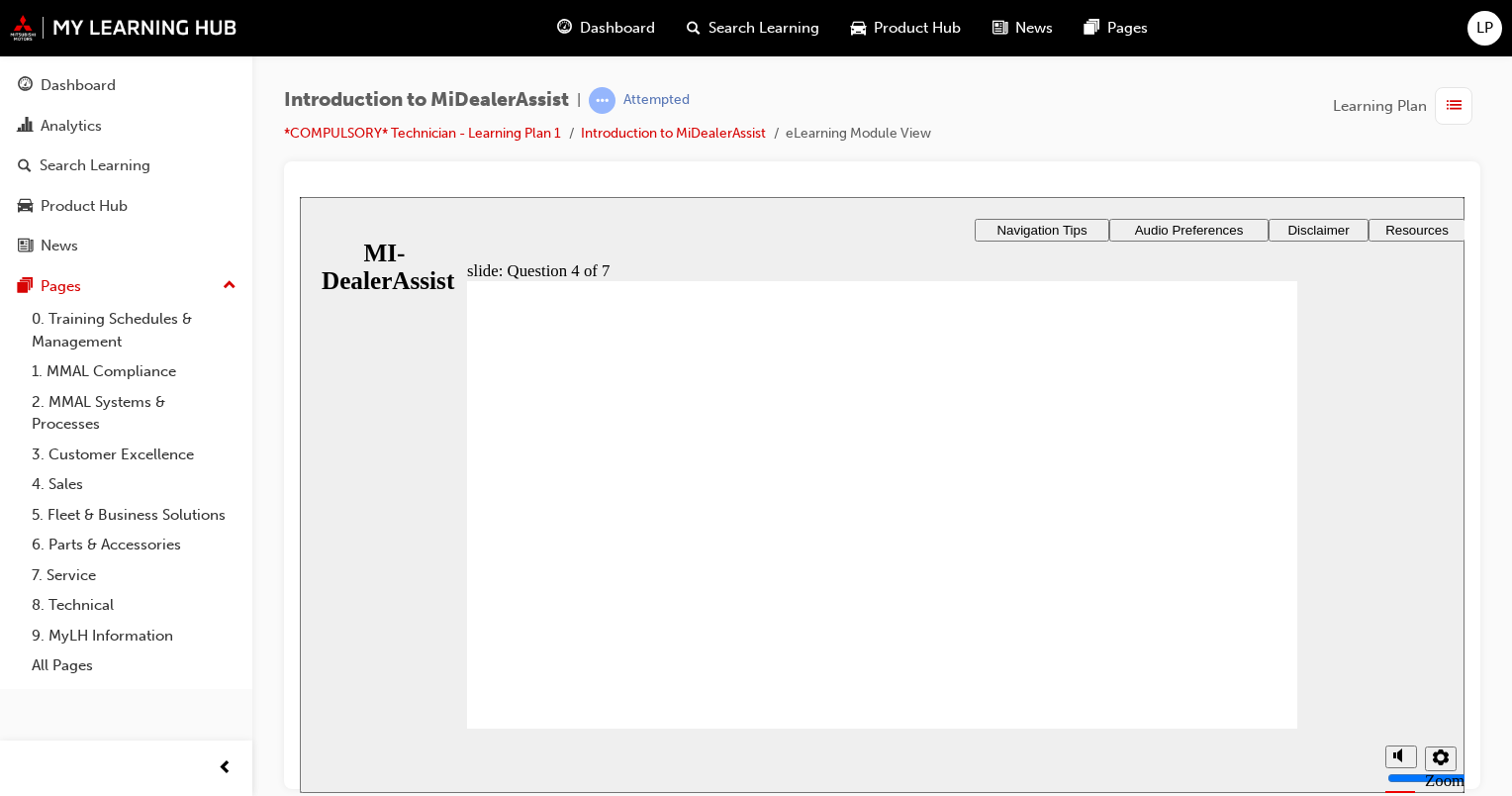 click on "​71%​ slide: Question 4 of 7
Support tab Knowledge Base Notifications Cases Awaiting Input Rectangle 1 Rectangle 3 Question 4  of 7 Fill in the blanks. Select the  correct missing part  for each statement and then click  Submit .  To find out where your active cases are, you should visit the ________.   Cases Awaiting Input Cases Awaiting Input Notifications Knowledge Base Support tab When you’d like to read up on a given topic, look for relevant articles in the ________.  Knowledge Base Knowledge Base Support tab Notifications Cases Awaiting Input The ________" at bounding box center [882, 703] 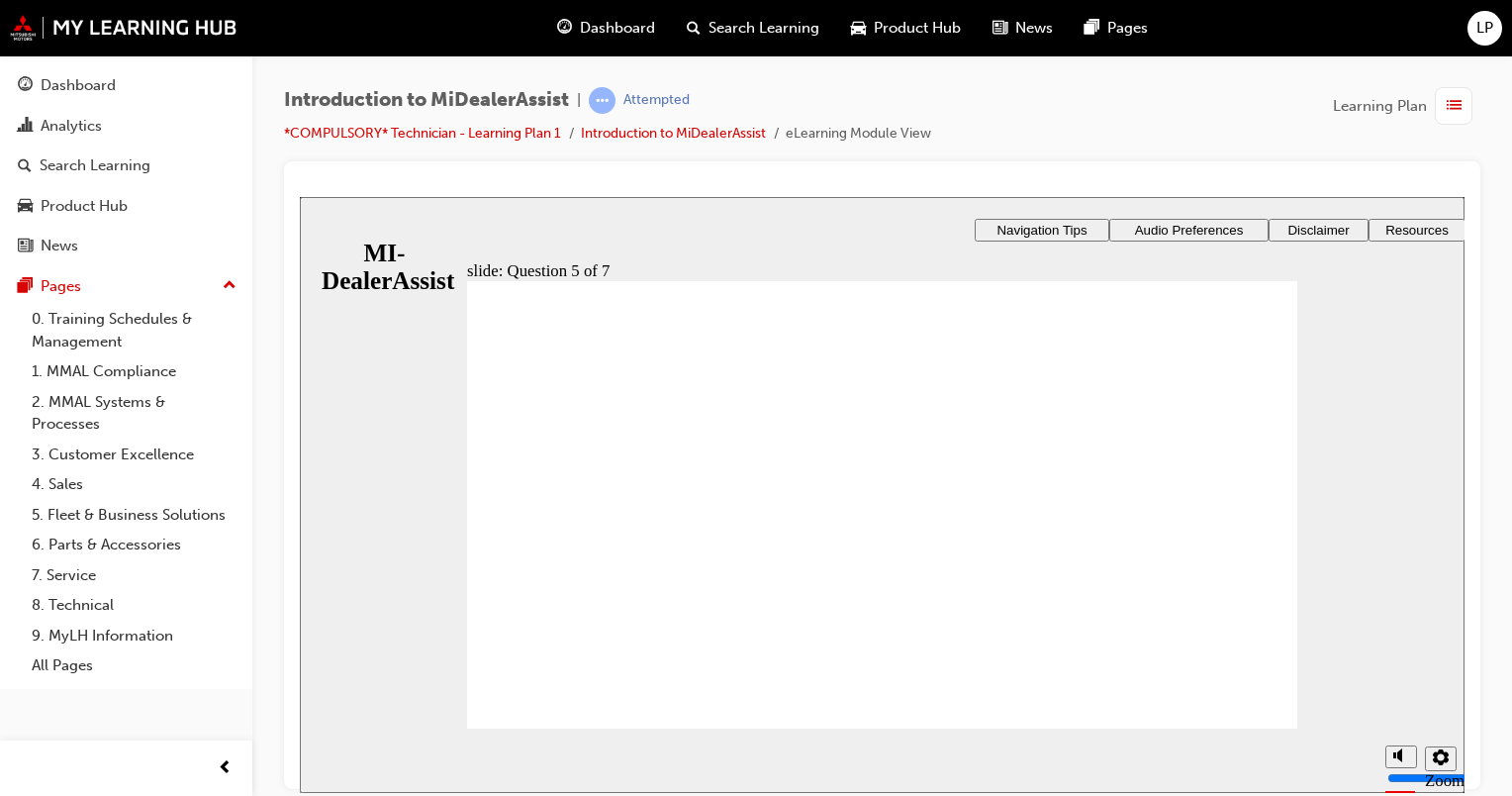 click 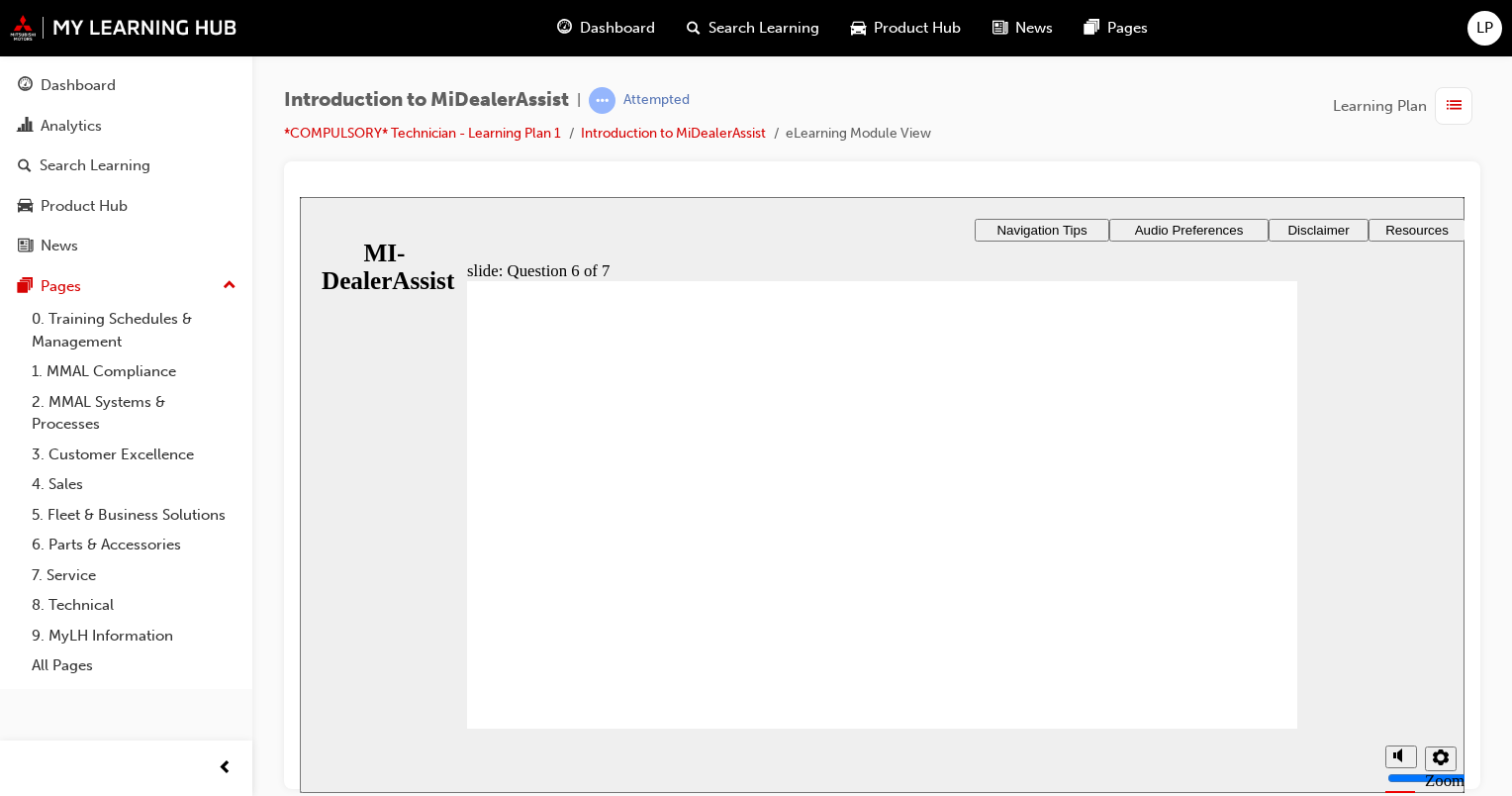 click 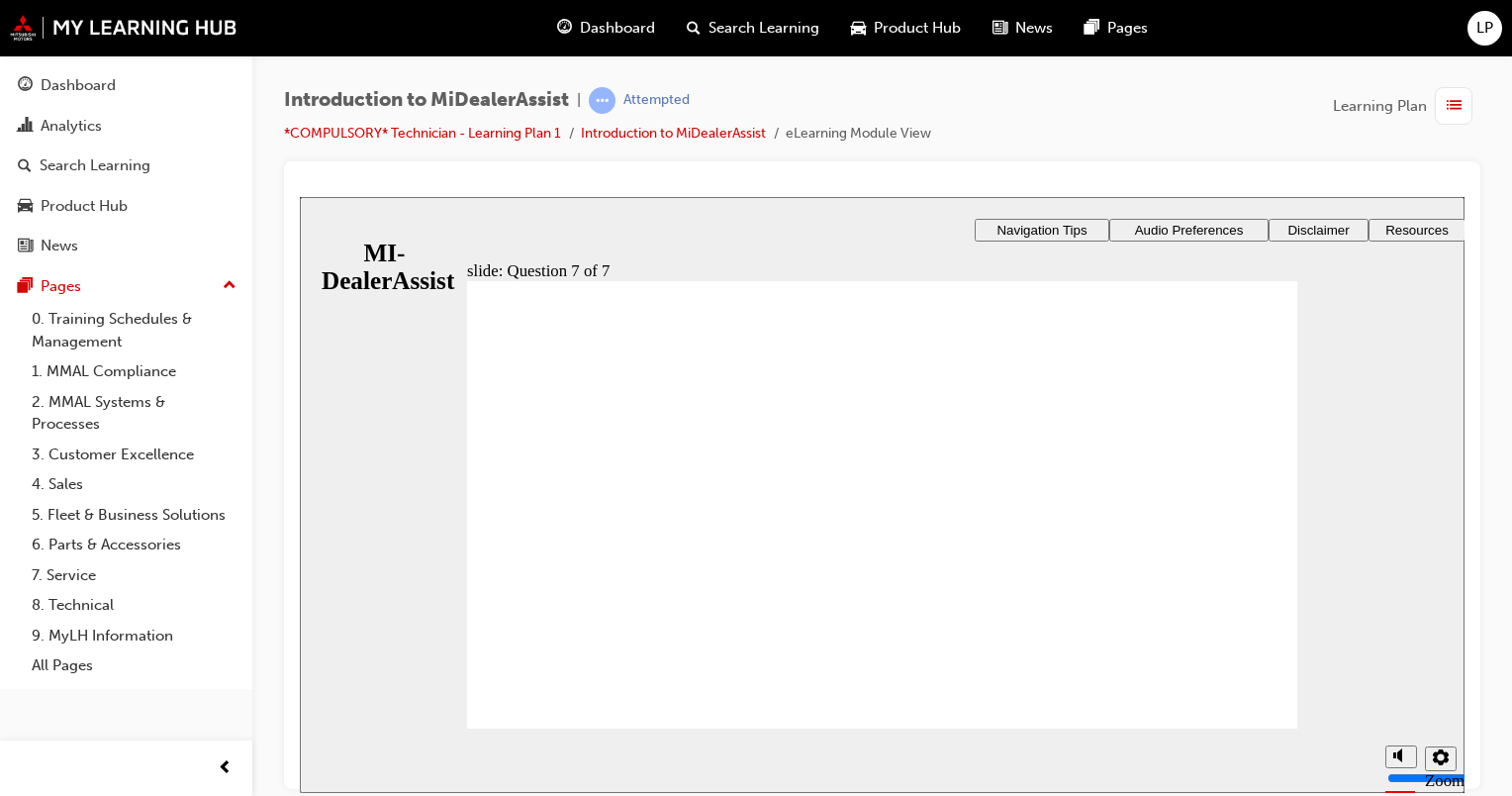 drag, startPoint x: 542, startPoint y: 505, endPoint x: 534, endPoint y: 477, distance: 29.12044 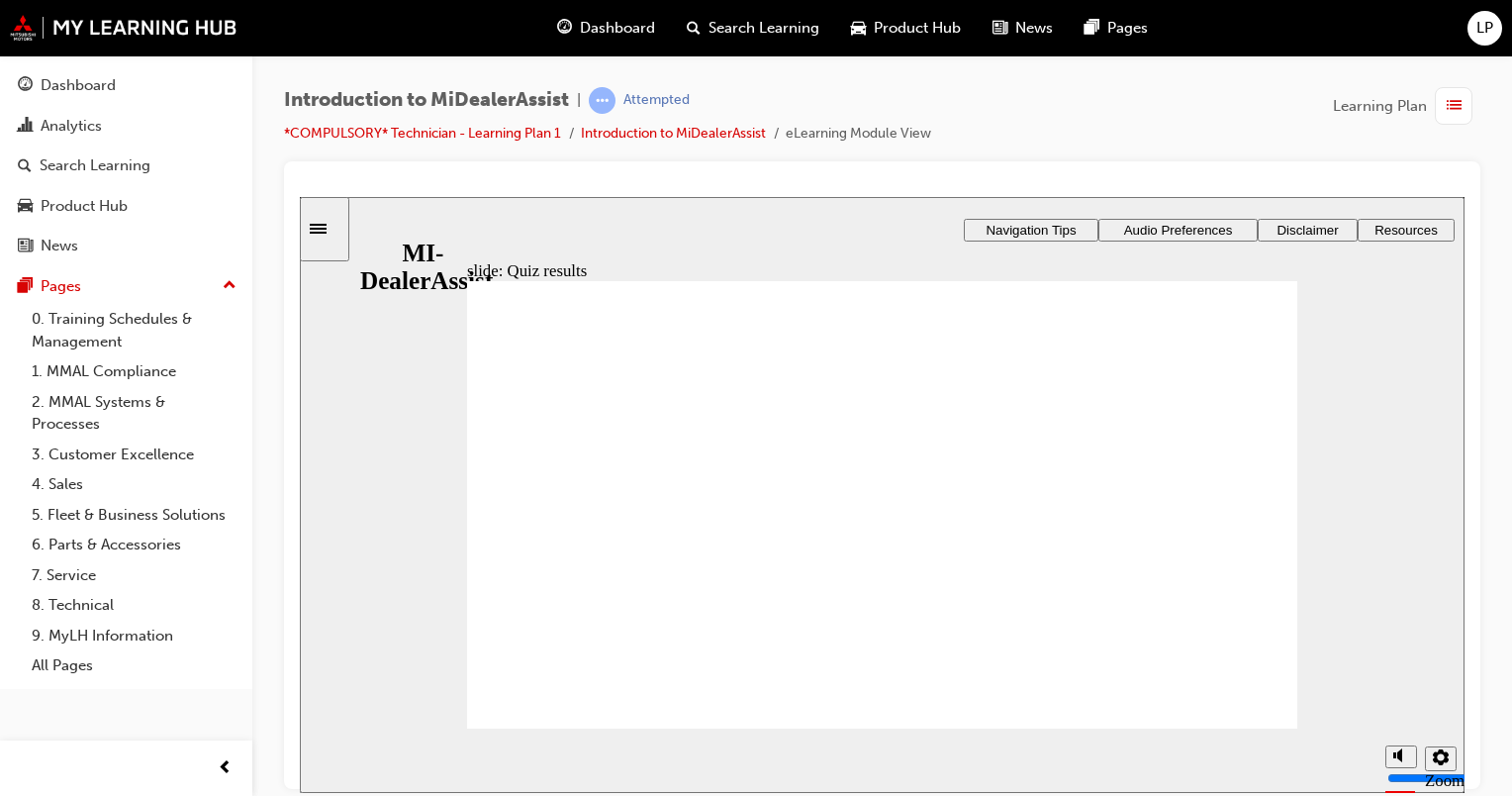 click 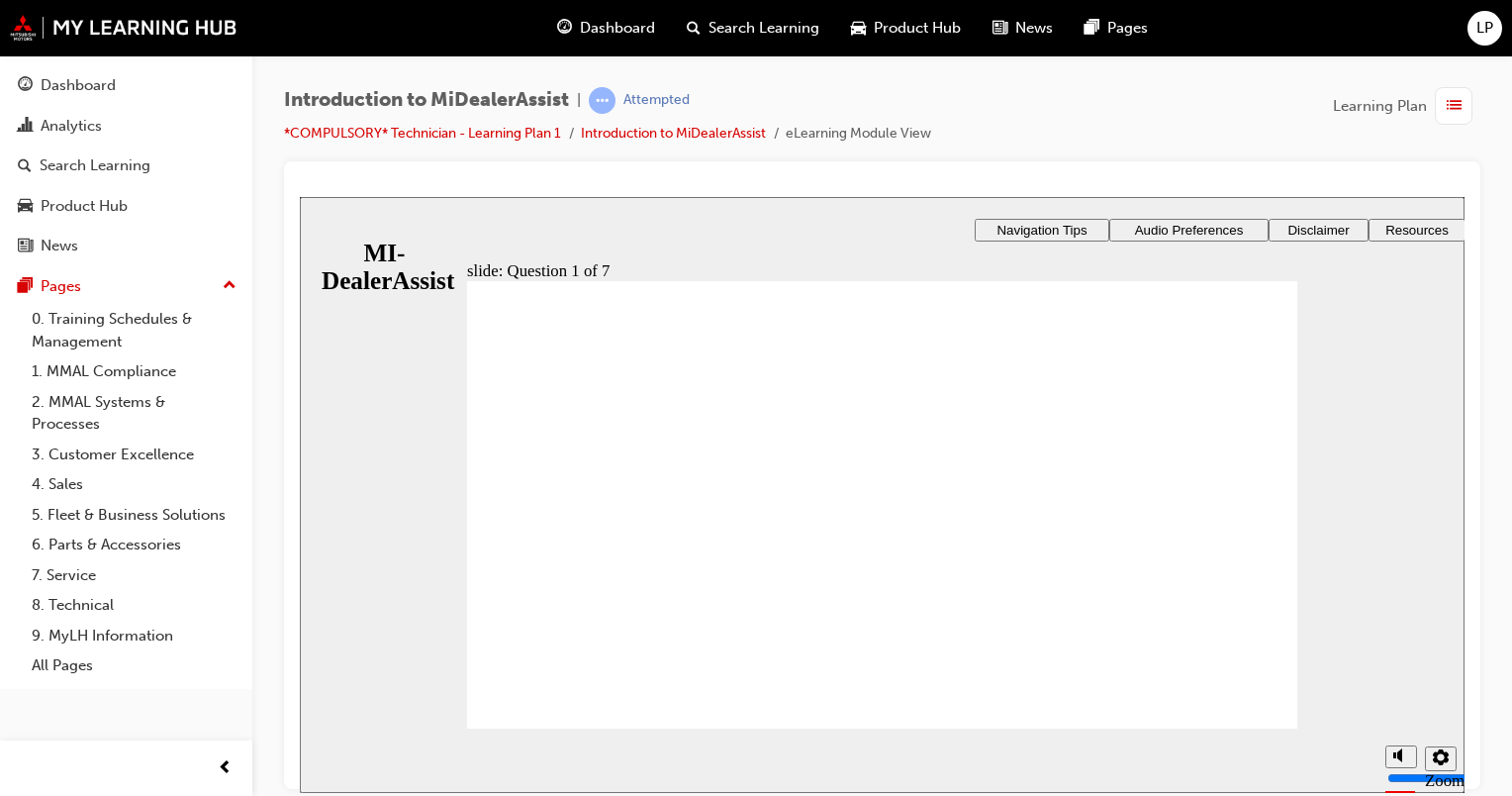 click 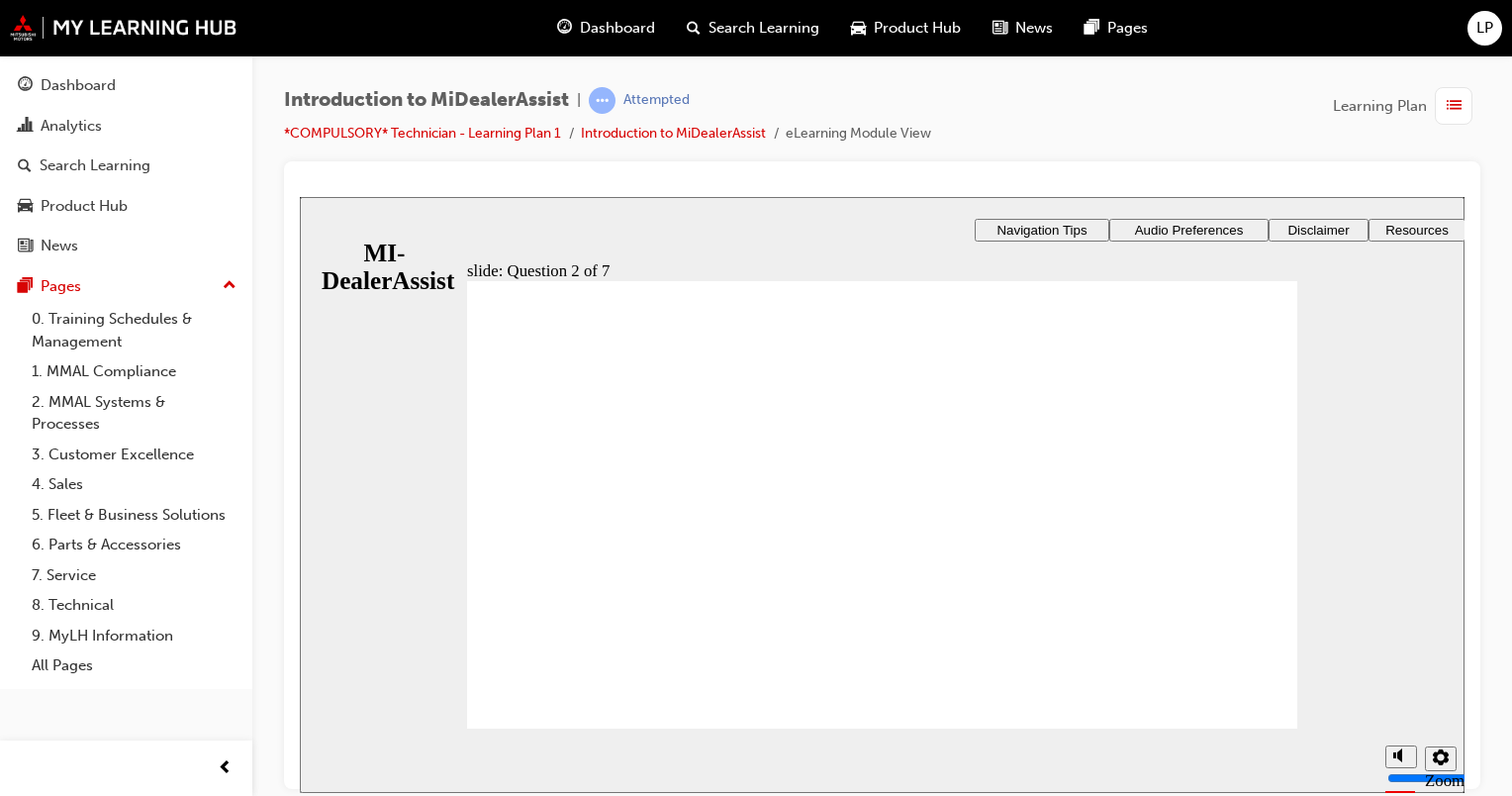 click 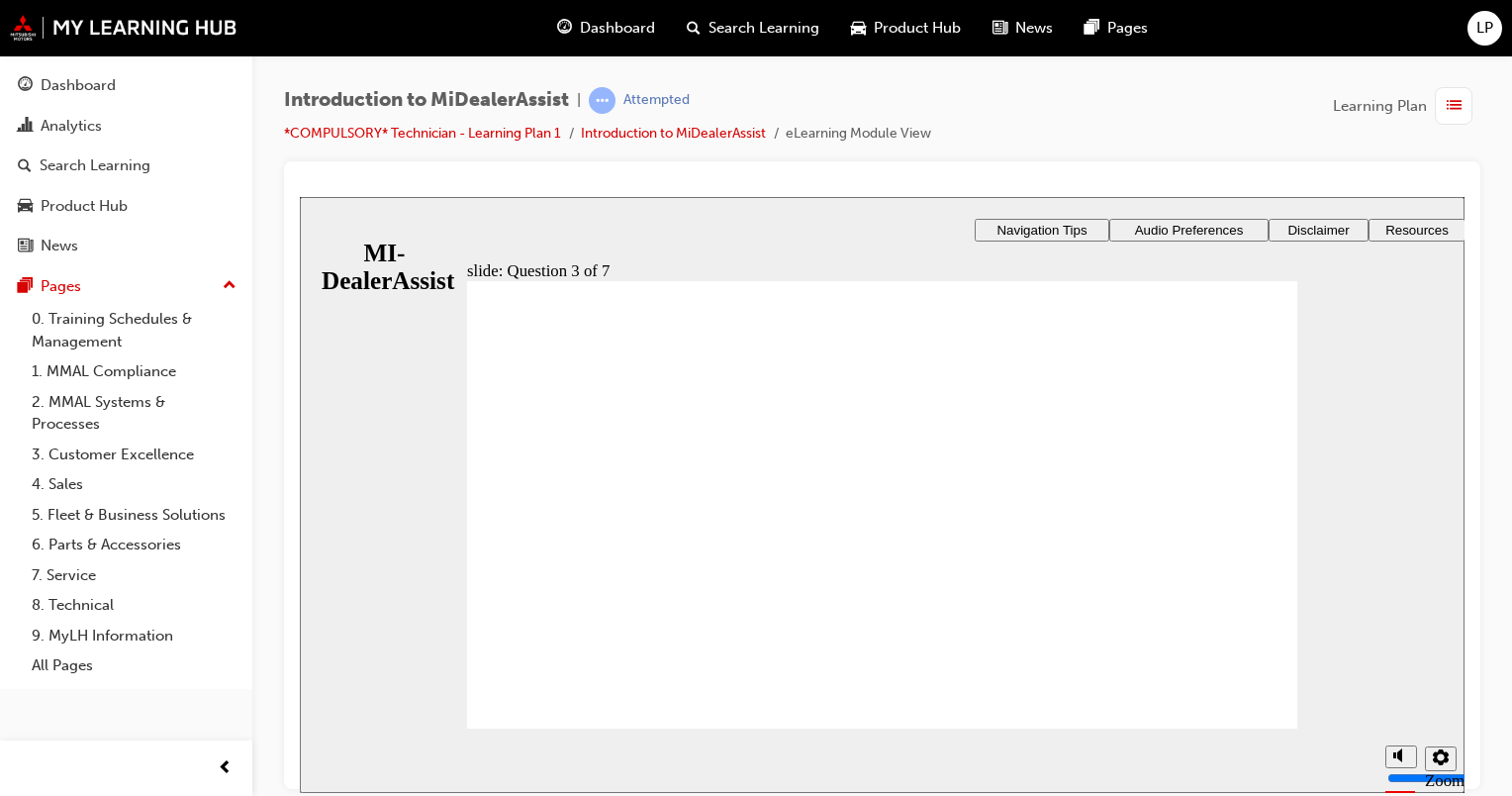 click 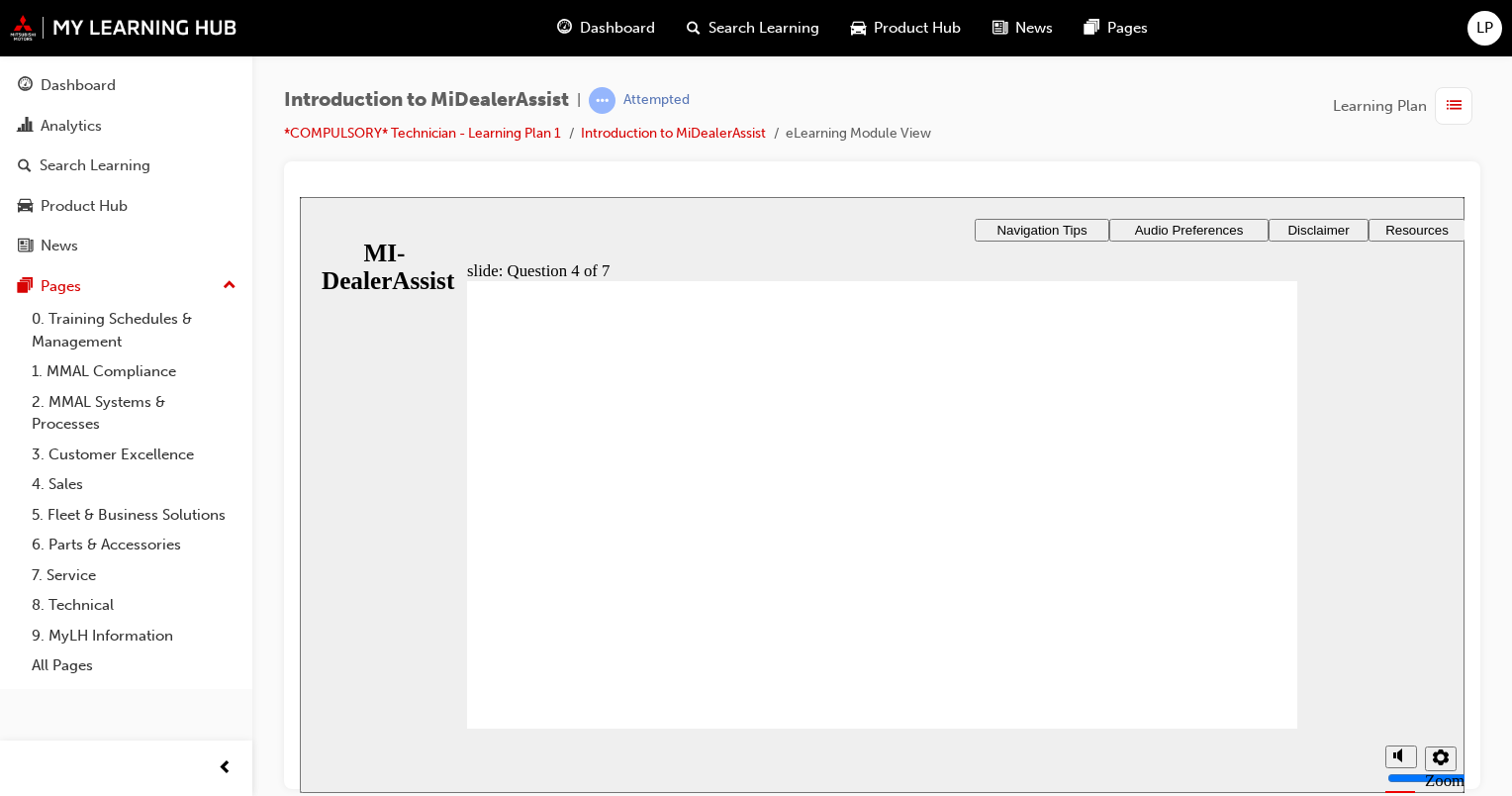click on "​71%​ slide: Question 4 of 7
Support tab Knowledge Base Notifications Cases Awaiting Input Rectangle 1 Rectangle 3 Question 4  of 7 Fill in the blanks. Select the  correct missing part  for each statement and then click  Submit .  To find out where your active cases are, you should visit the ________.   --Select-- Cases Awaiting Input Support tab Notifications Knowledge Base When you’d like to read up on a given topic, look for relevant articles in the ________.  --Select-- Support tab Knowledge Base Notifications Cases Awaiting Input The ________   --Select-- 2" at bounding box center (882, 703) 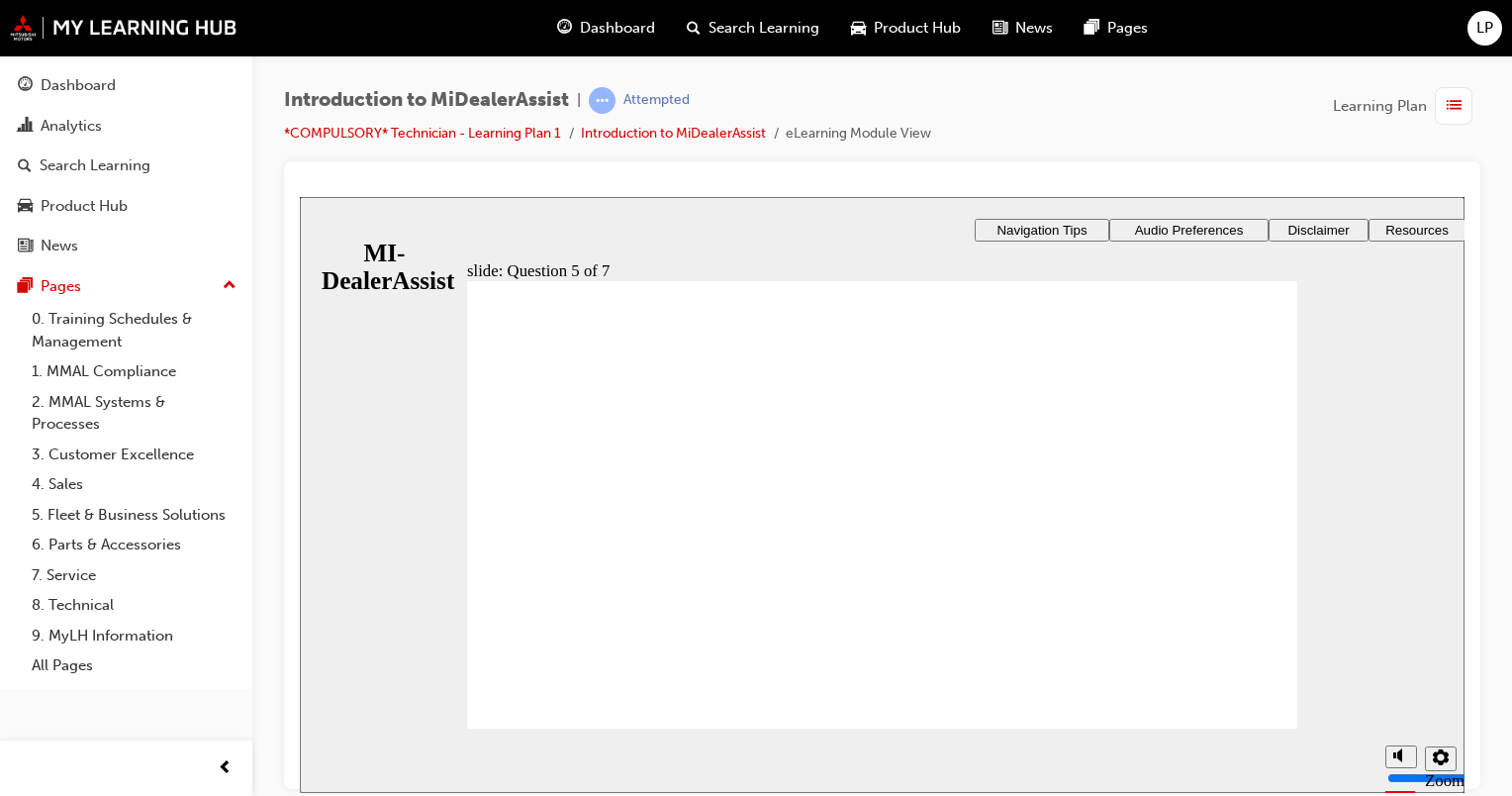 click 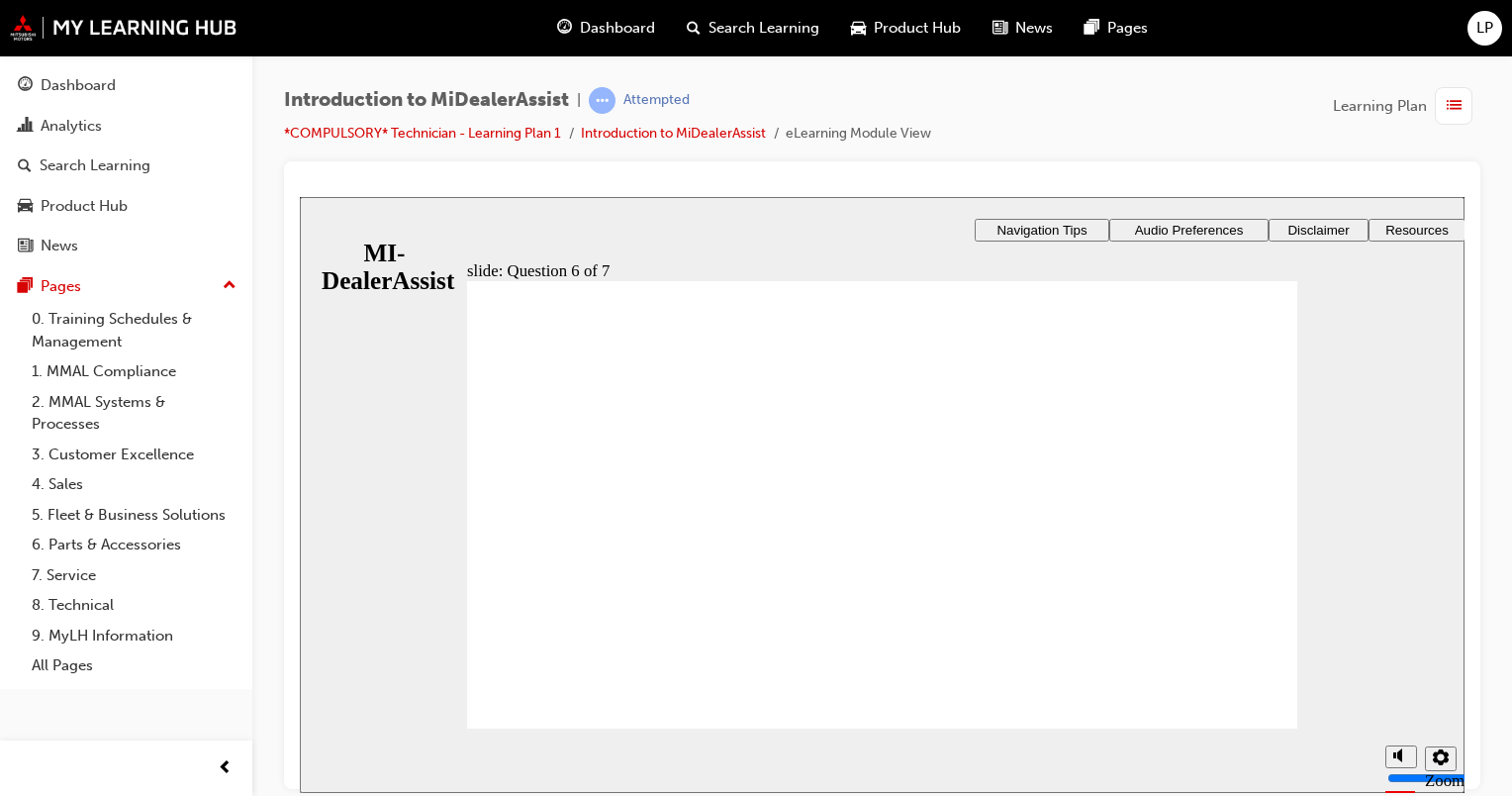 click 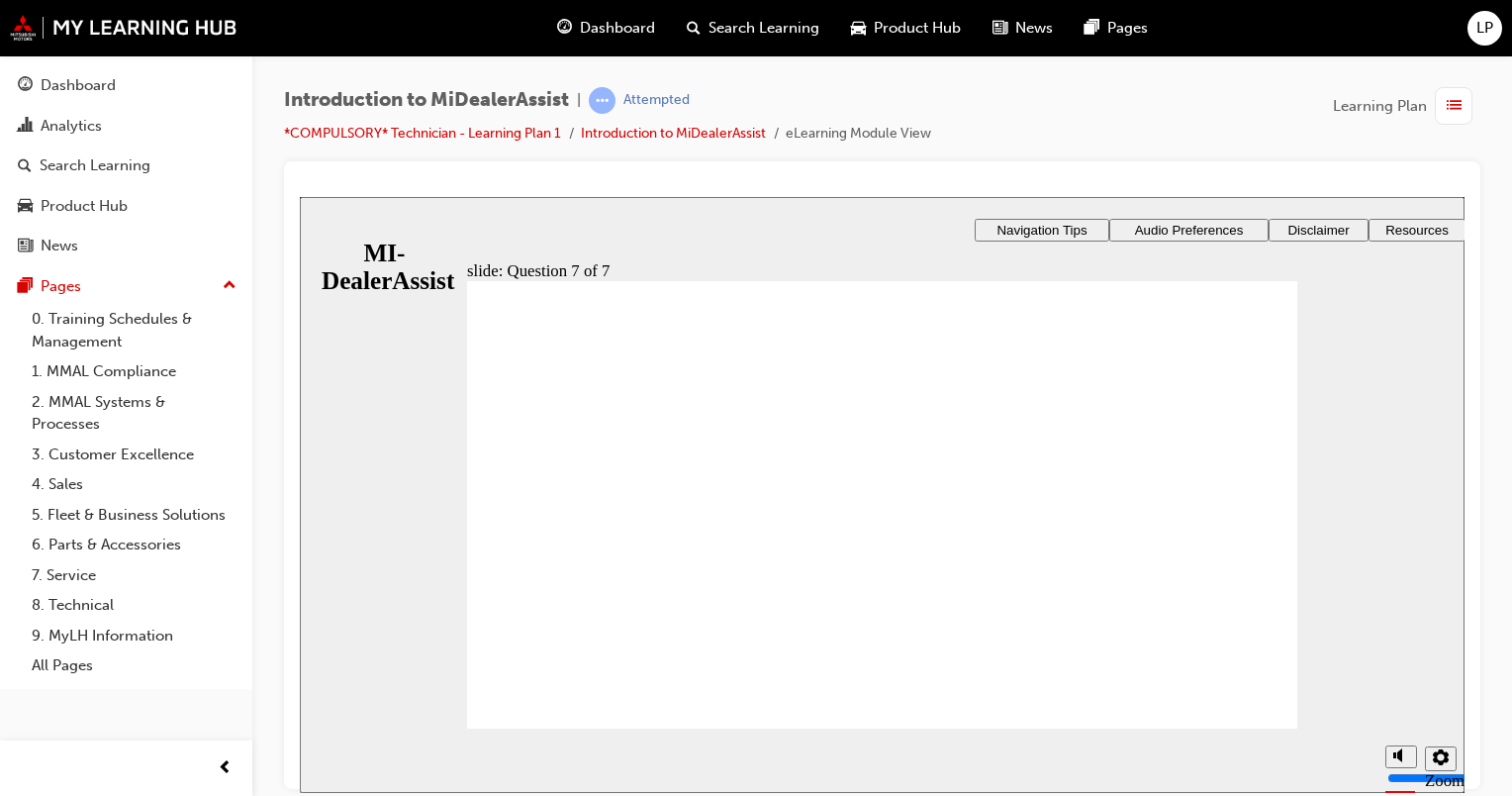 click 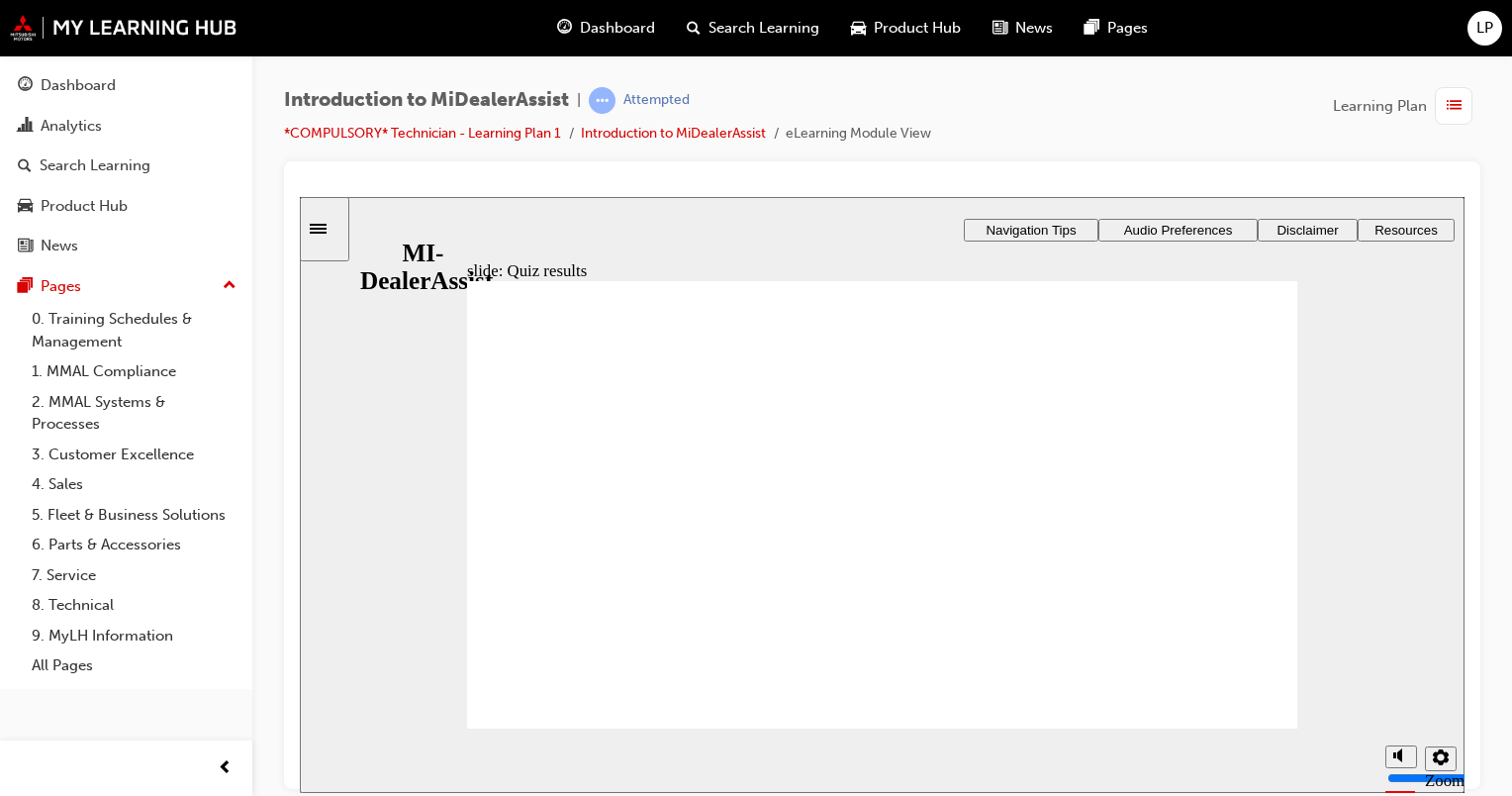 click 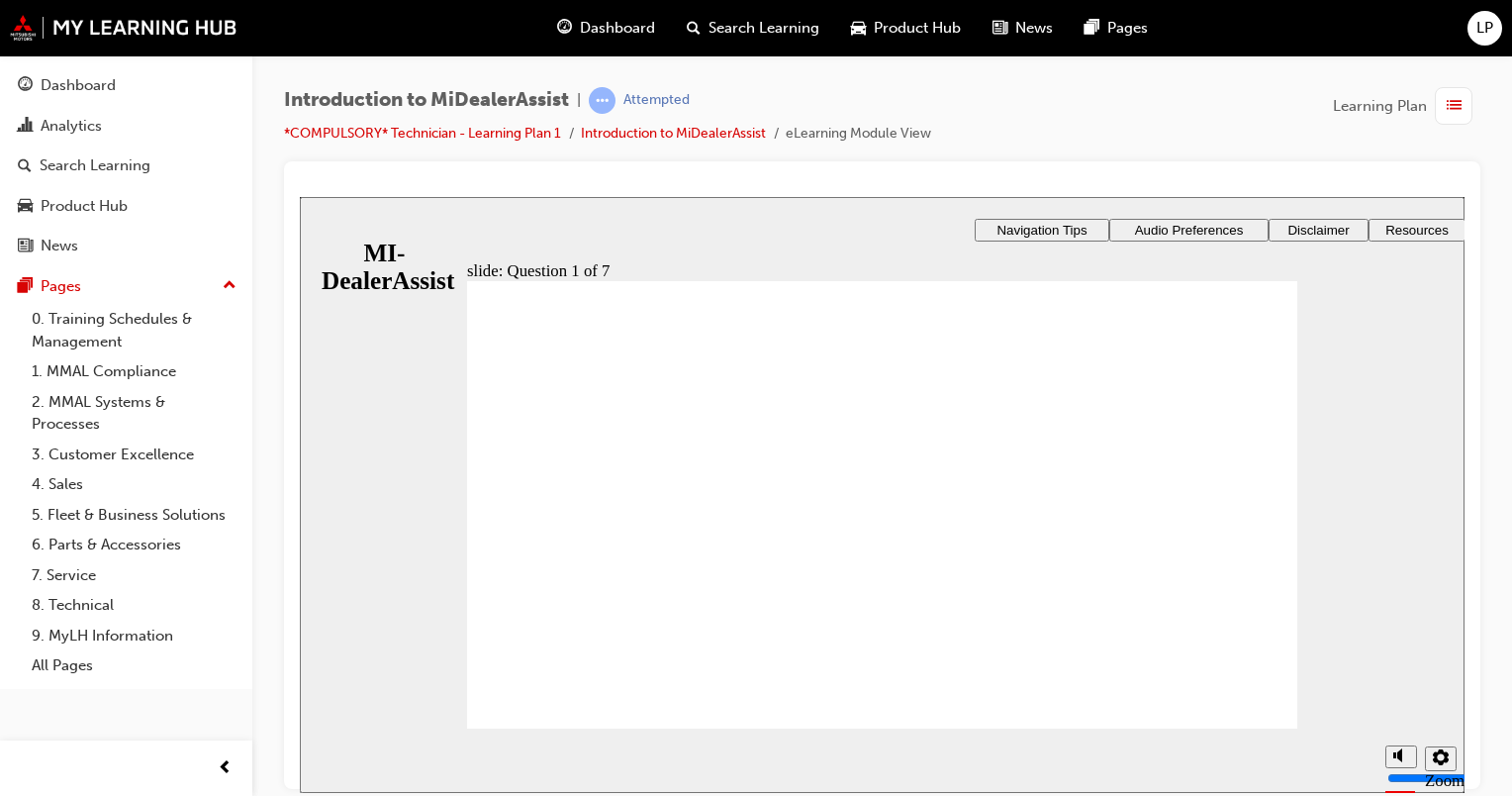 click 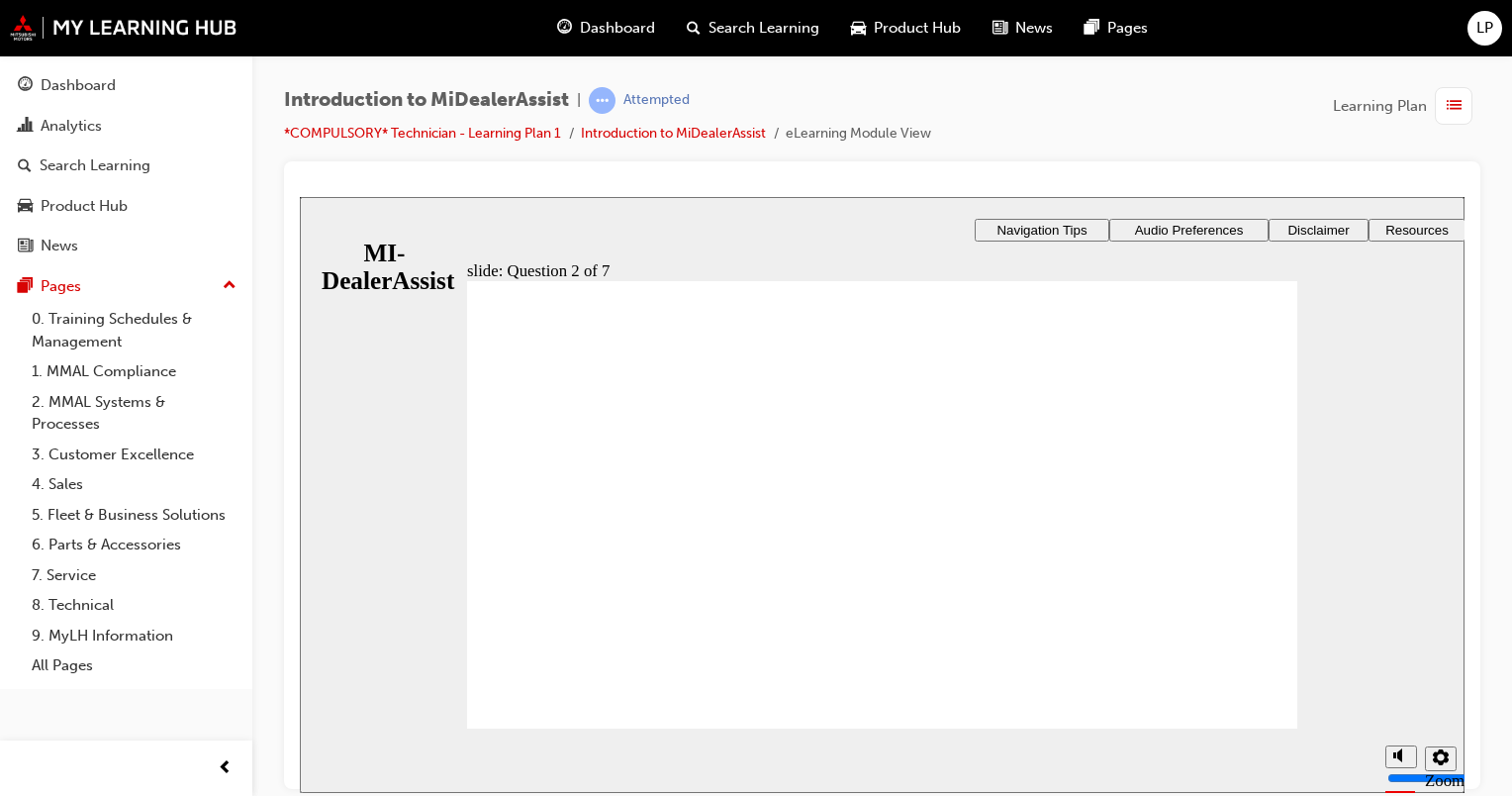 click 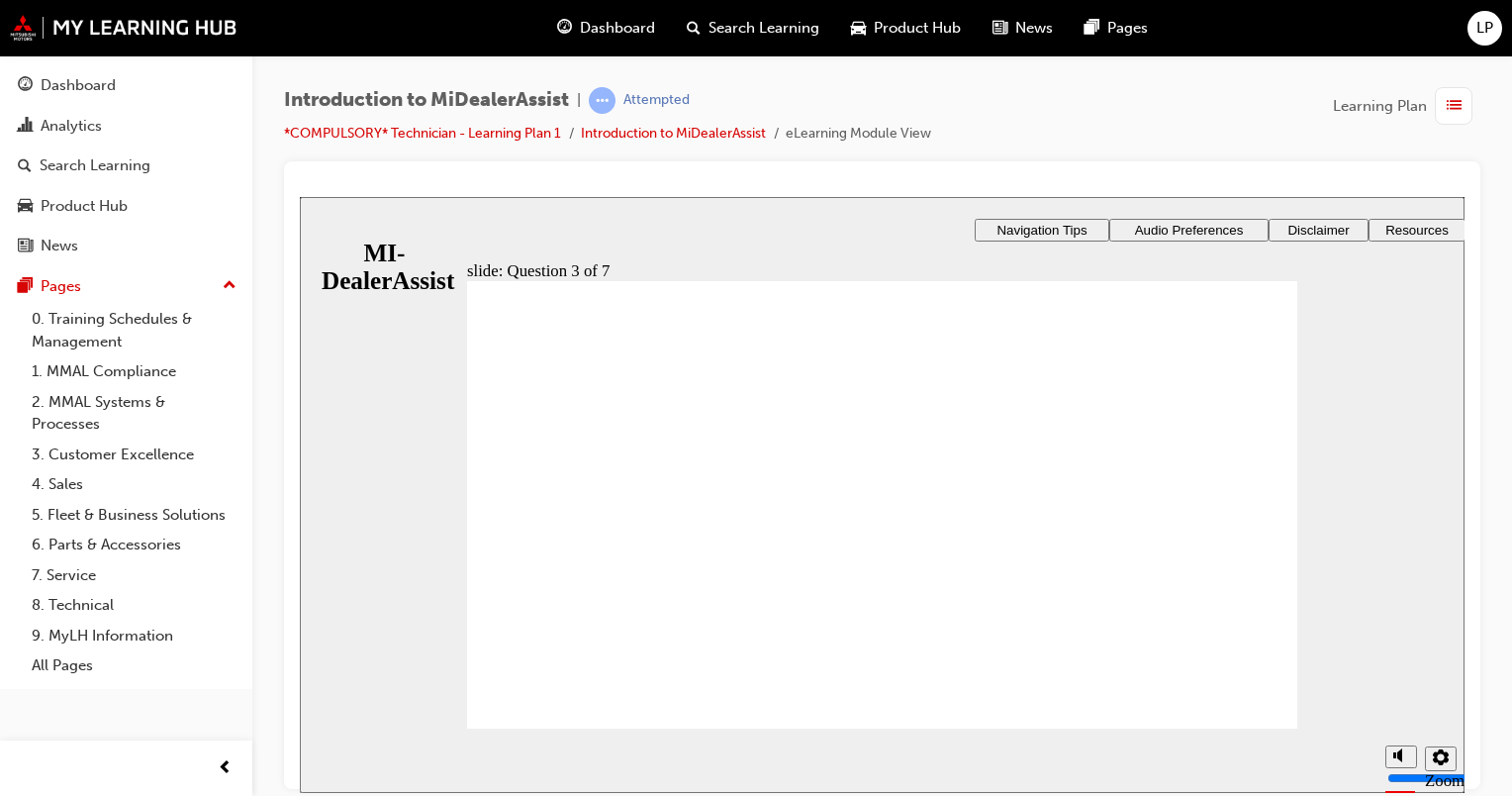 click 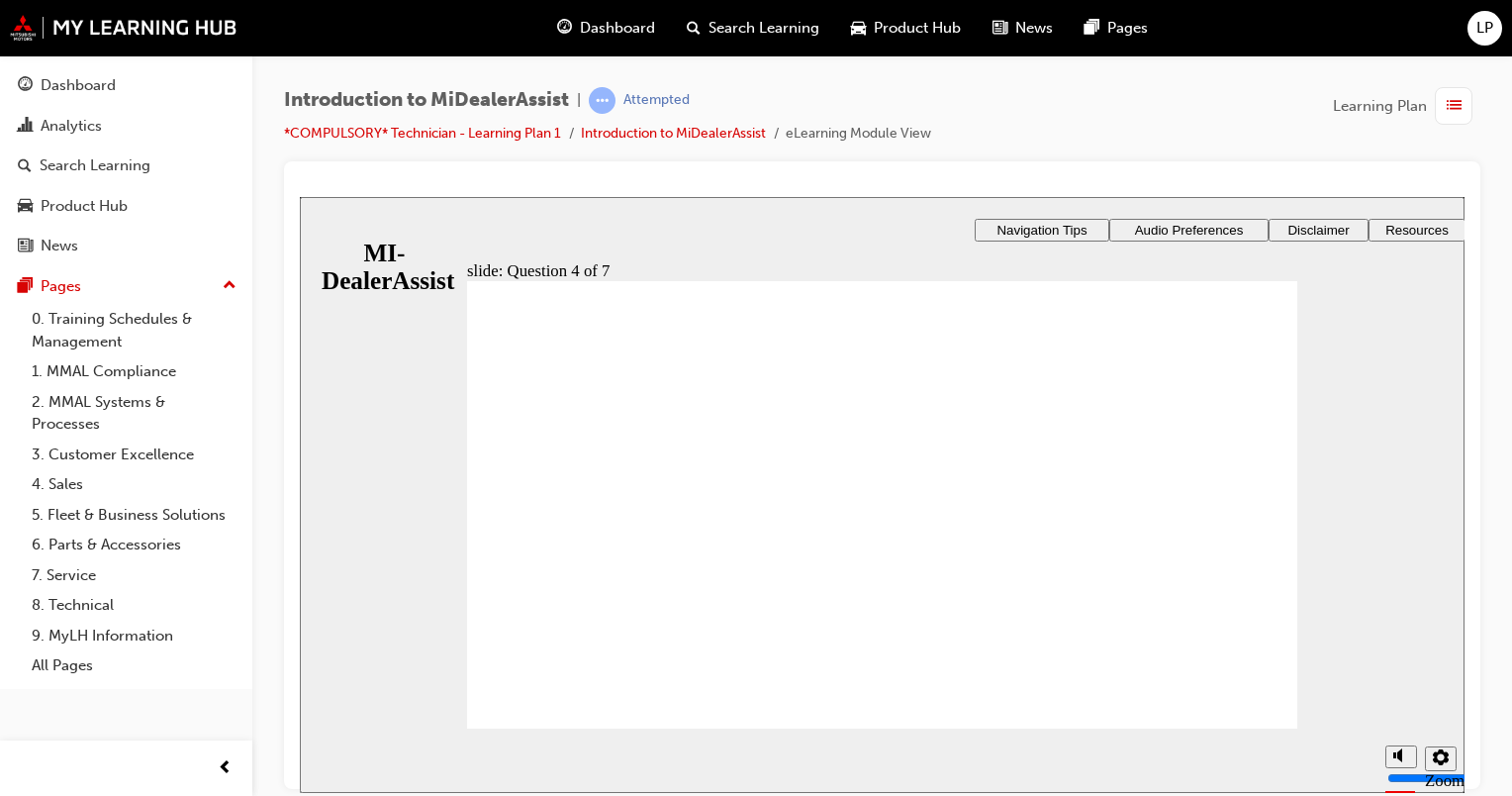 click 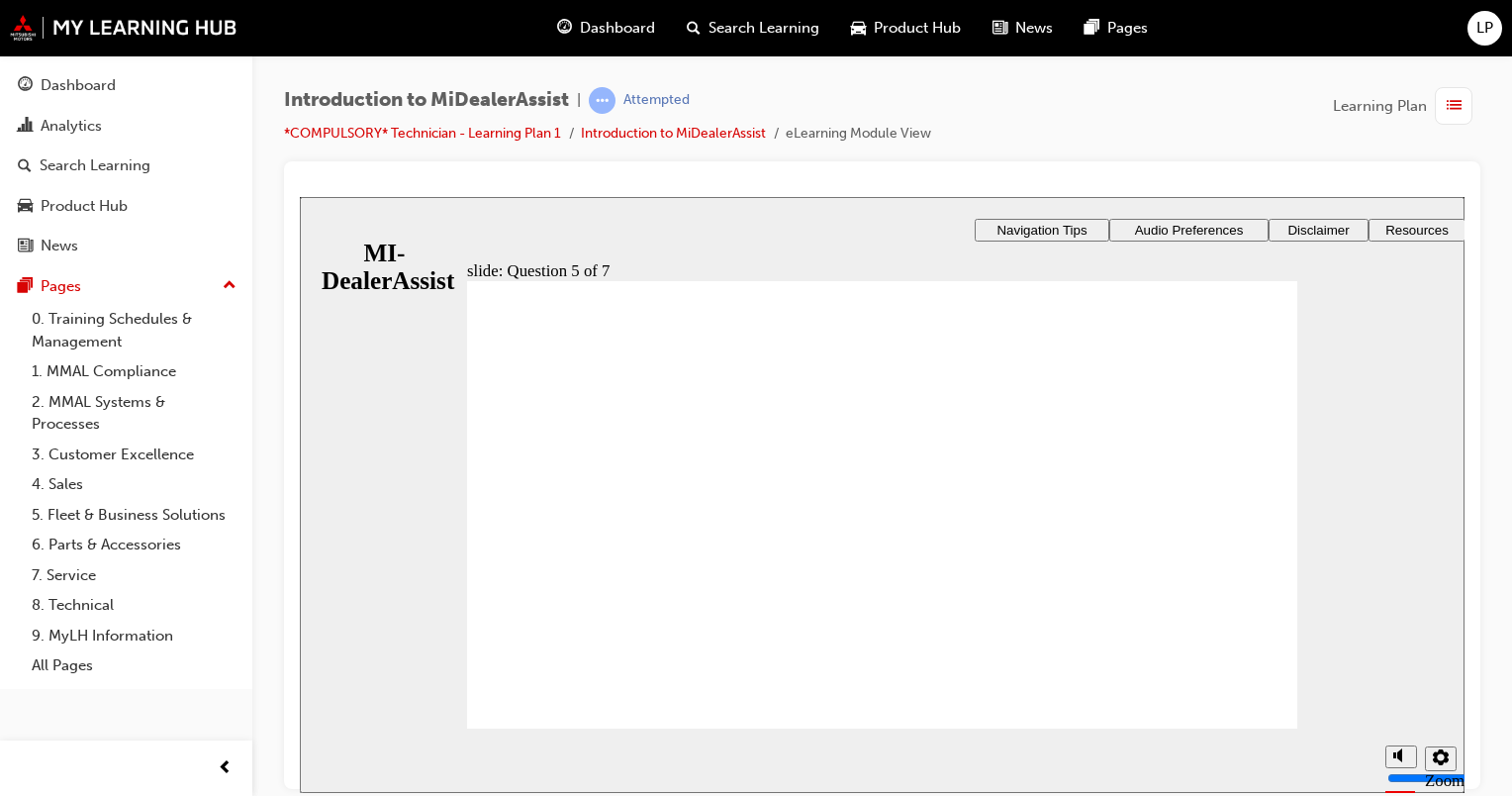 click 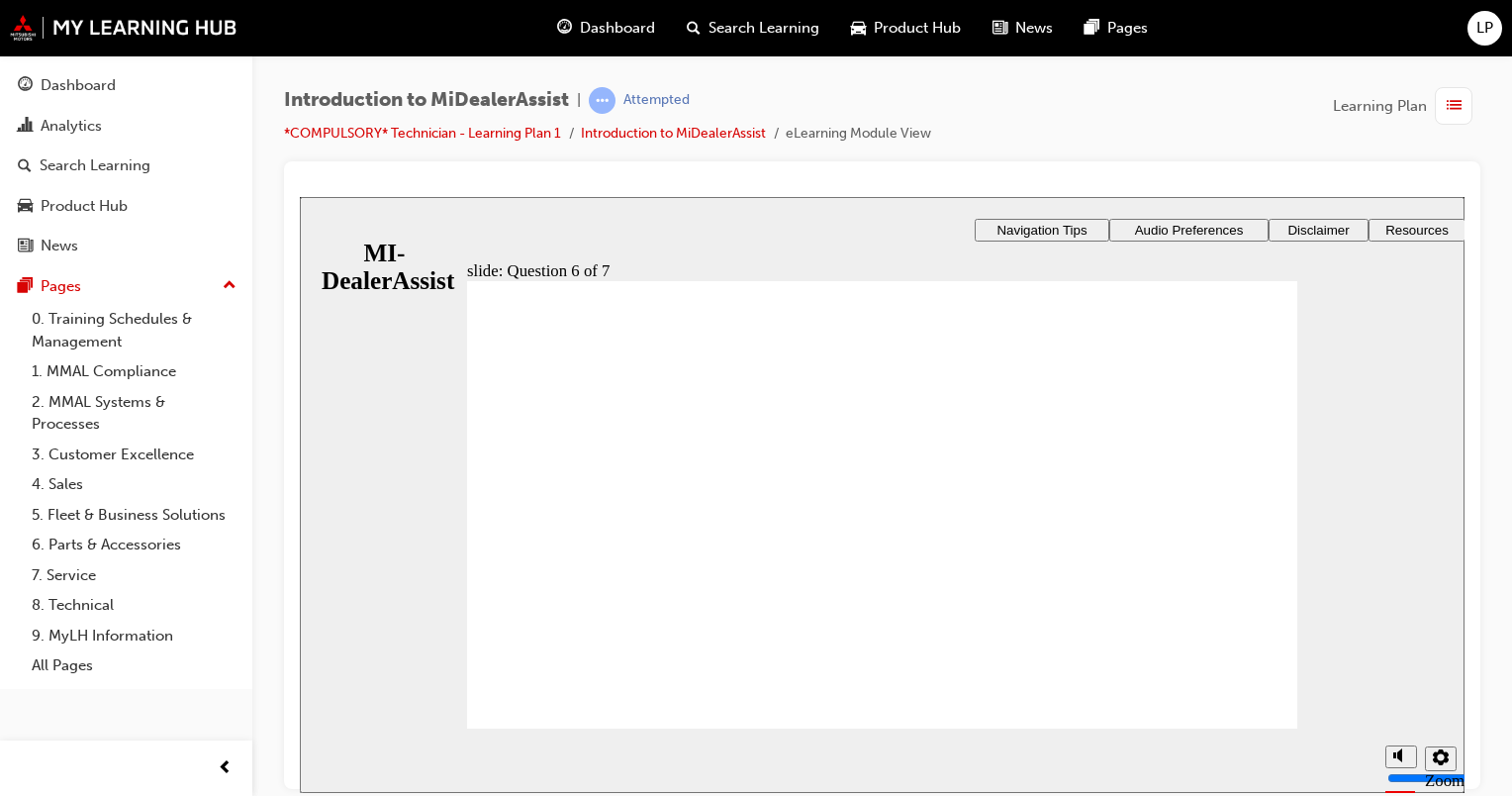 click 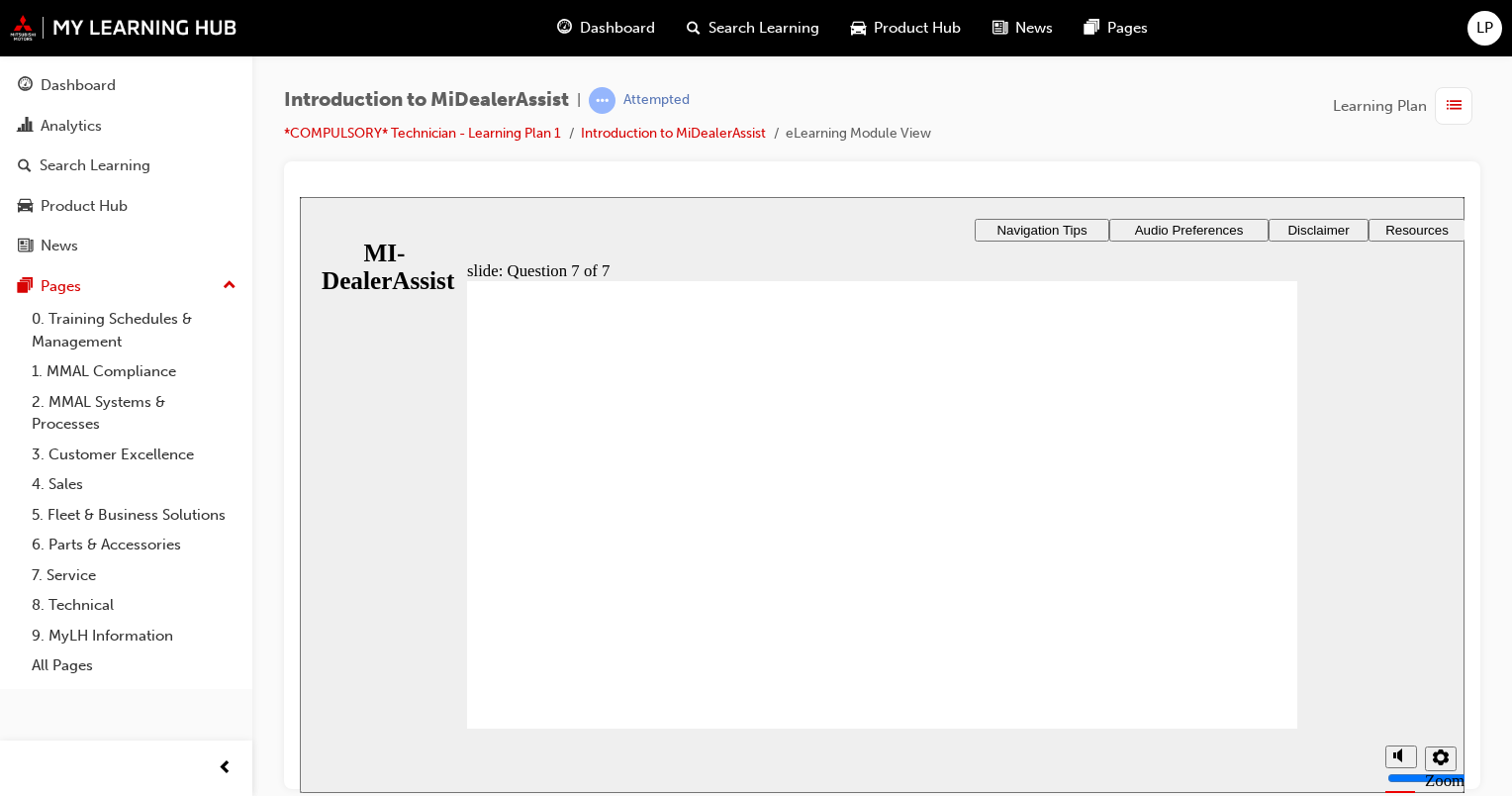 click 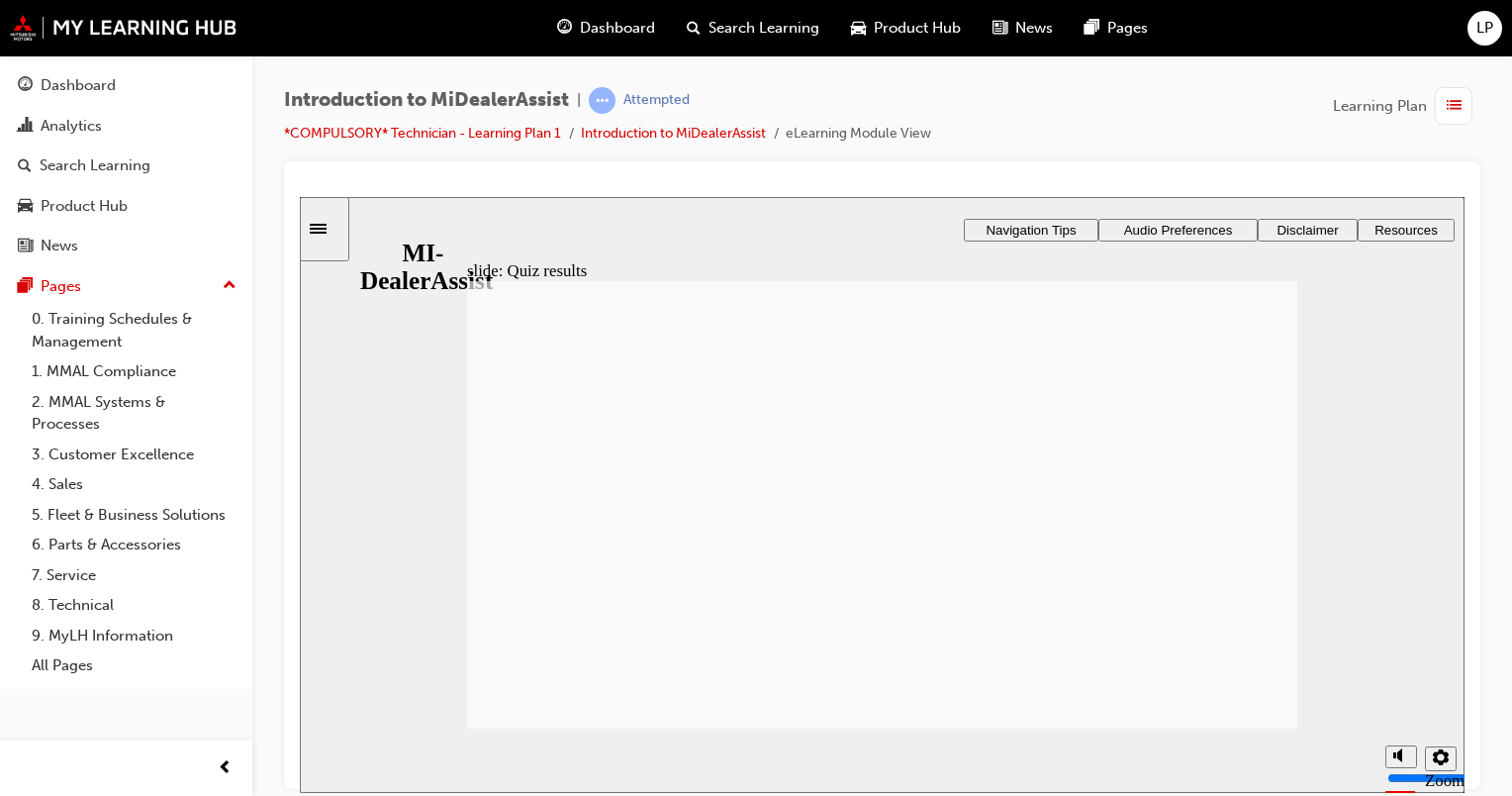 click at bounding box center (882, 2388) 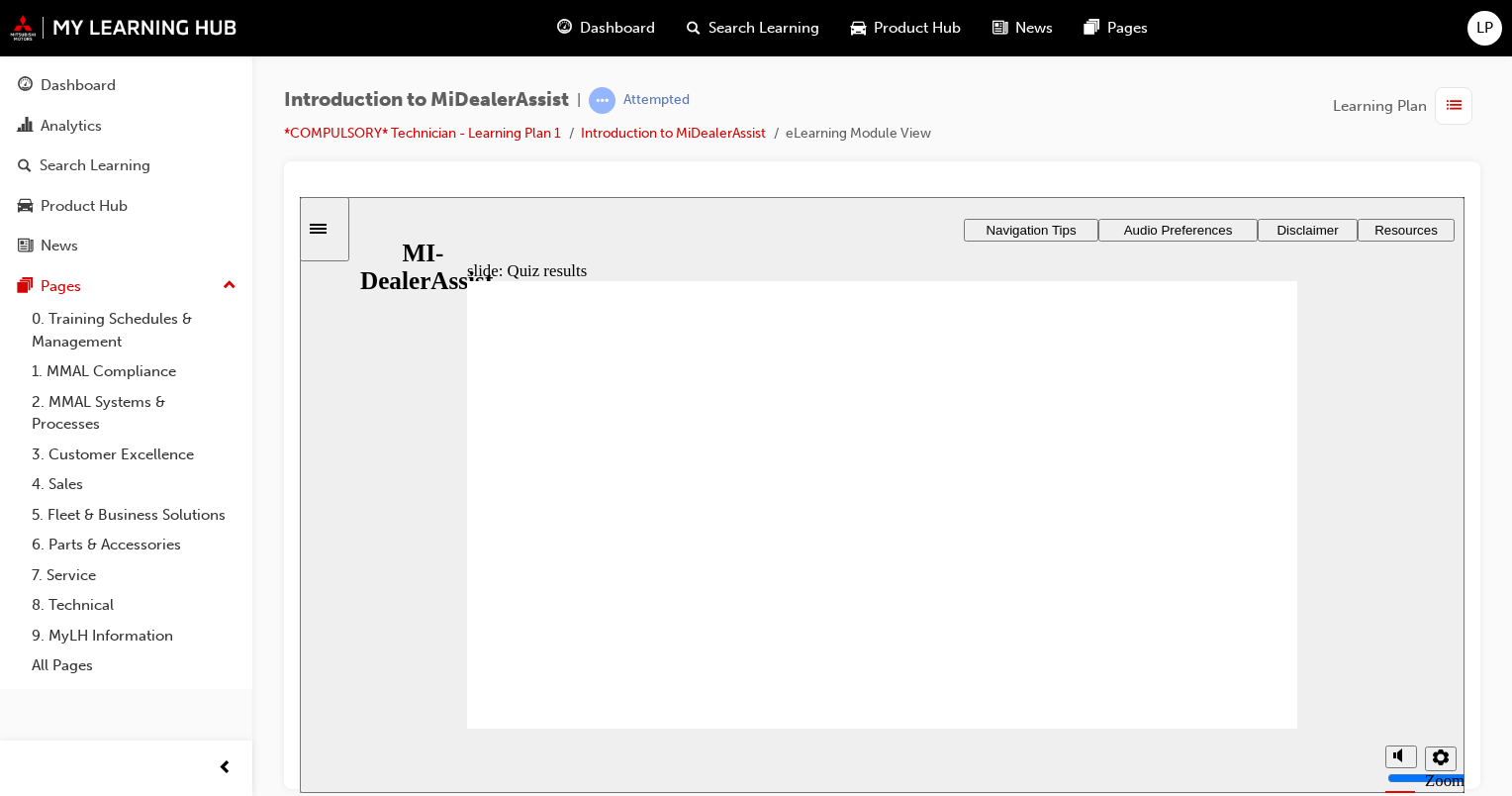 click 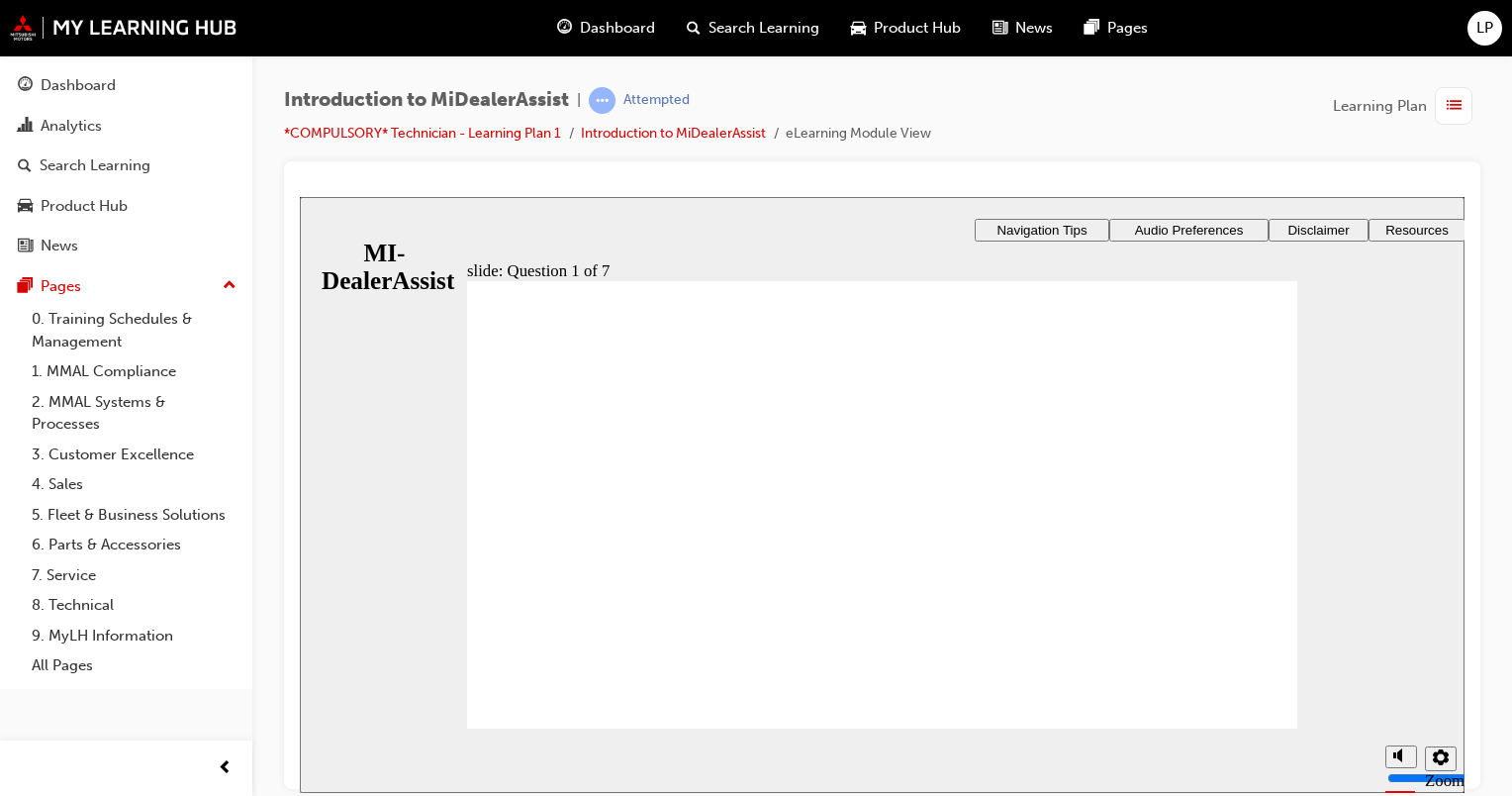 click 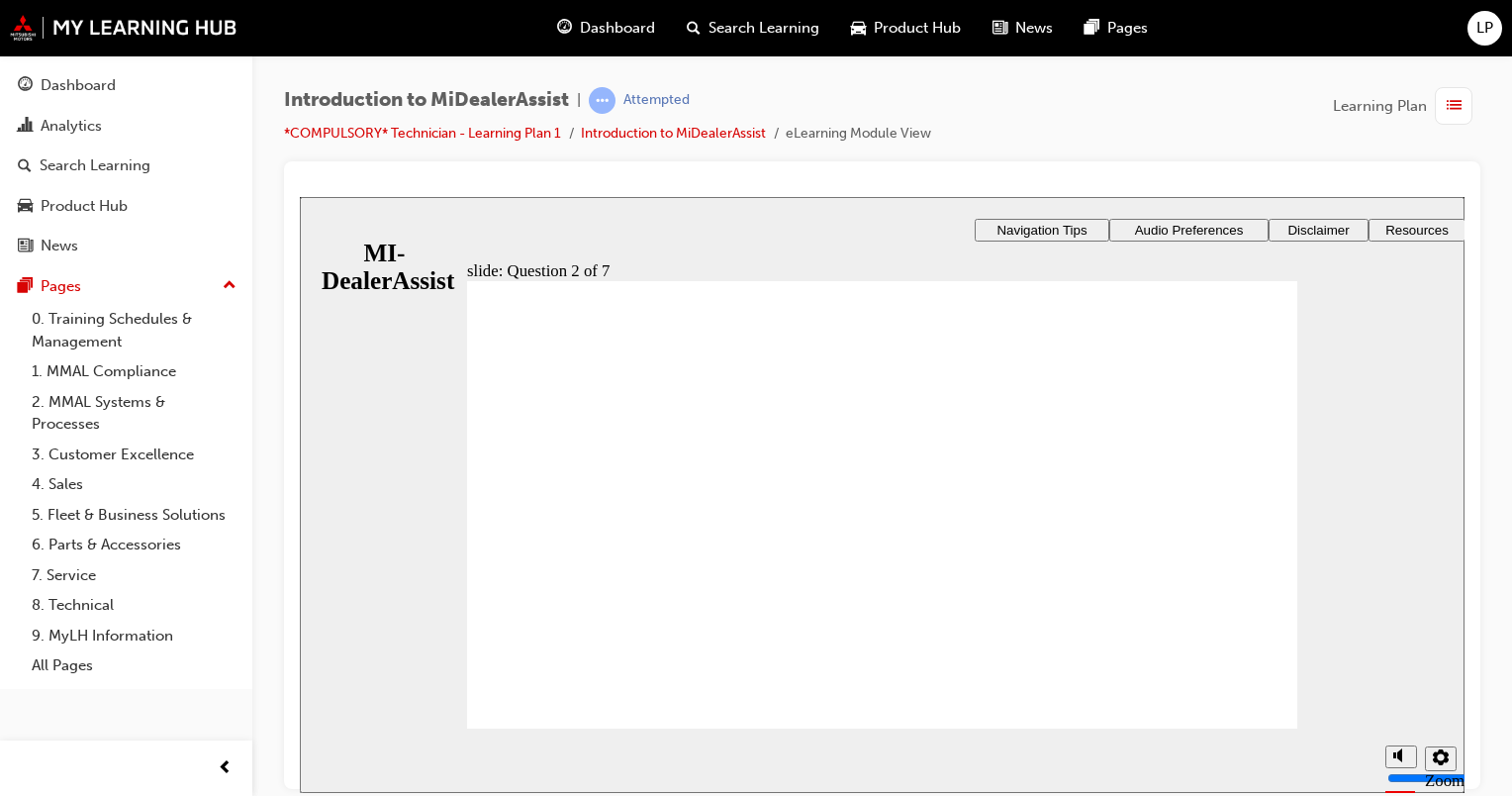 click 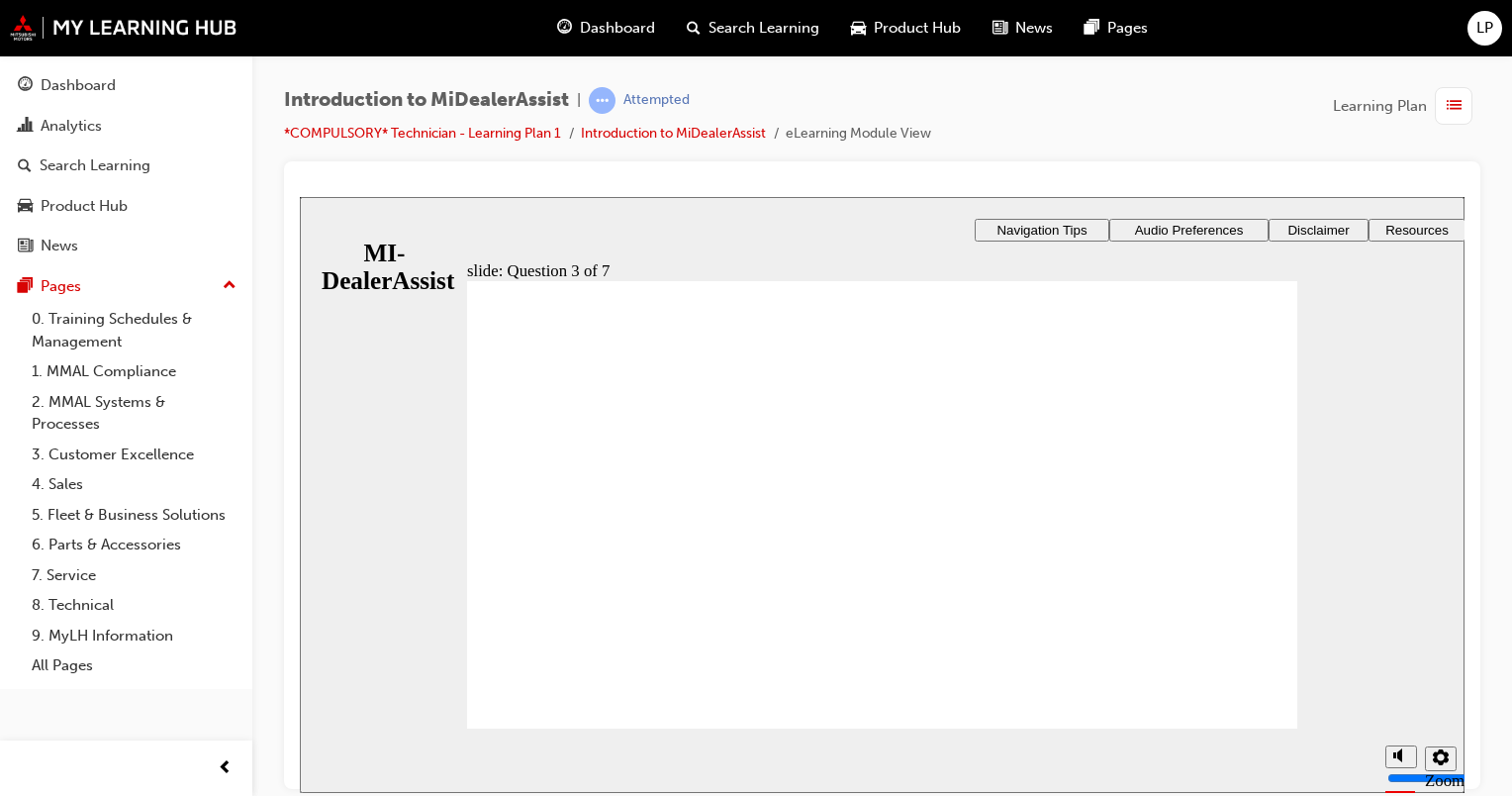 click 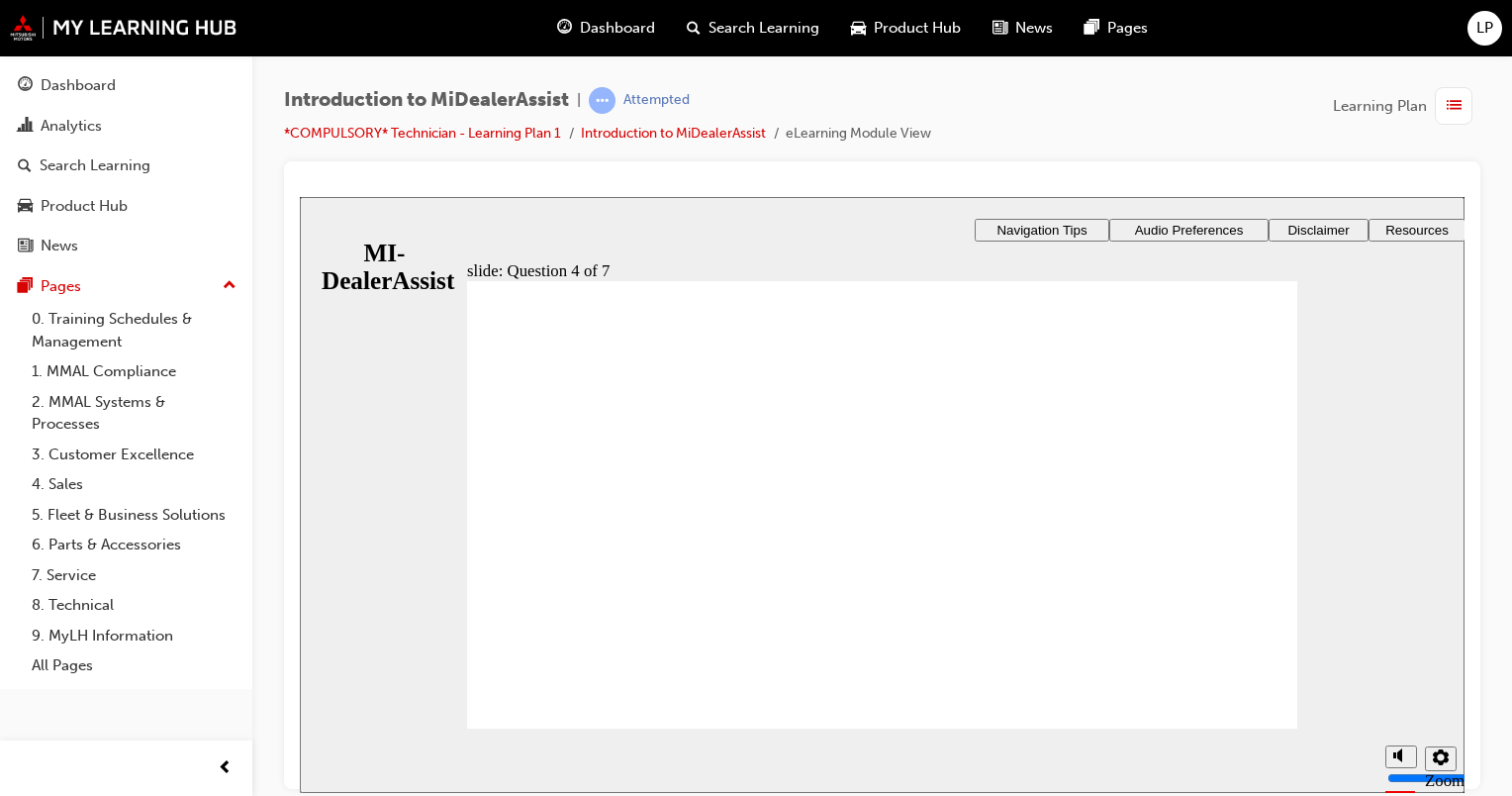 click on "​71%​ slide: Question 4 of 7
Support tab Knowledge Base Notifications Cases Awaiting Input Rectangle 1 Rectangle 3 Question 4  of 7 Fill in the blanks. Select the  correct missing part  for each statement and then click  Submit .  To find out where your active cases are, you should visit the ________.   Cases Awaiting Input Support tab Knowledge Base Cases Awaiting Input Notifications When you’d like to read up on a given topic, look for relevant articles in the ________.  Support tab Knowledge Base Notifications Cases Awaiting Input Support tab The ________   2" at bounding box center (882, 703) 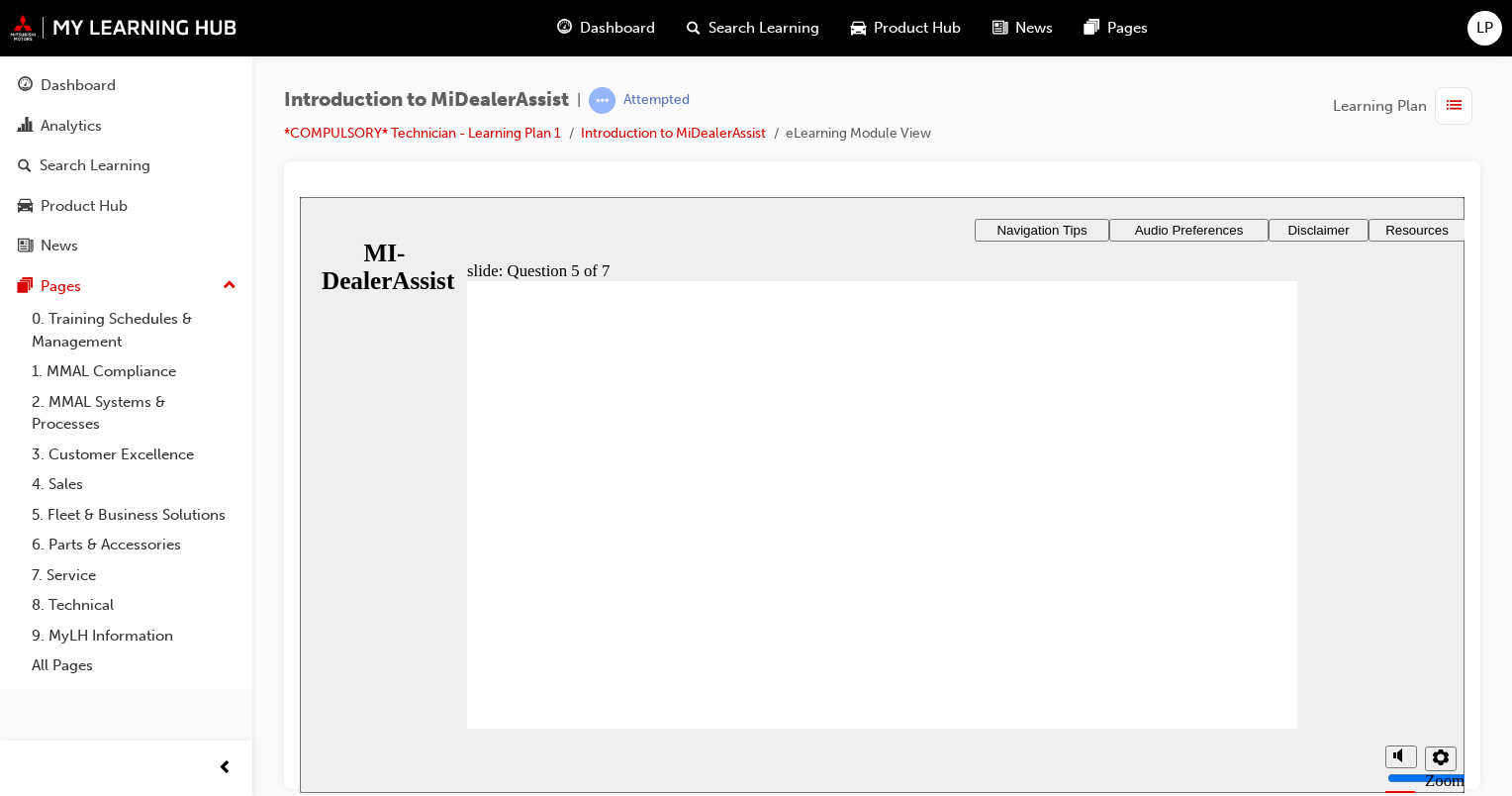 click 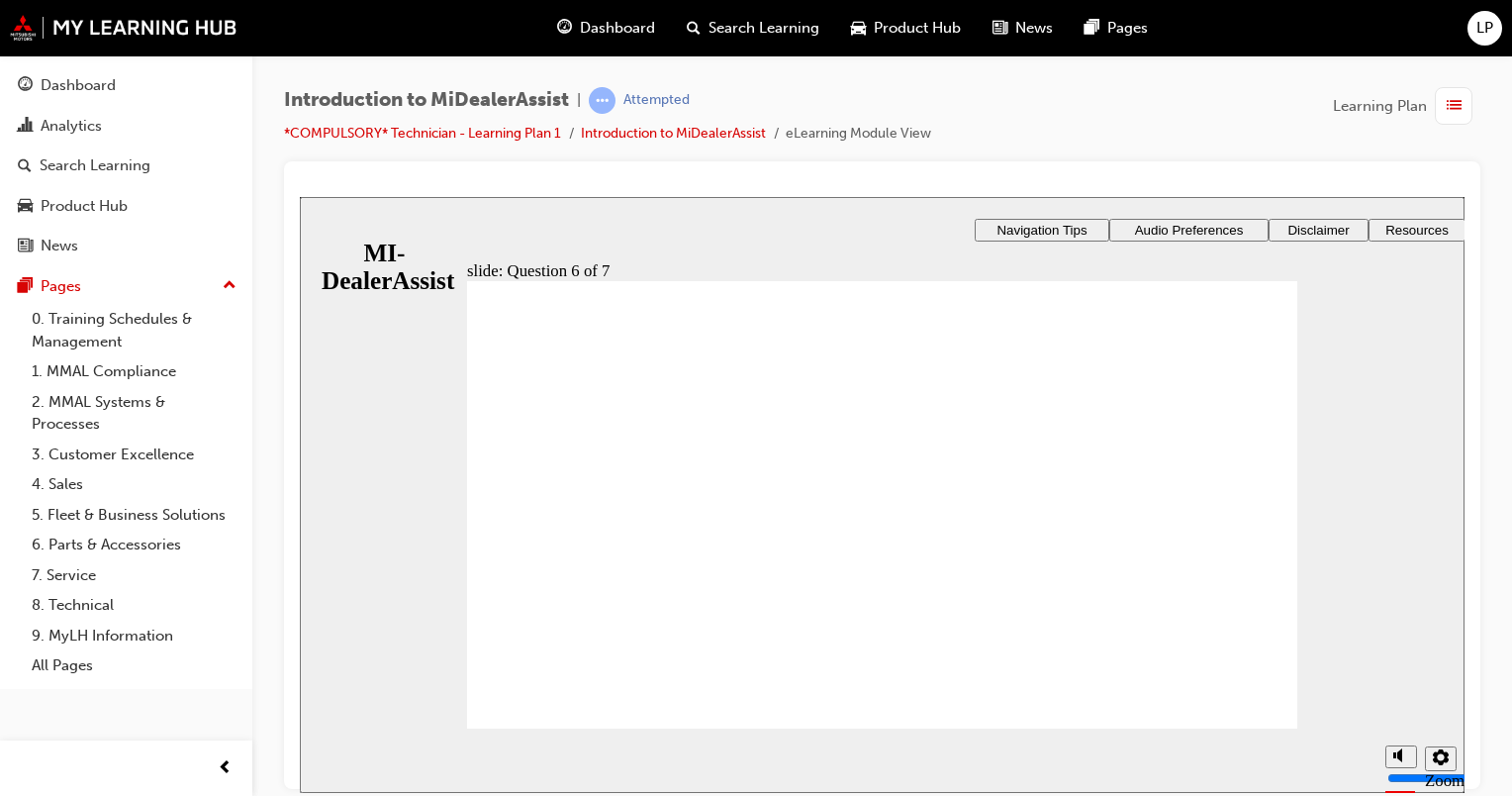 click 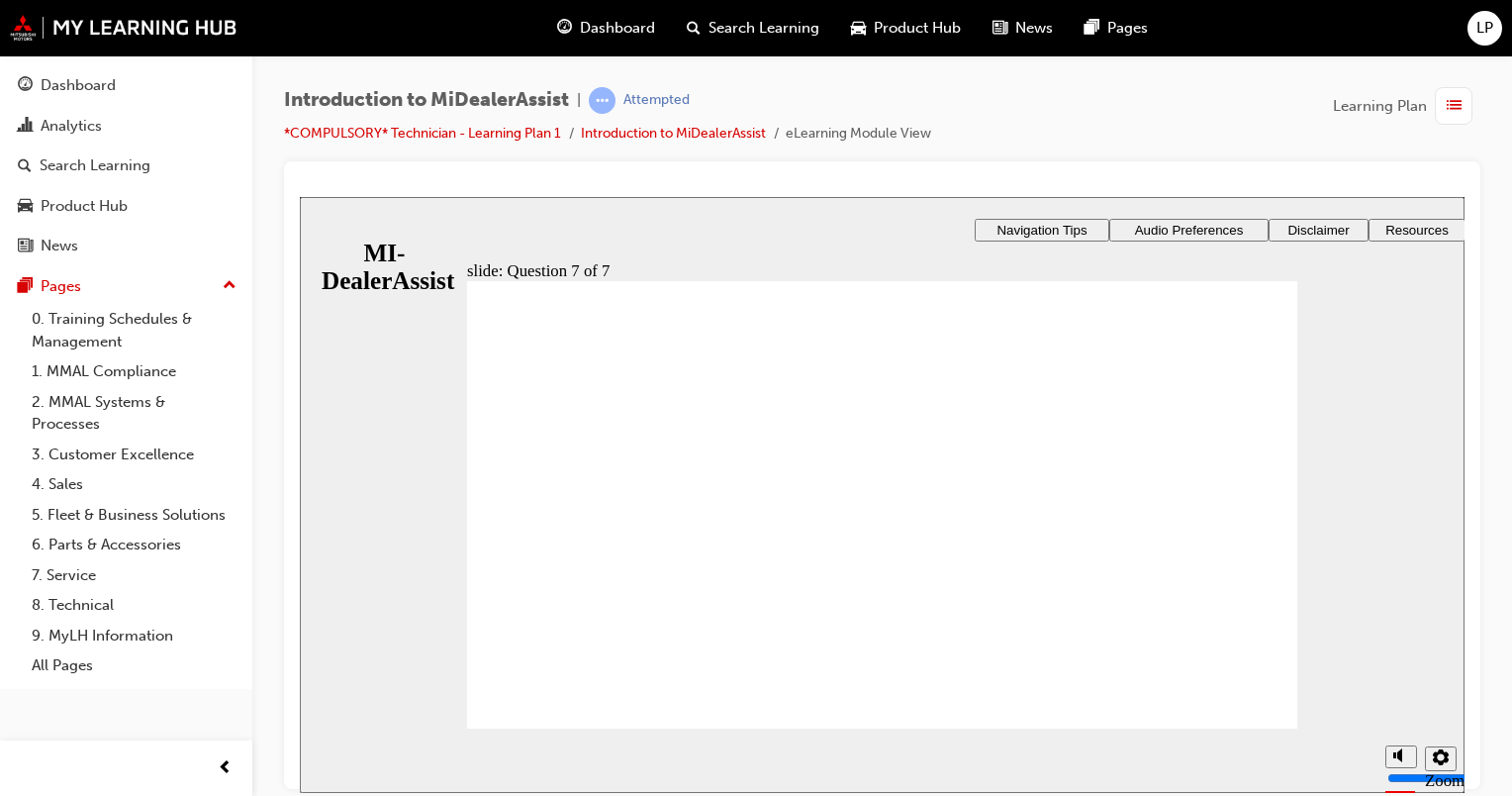 click 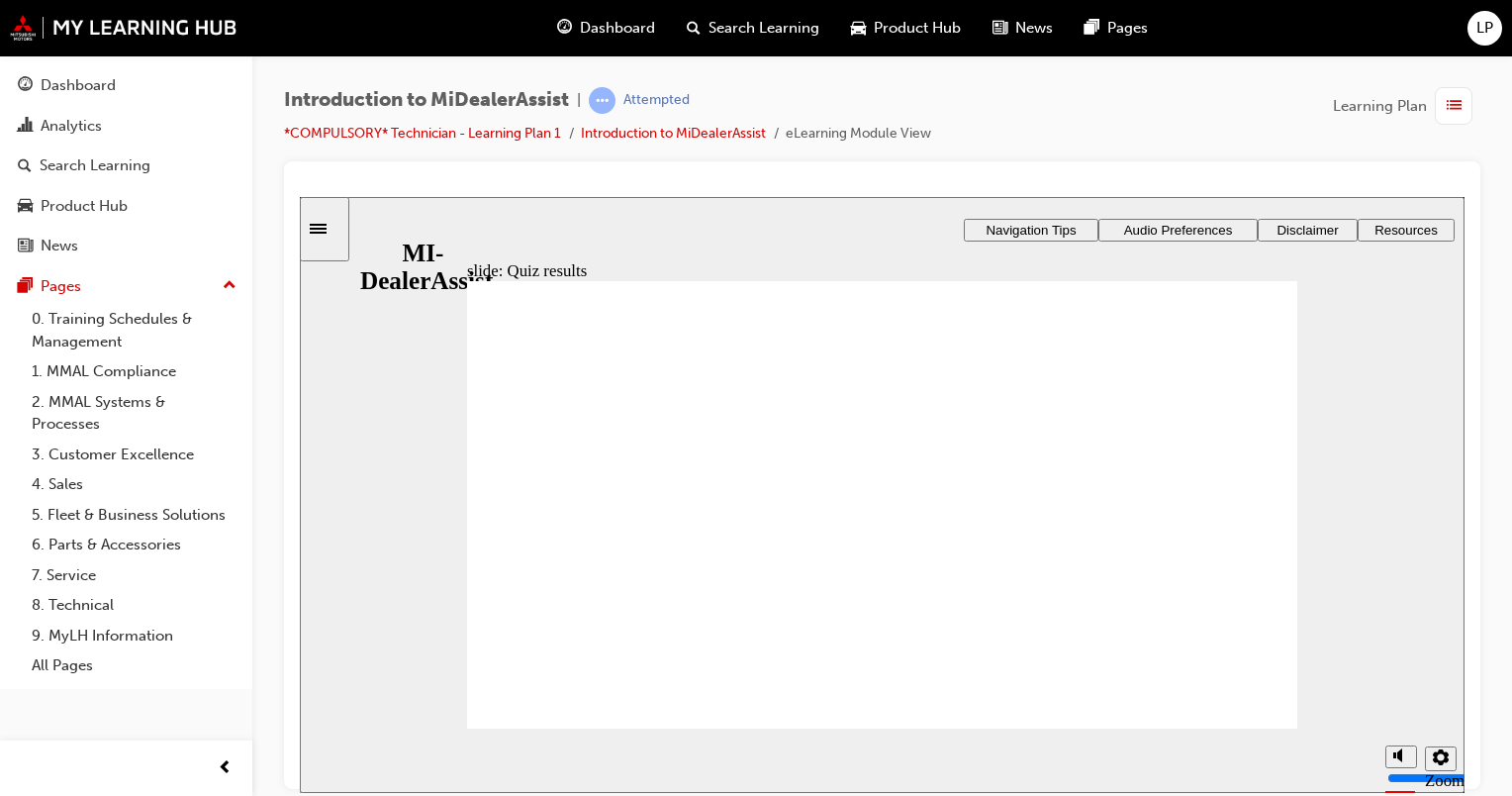 click 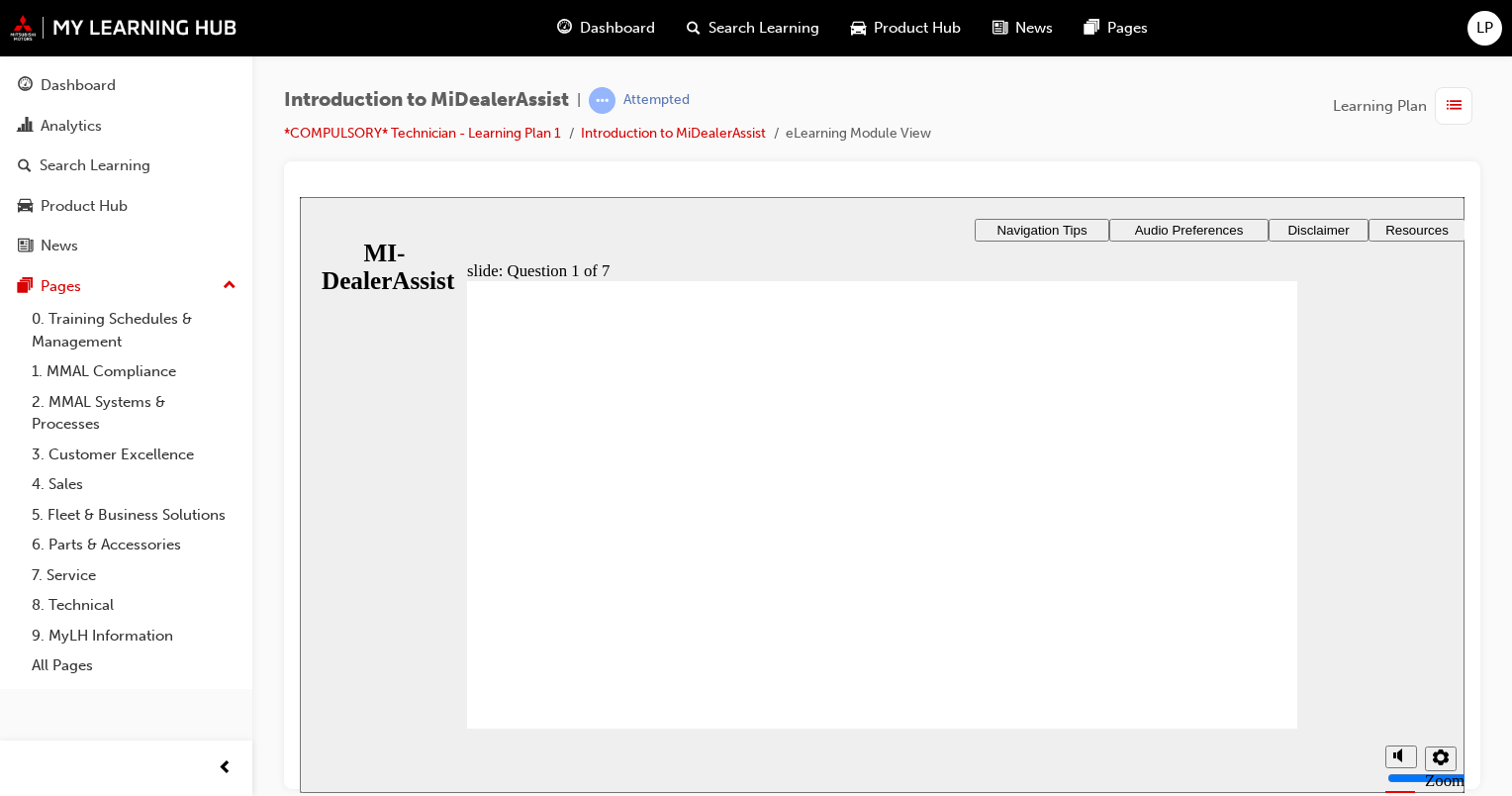 click 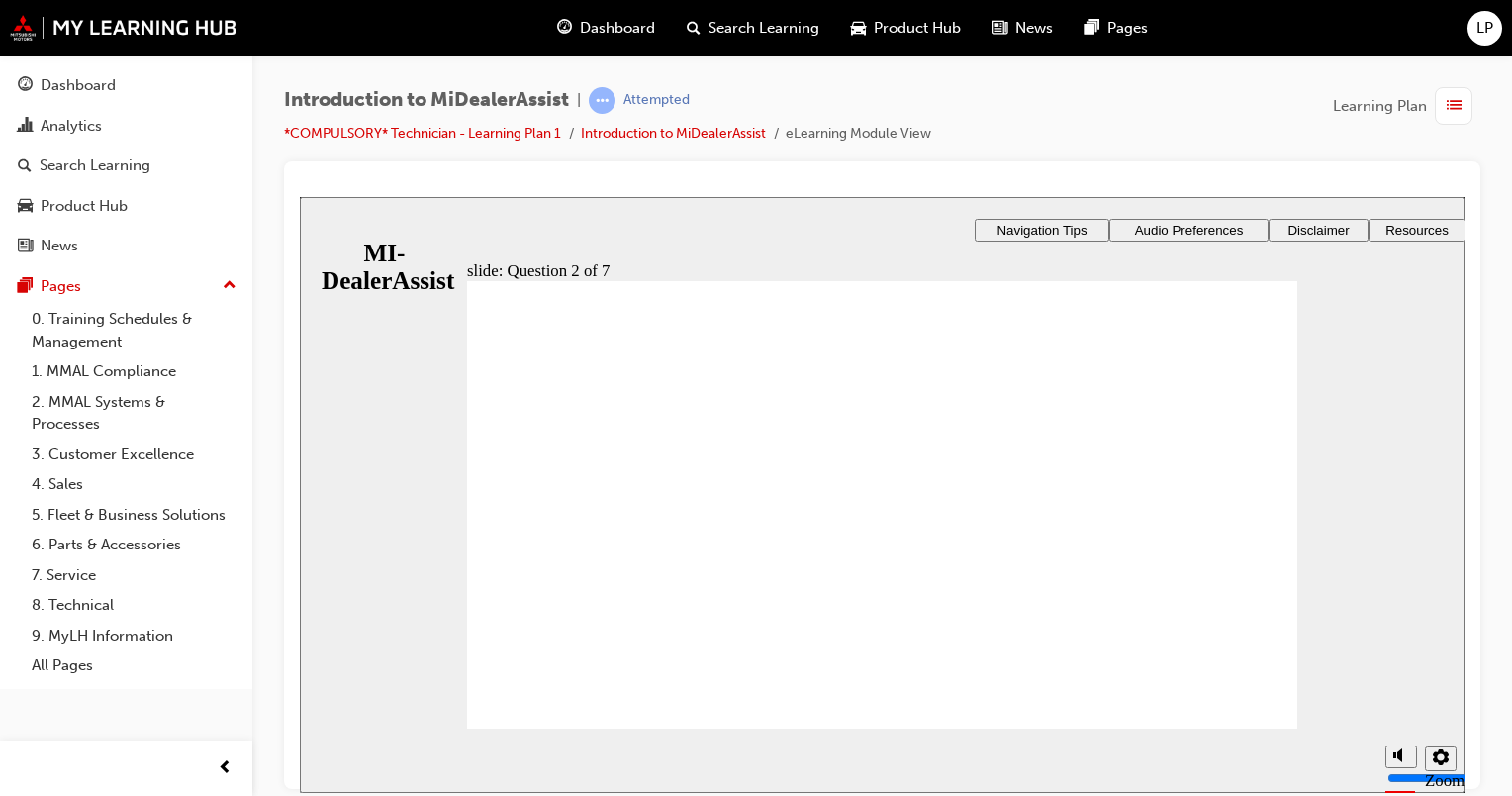 click 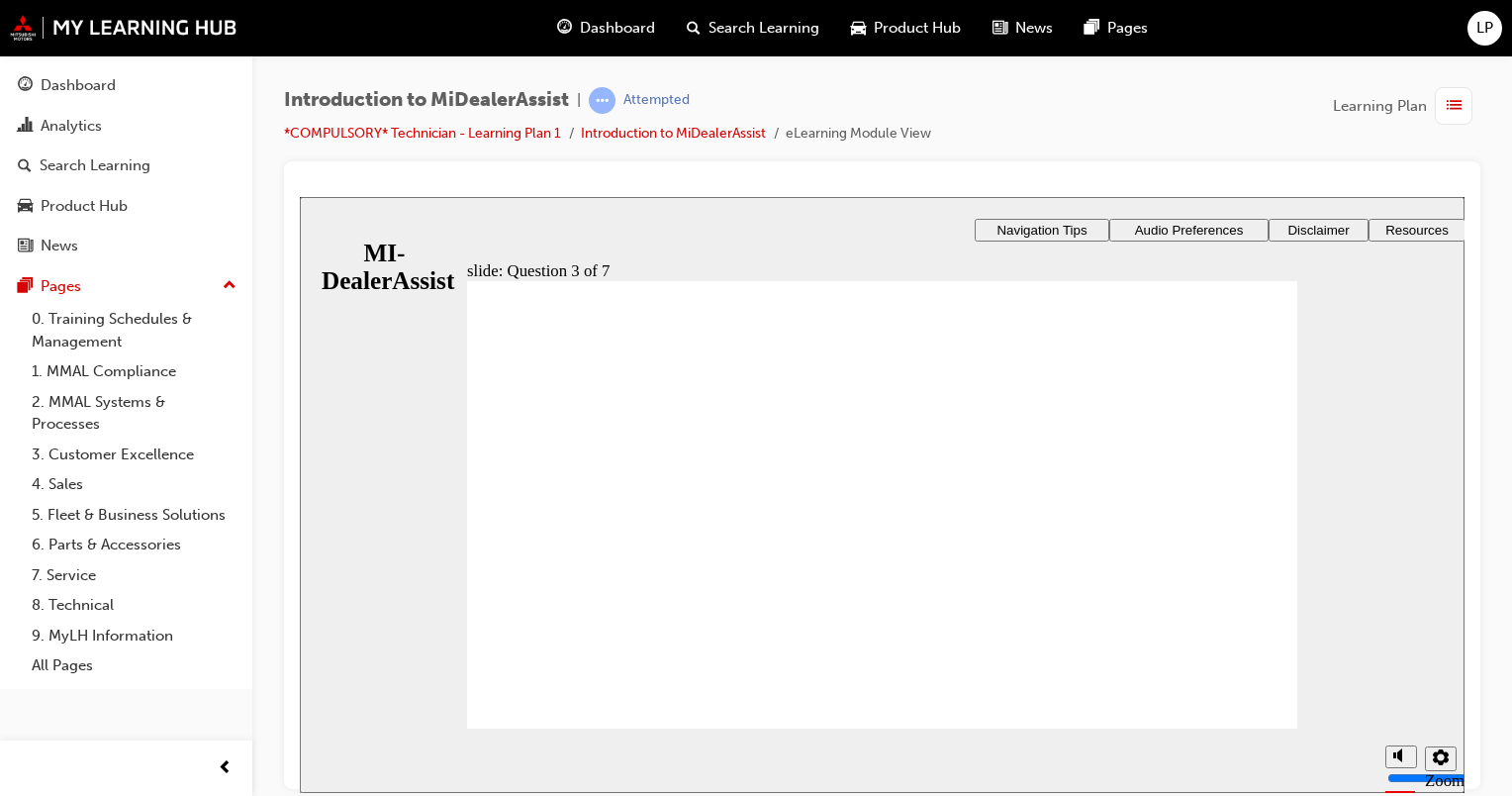 click 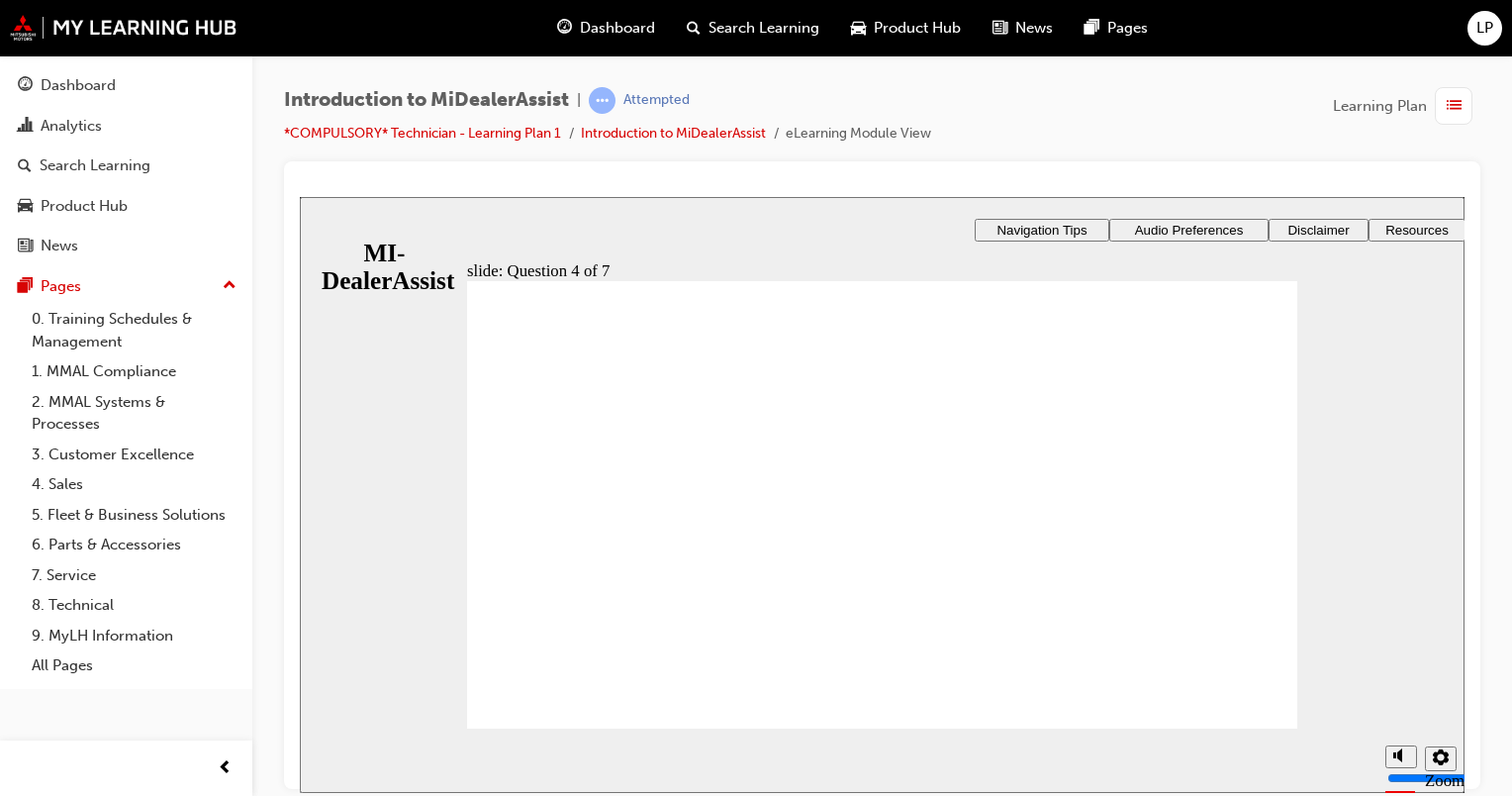 click 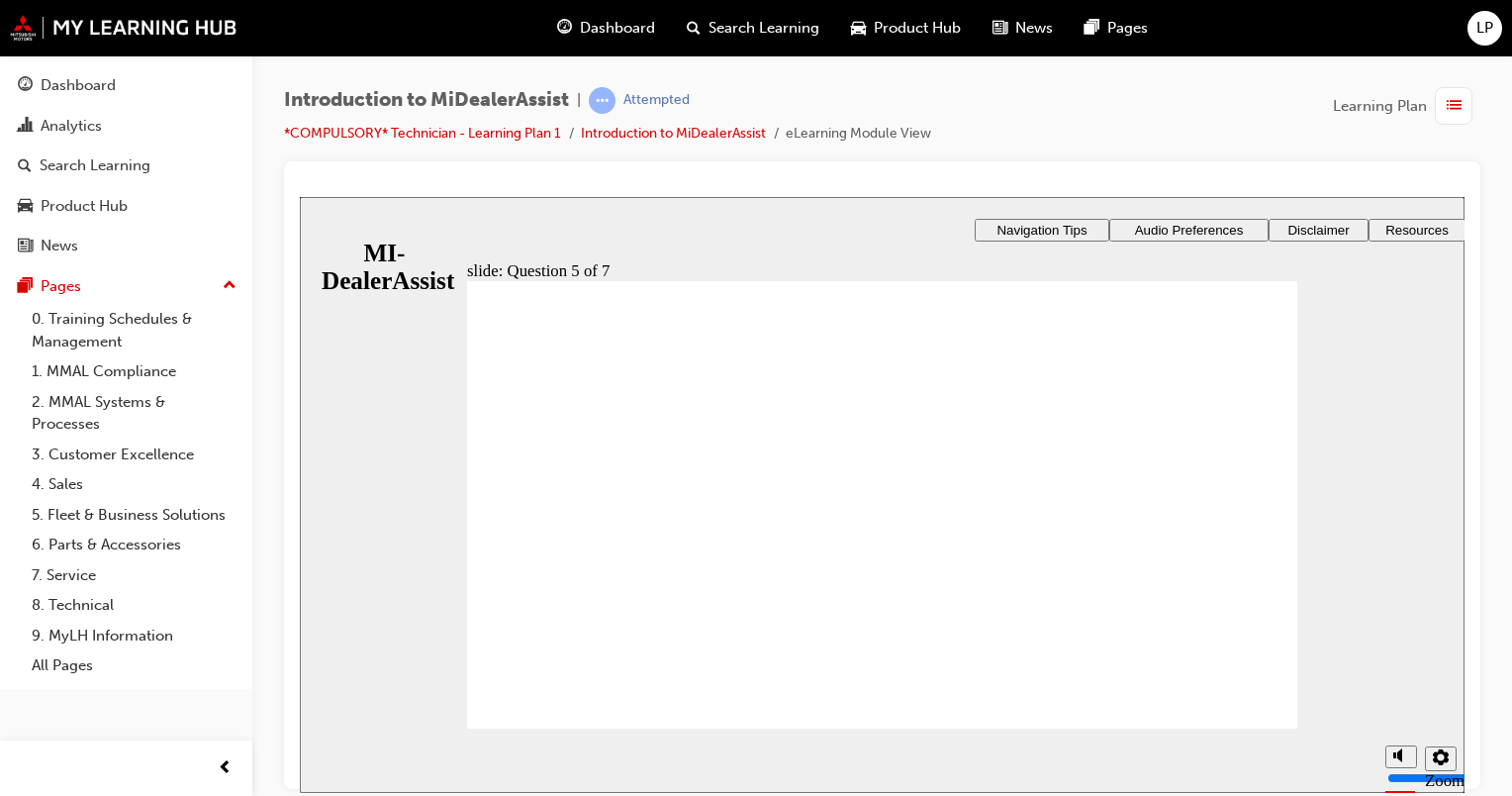 click 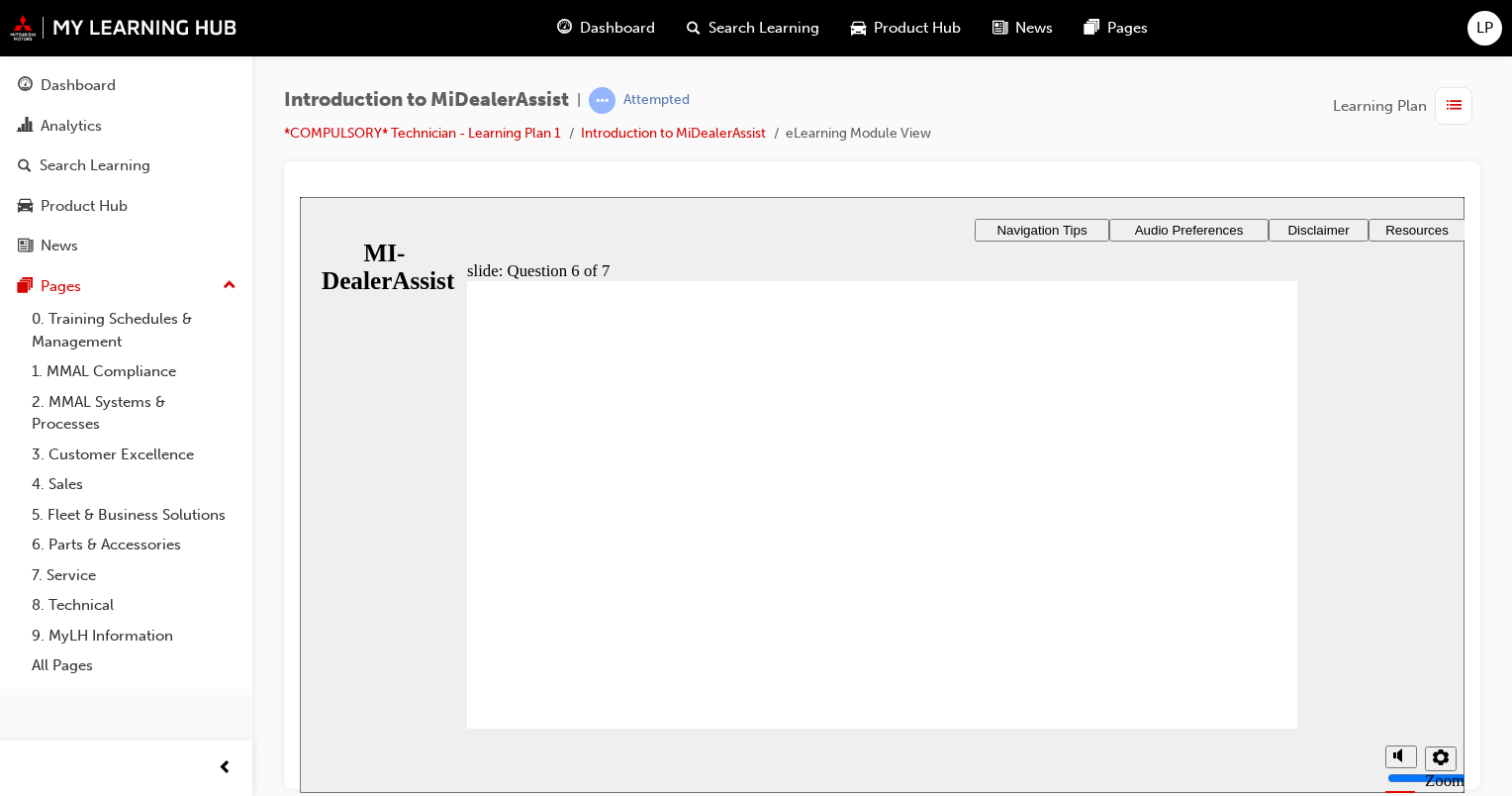 click 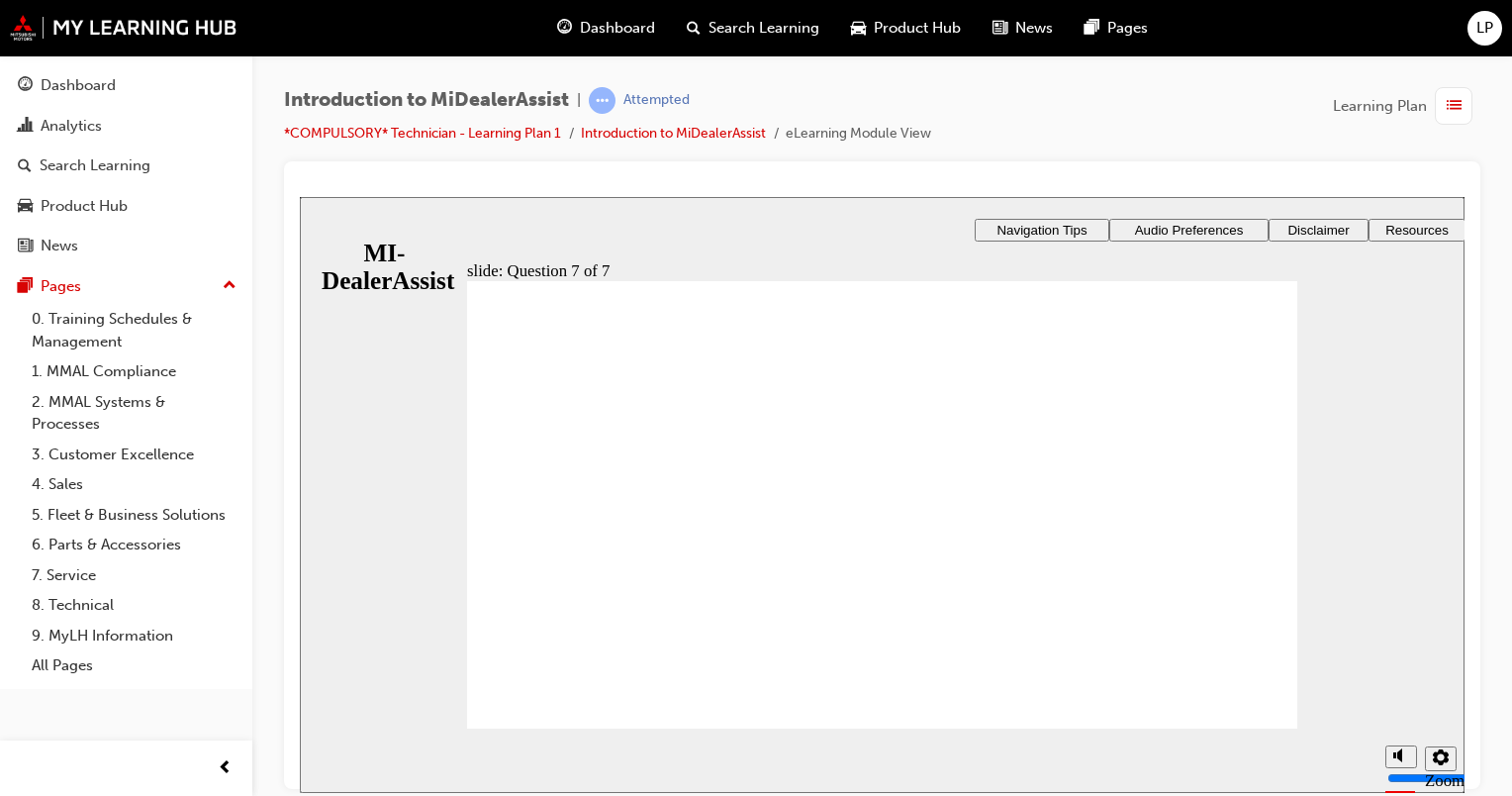 click 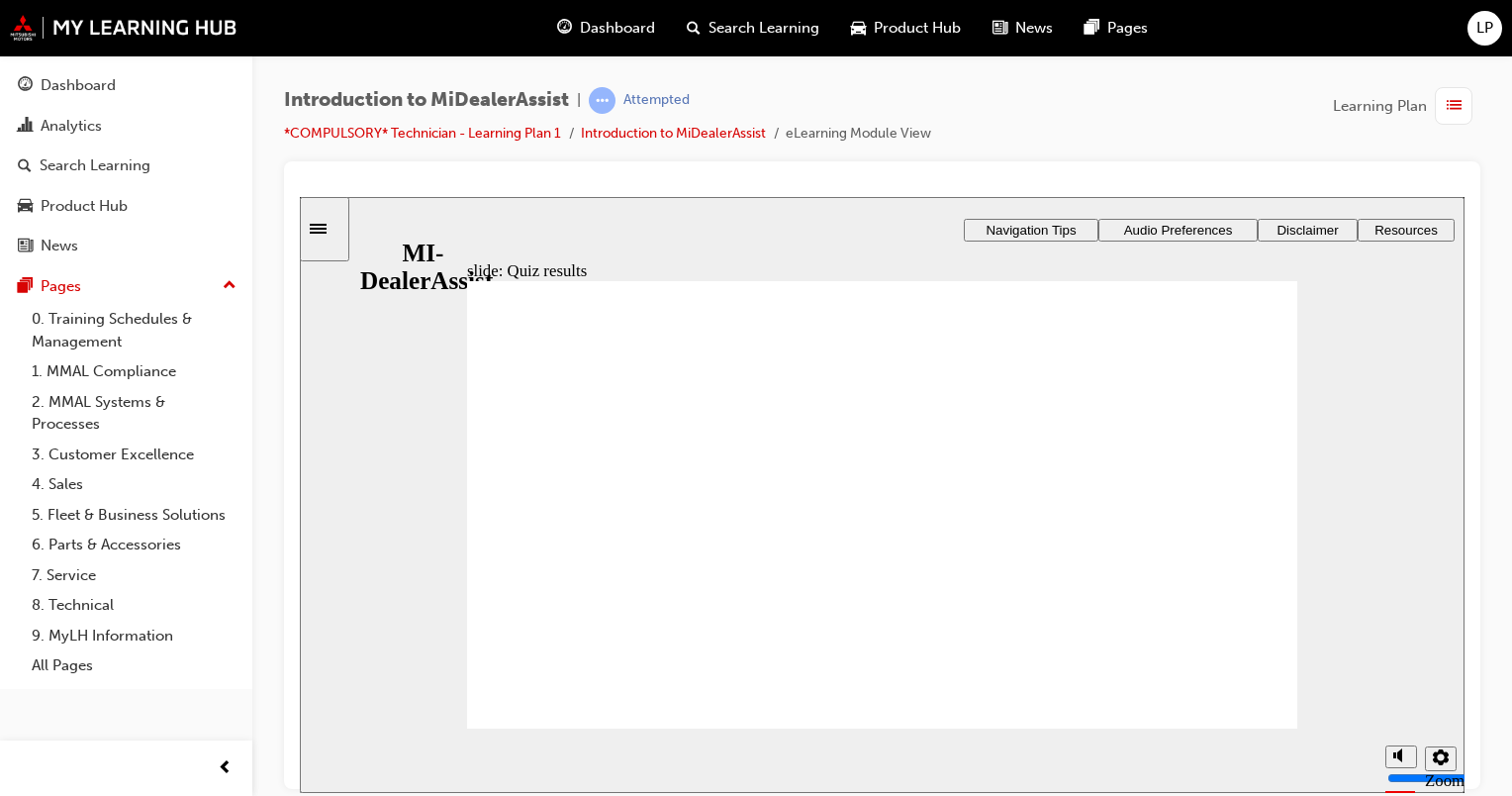 click 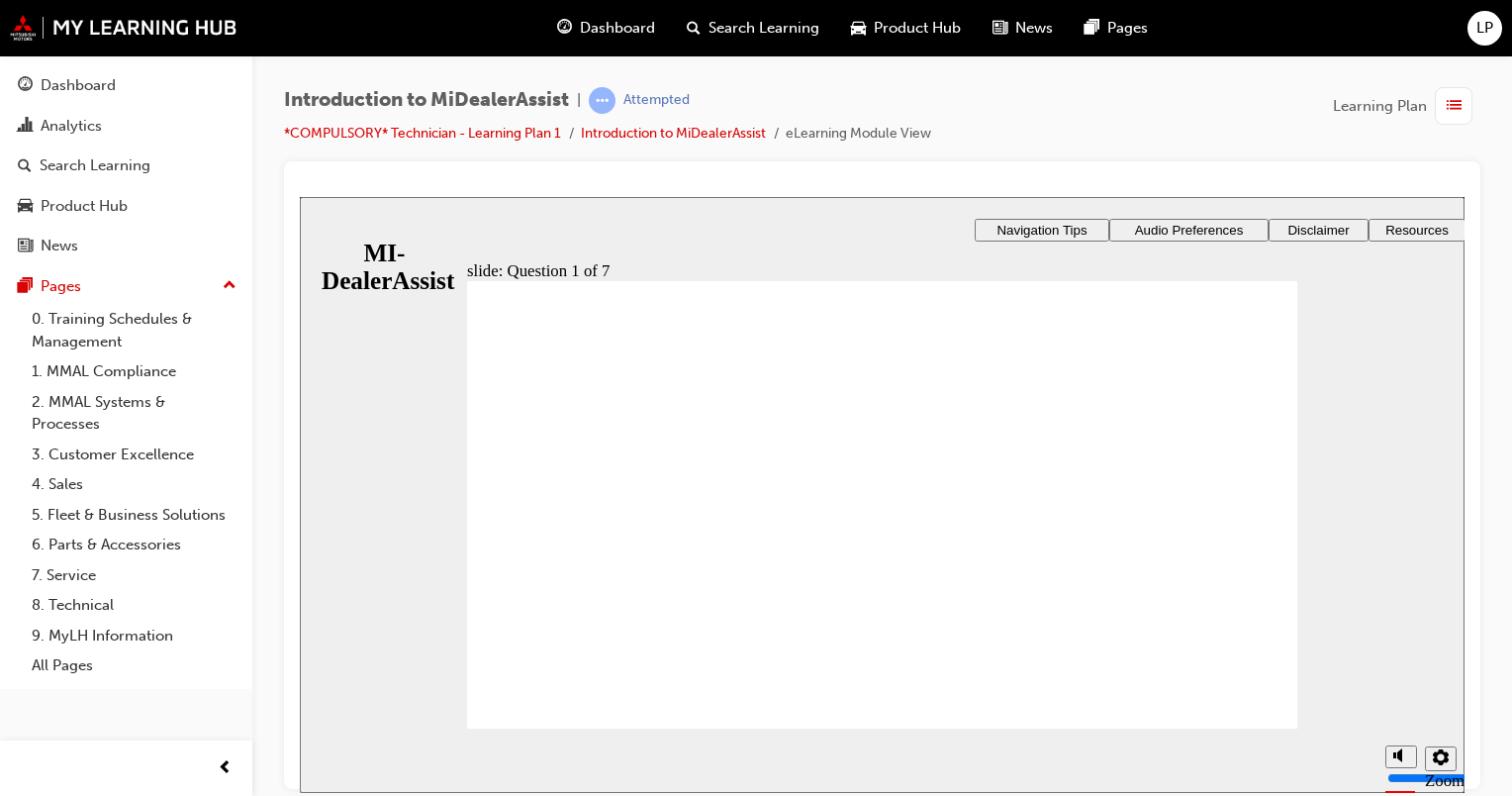 click 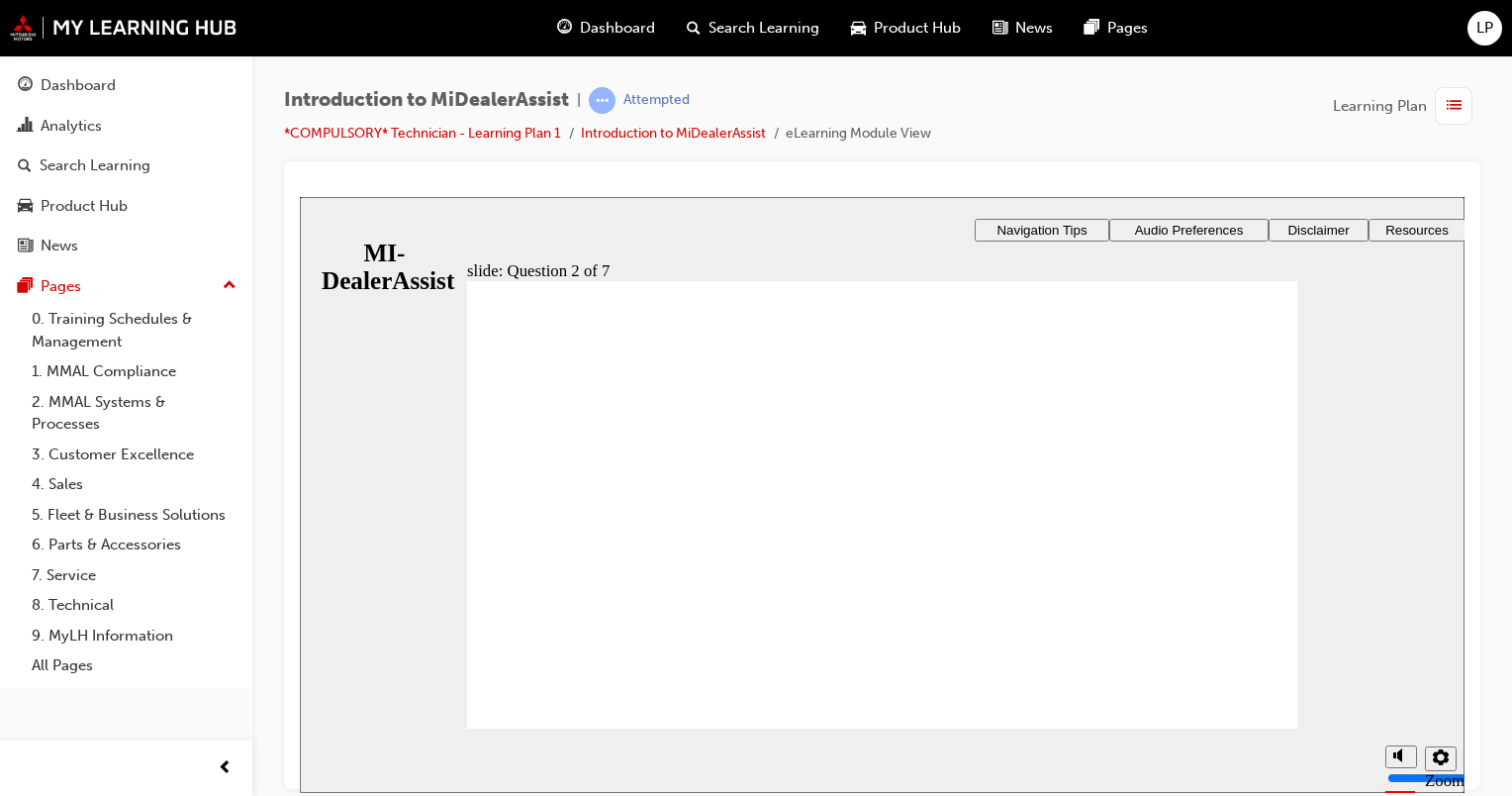click 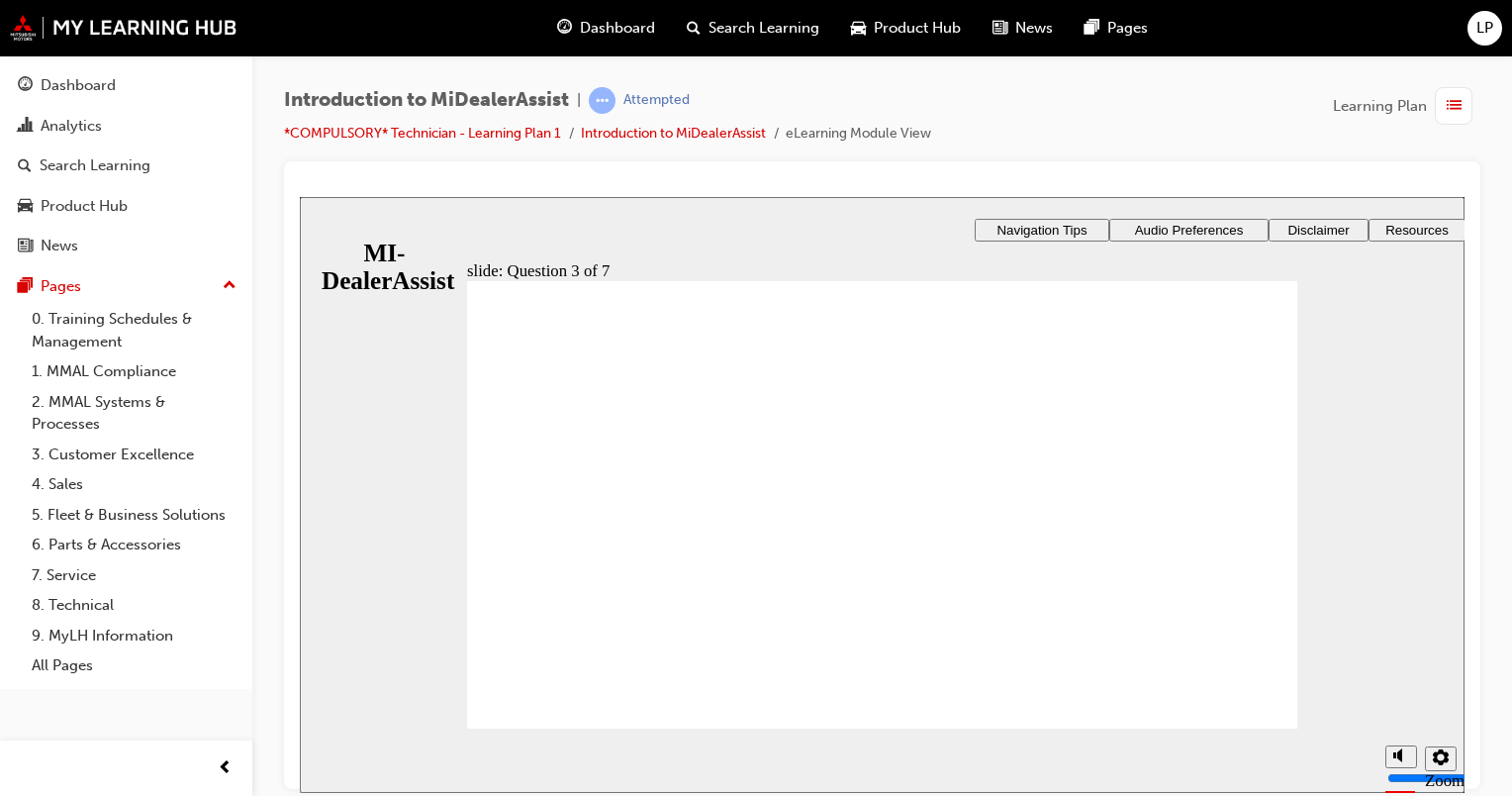 click 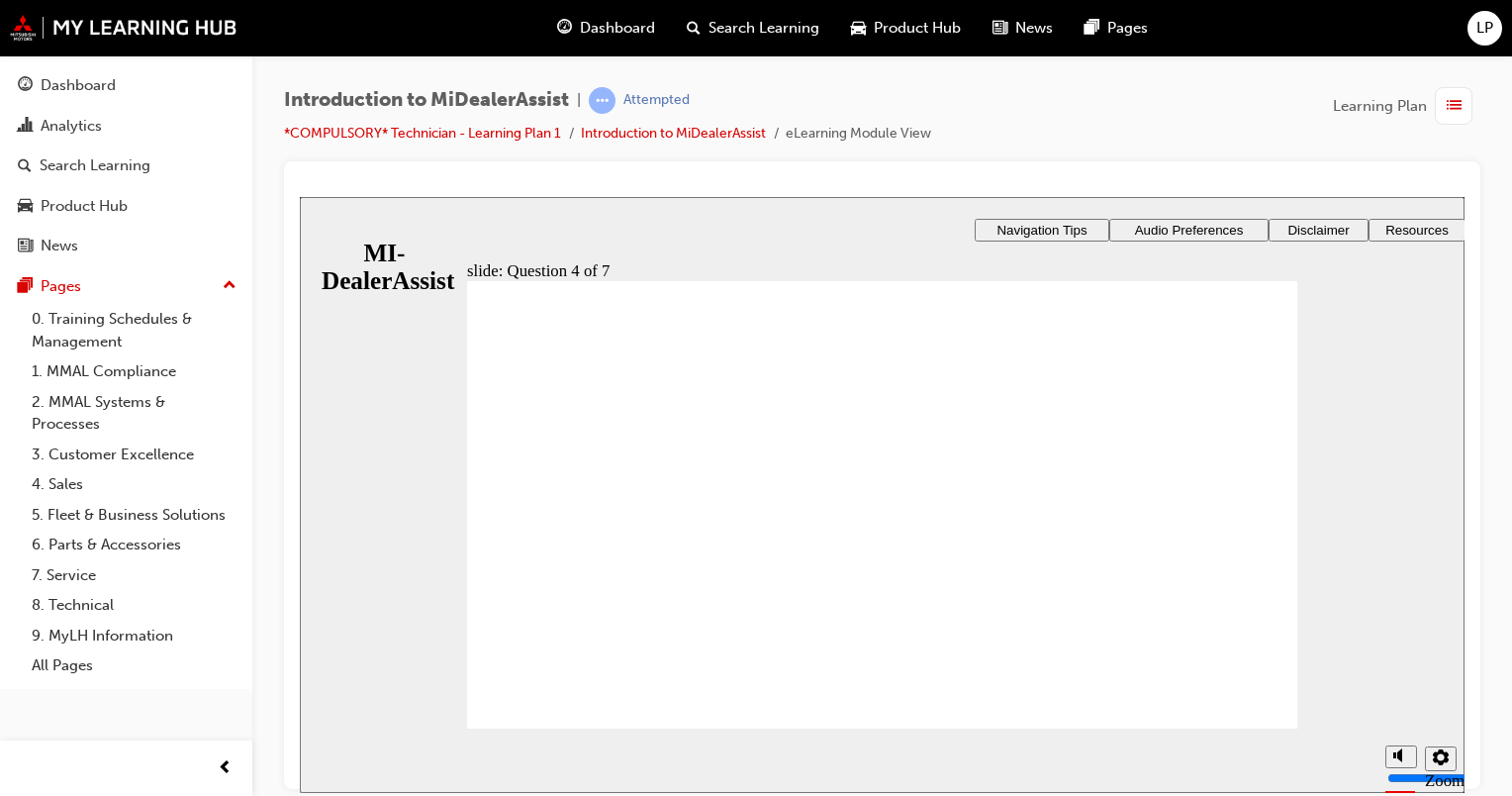 click 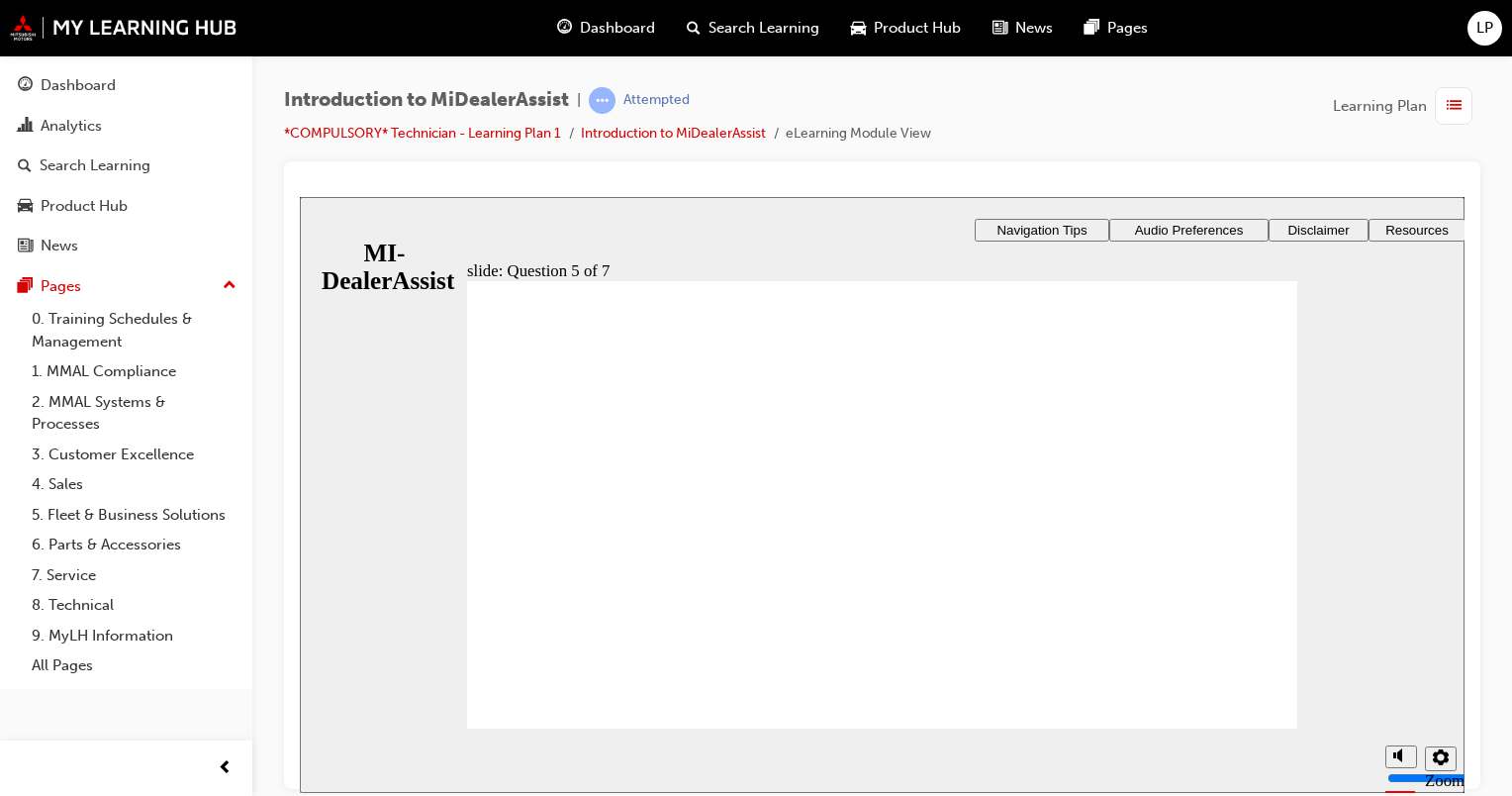 click 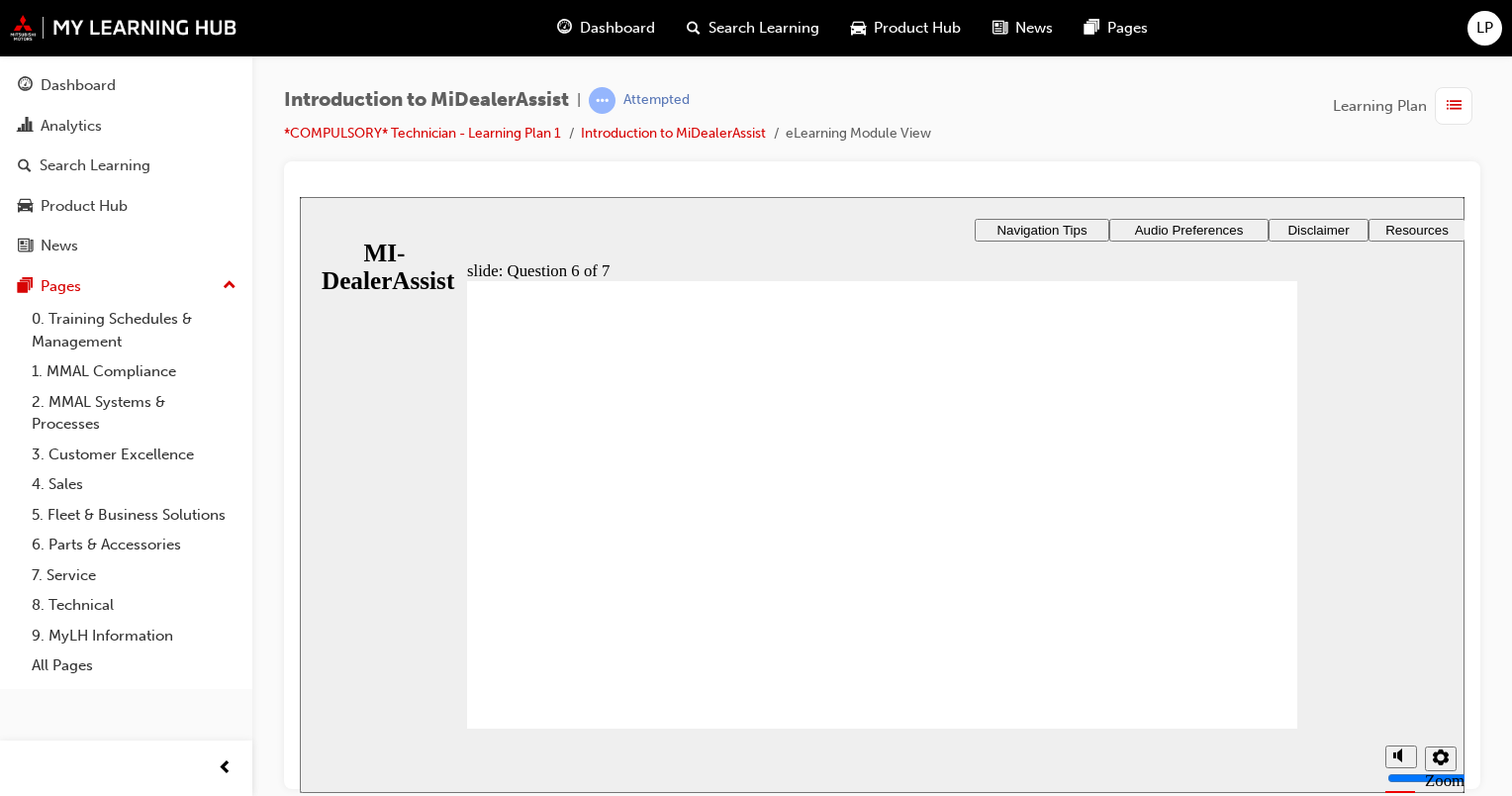 click 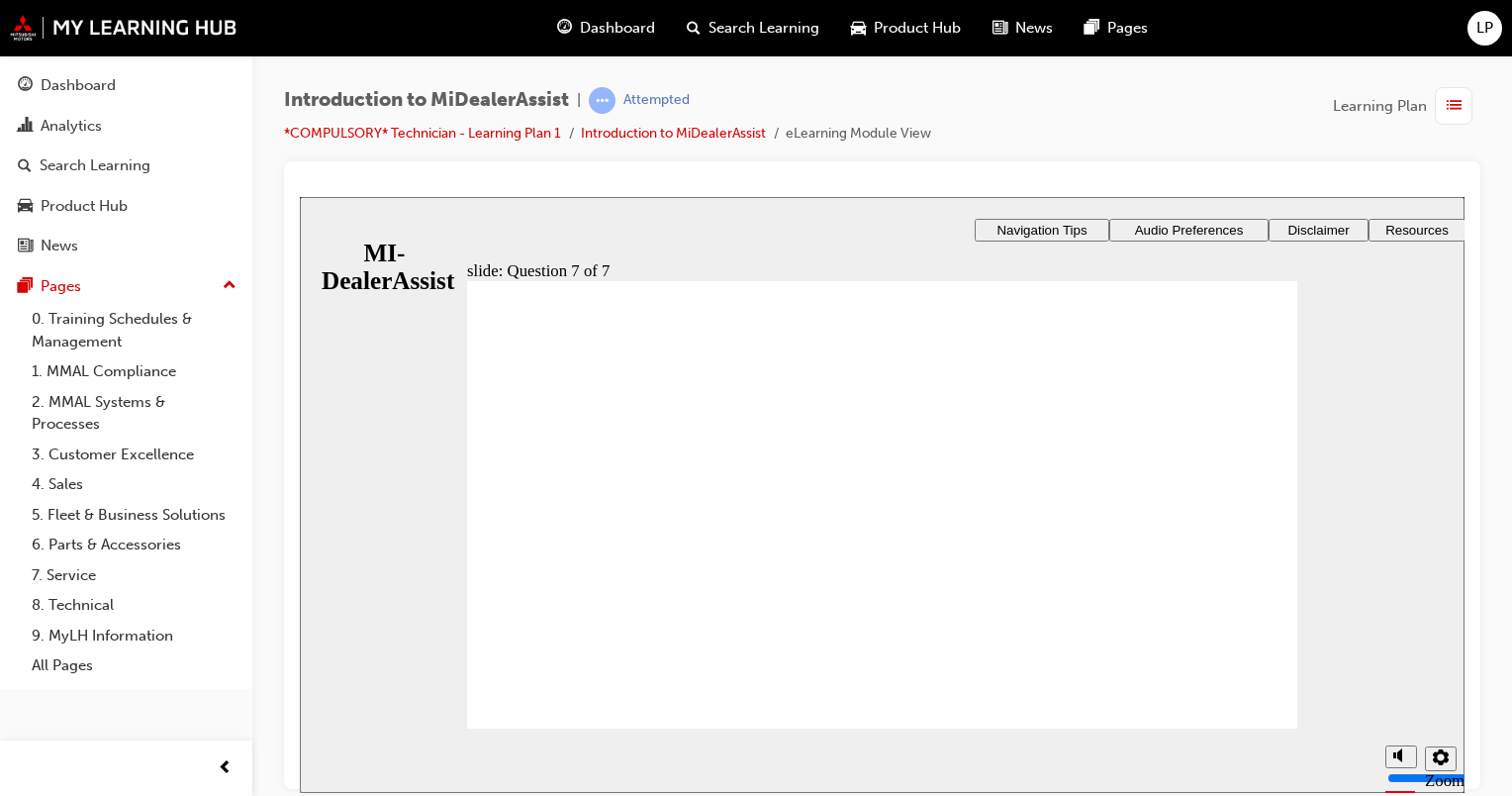 click 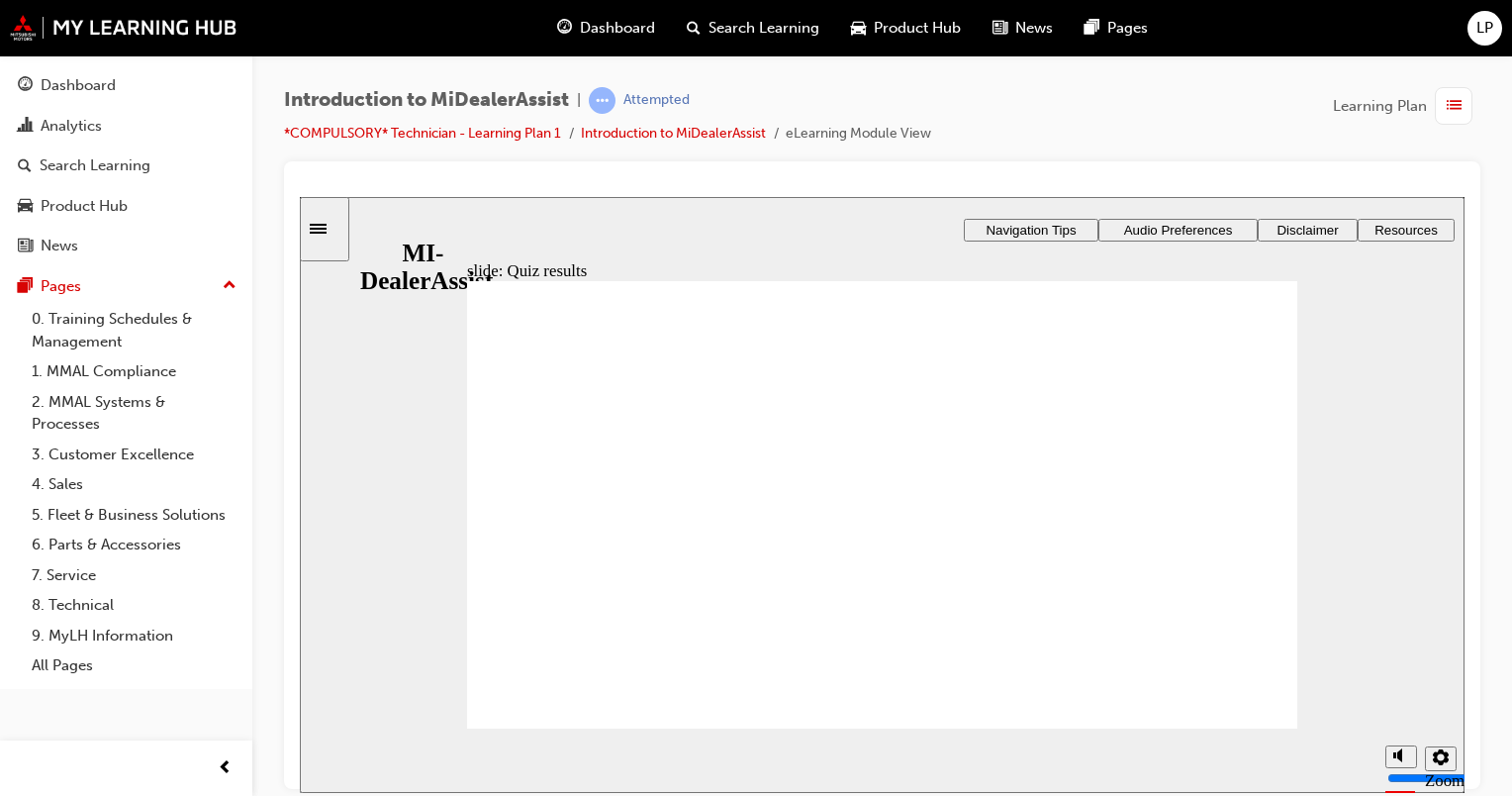 click 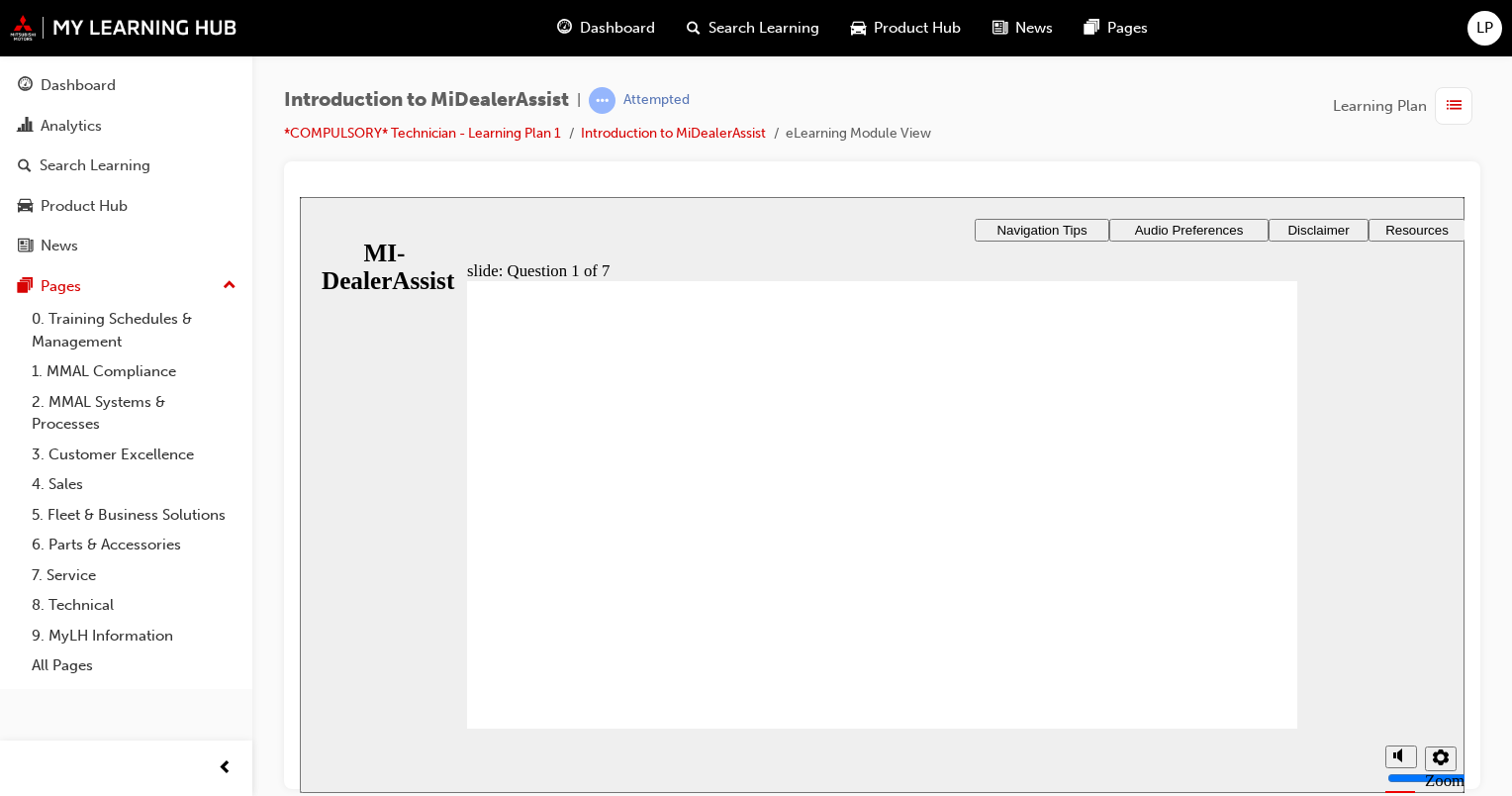 click 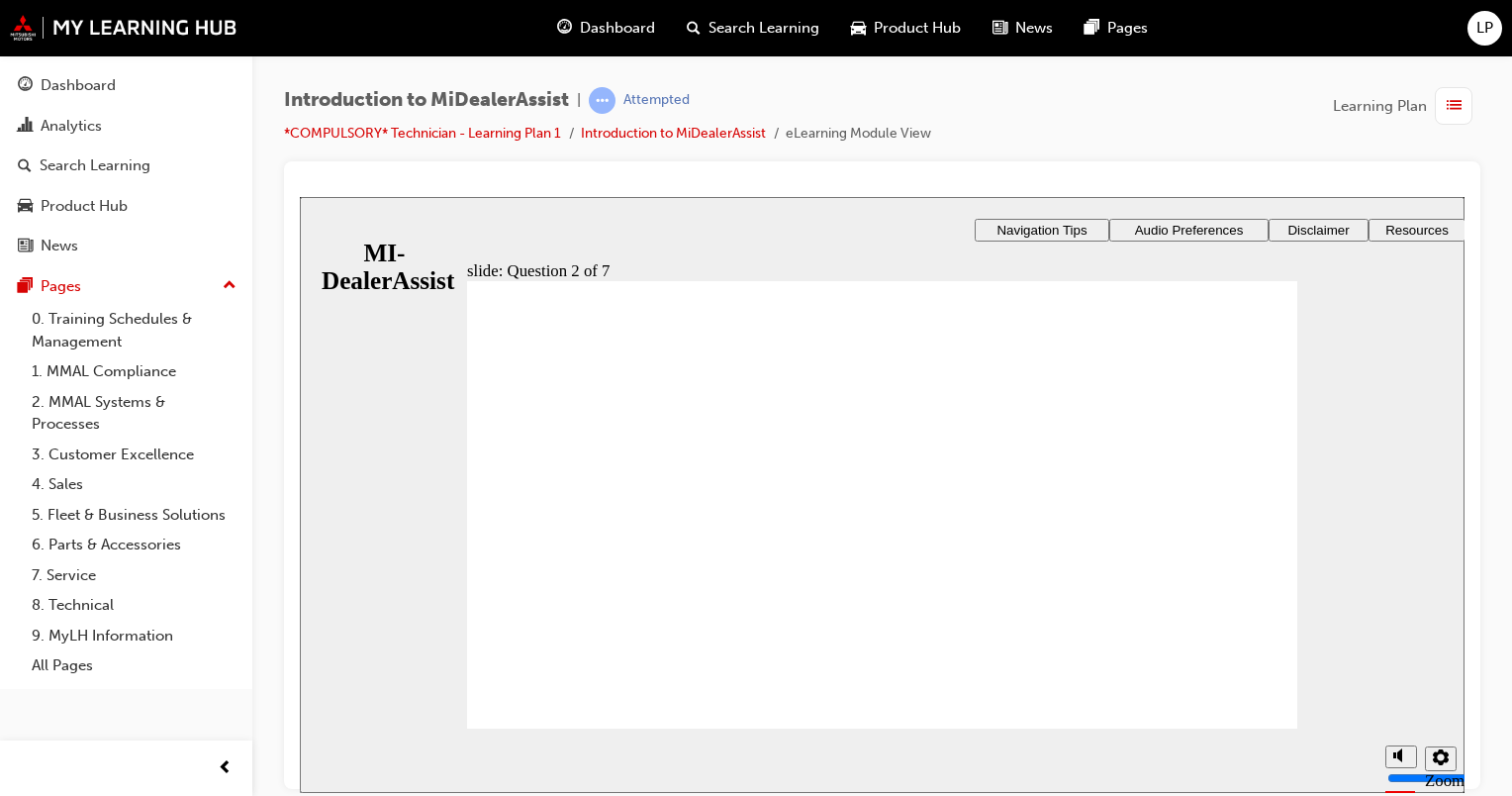 click 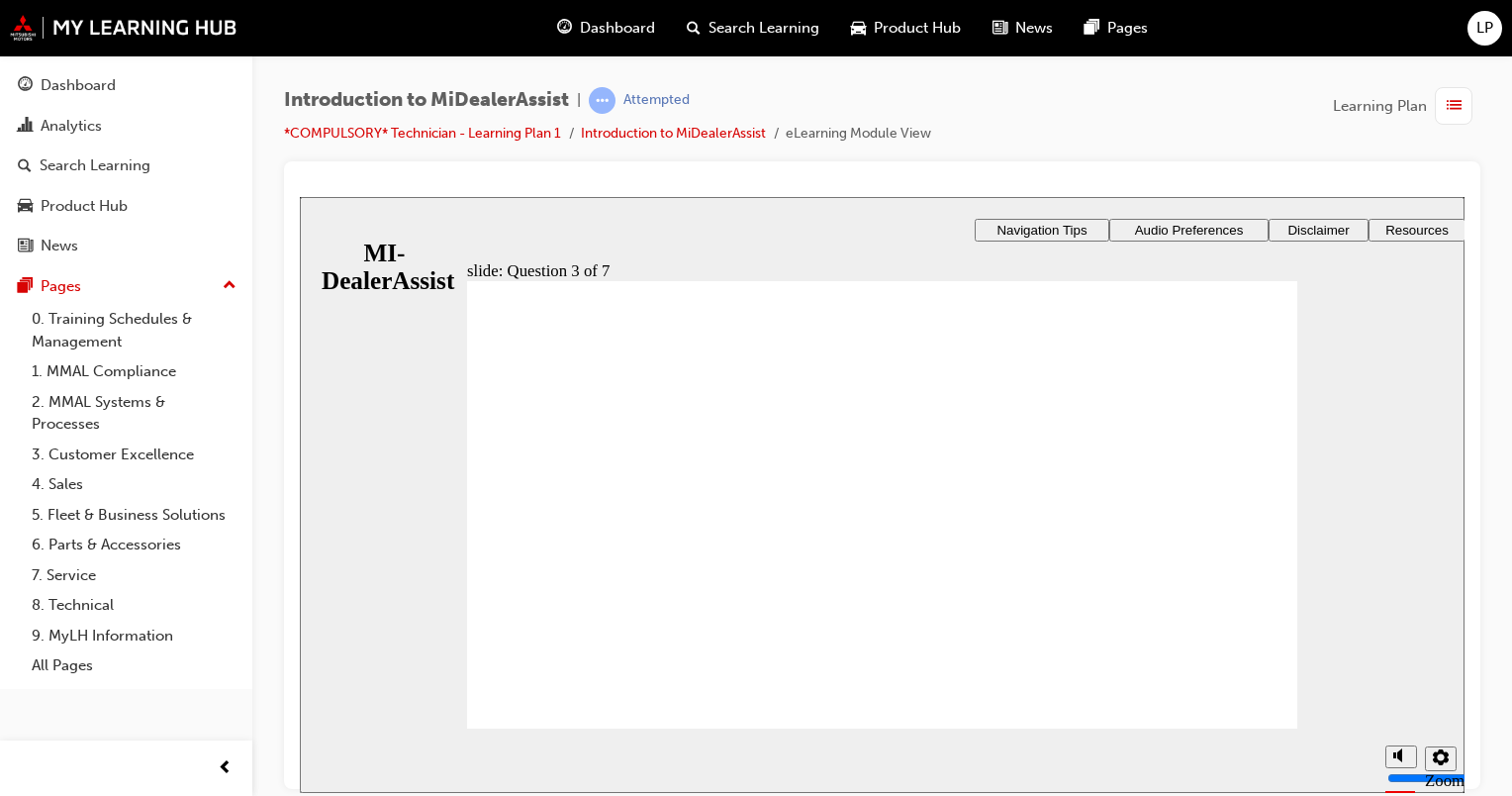 click 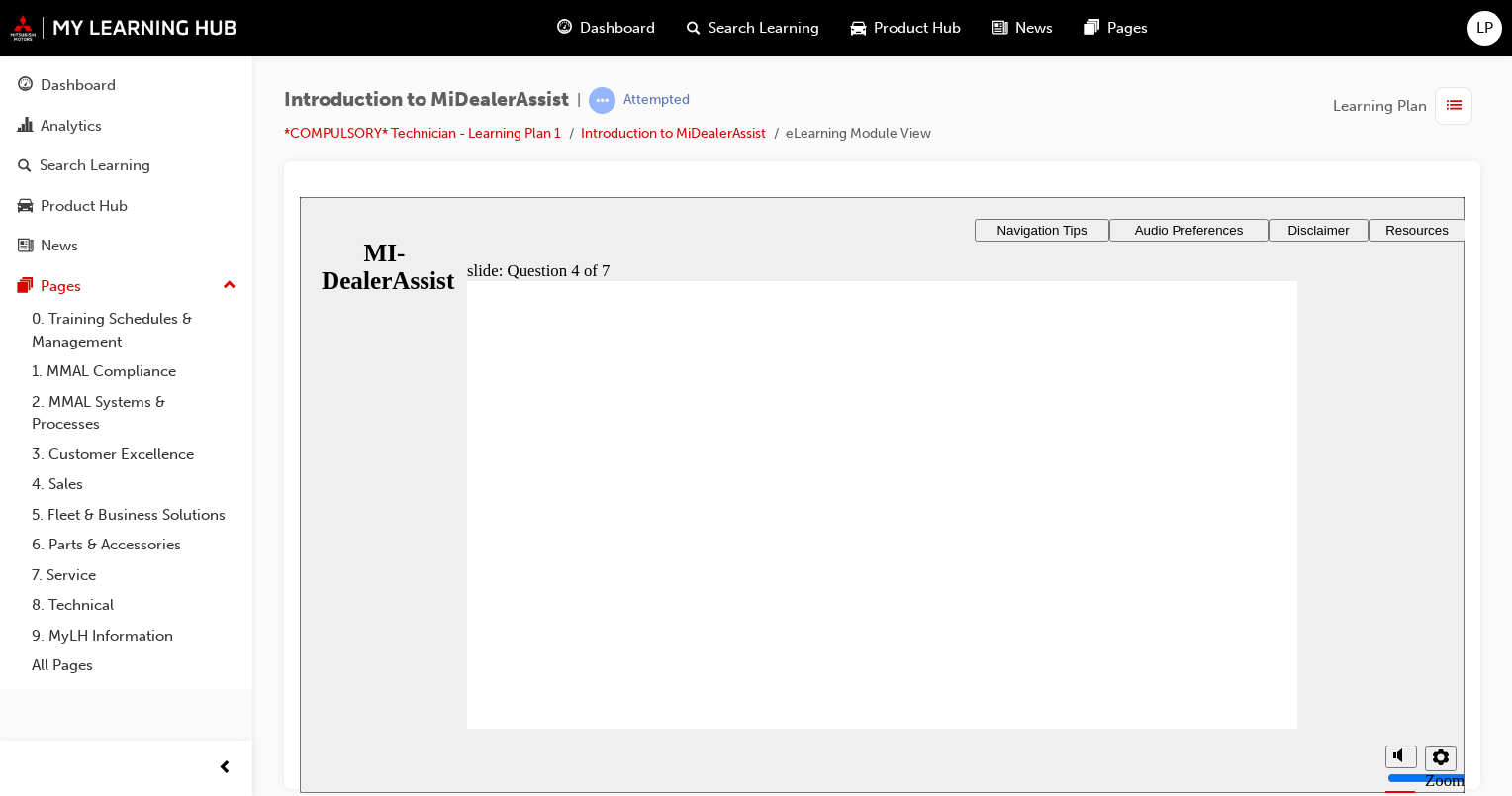 click 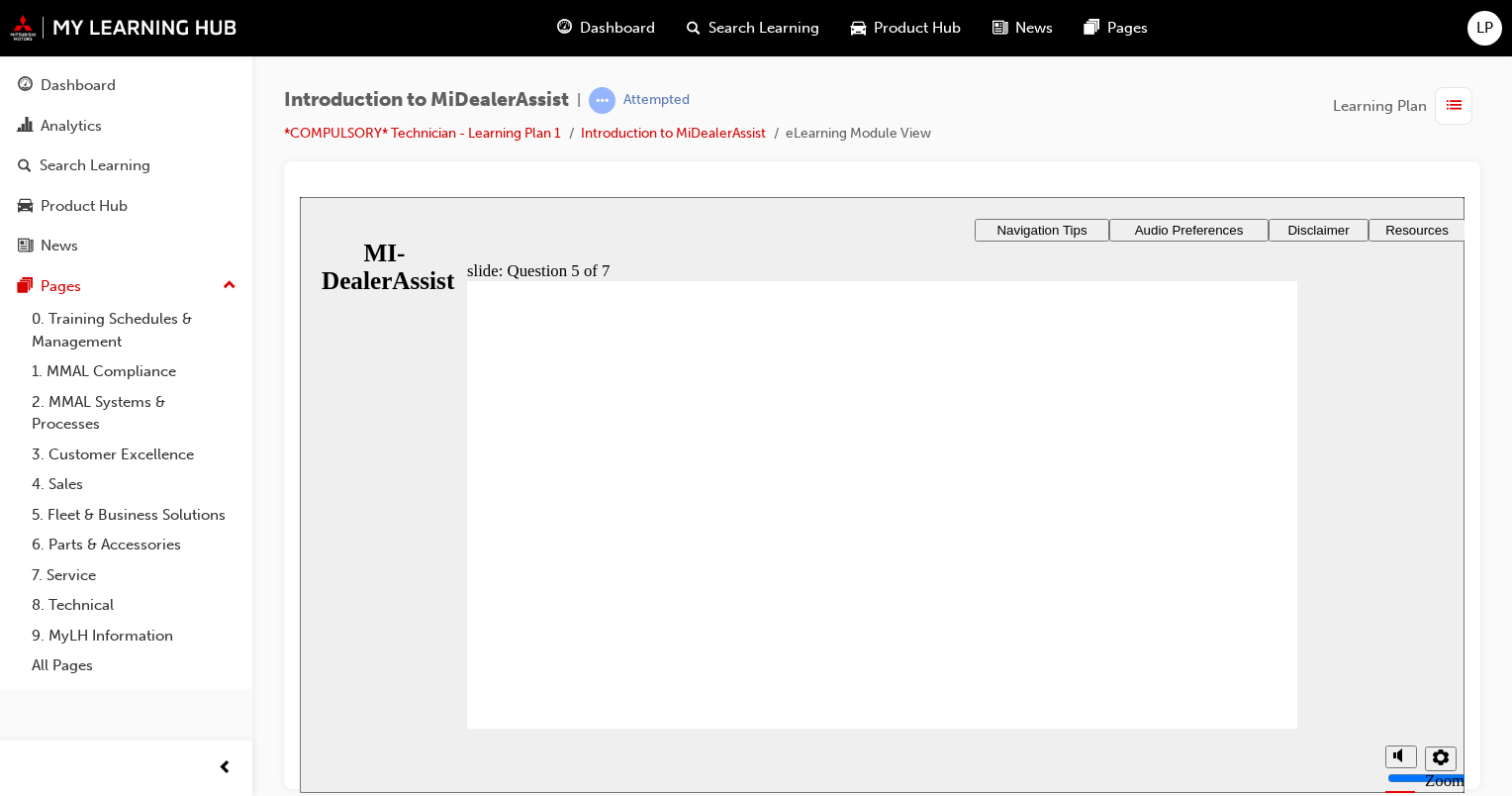 click 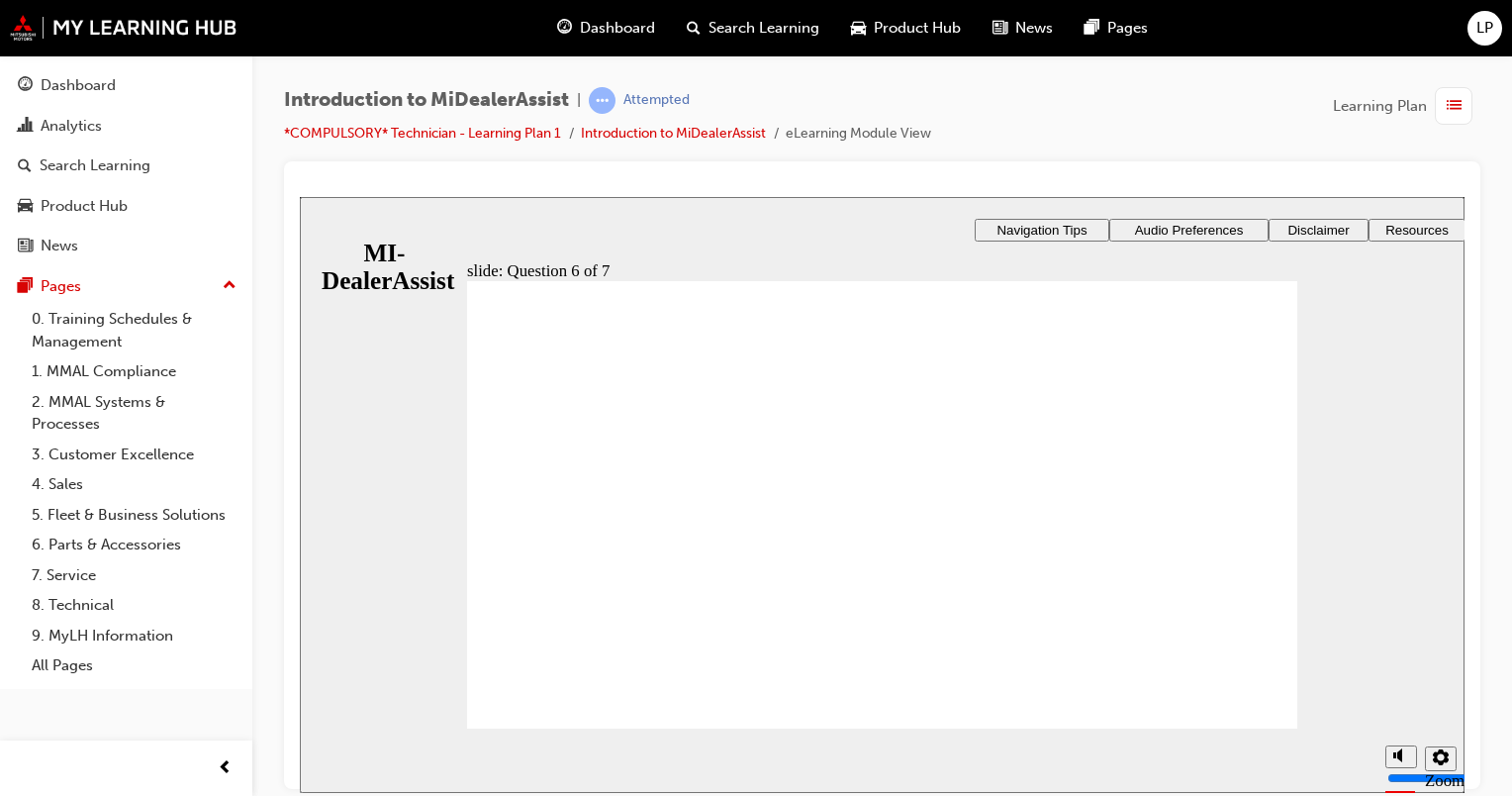 click 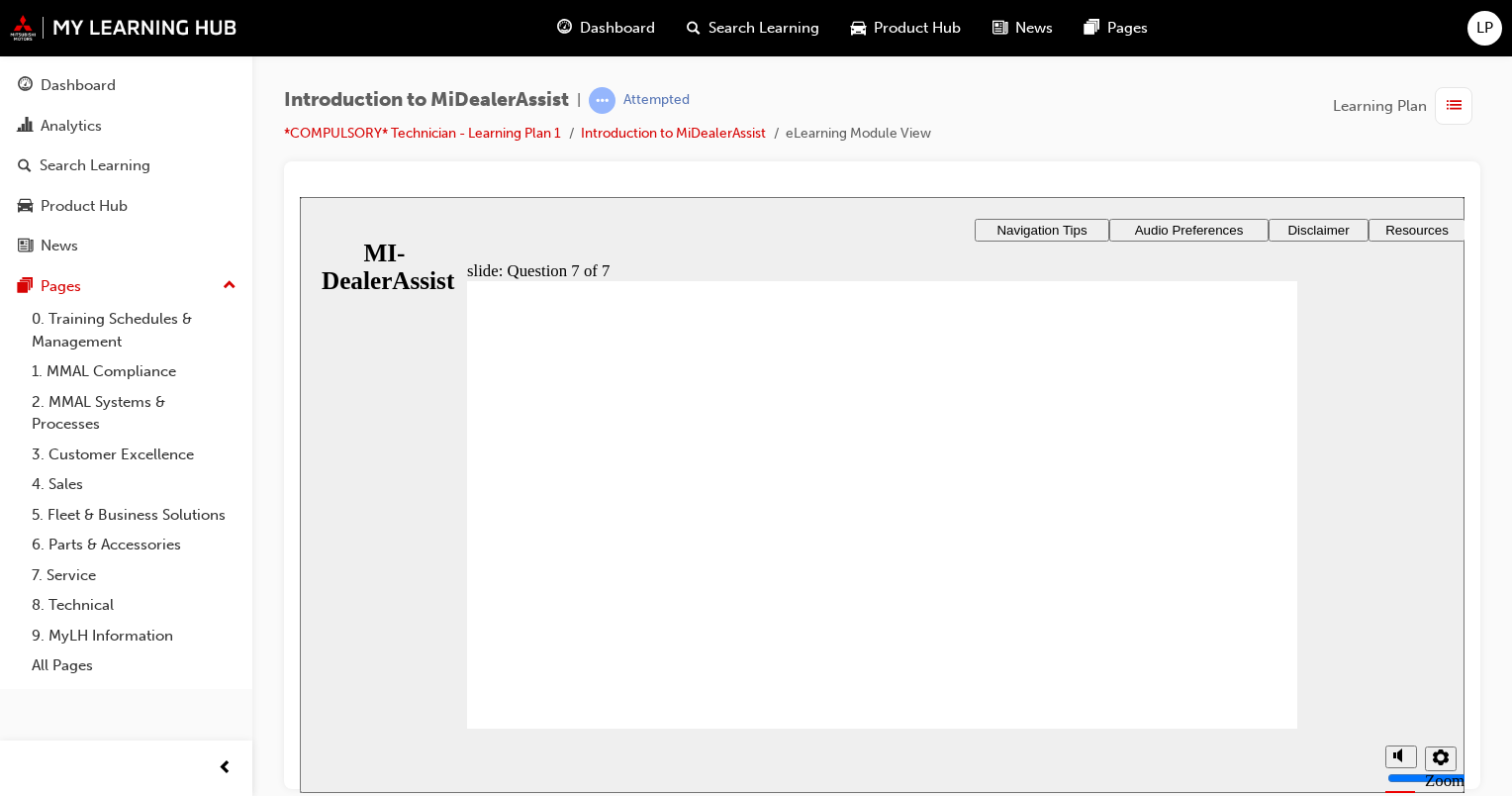click 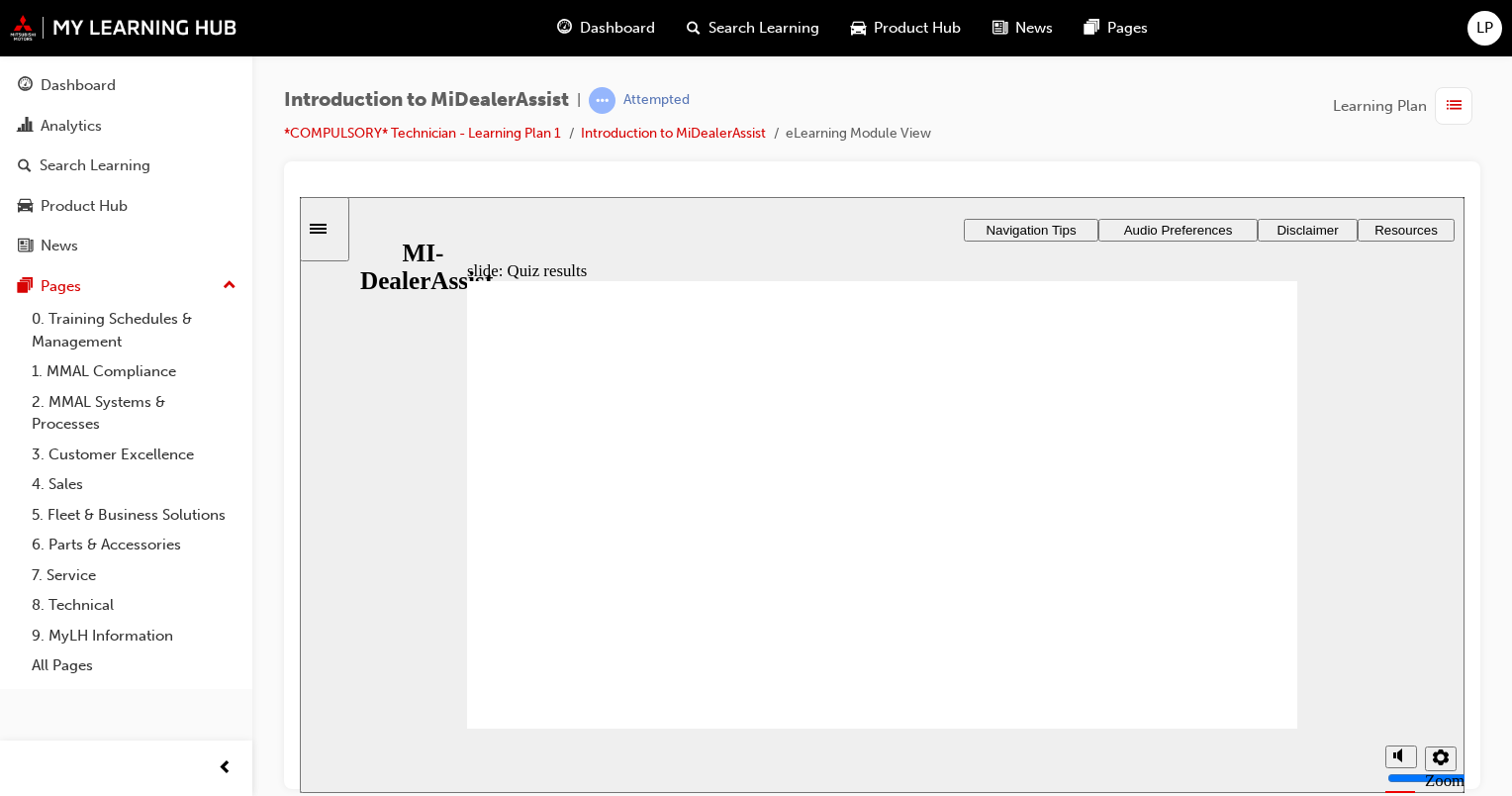 click at bounding box center [882, 1287] 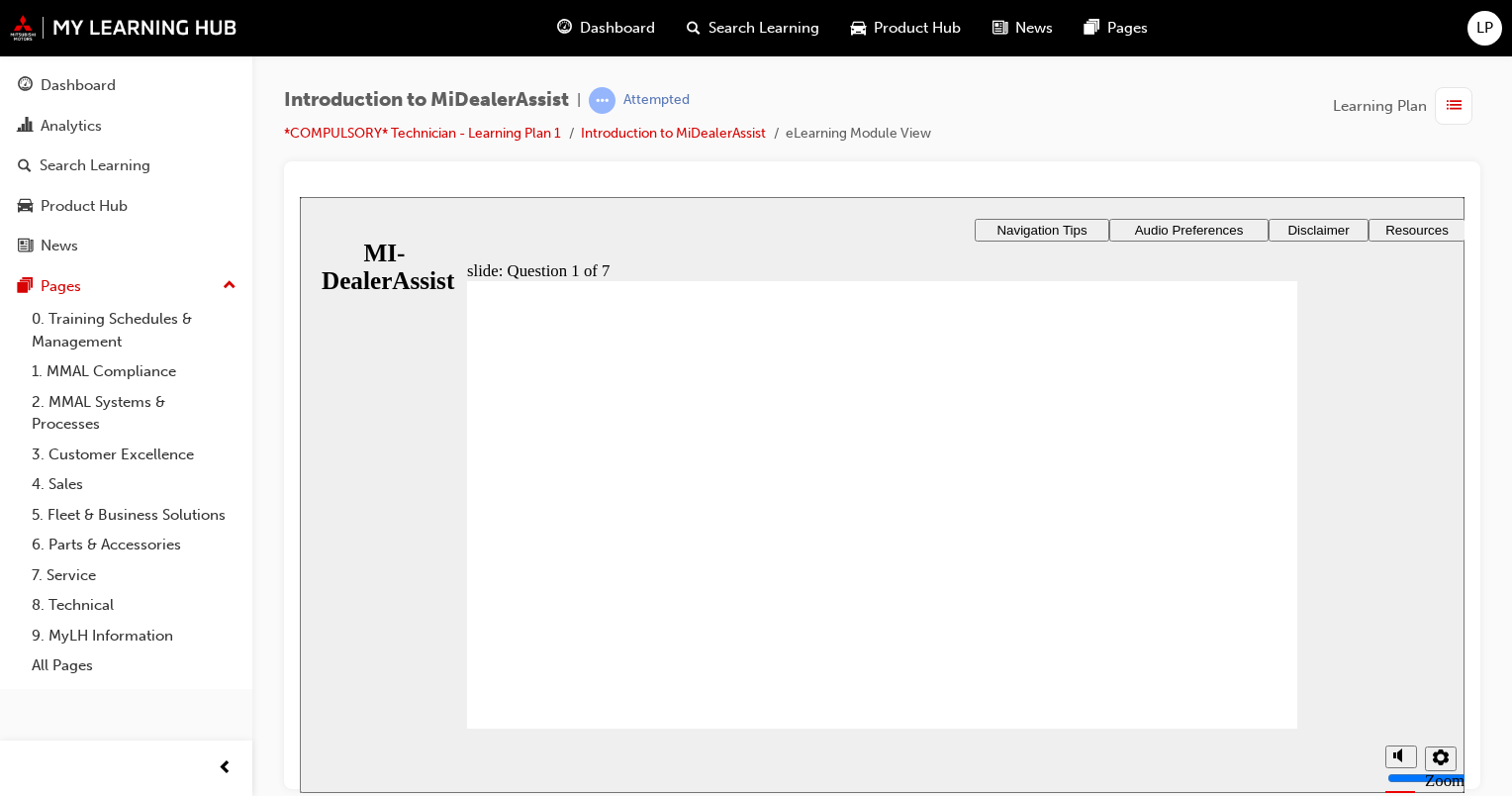 click 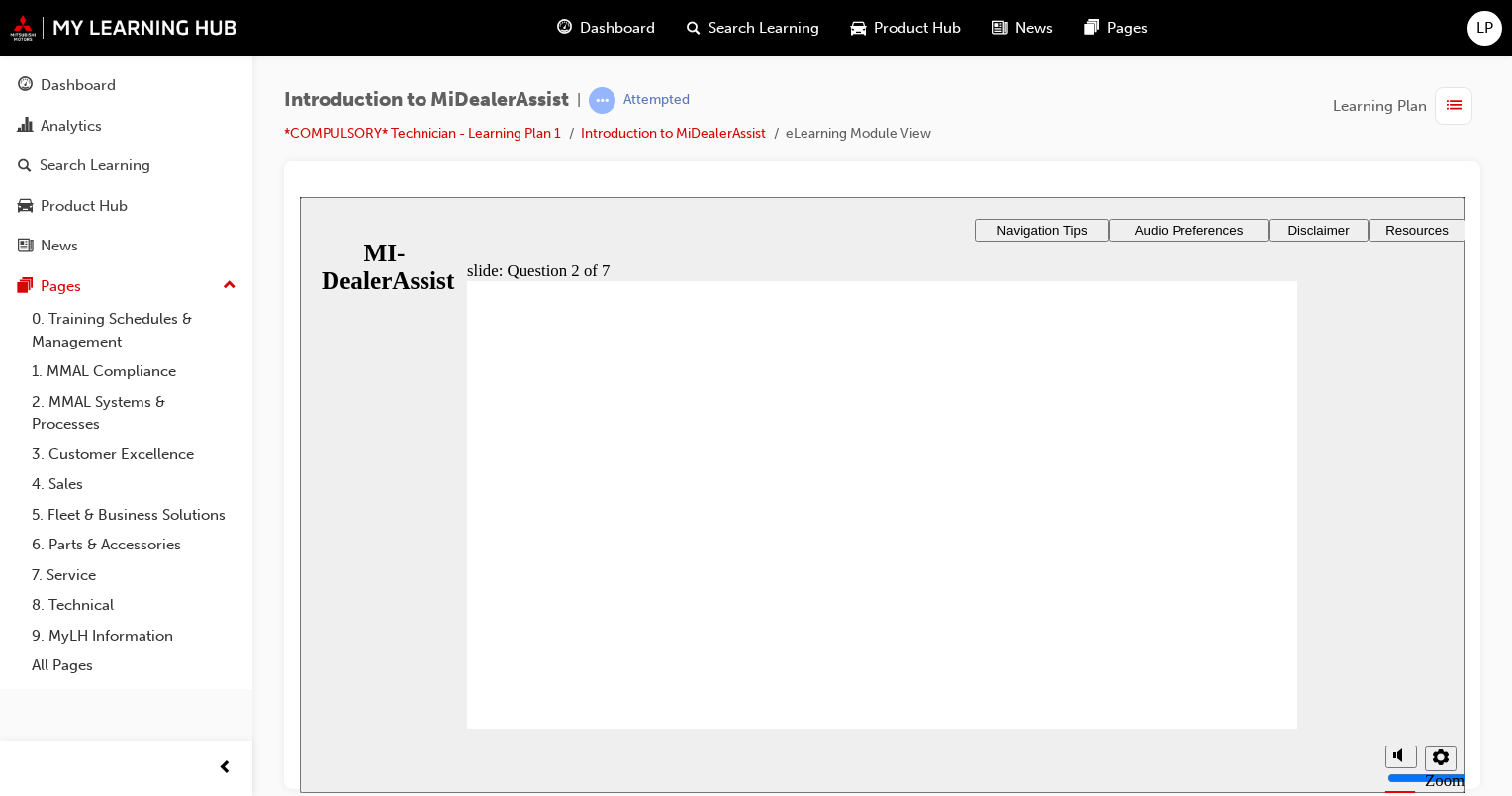 click 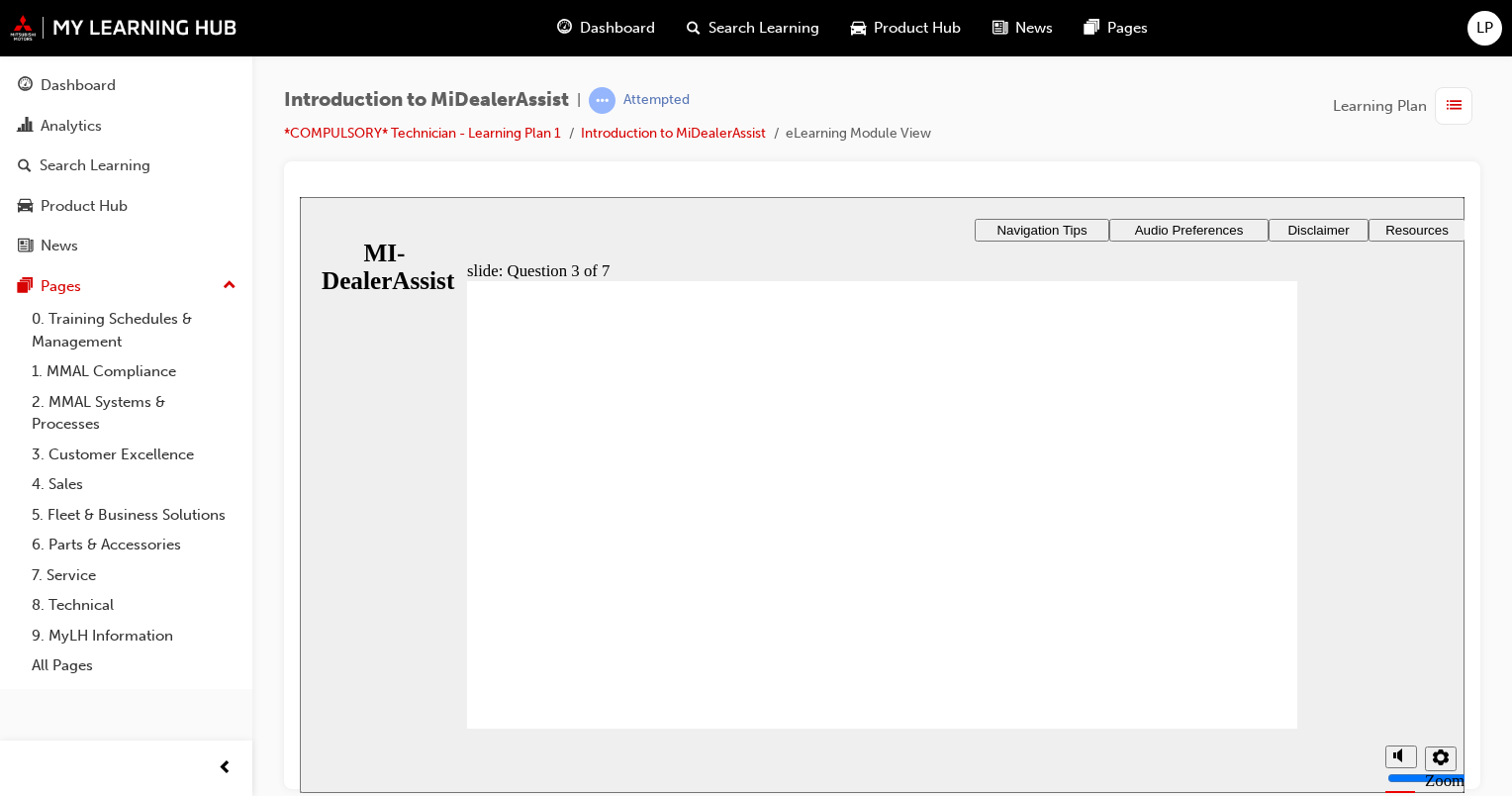 click 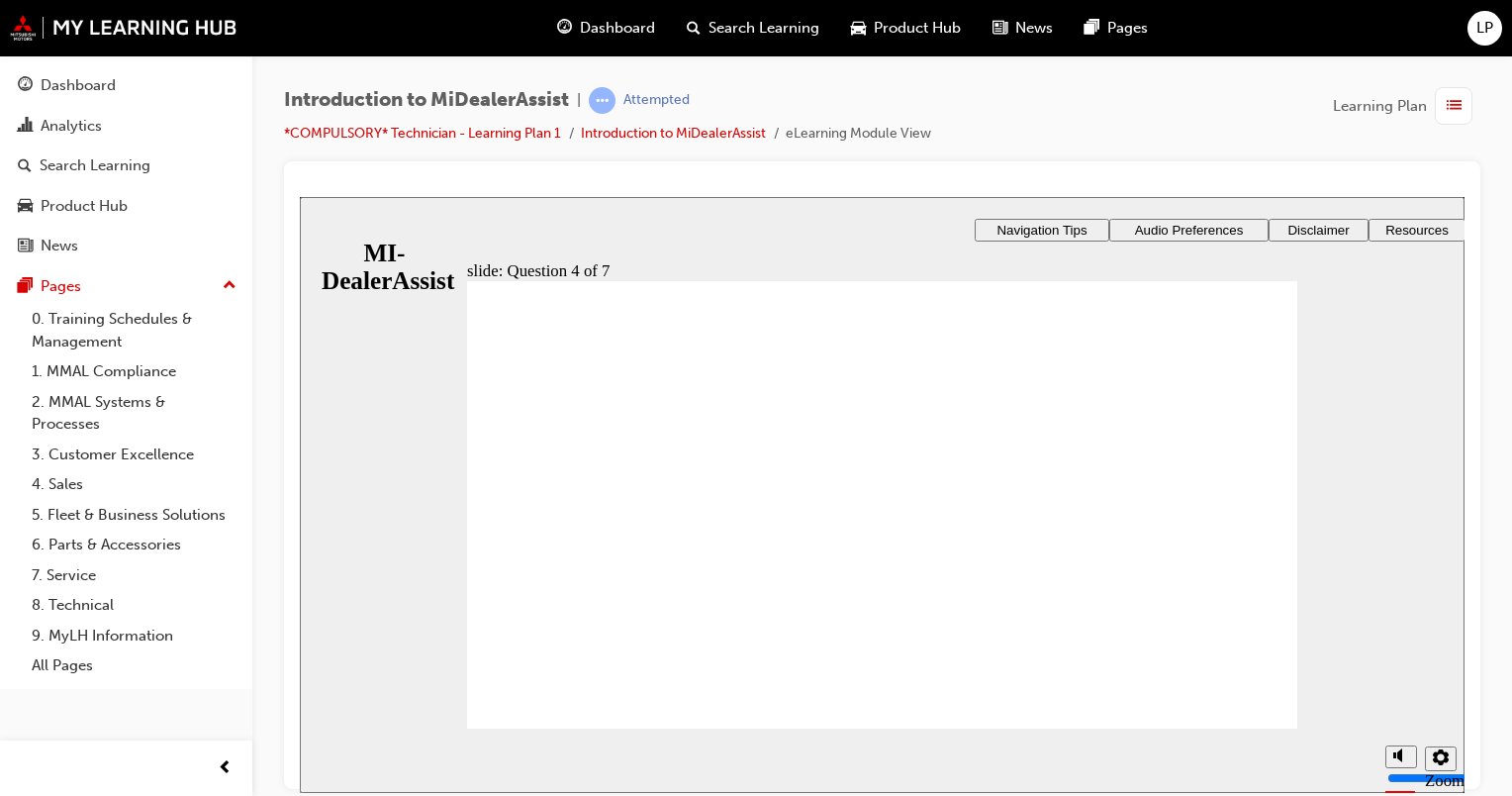 click 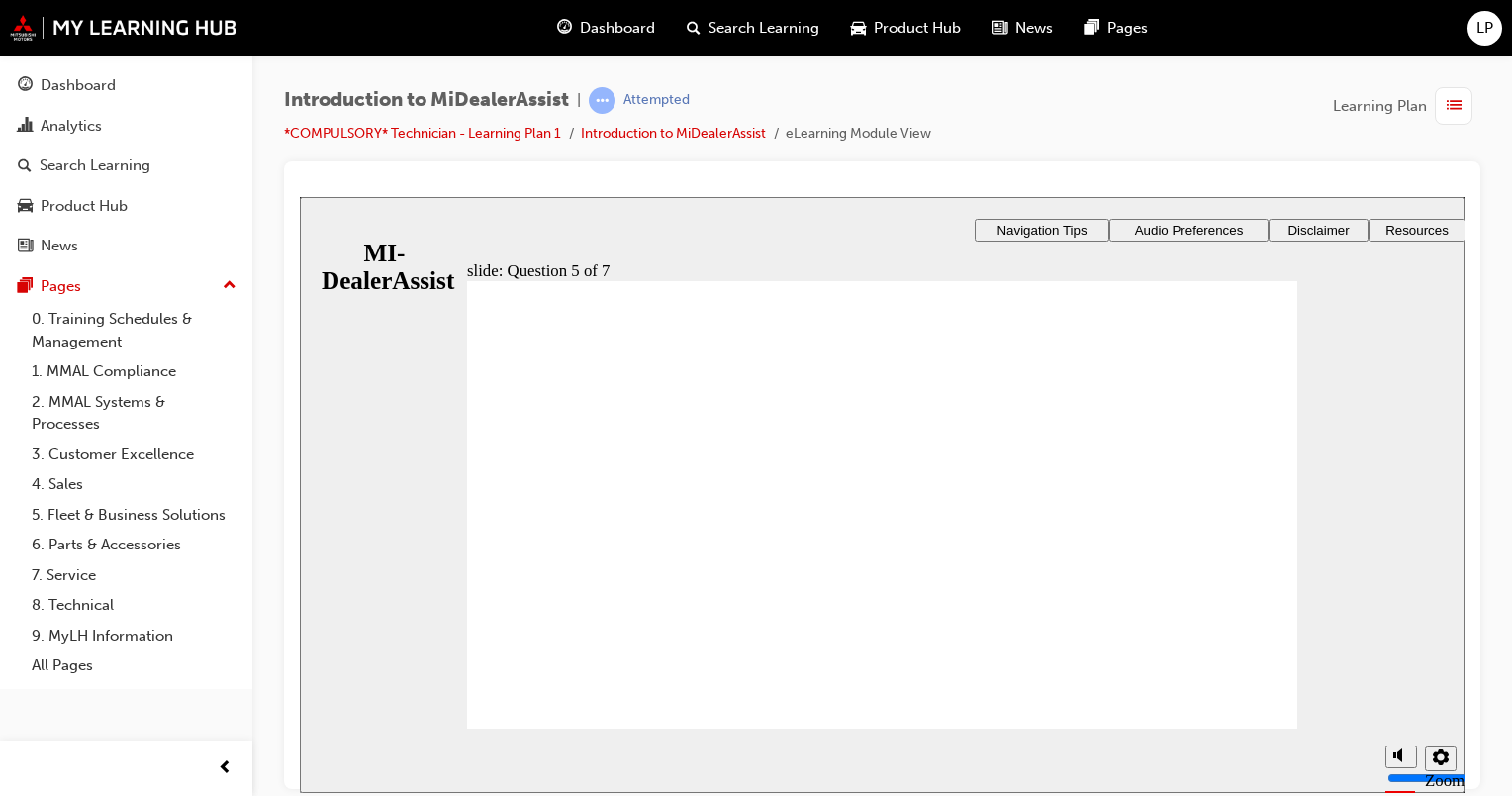 click 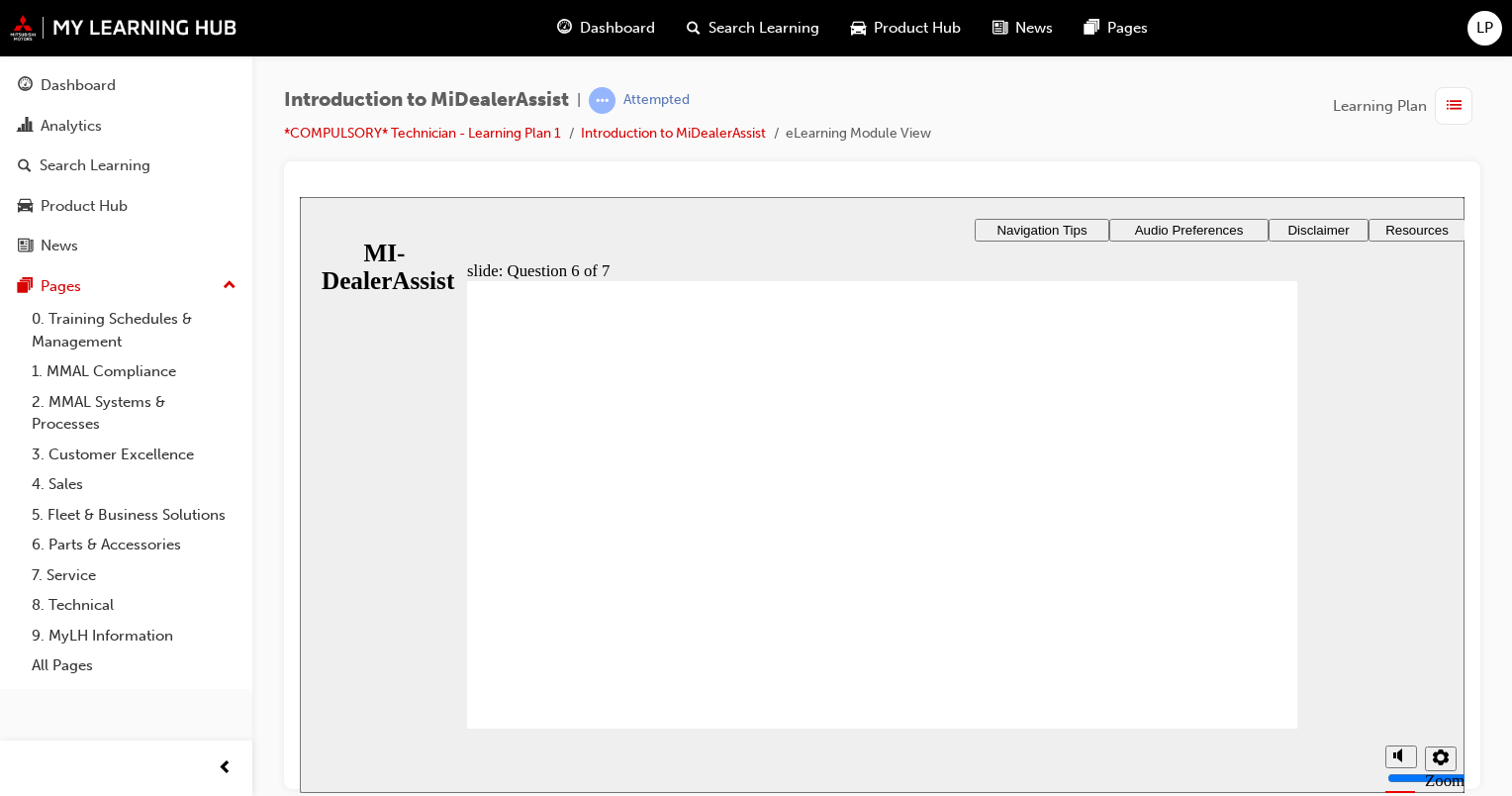click 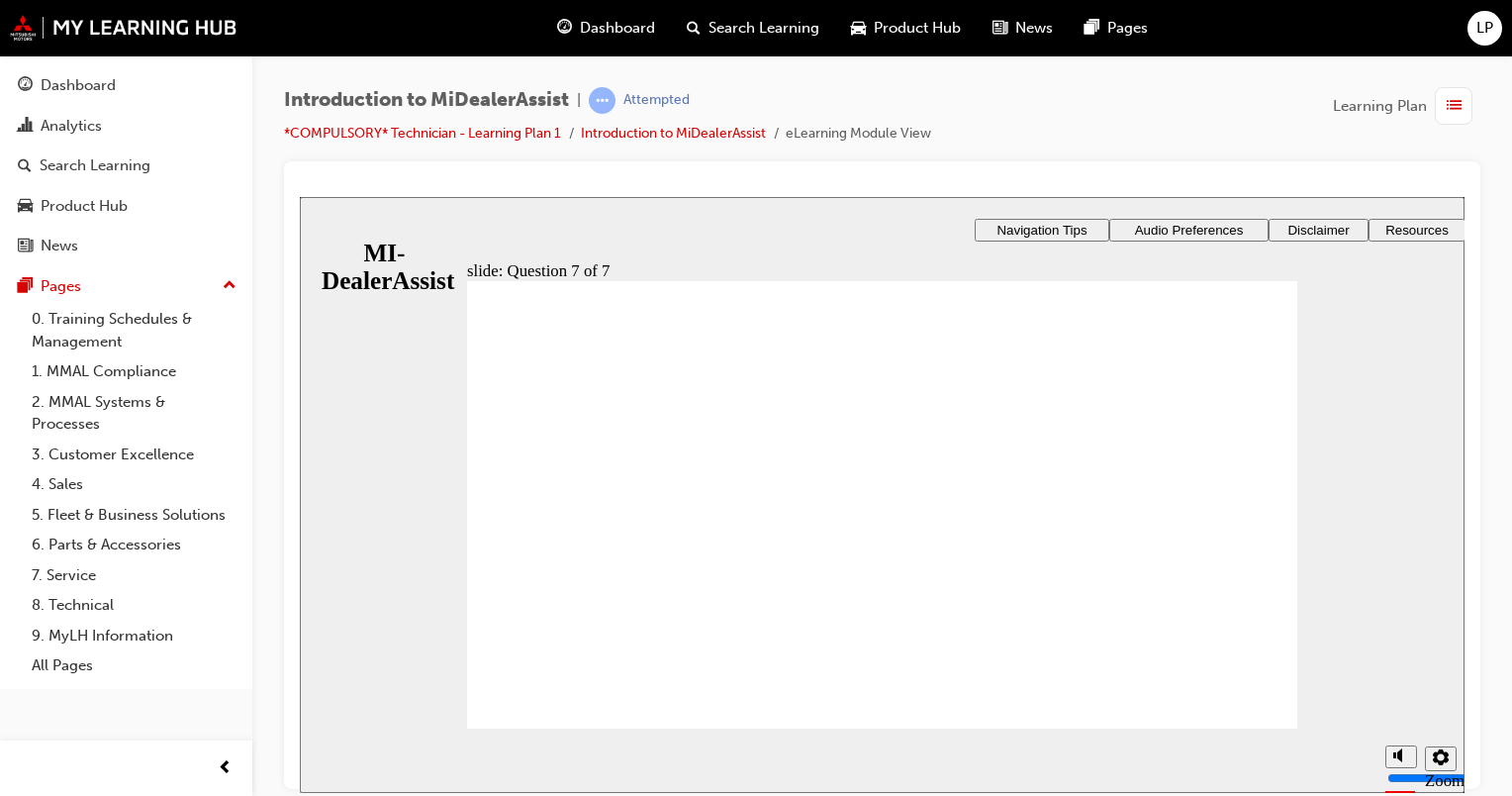 click 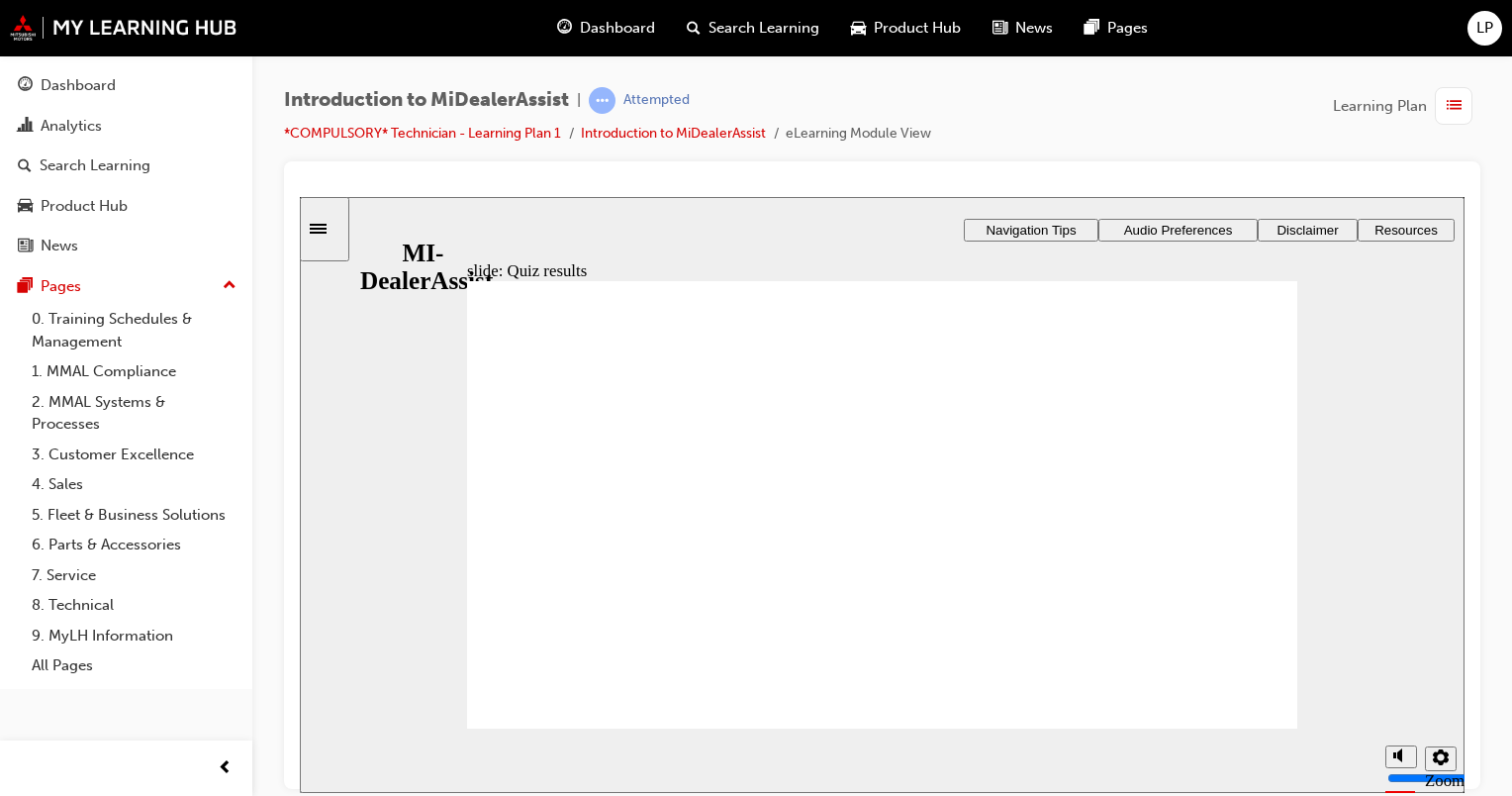 click 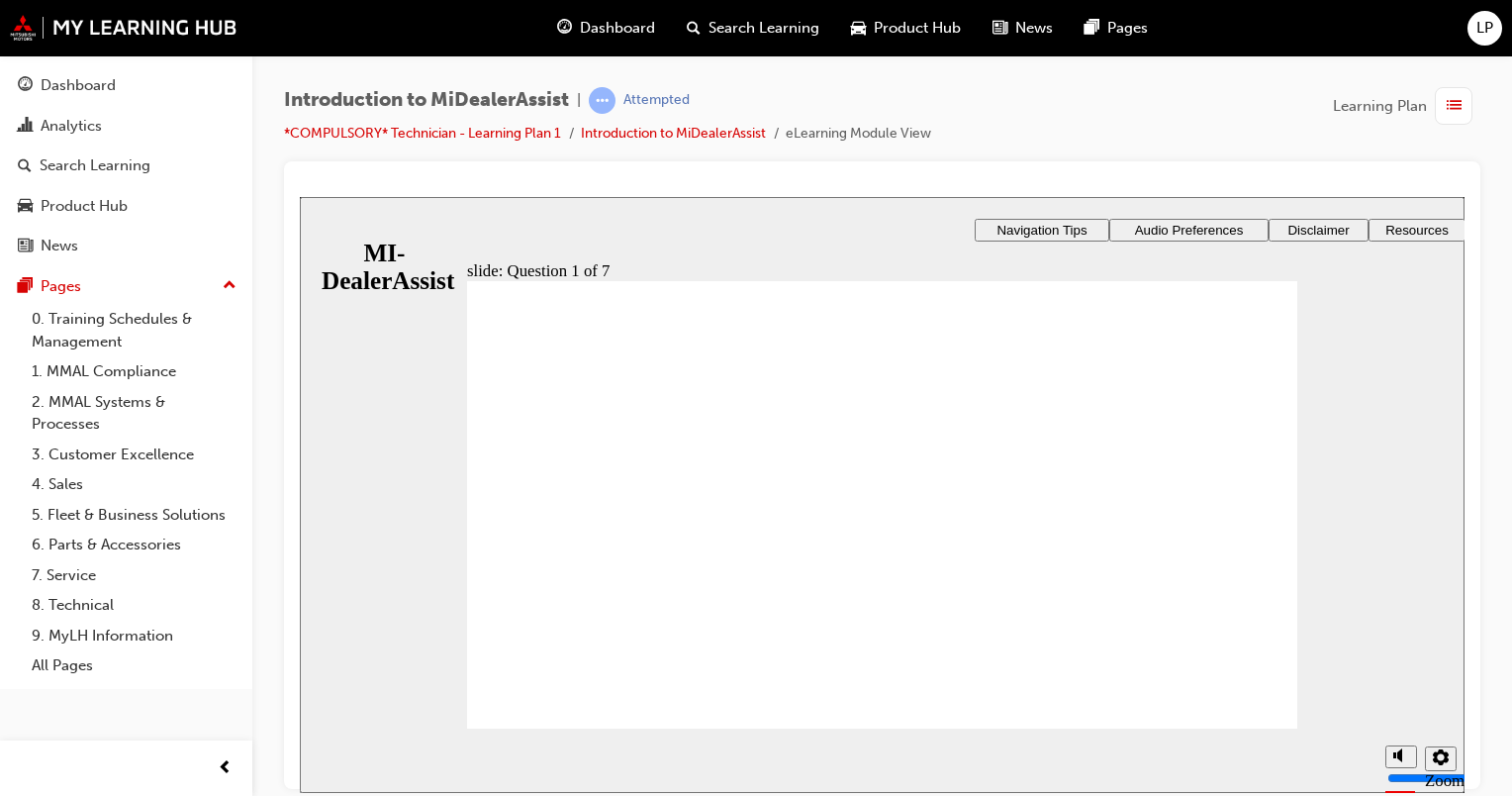 click 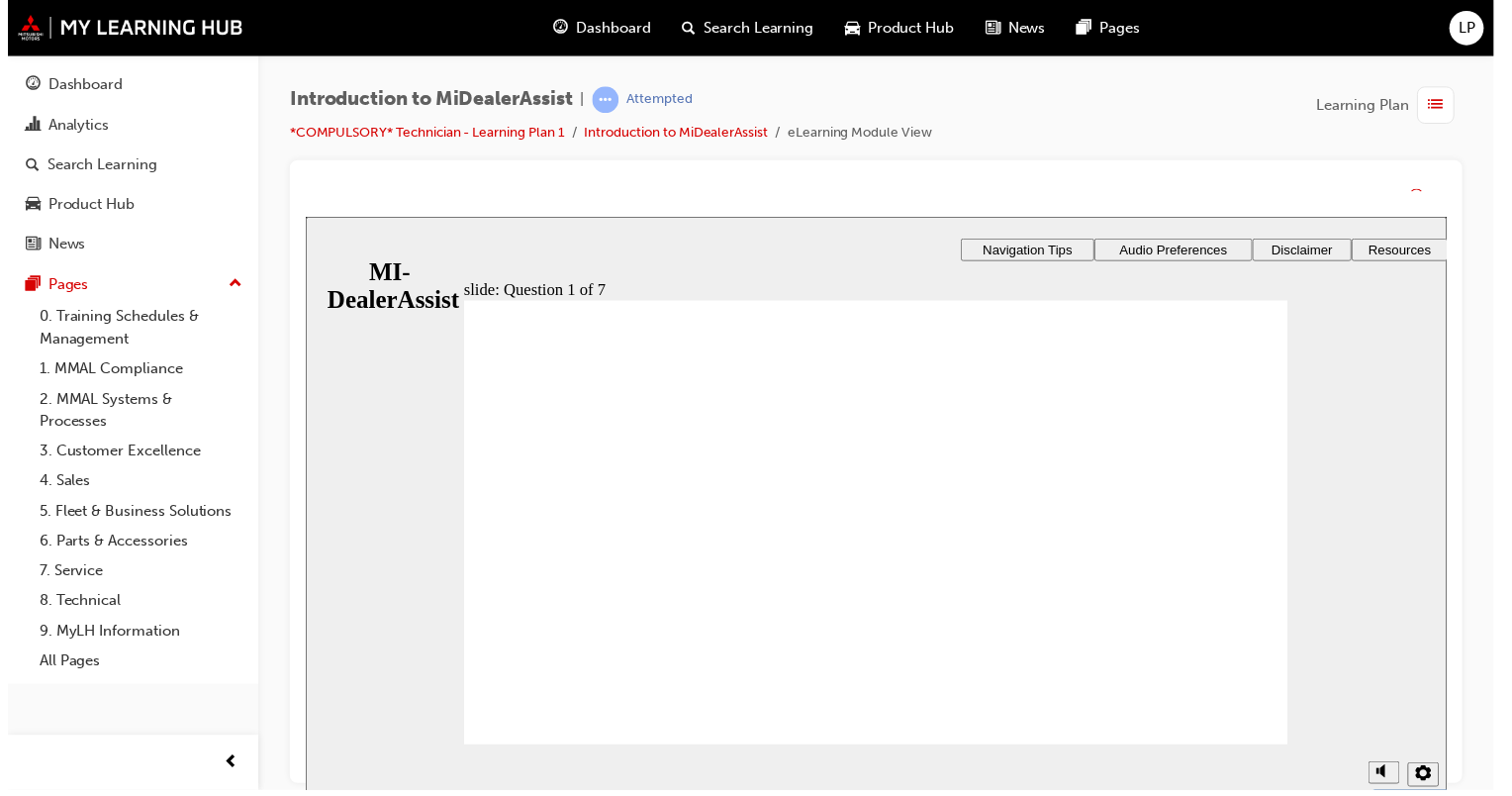 scroll, scrollTop: 0, scrollLeft: 0, axis: both 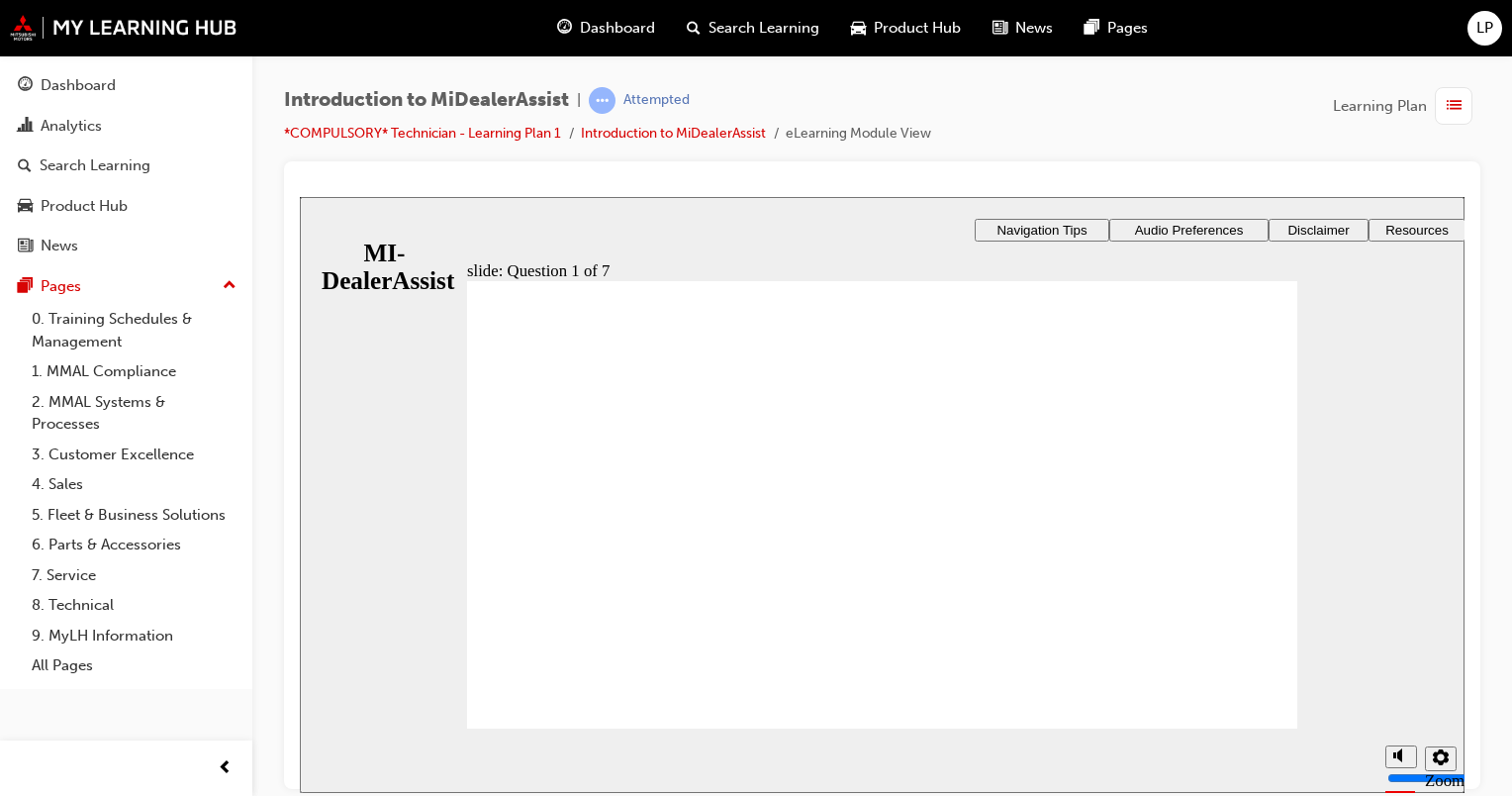 click 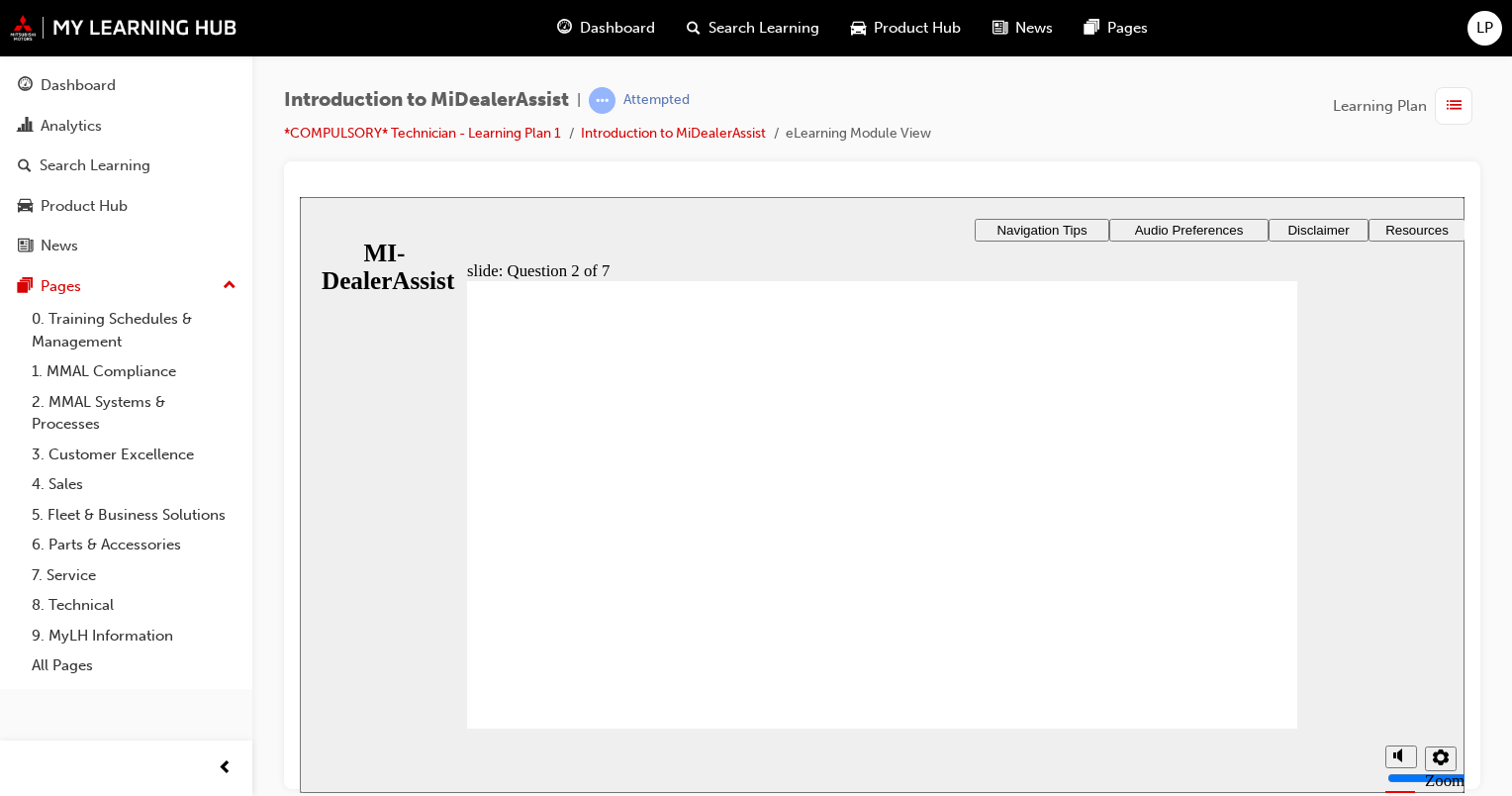 click 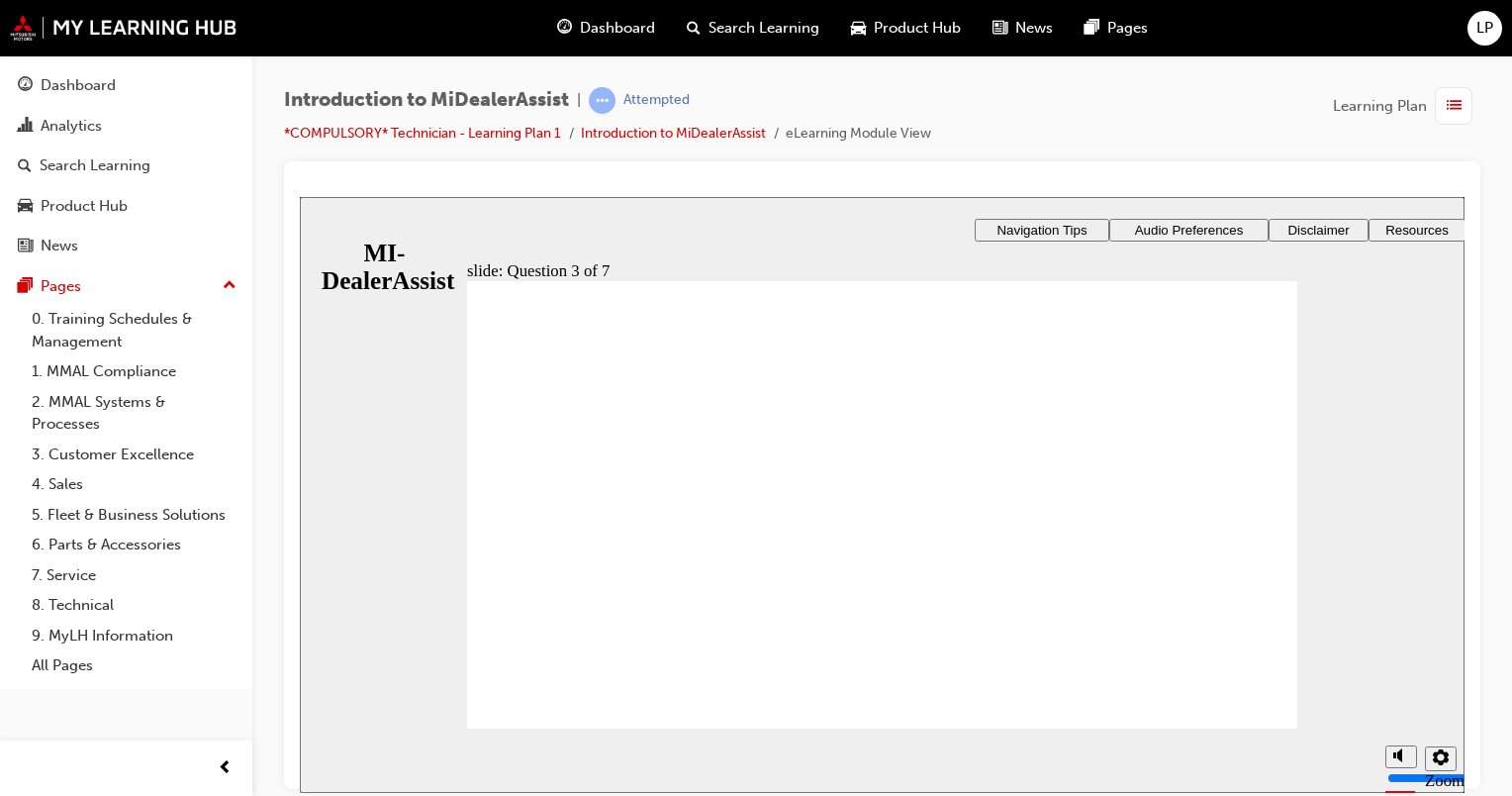 click 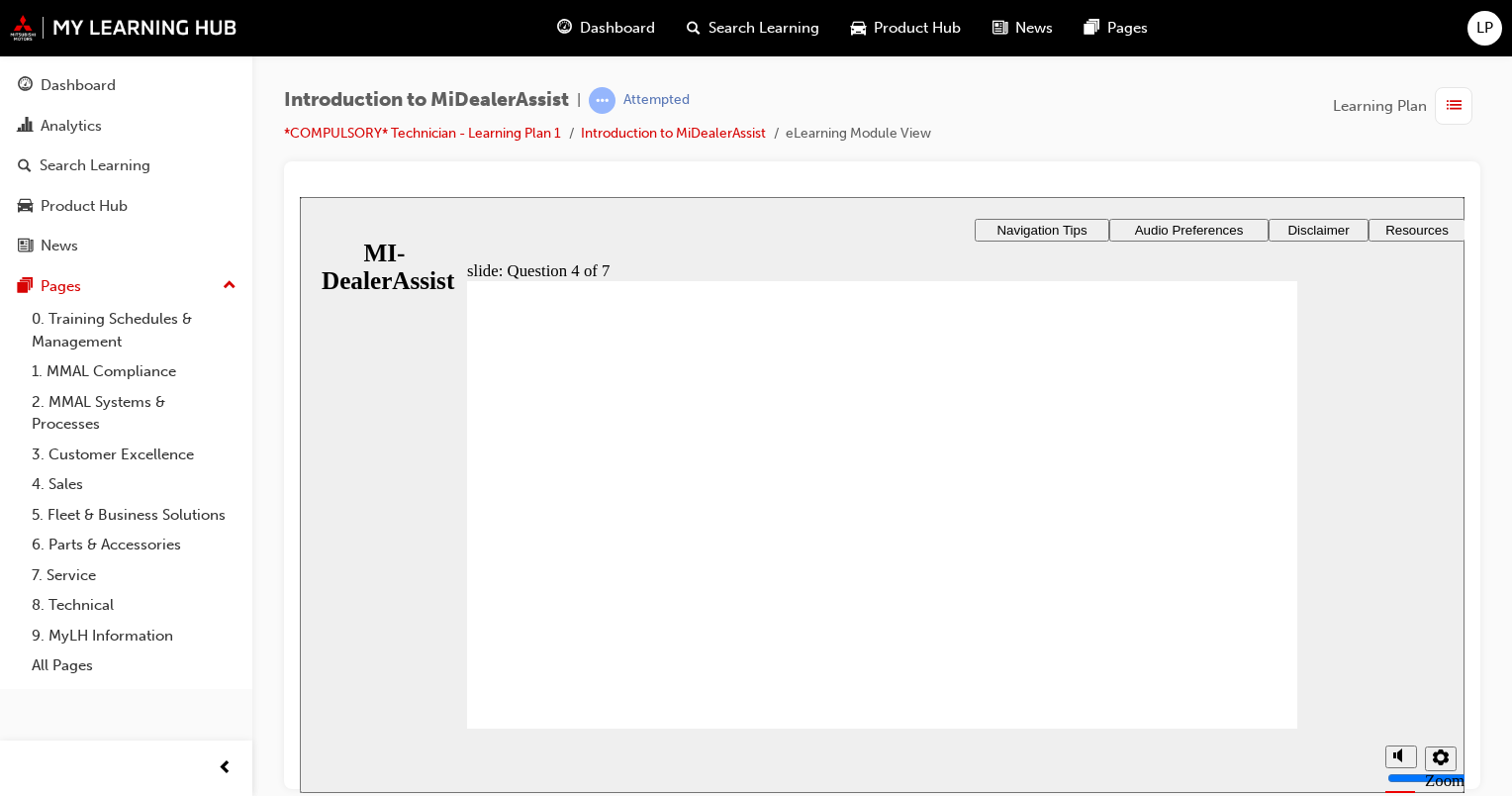 drag, startPoint x: 1116, startPoint y: 424, endPoint x: 1096, endPoint y: 433, distance: 21.931712 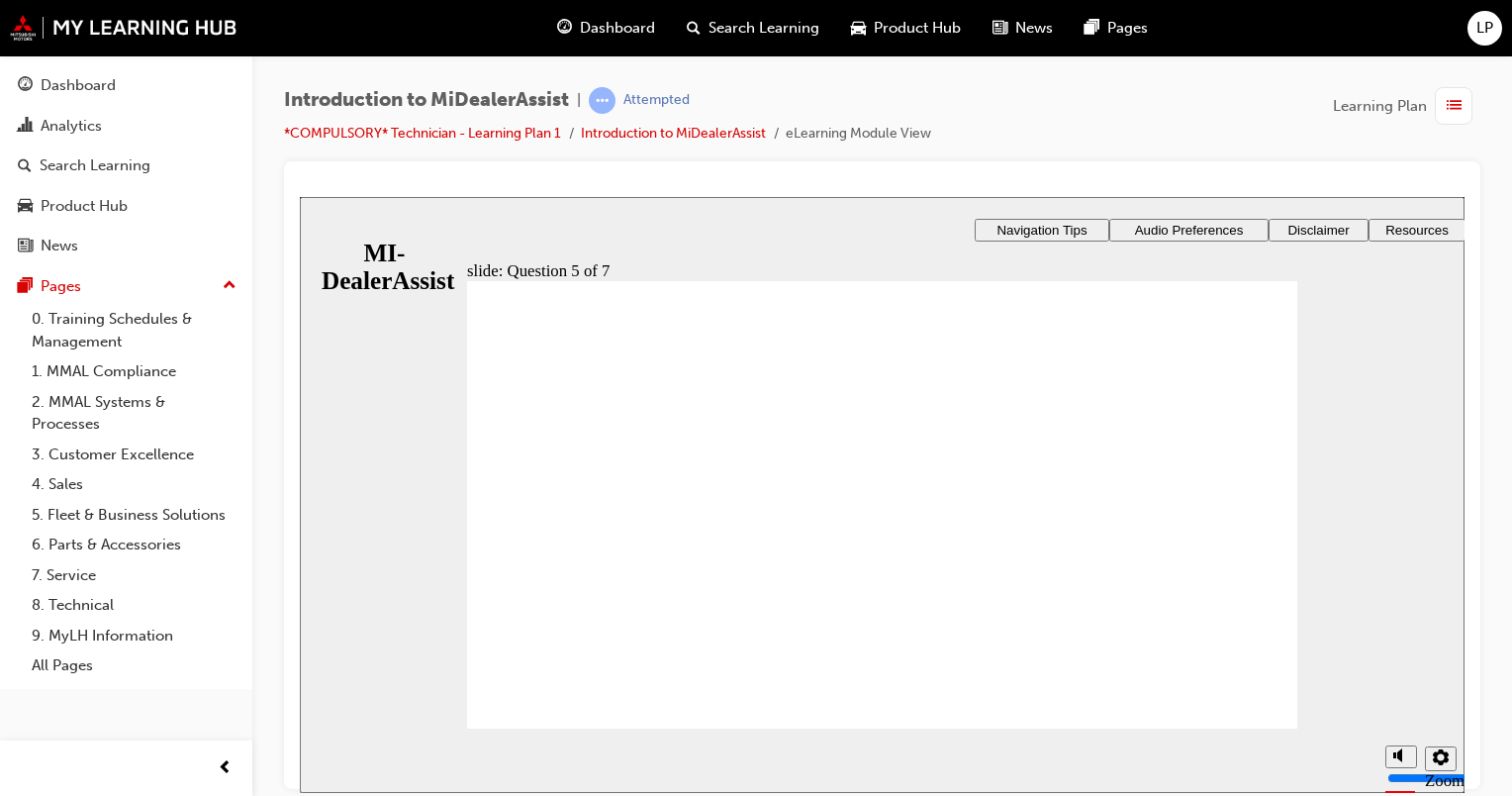 click 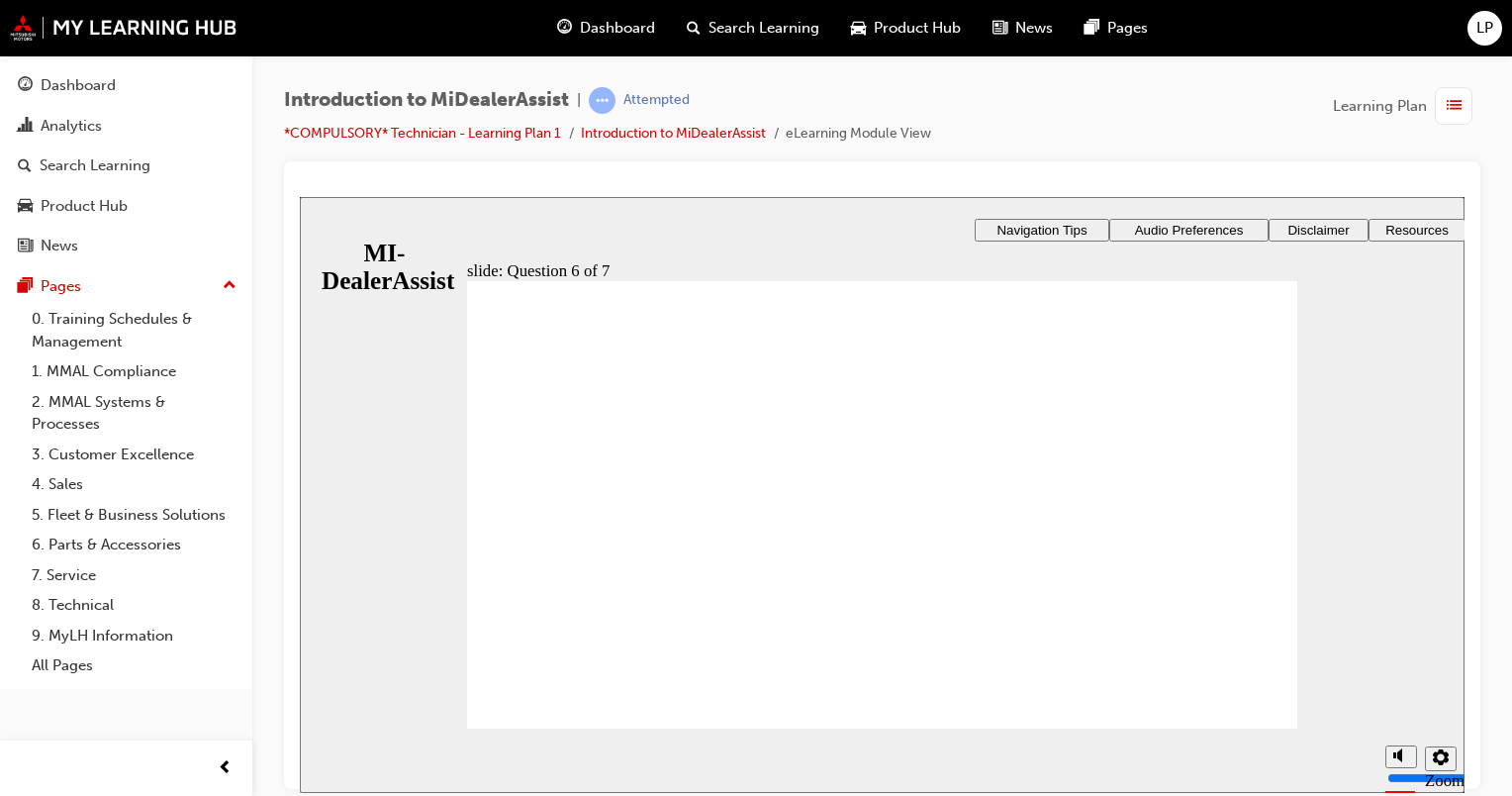 click 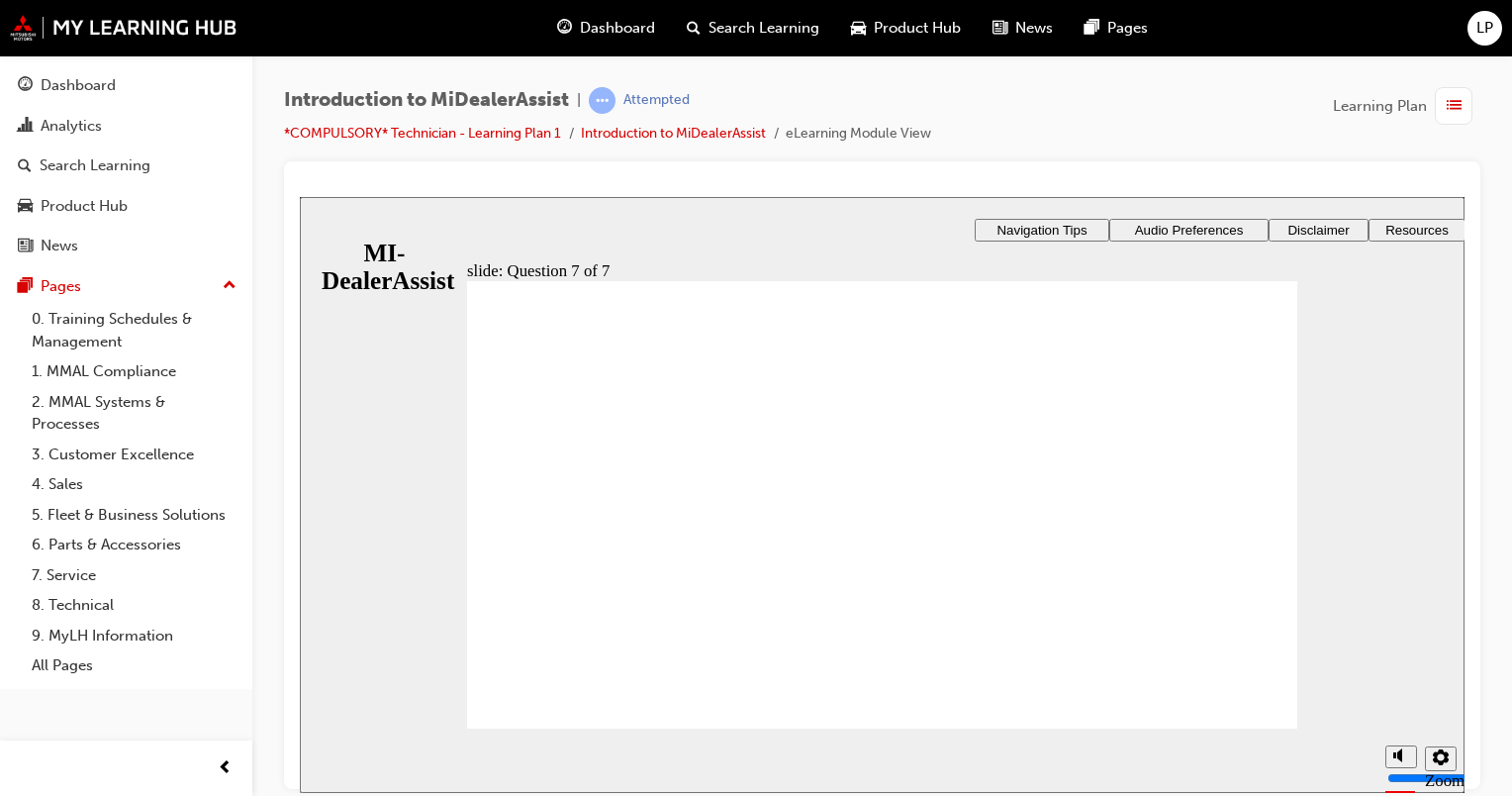 click 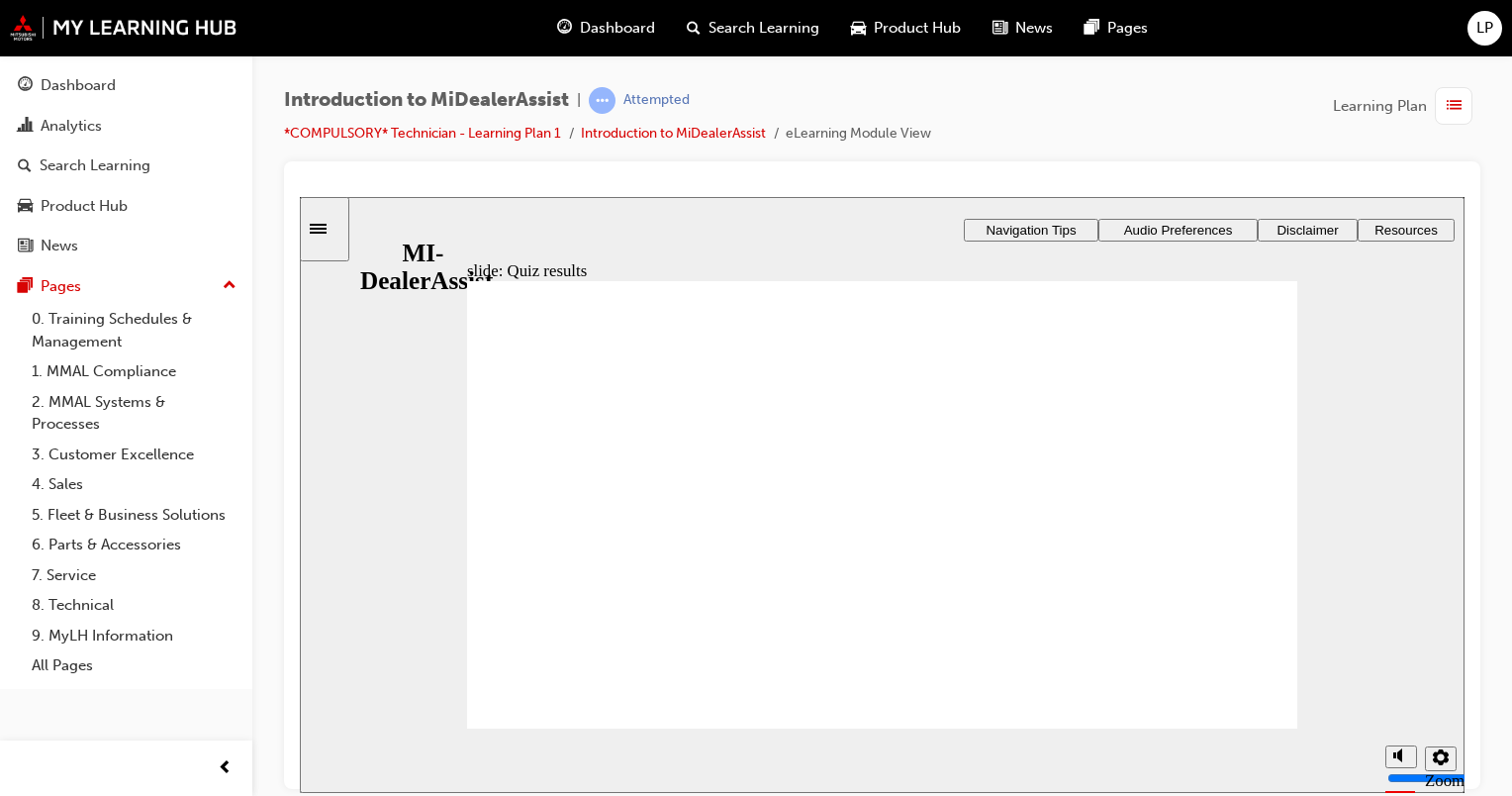 click 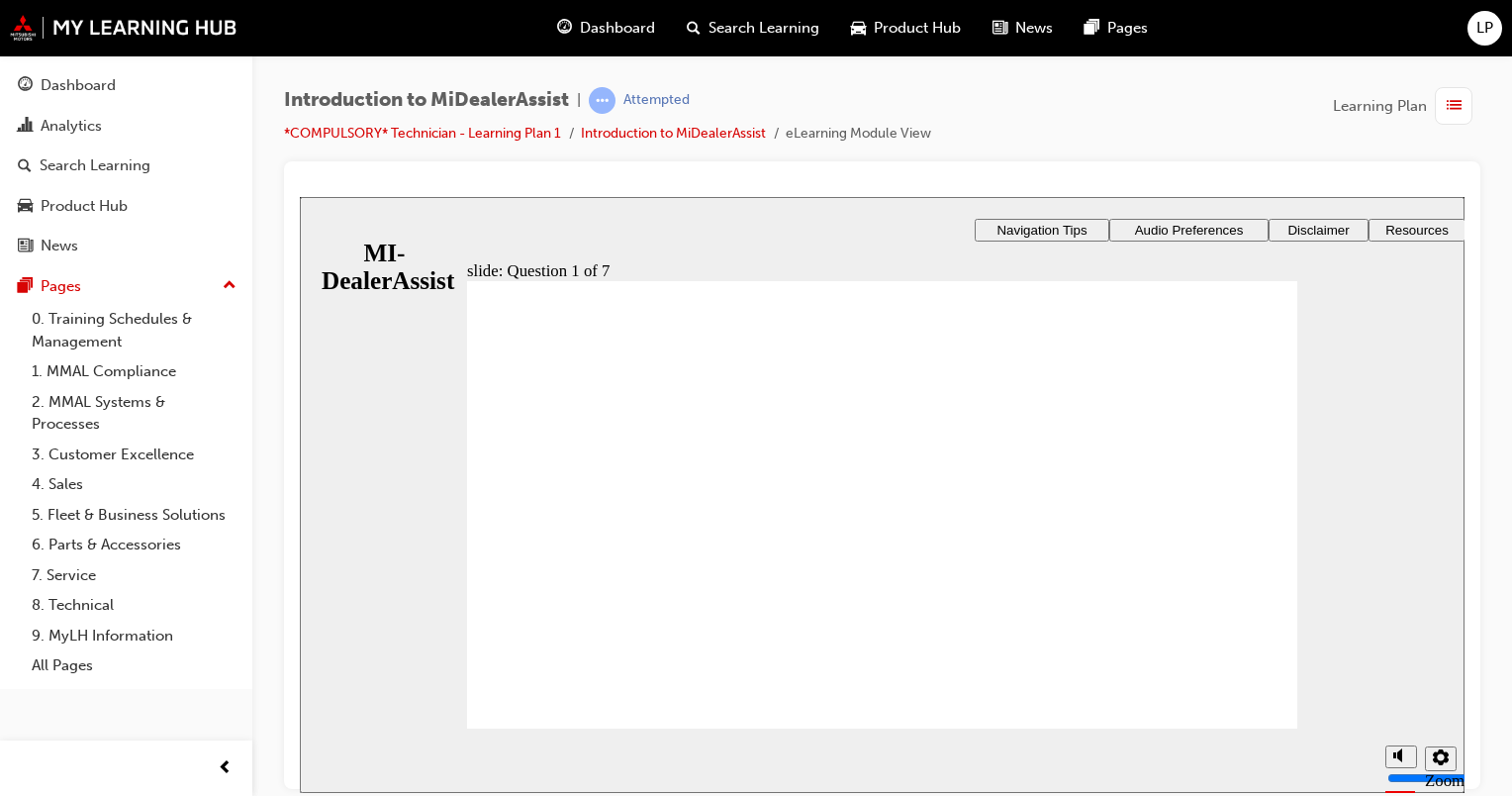 click 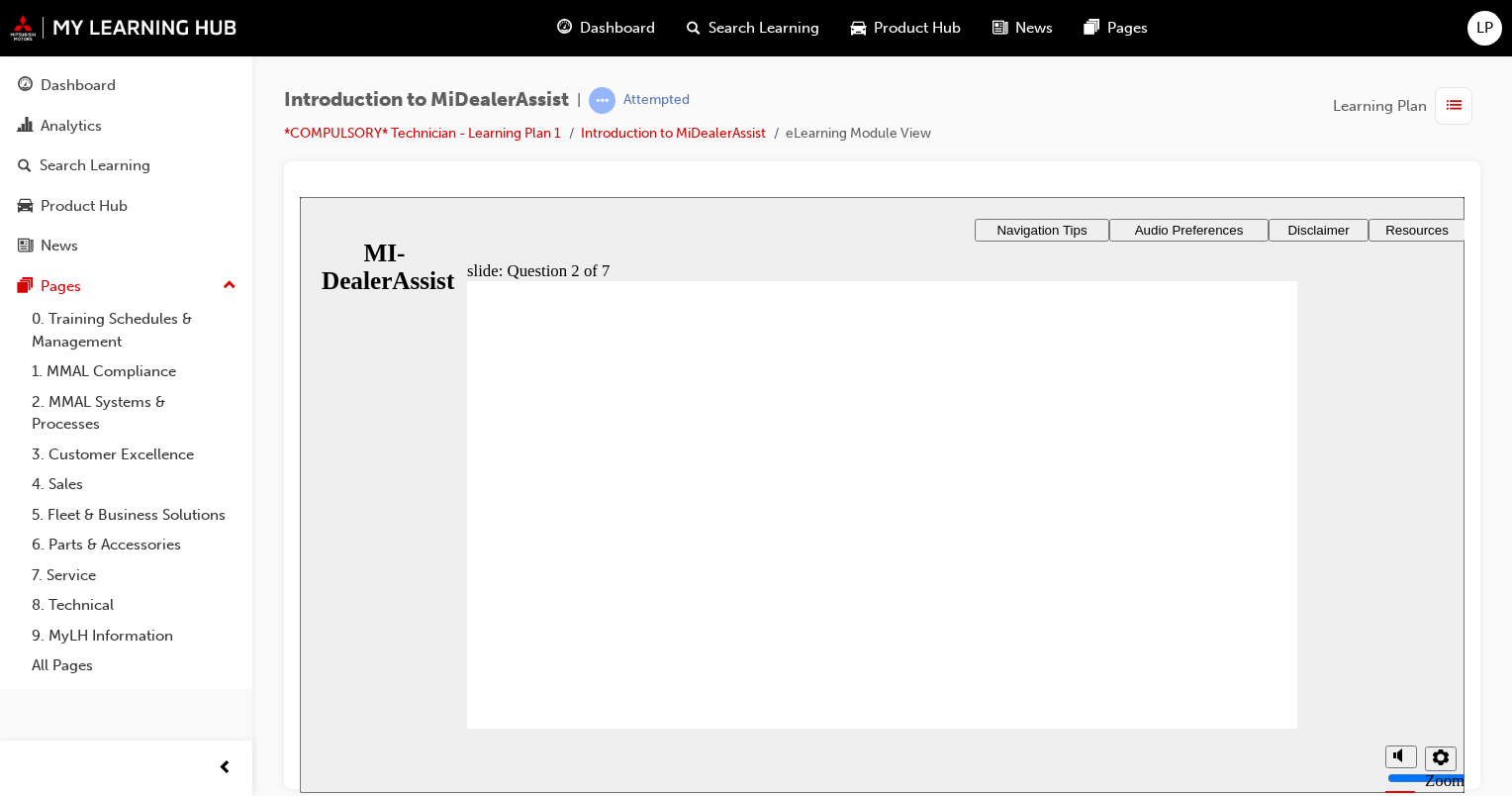click 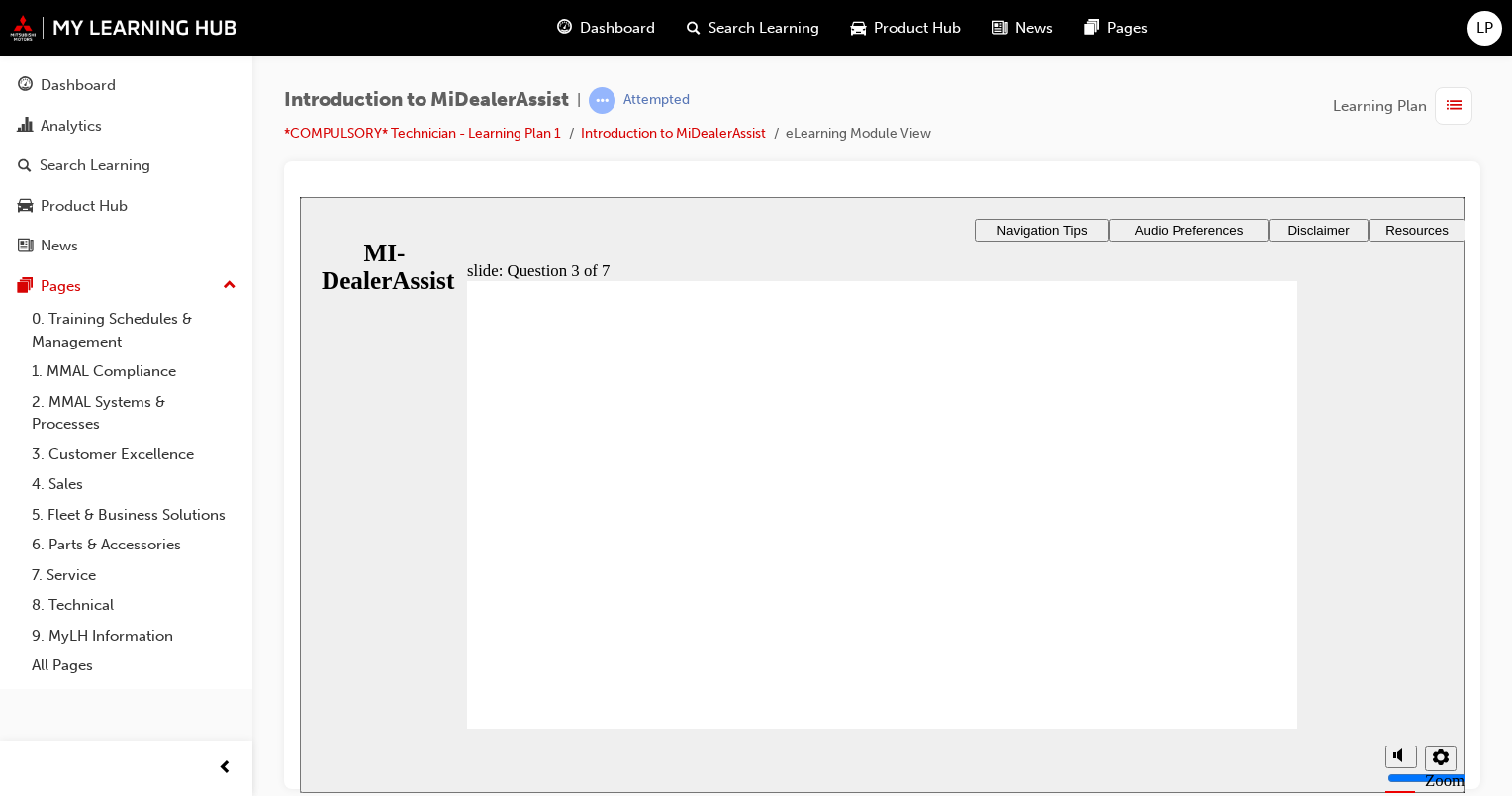 click 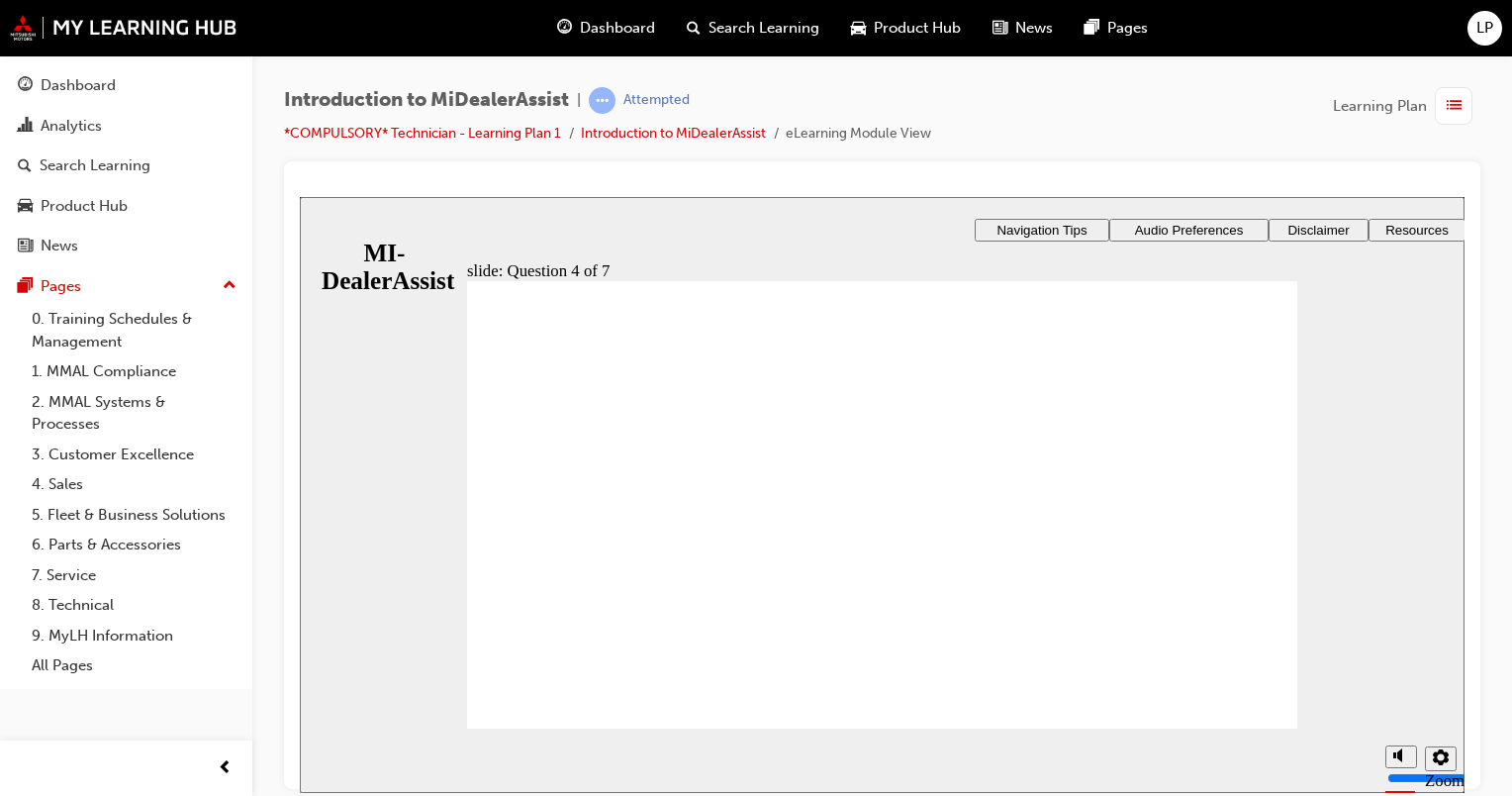 drag, startPoint x: 1180, startPoint y: 430, endPoint x: 1144, endPoint y: 448, distance: 40.249224 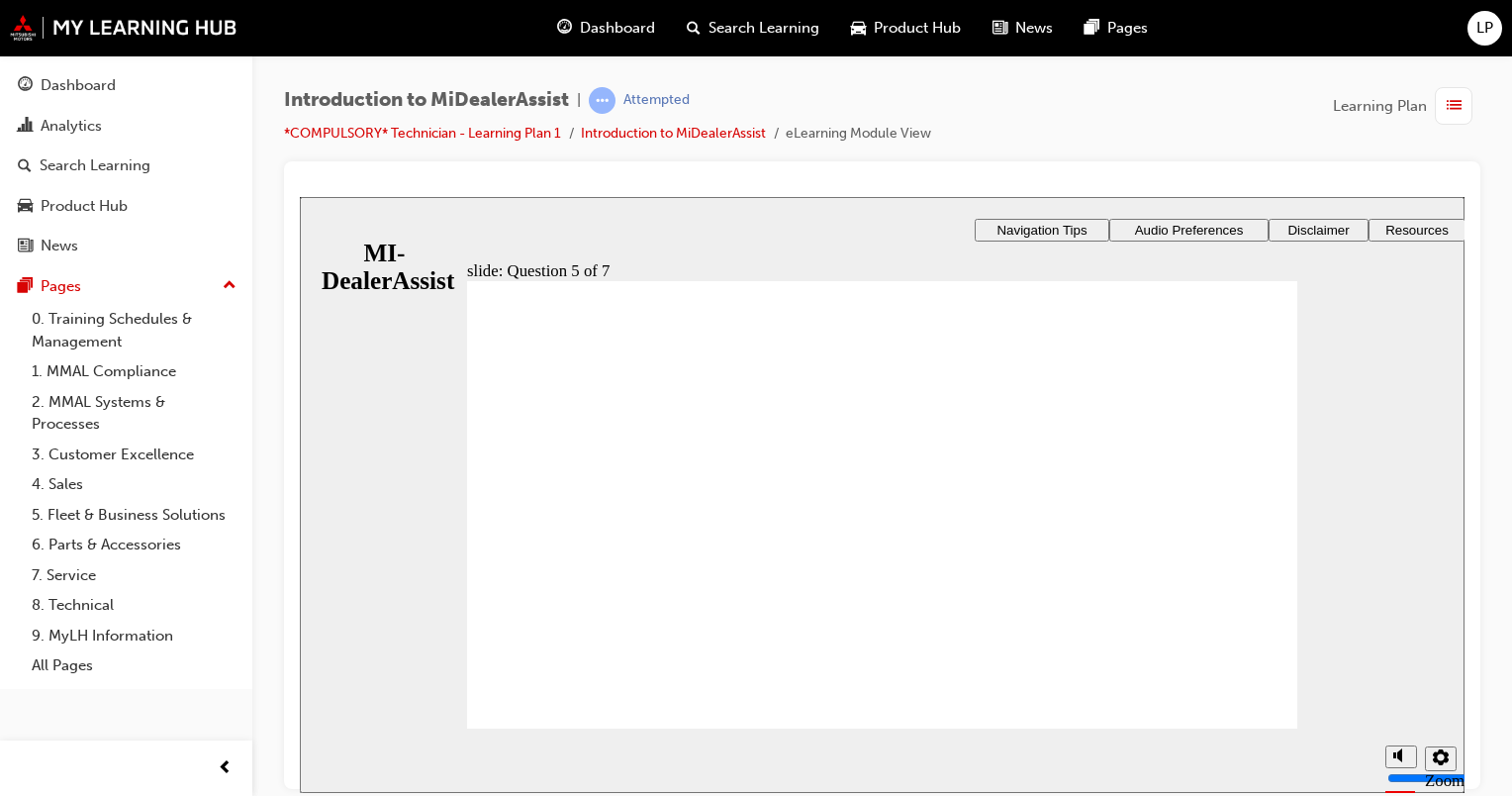 click 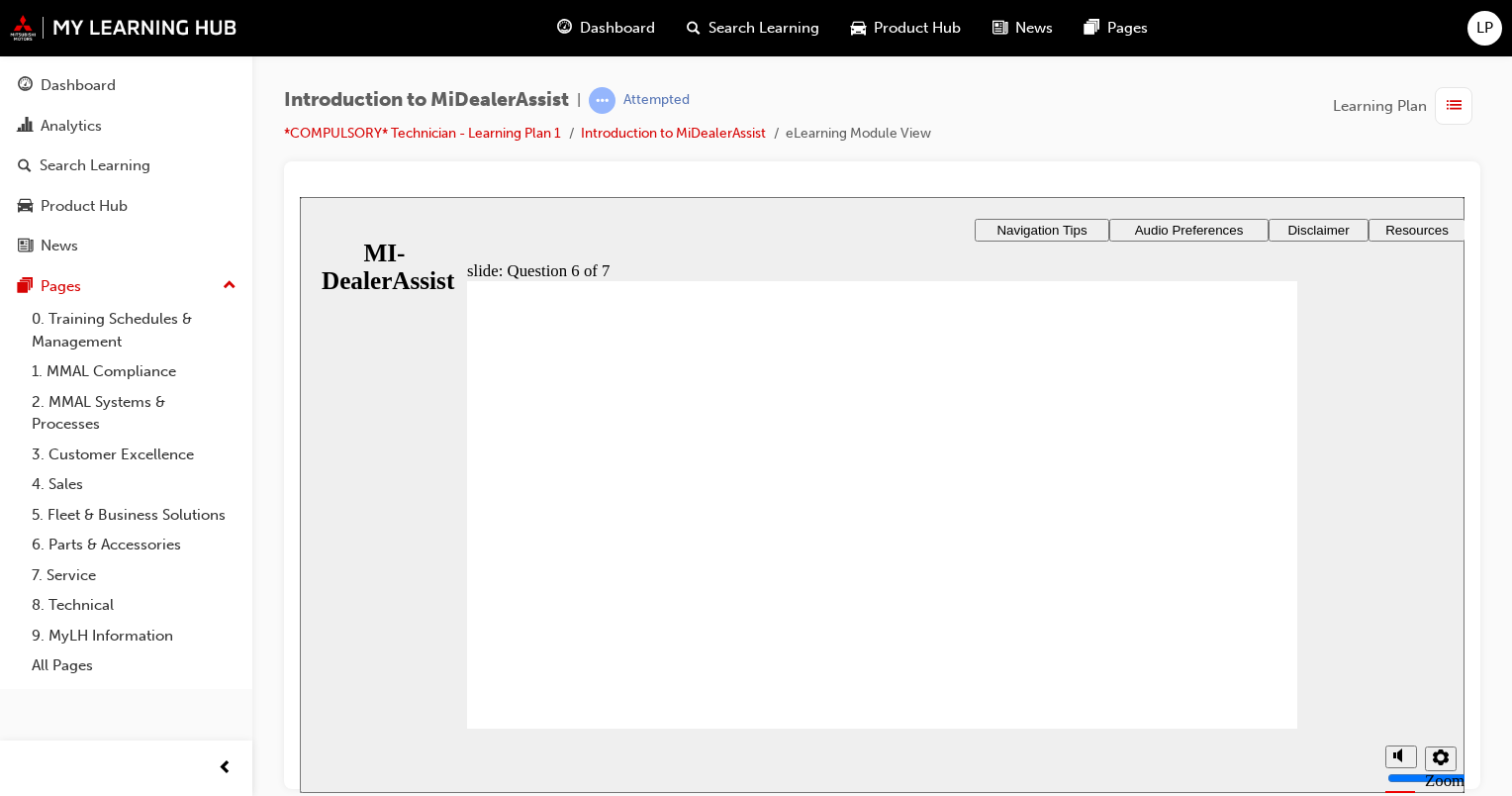 click 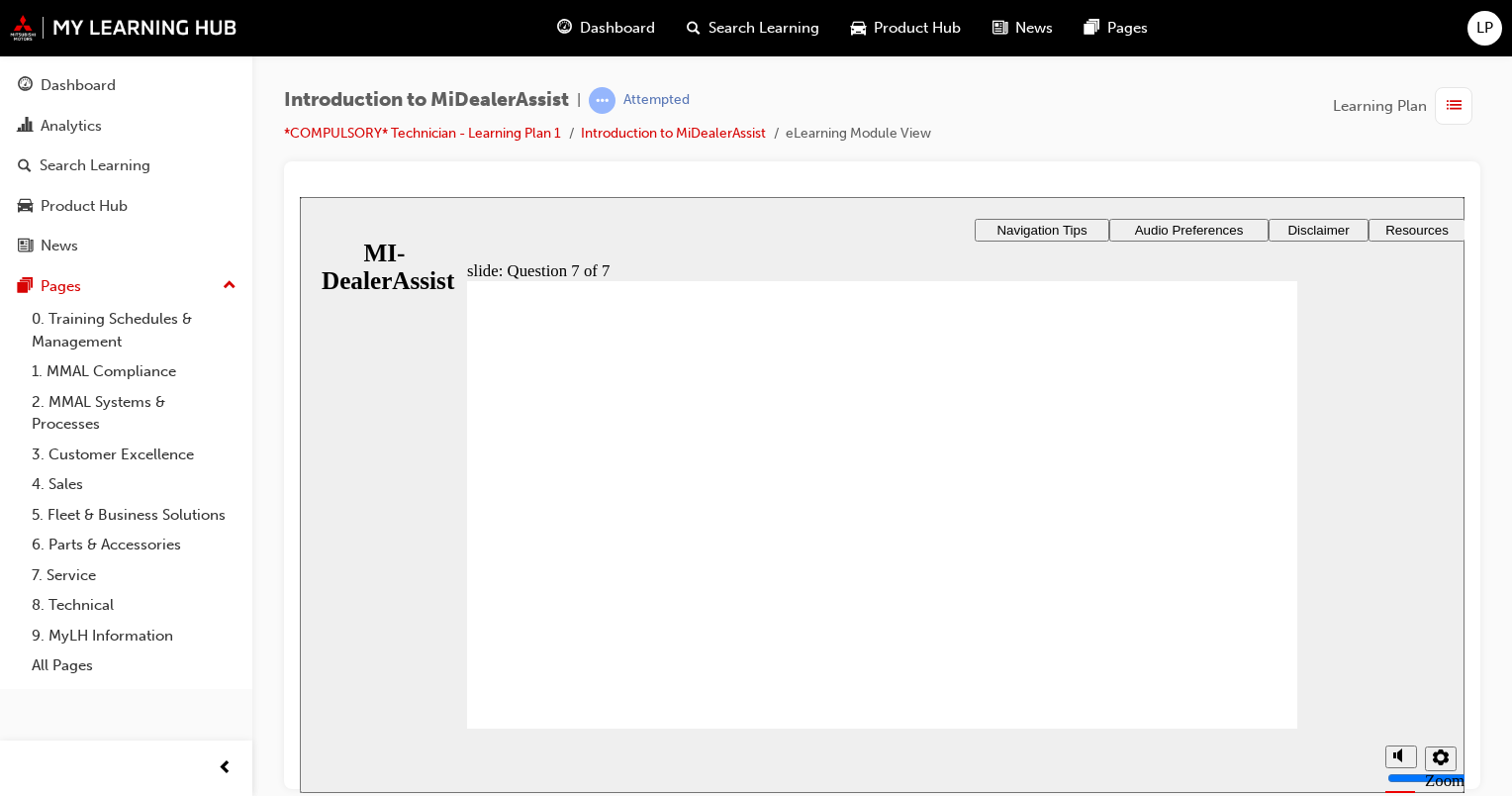 click 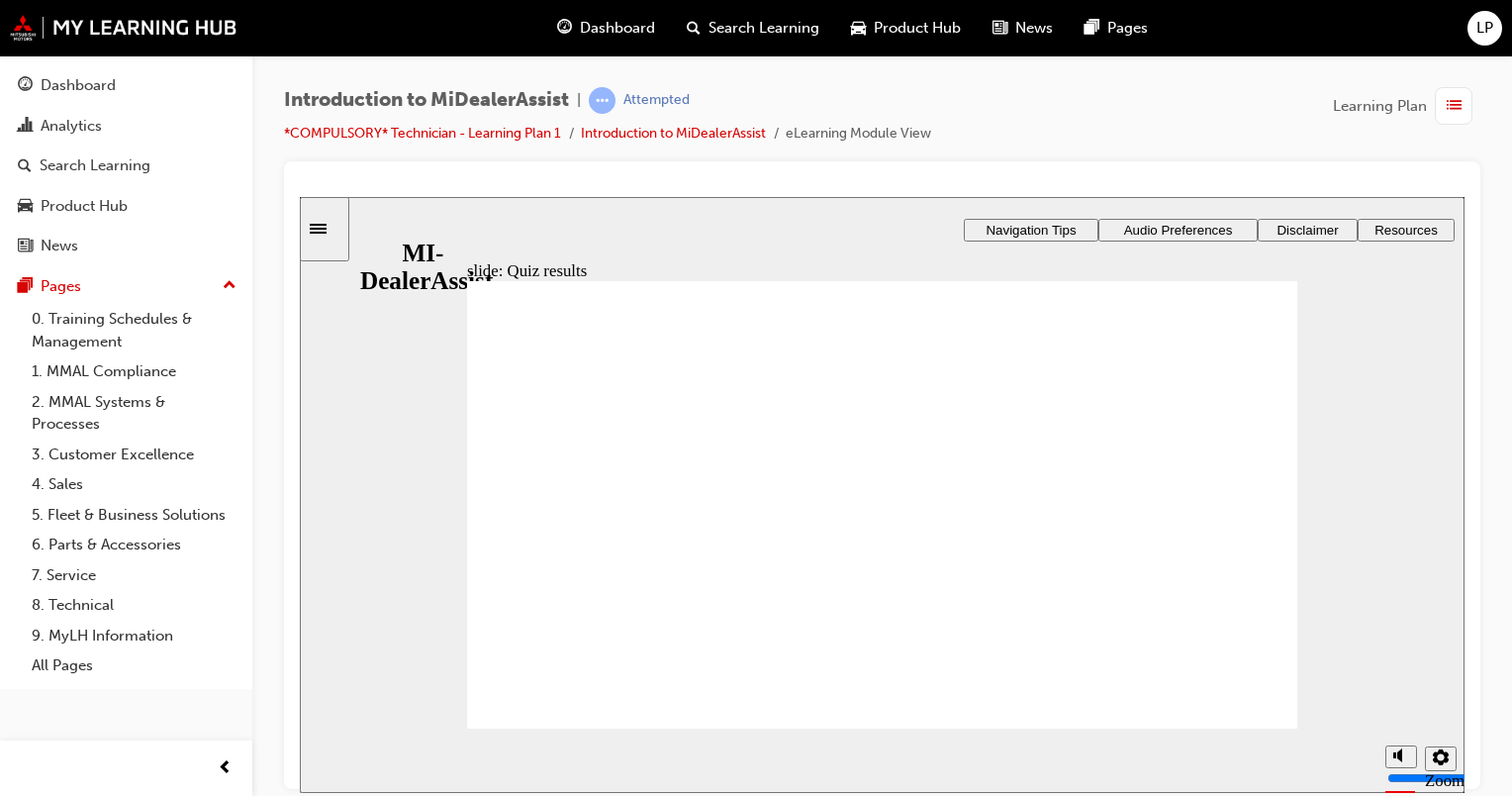 click 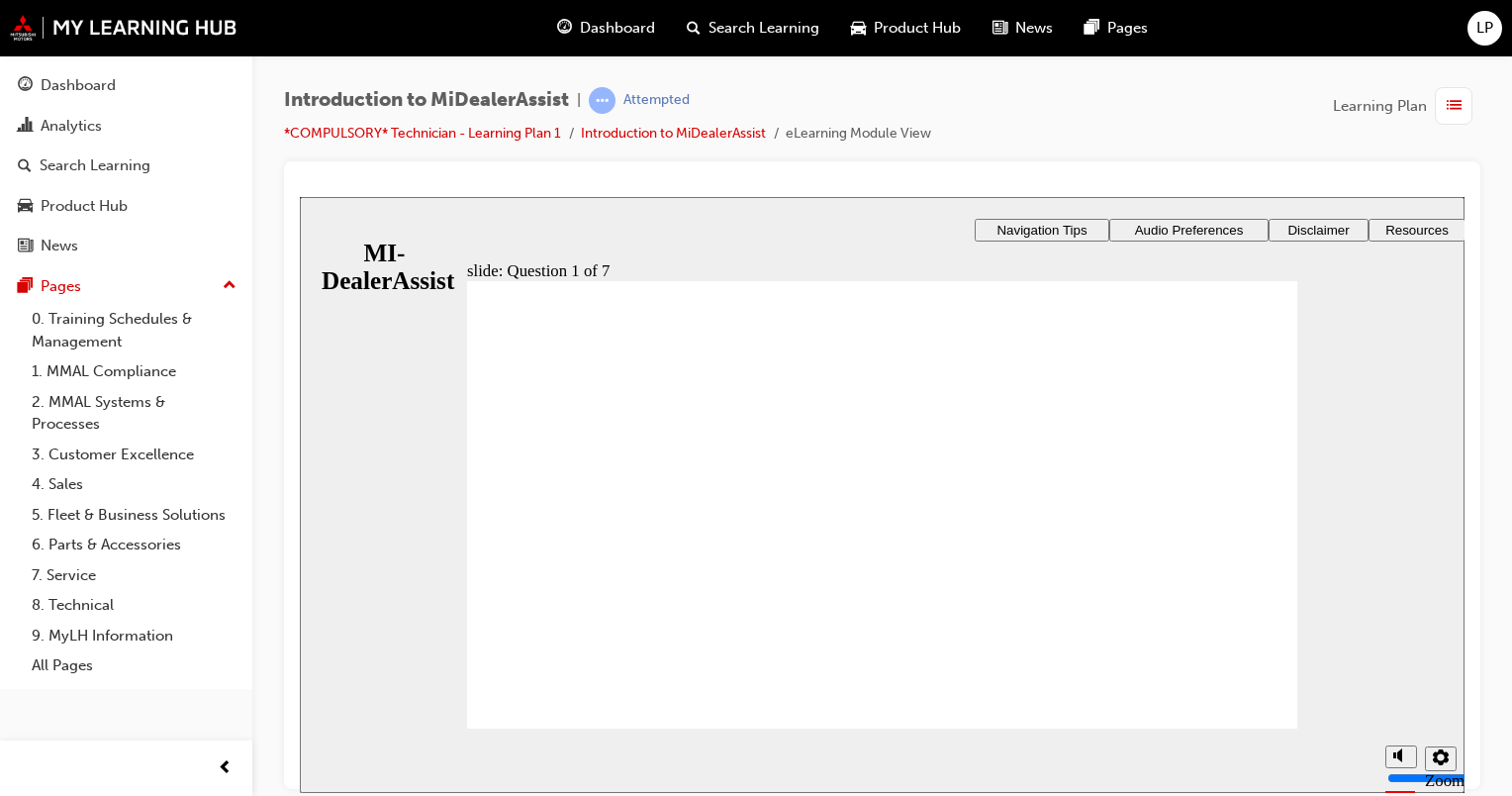 click 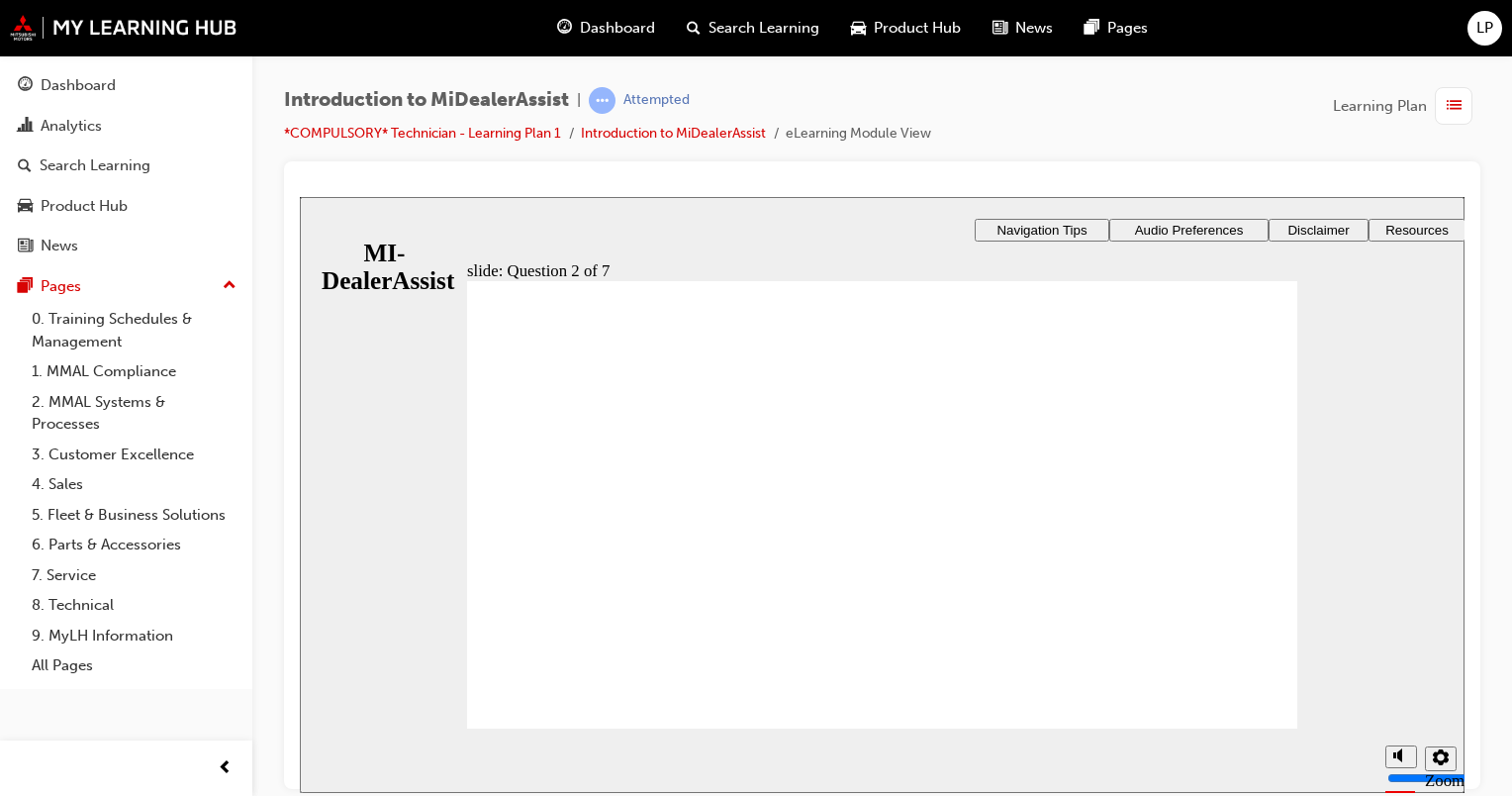 click 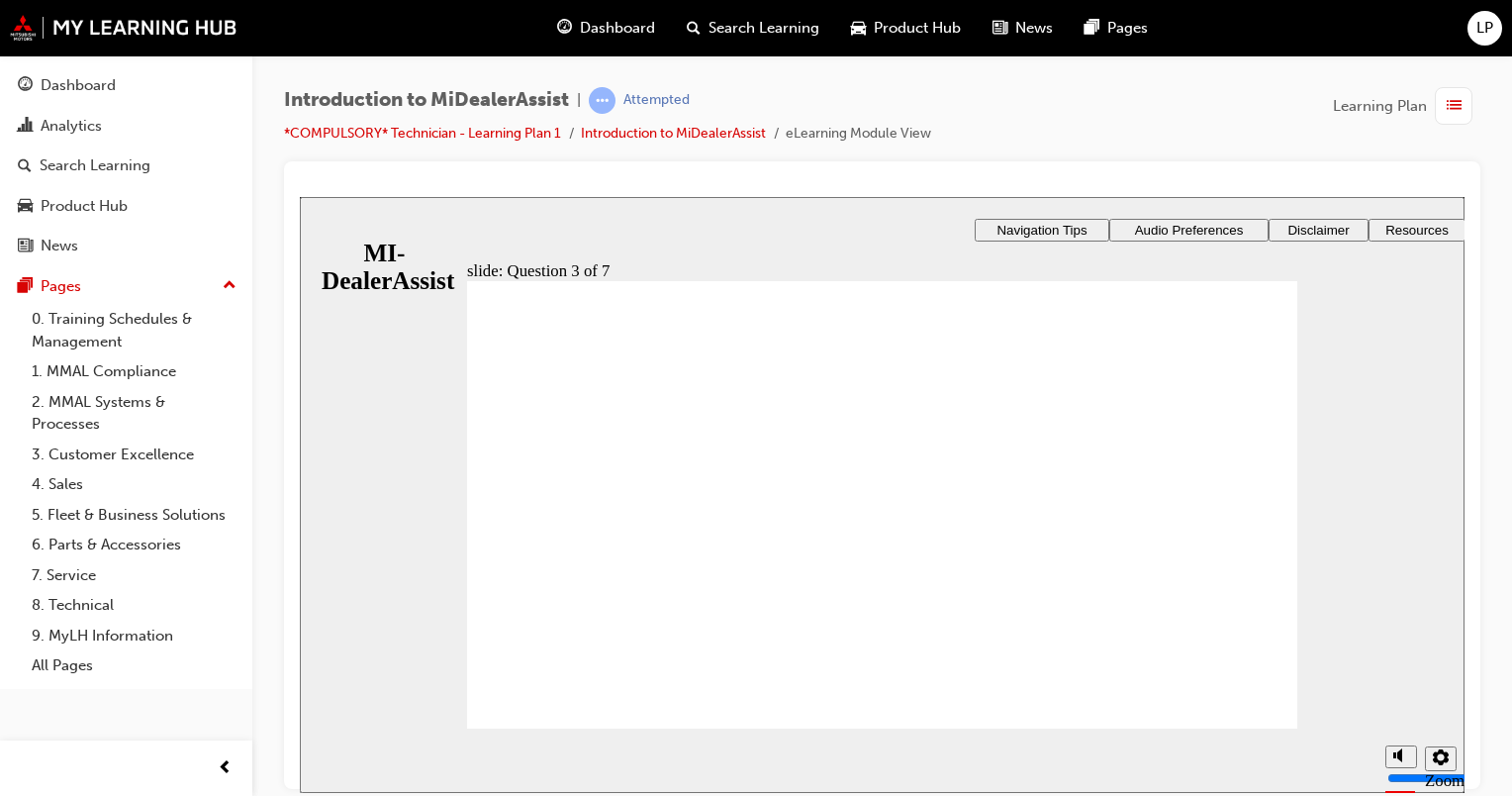 click 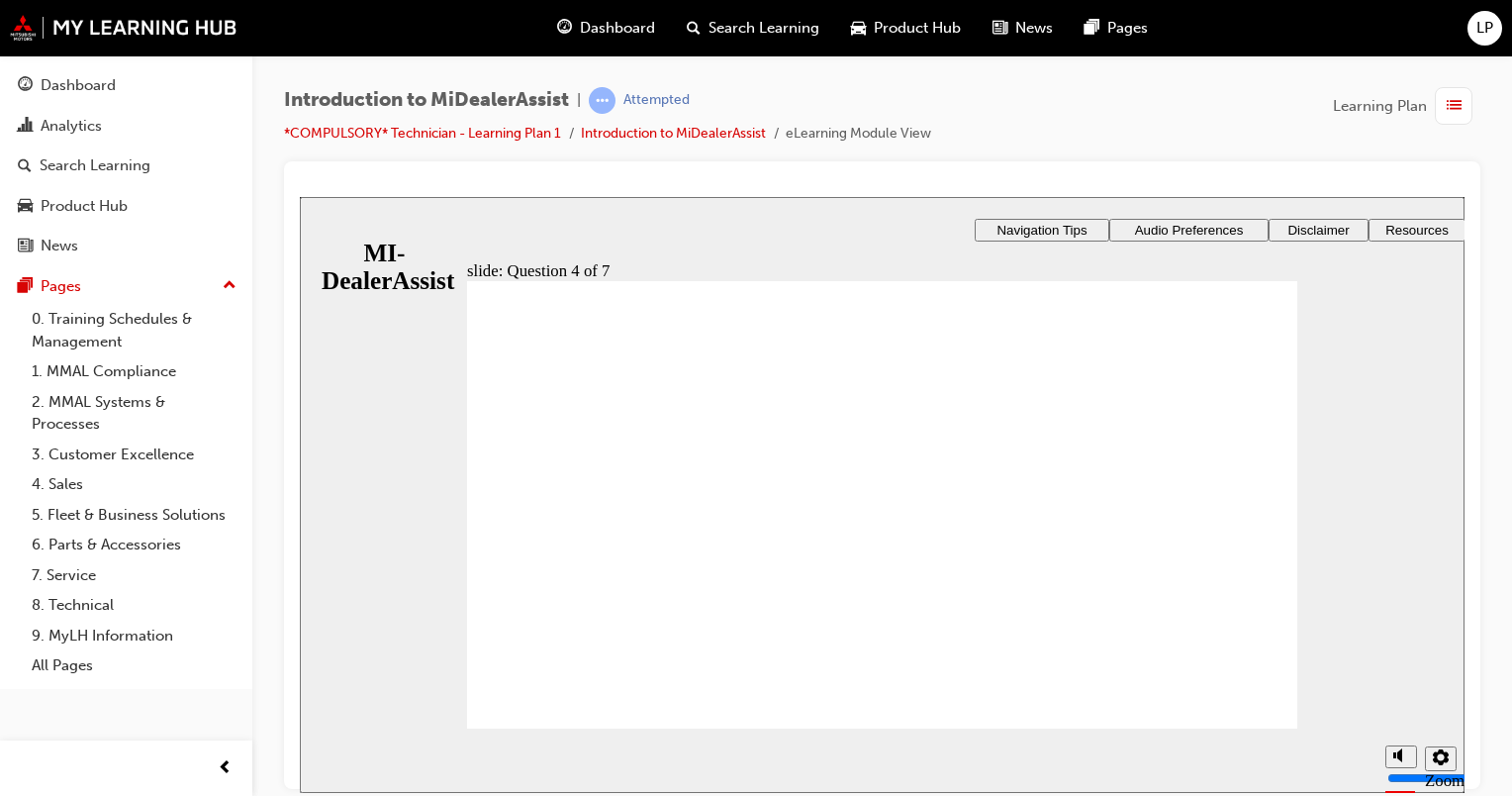 drag, startPoint x: 1132, startPoint y: 422, endPoint x: 1116, endPoint y: 435, distance: 20.615528 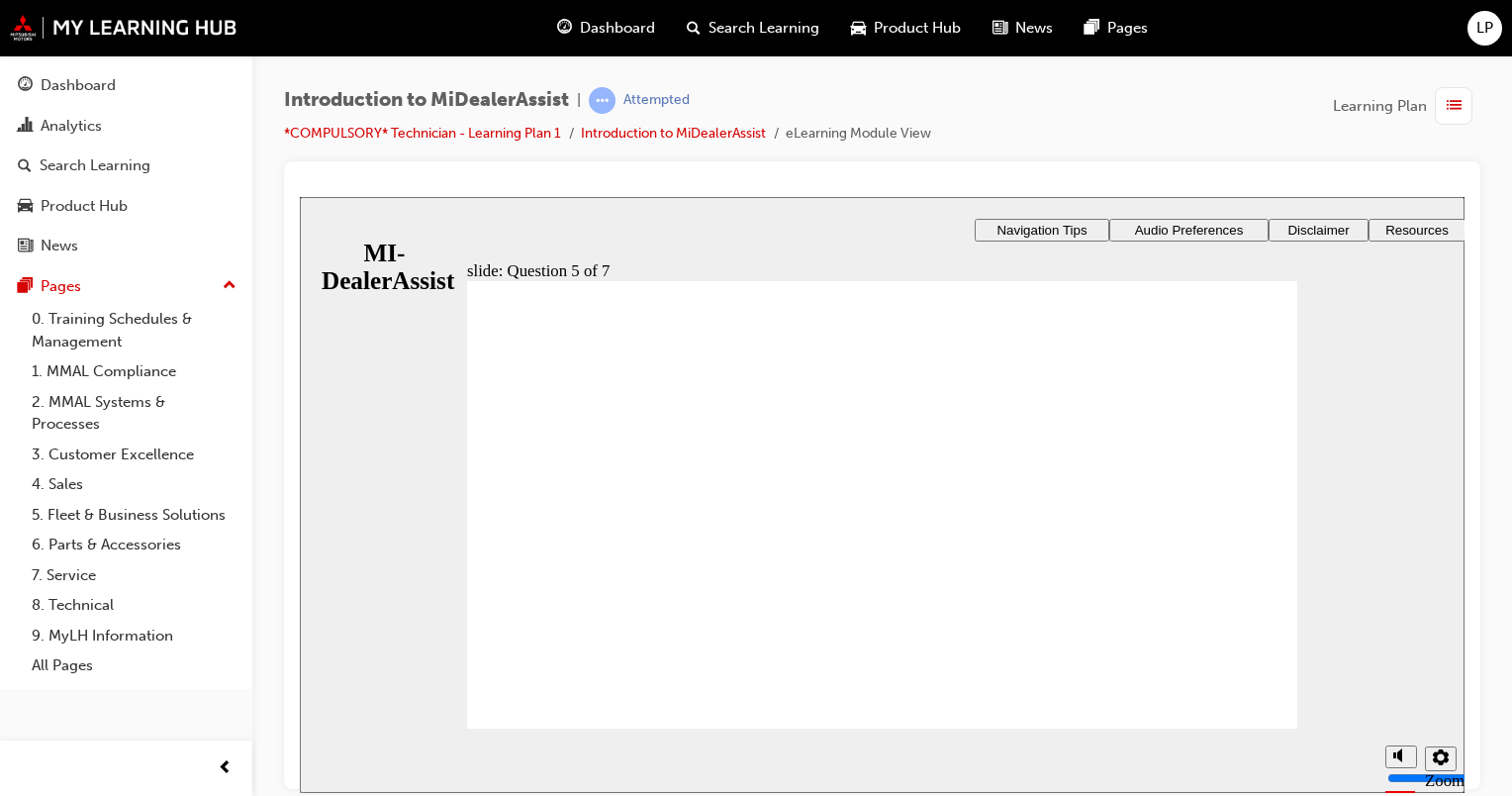 click 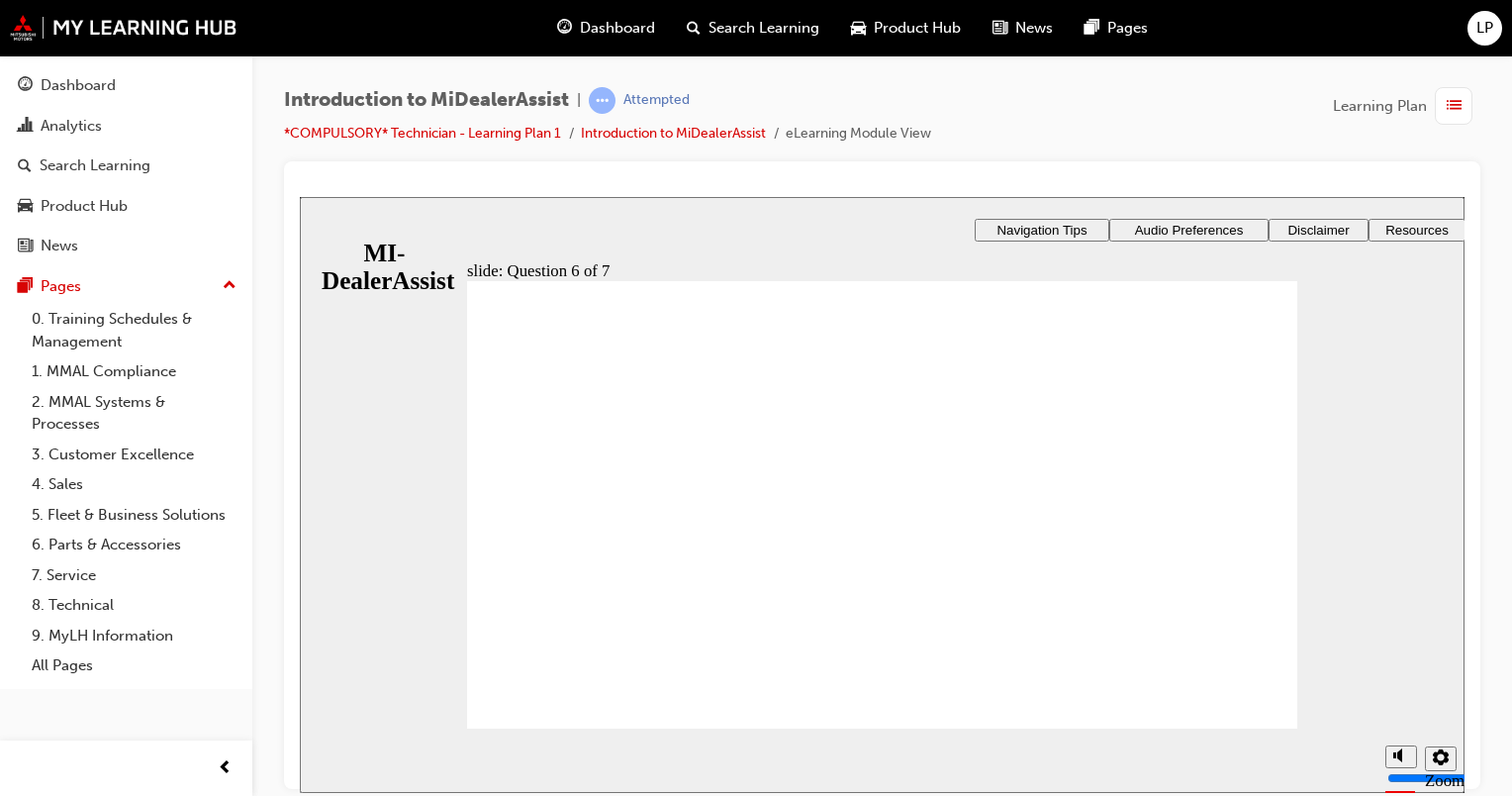 click 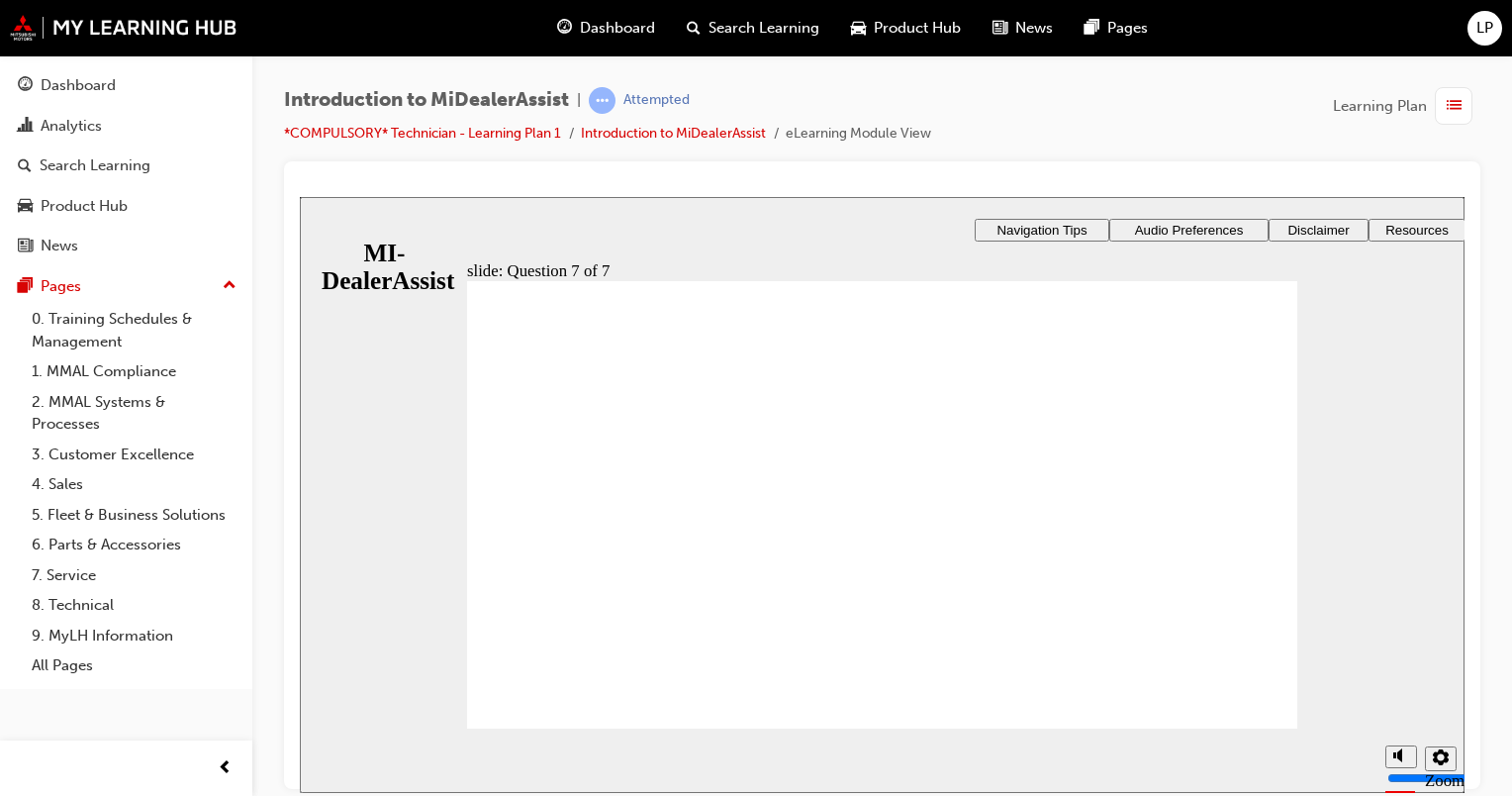 click 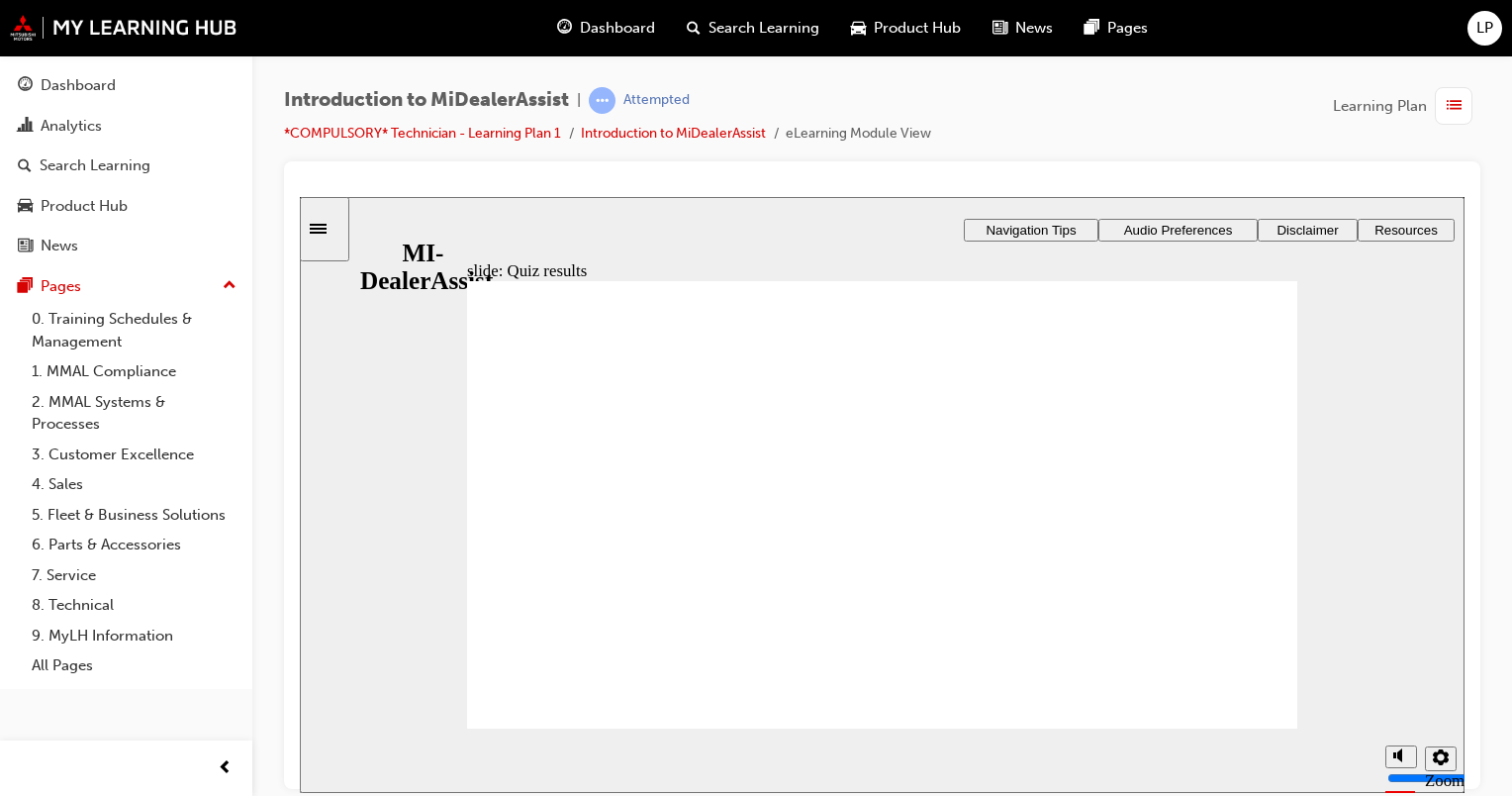 click 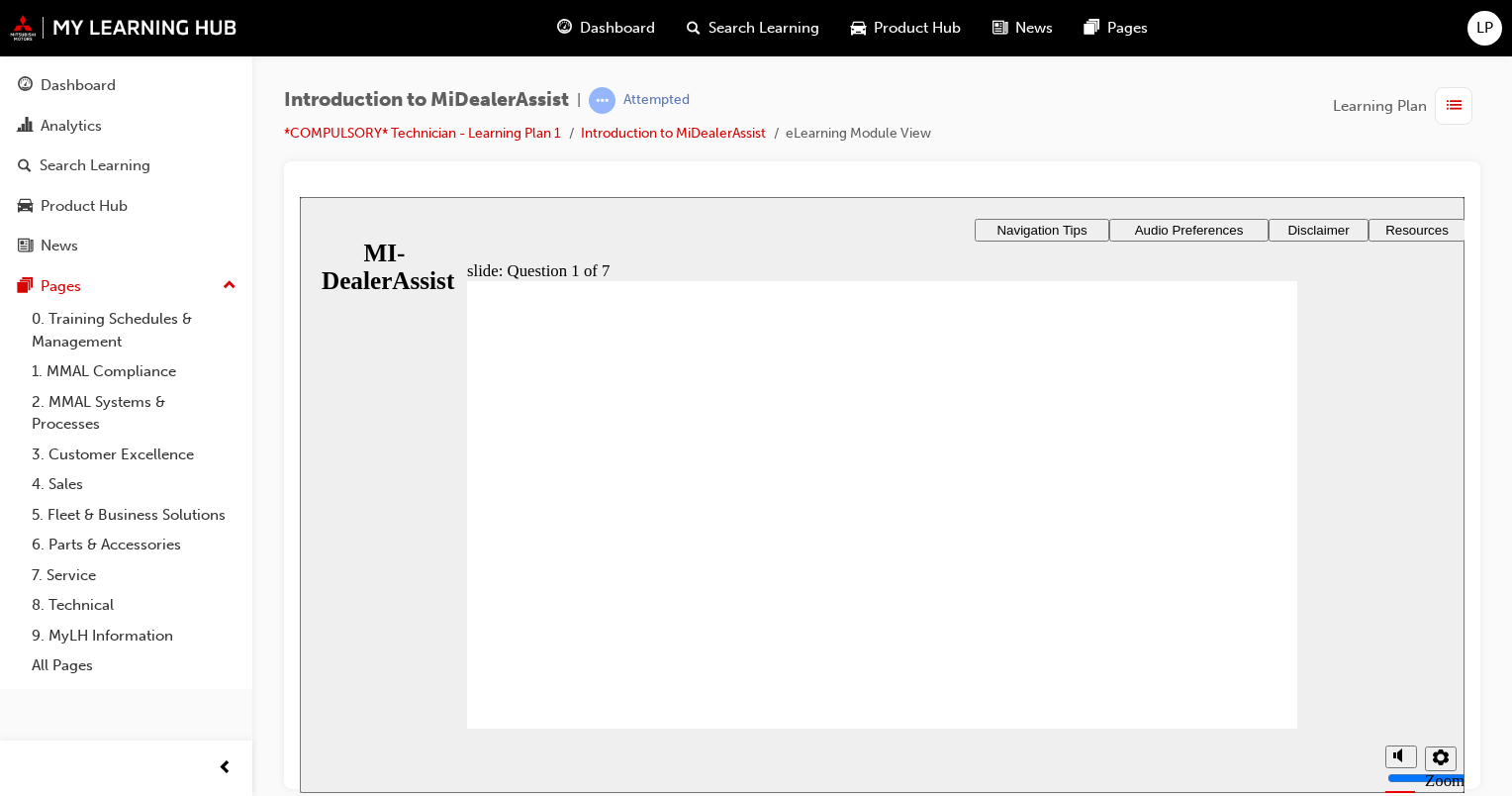click 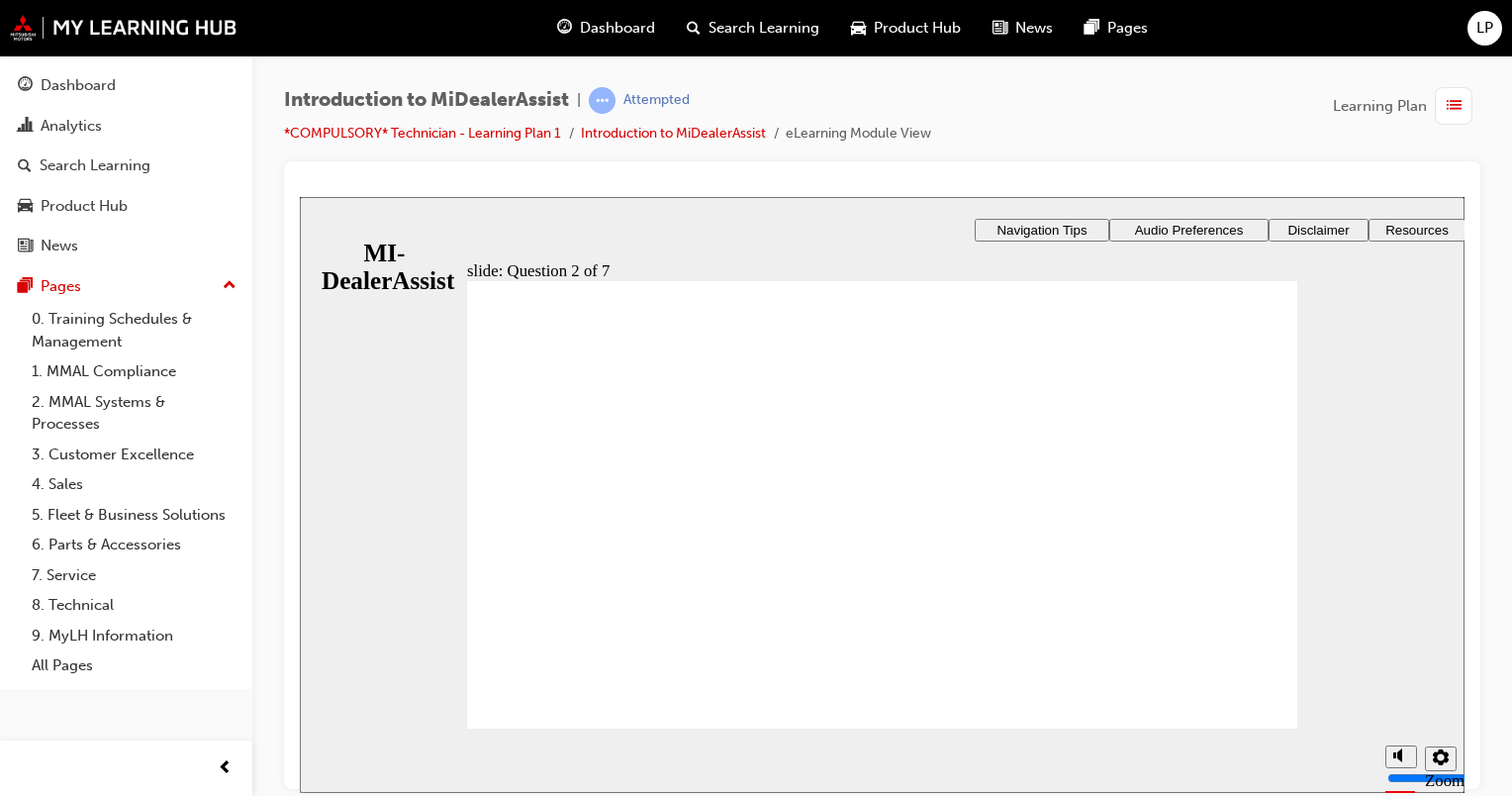 click 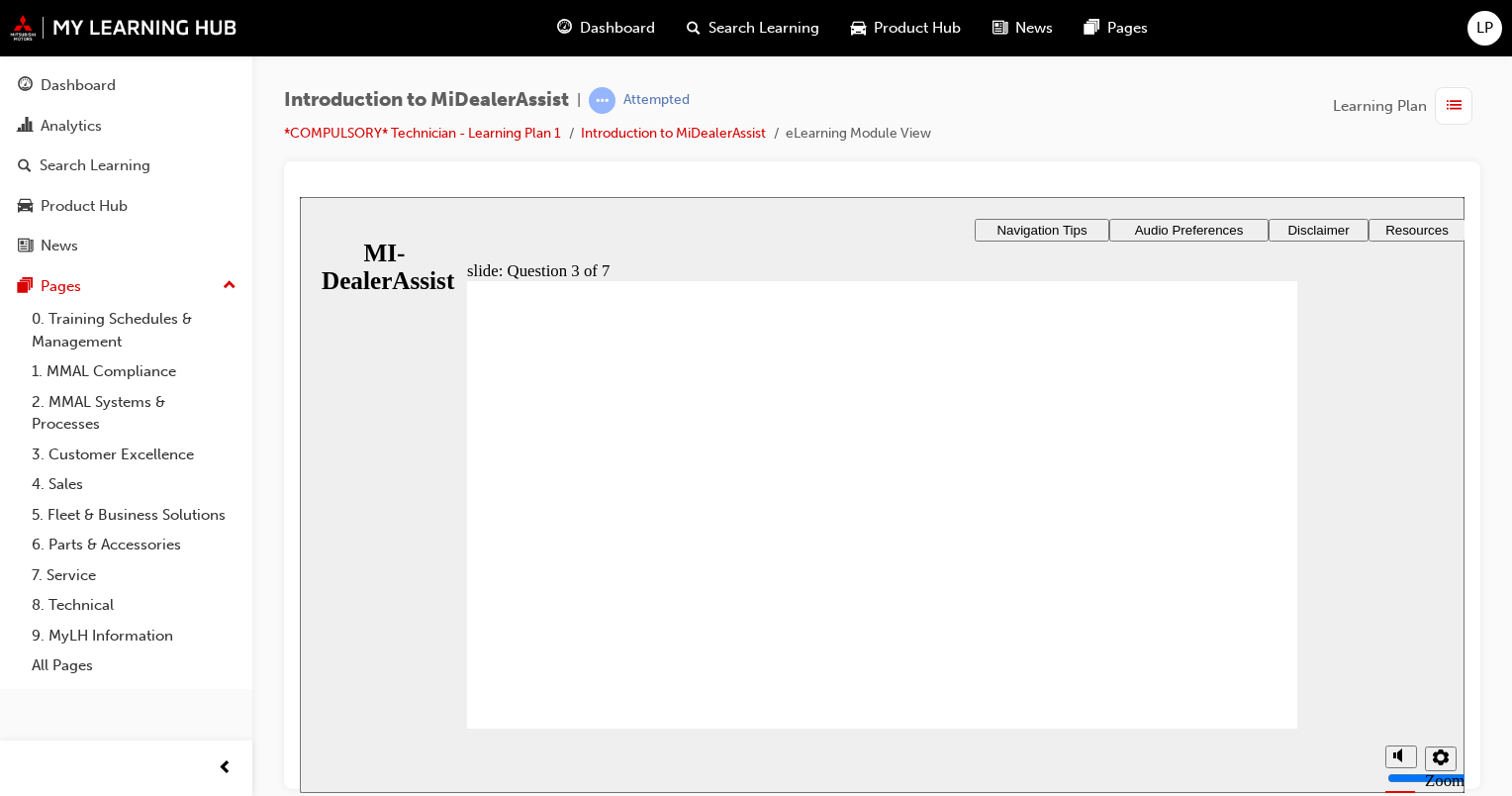 click 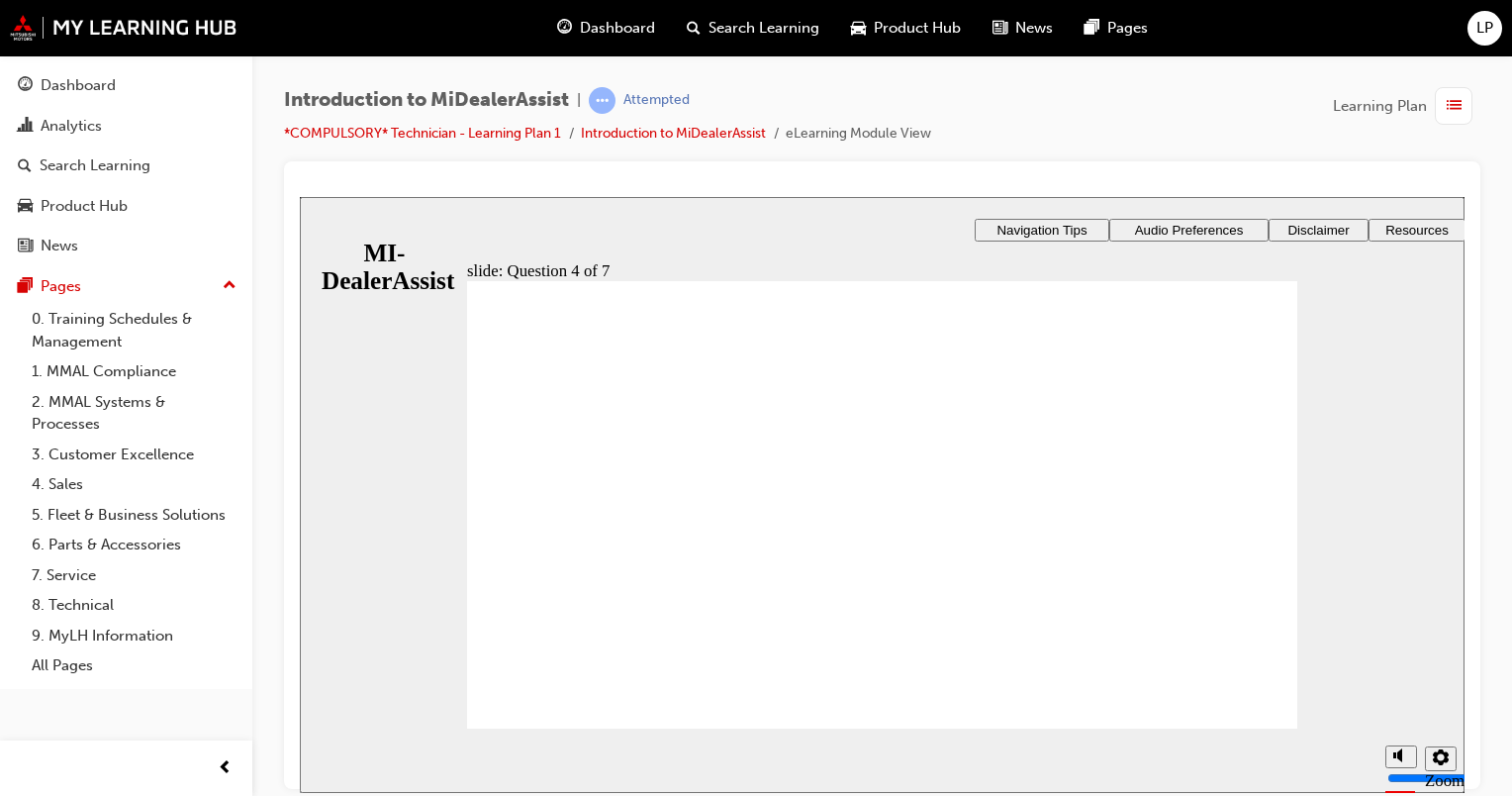 click 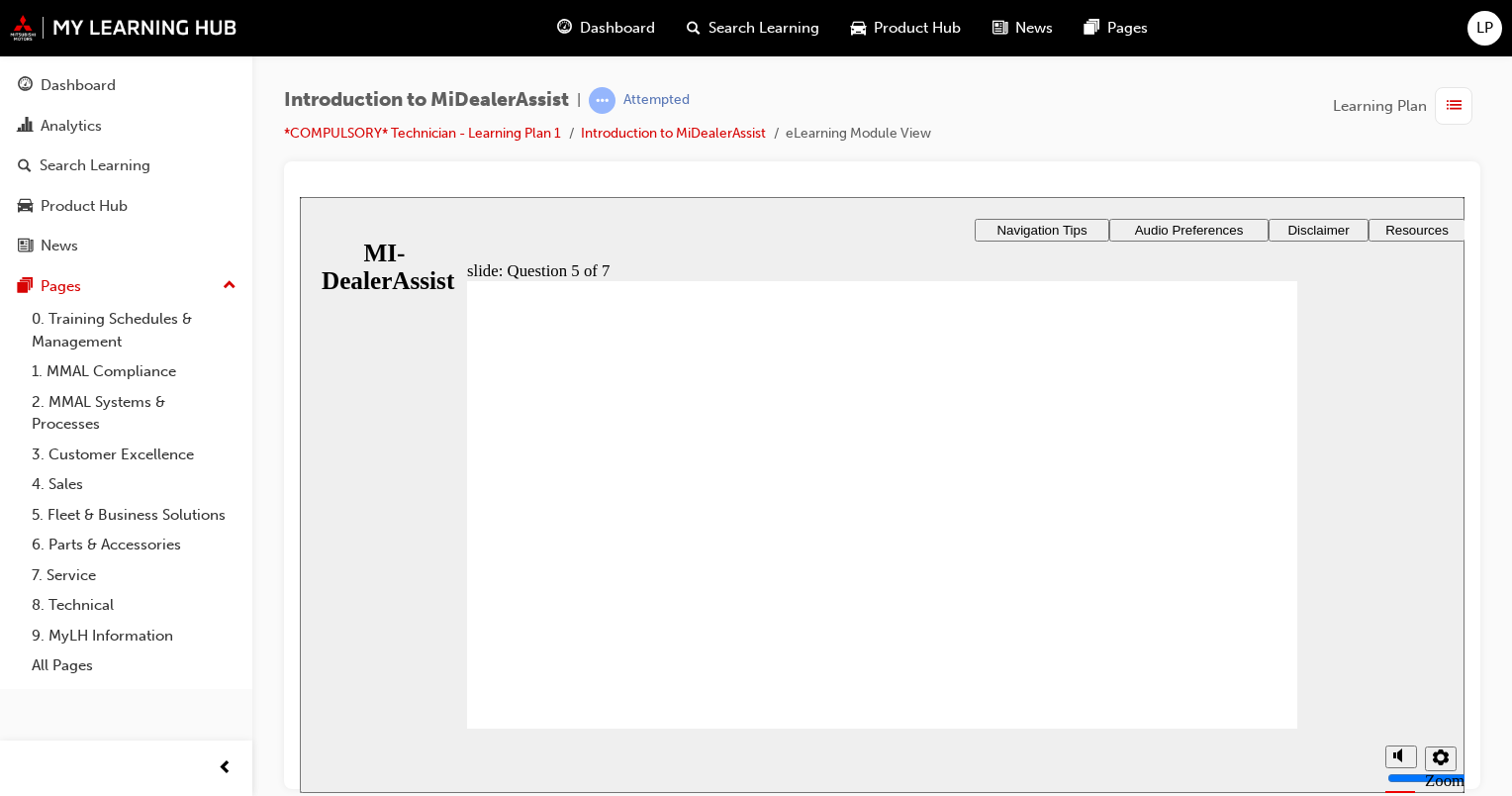 click 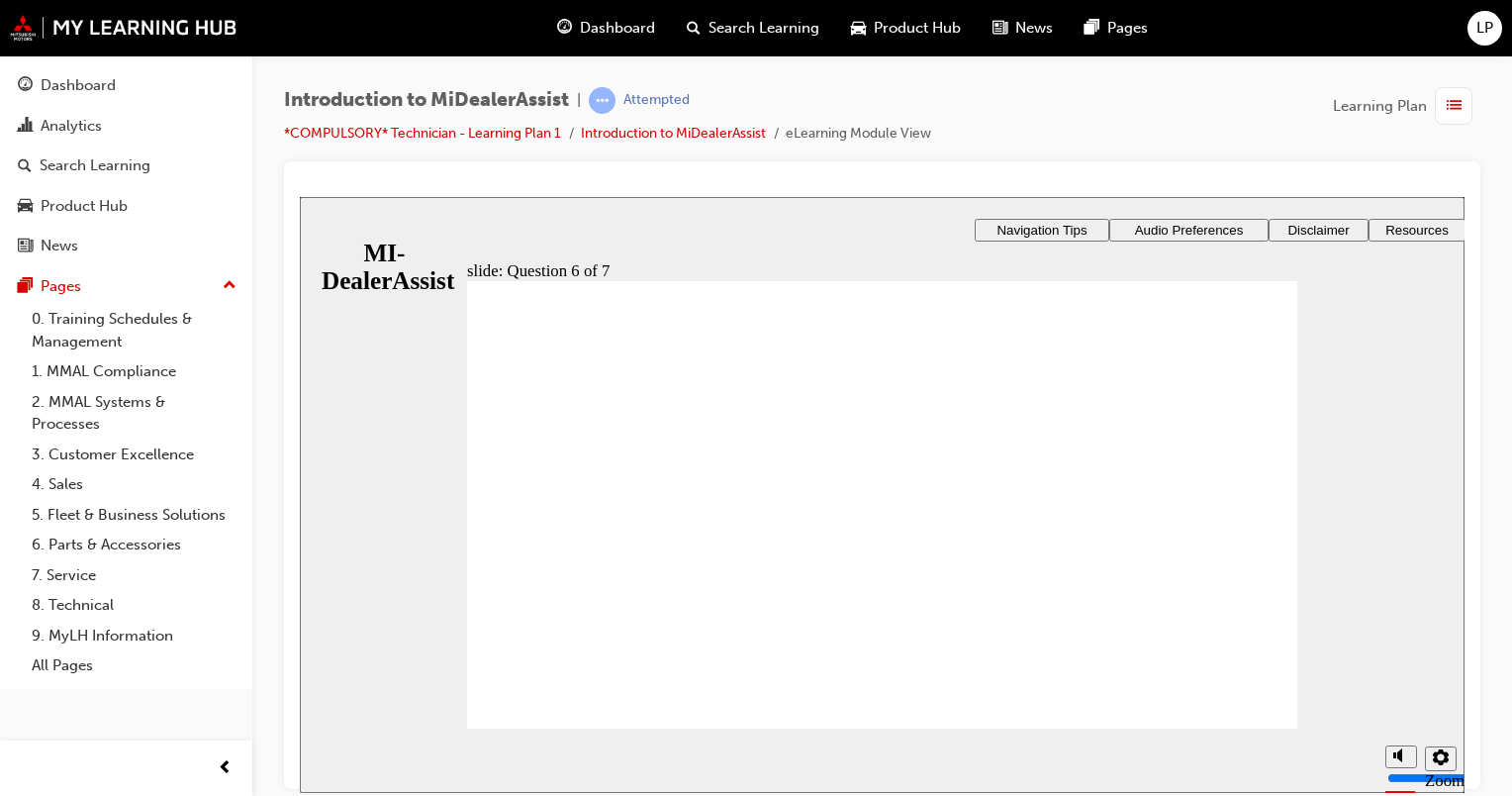 click 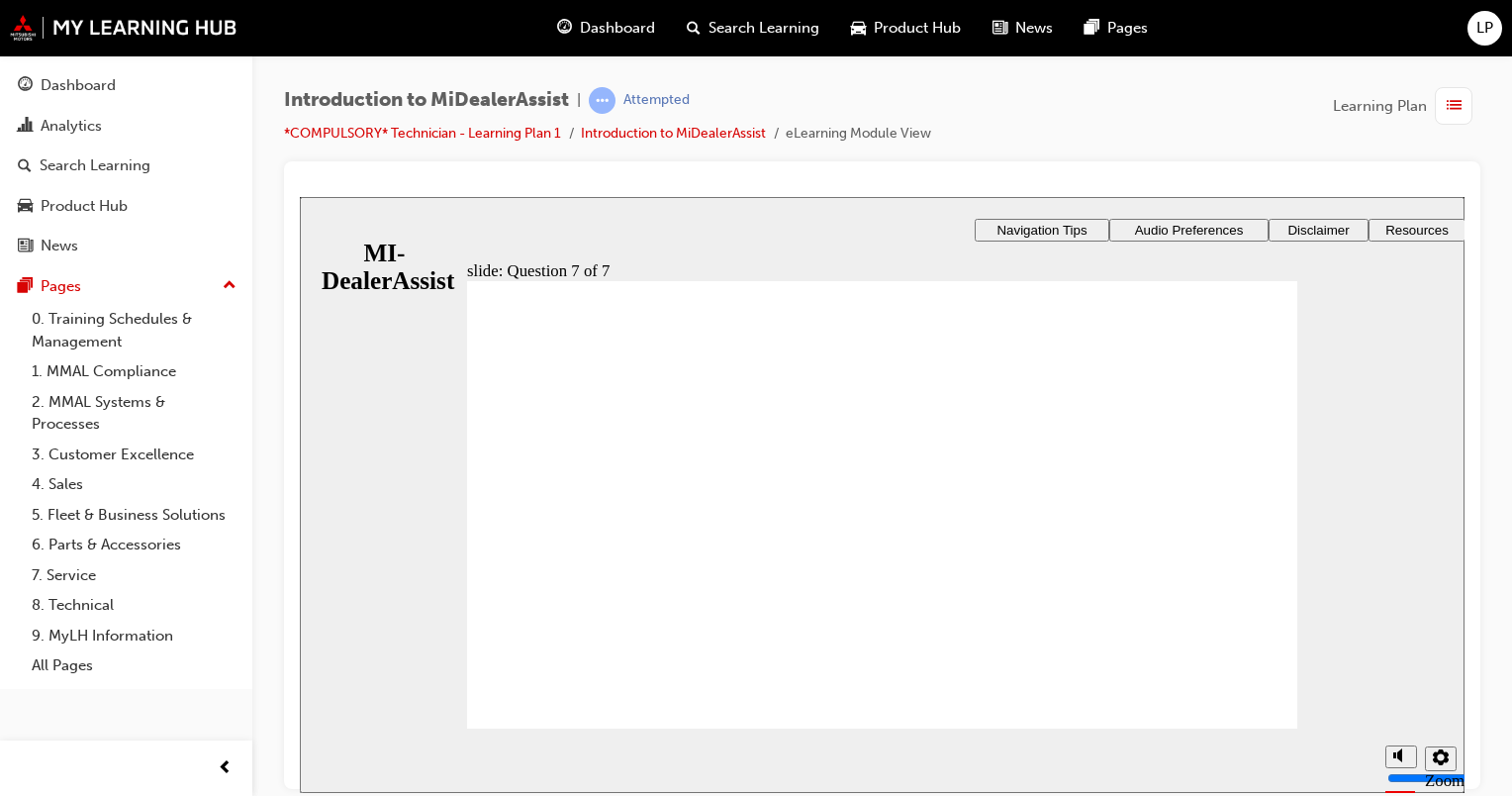 click 